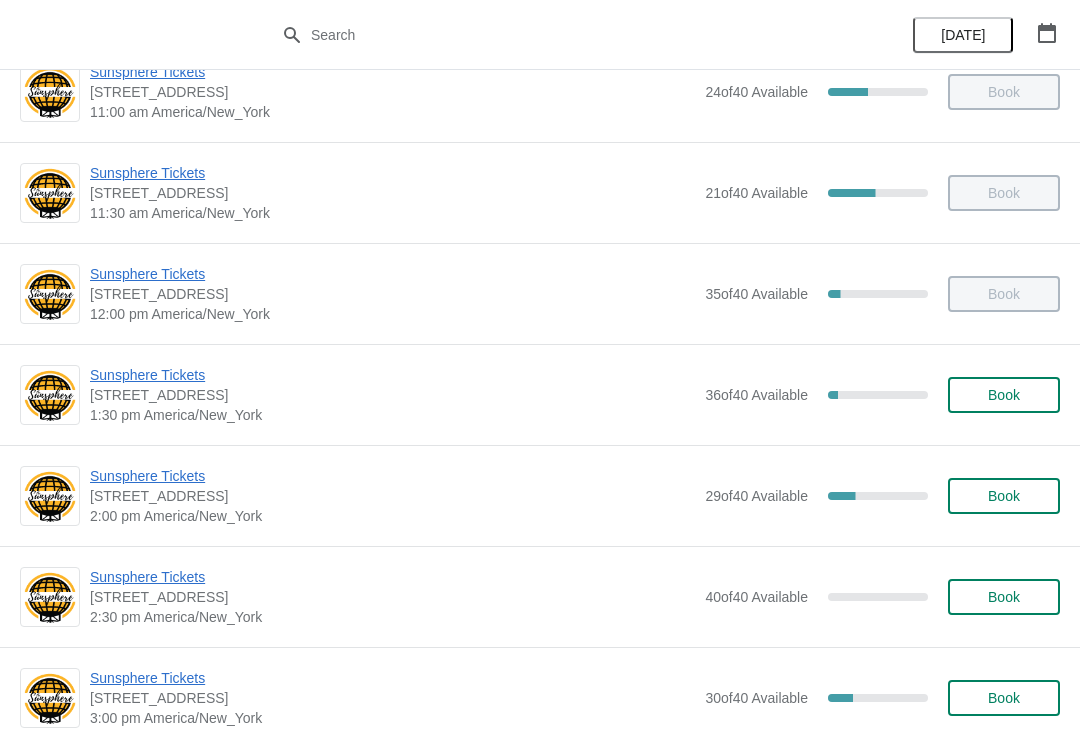 scroll, scrollTop: 343, scrollLeft: 0, axis: vertical 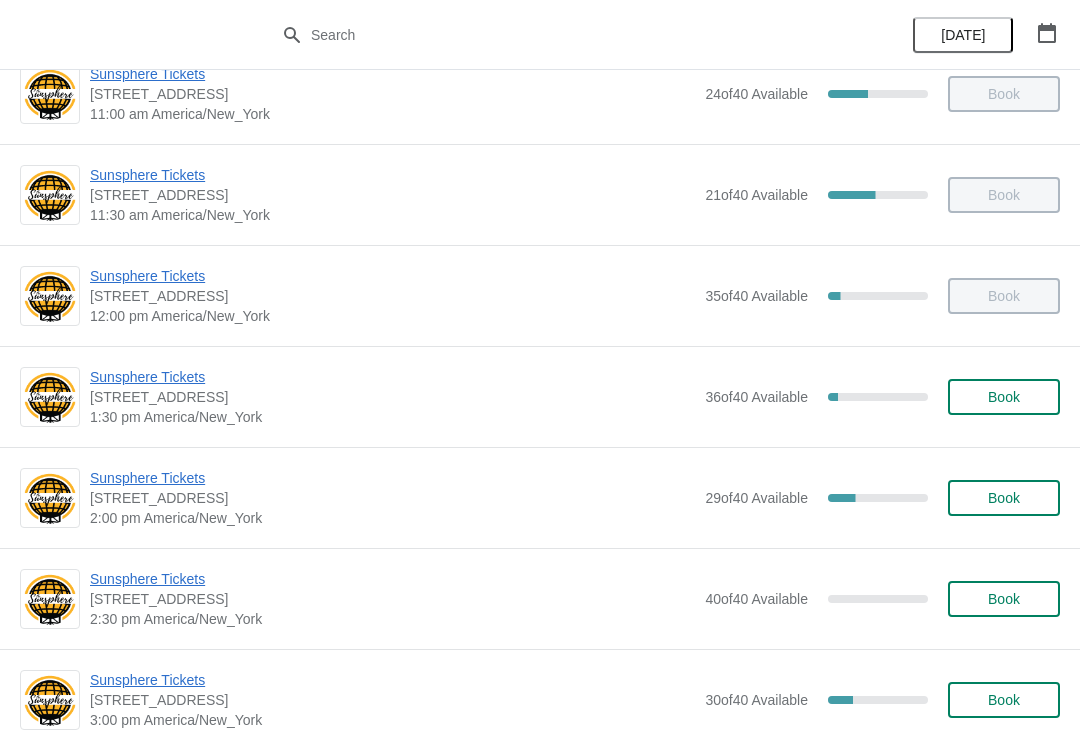 click on "Sunsphere Tickets" at bounding box center (392, 377) 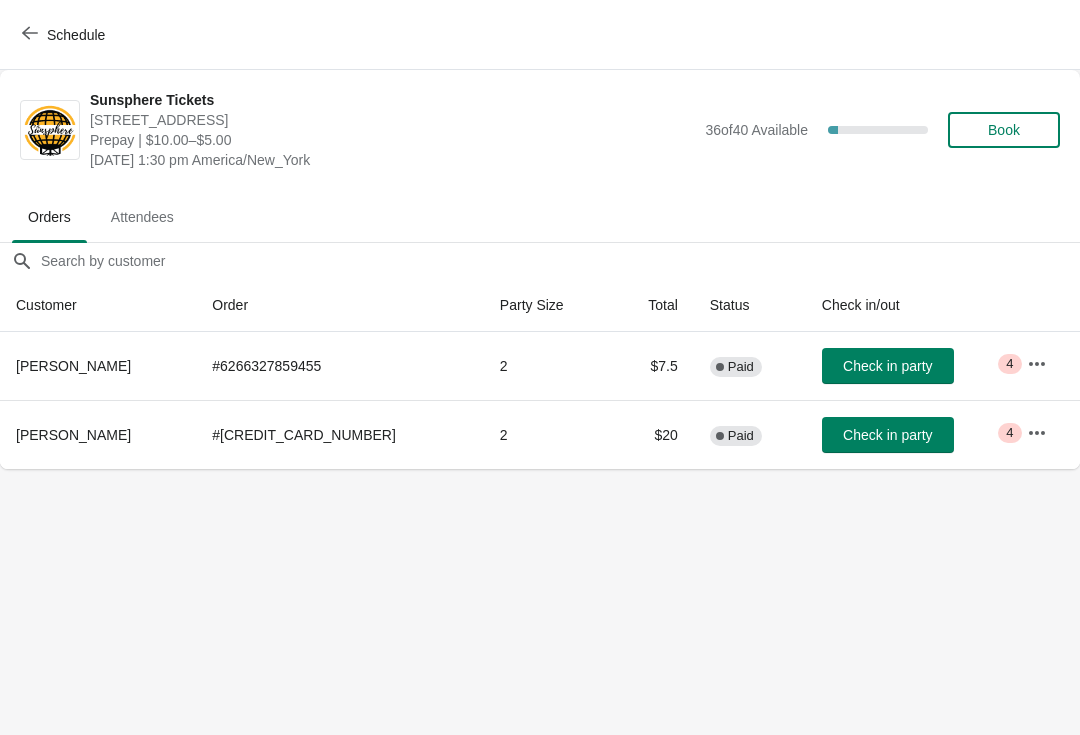 click on "Check in party" at bounding box center [887, 435] 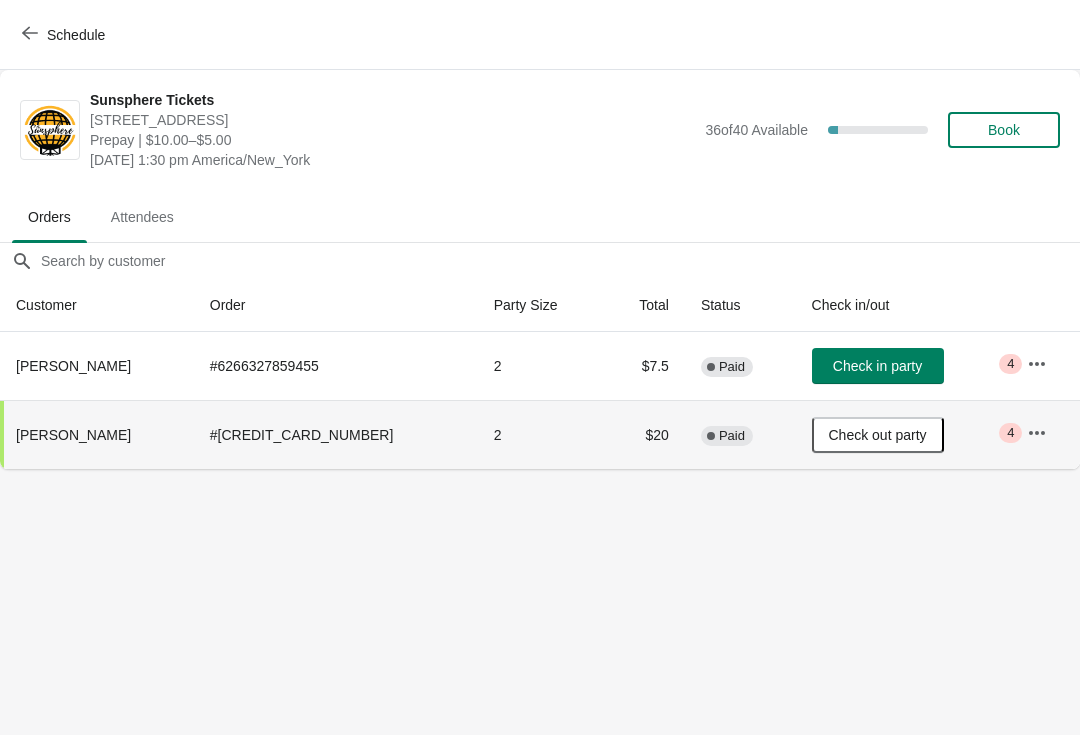 click on "Check in party" at bounding box center [878, 366] 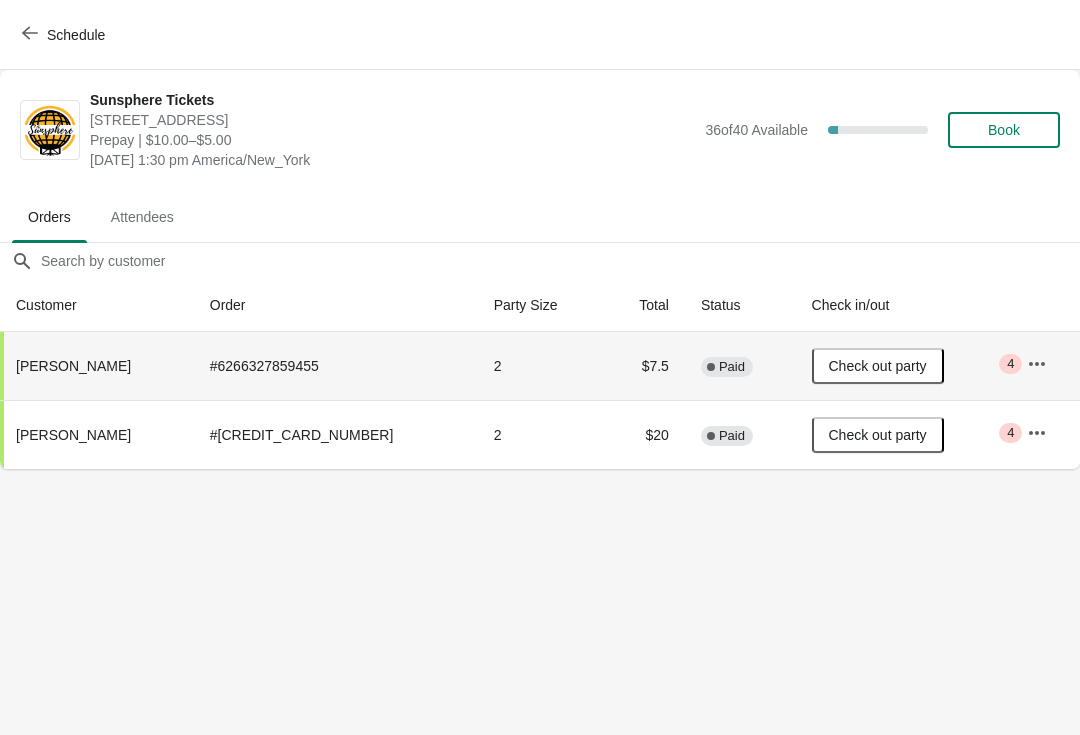 click on "Schedule" at bounding box center [76, 35] 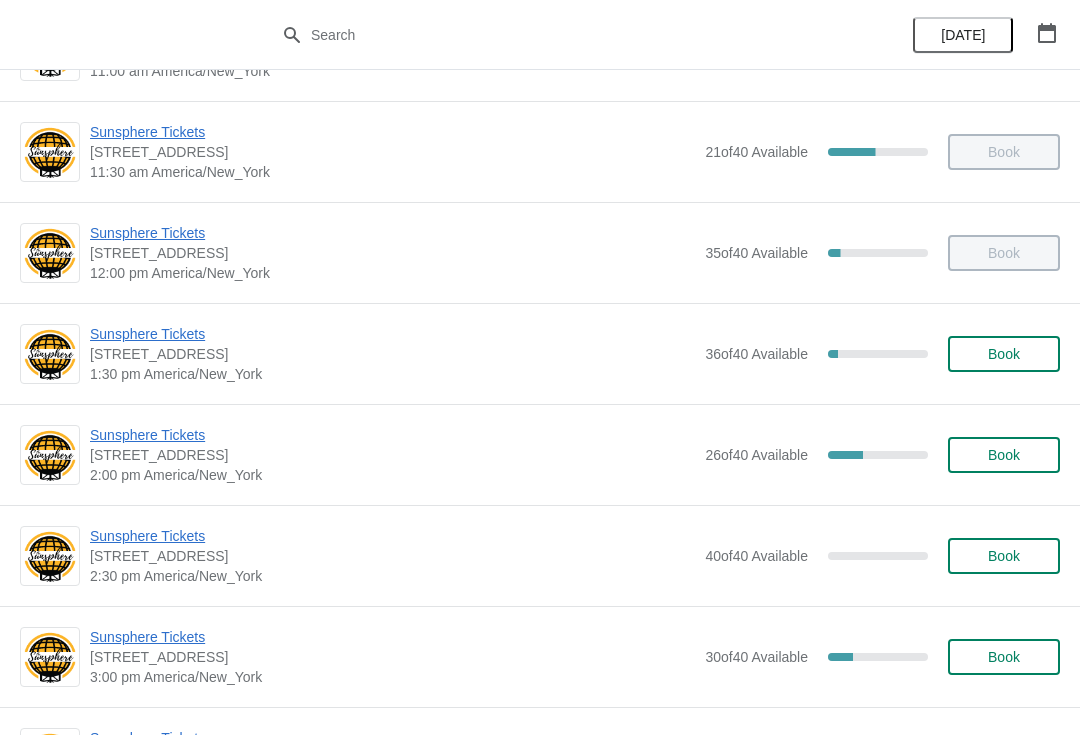 scroll, scrollTop: 382, scrollLeft: 0, axis: vertical 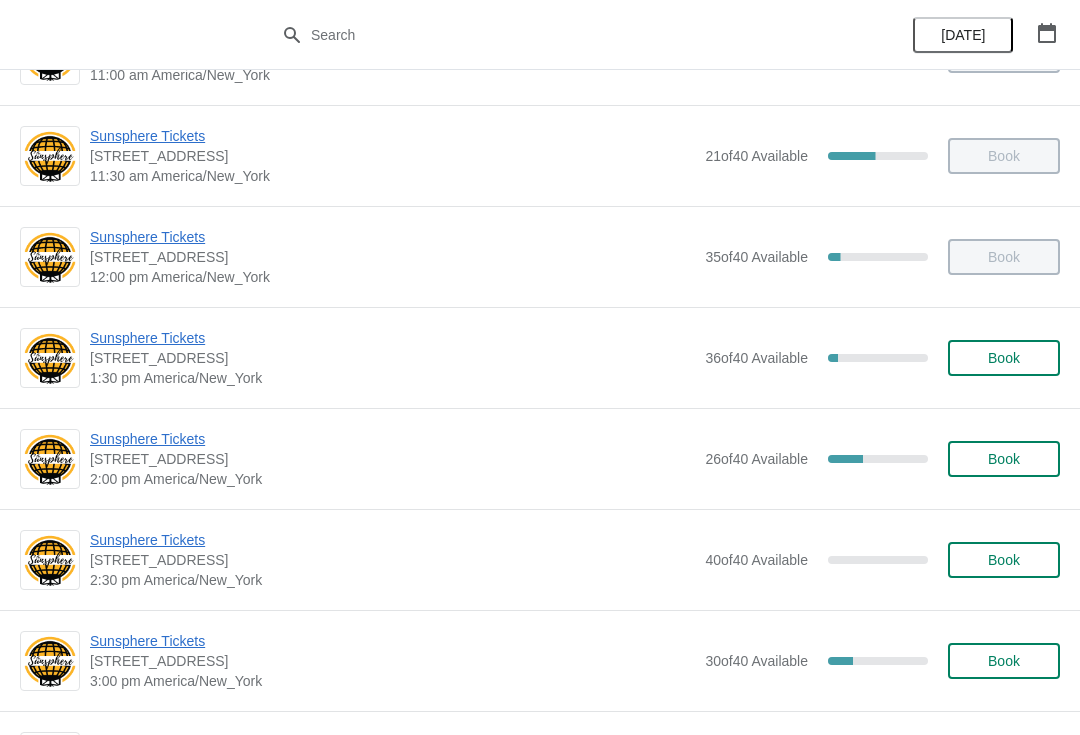 click on "Sunsphere Tickets" at bounding box center [392, 439] 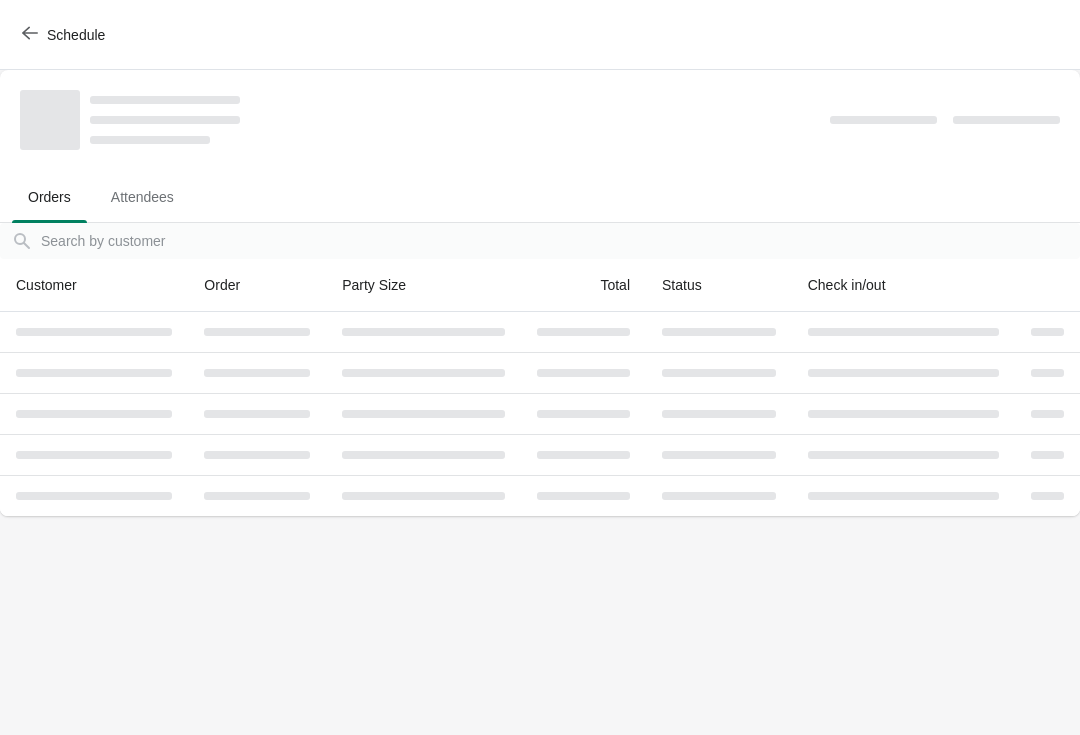 scroll, scrollTop: 0, scrollLeft: 0, axis: both 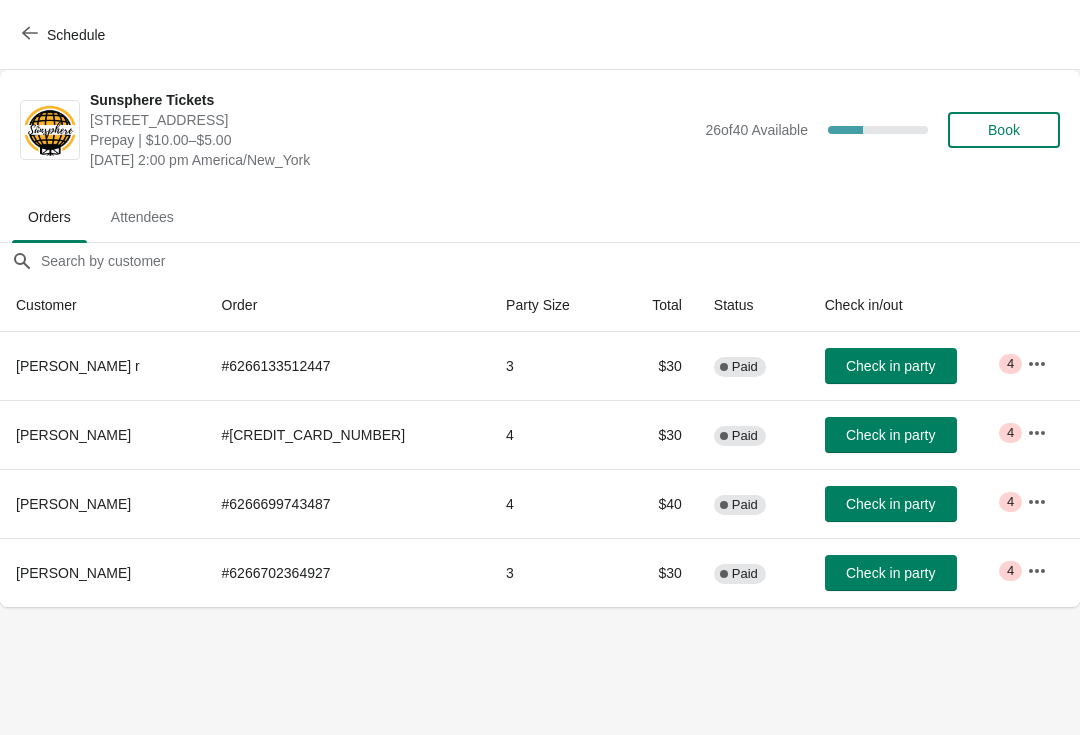 click on "Check in party" at bounding box center (891, 435) 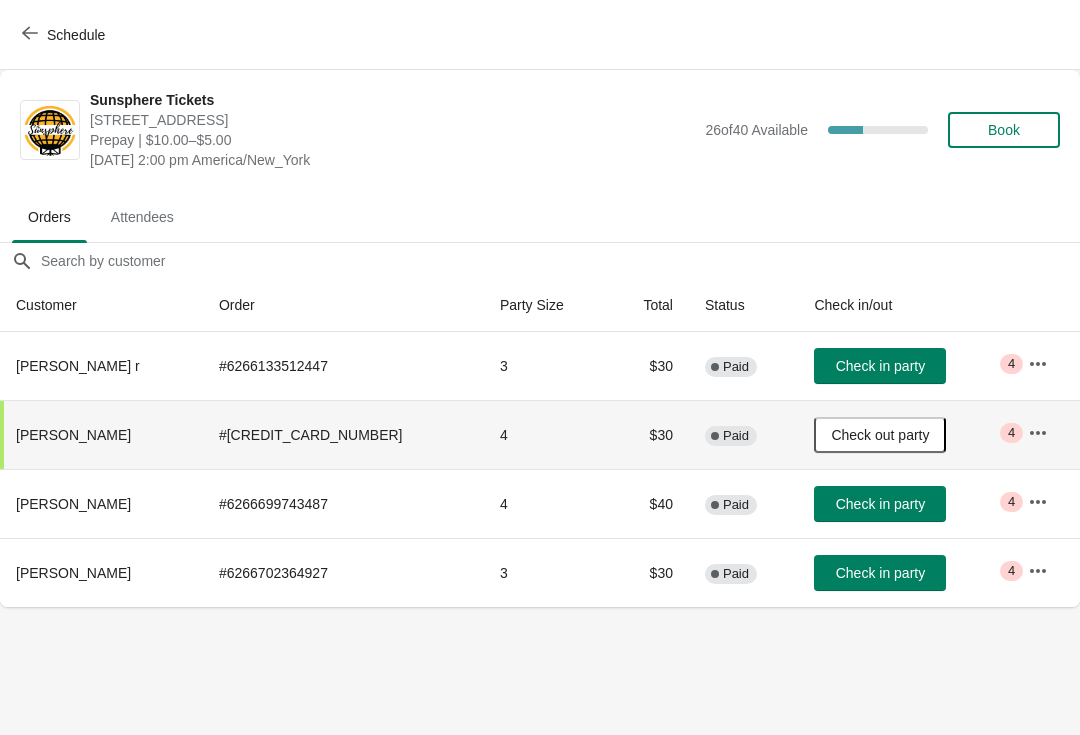 click on "Check in party" at bounding box center (880, 573) 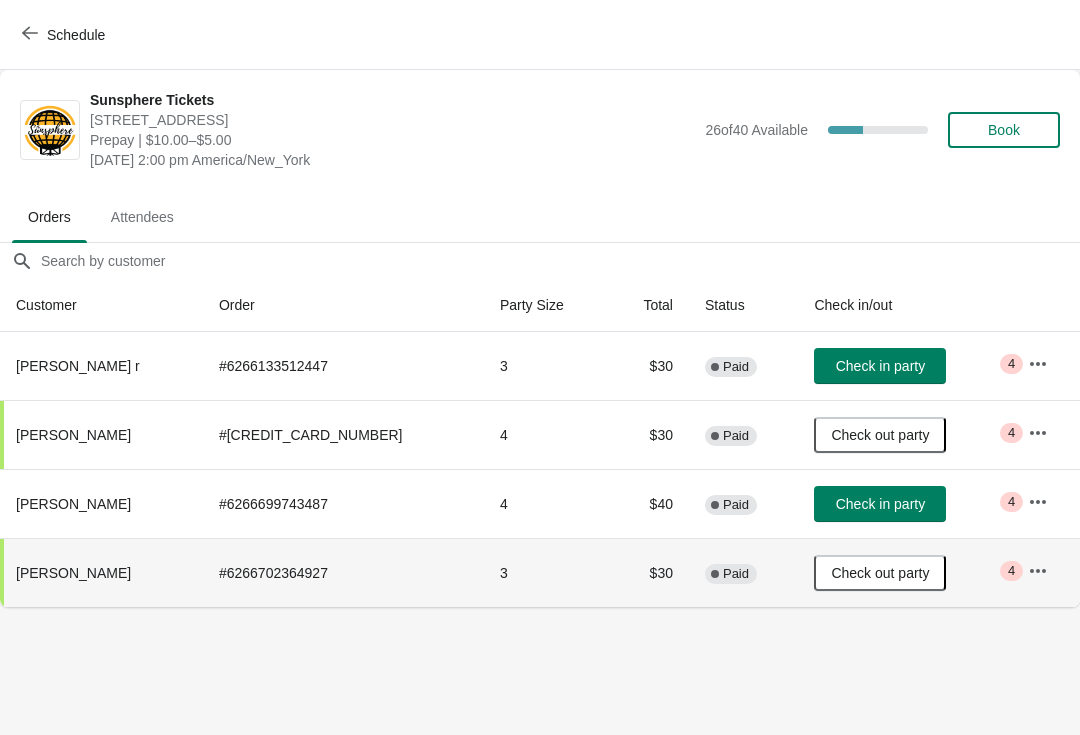 click on "Schedule" at bounding box center [76, 35] 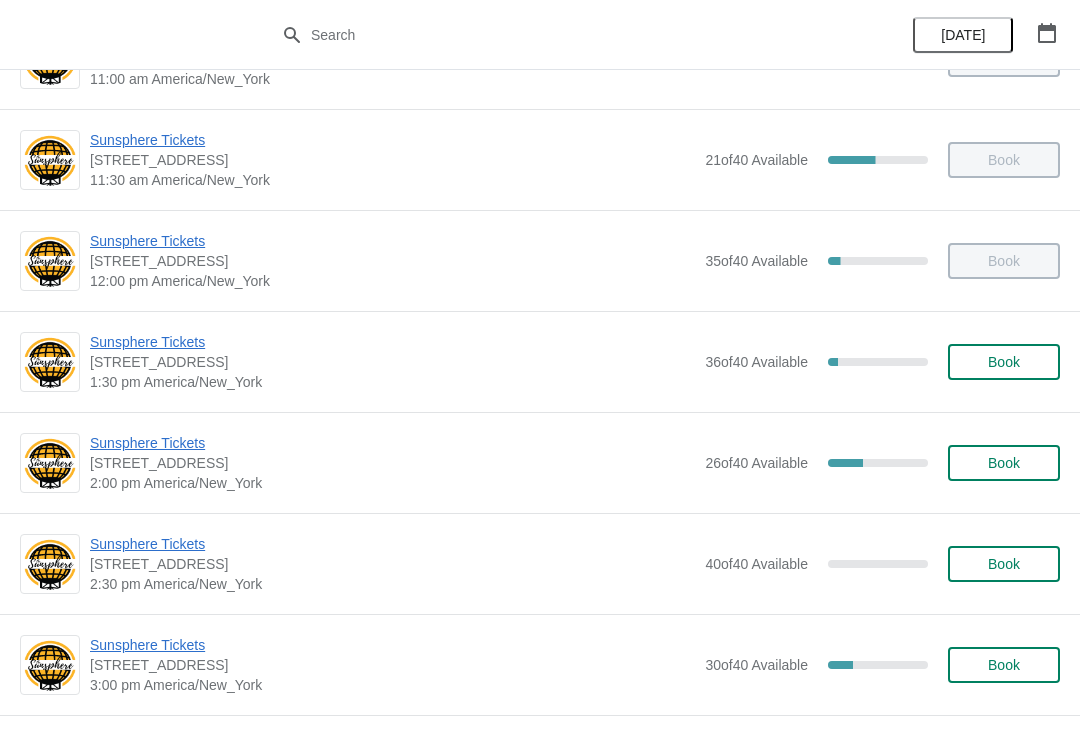 scroll, scrollTop: 380, scrollLeft: 0, axis: vertical 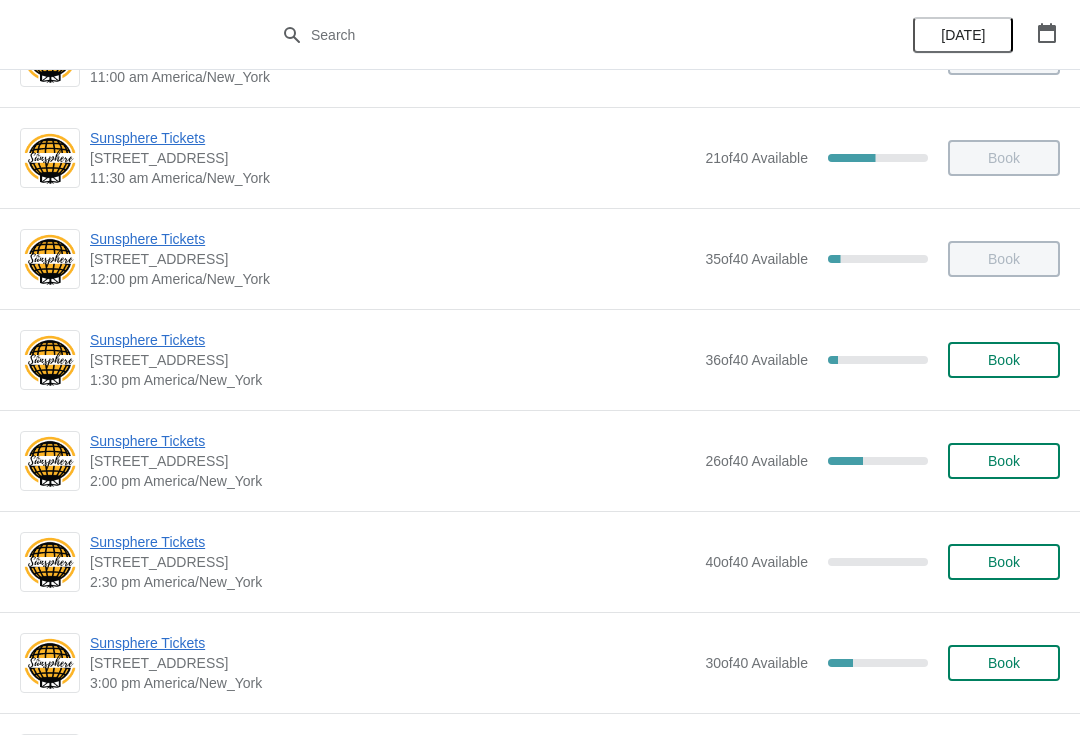 click on "Book" at bounding box center [1004, 360] 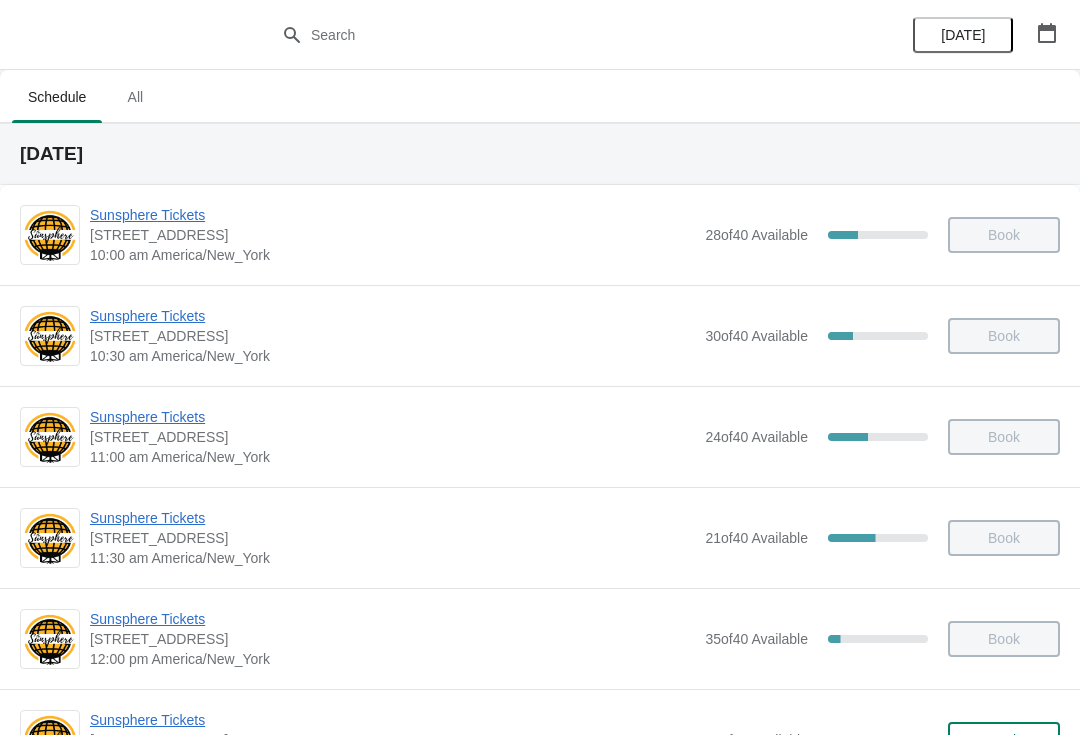 scroll, scrollTop: 380, scrollLeft: 0, axis: vertical 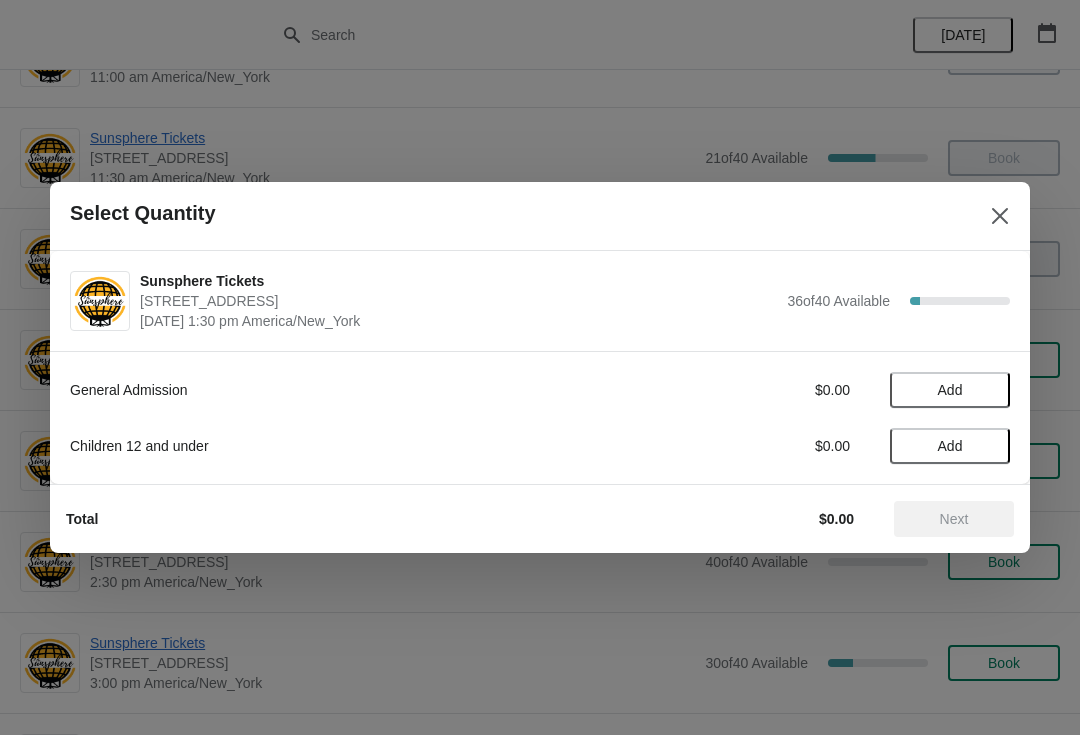 click on "Add" at bounding box center (950, 390) 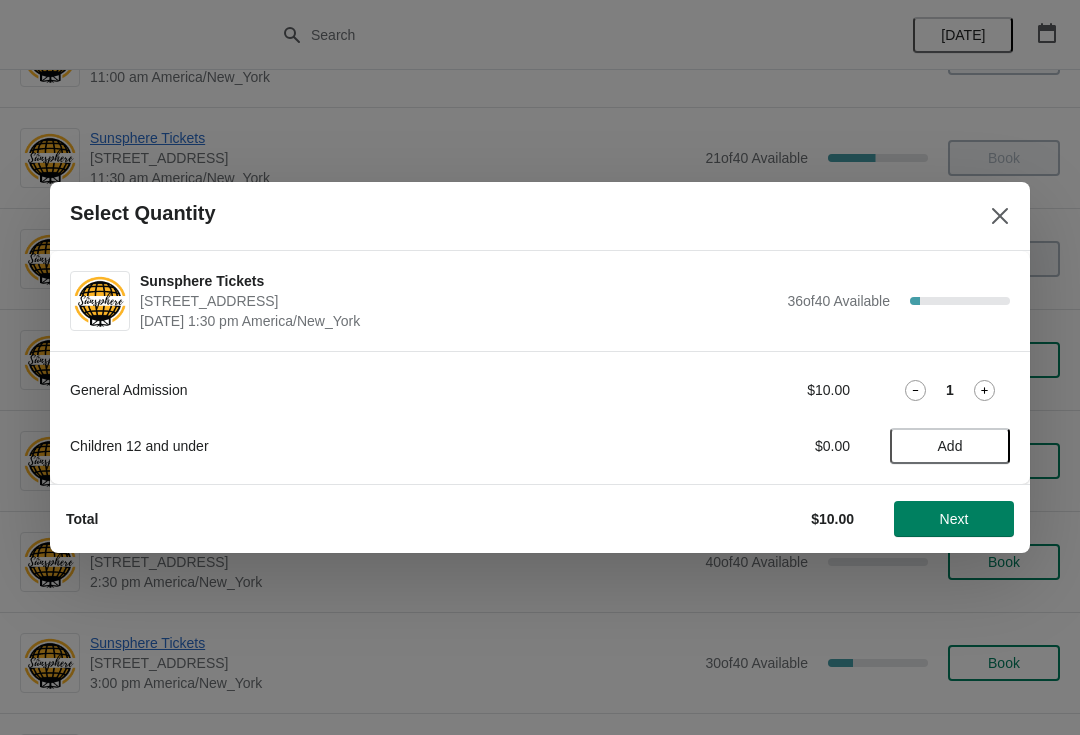 click on "Next" at bounding box center (954, 519) 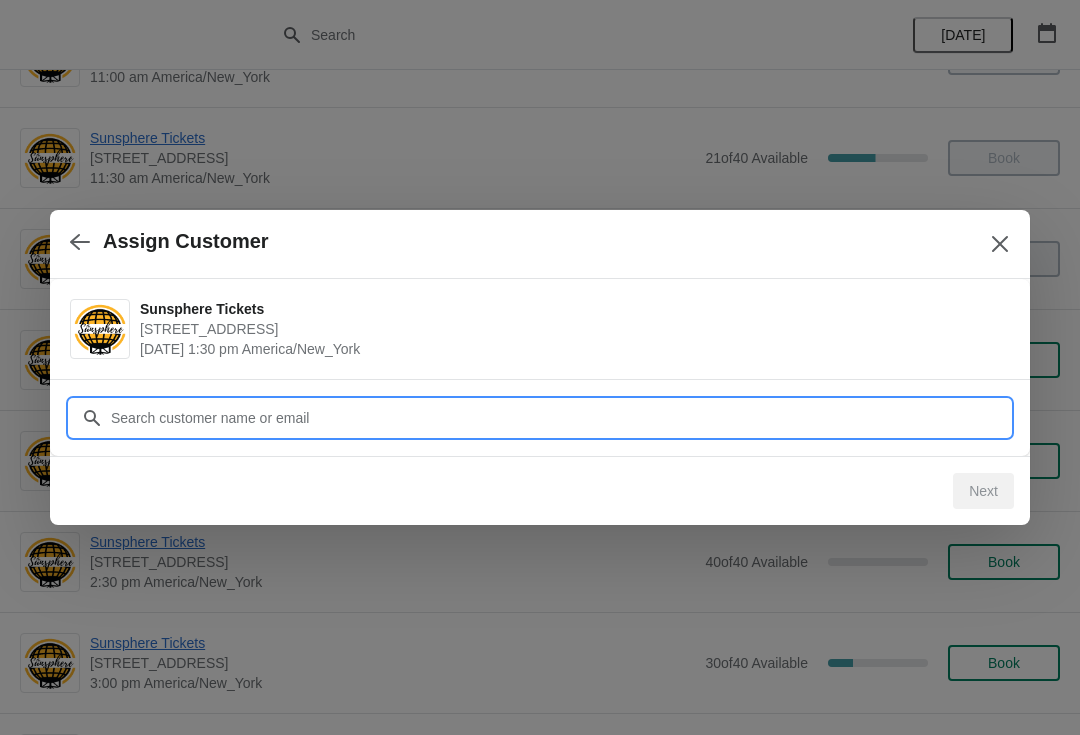 click on "Customer" at bounding box center (560, 418) 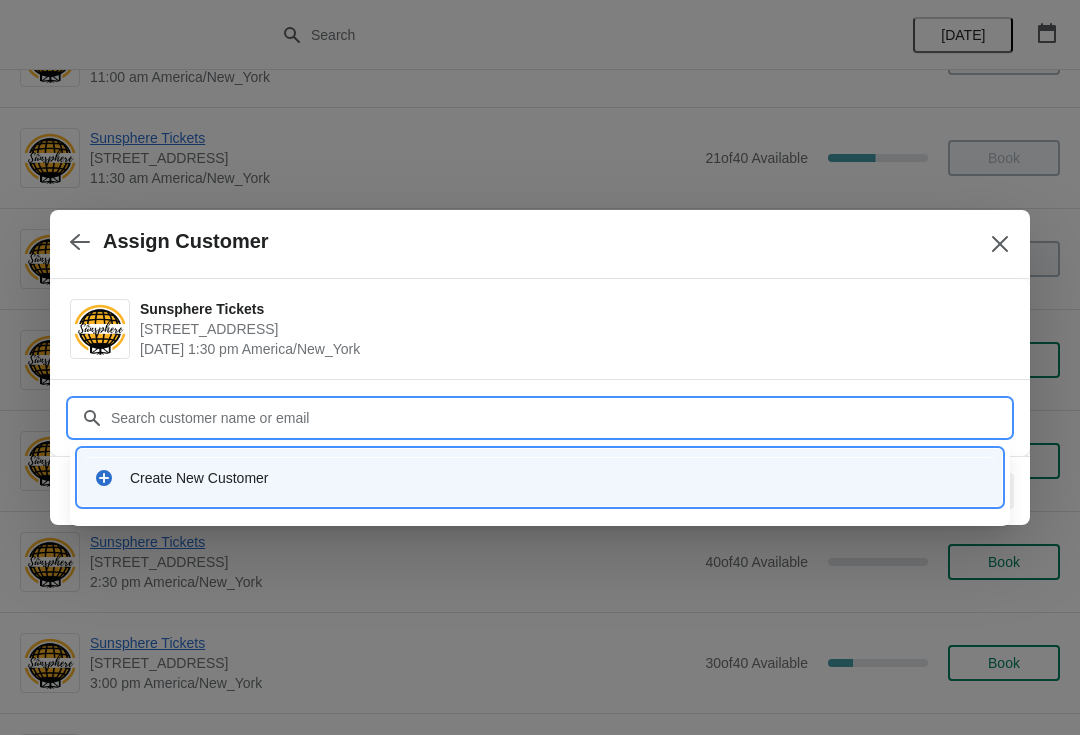 click on "Create New Customer" at bounding box center [540, 477] 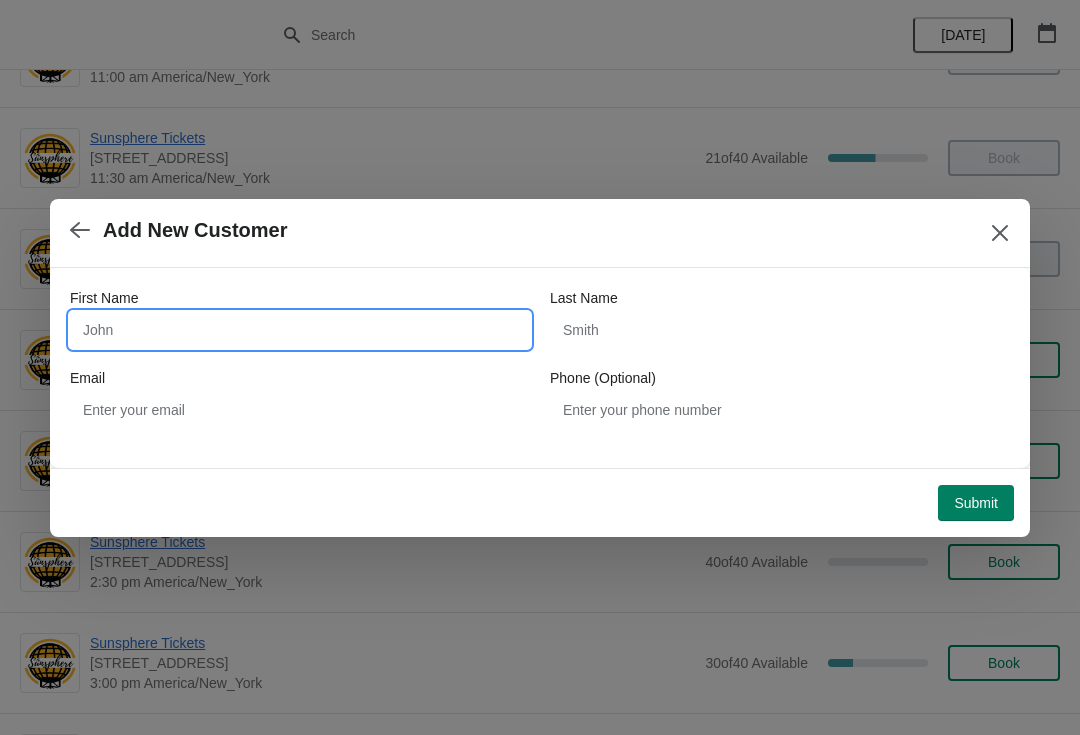 click on "First Name" at bounding box center [300, 330] 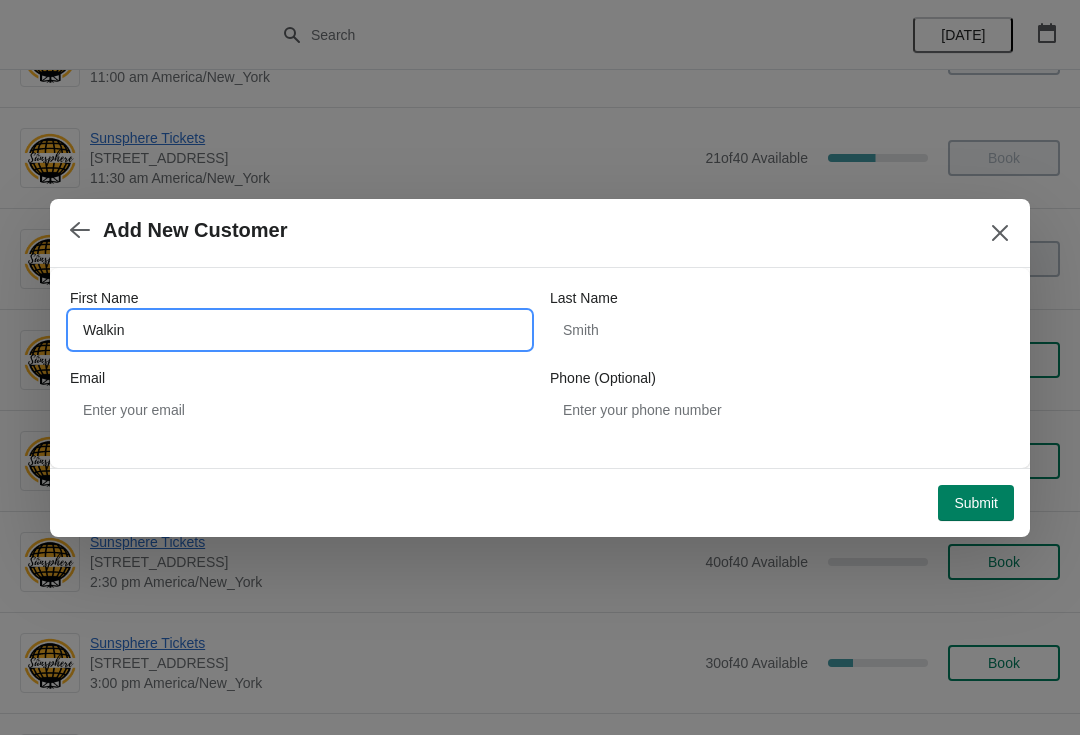 type on "Walkin" 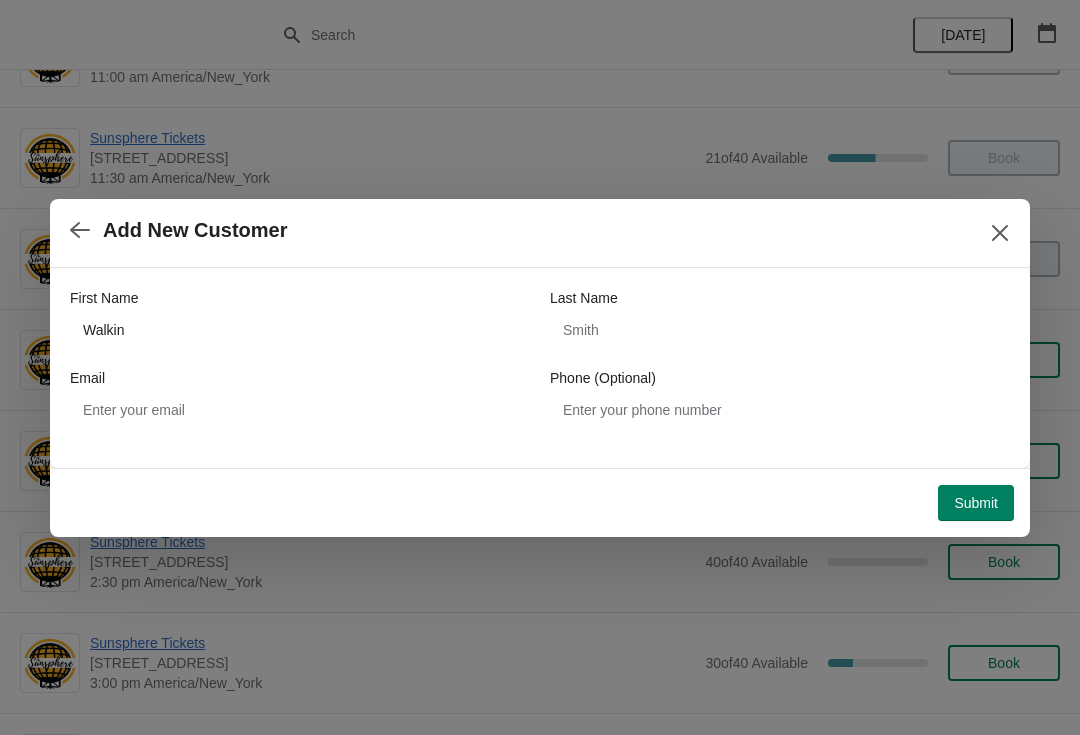 click on "Submit" at bounding box center [976, 503] 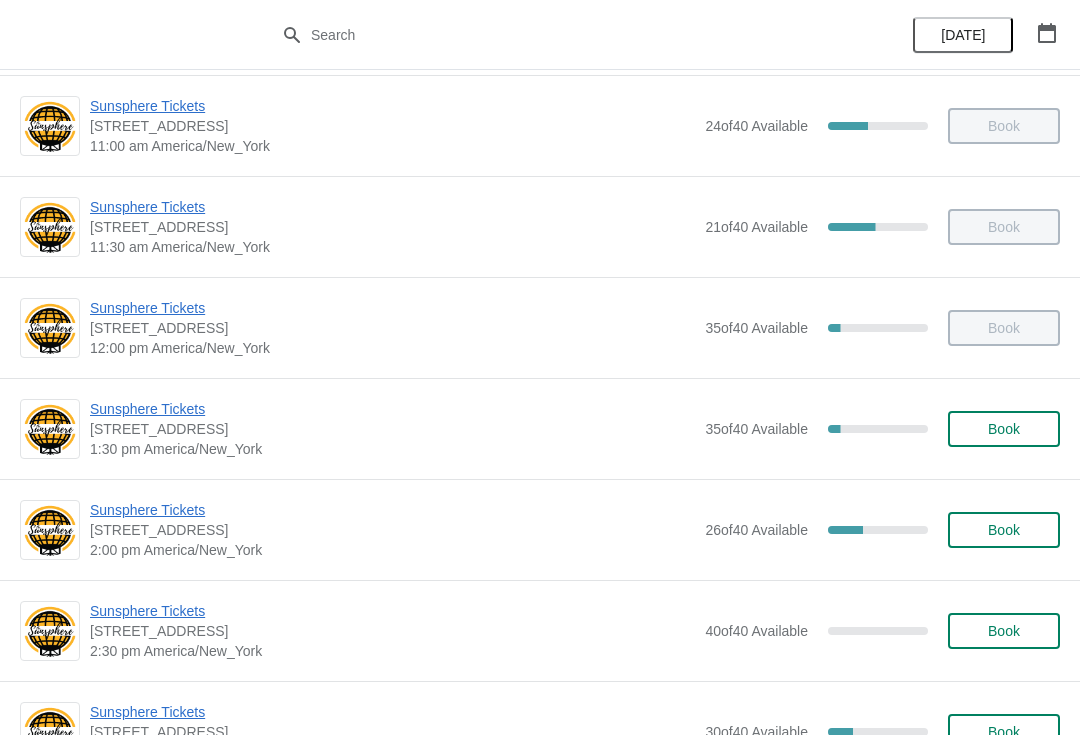 scroll, scrollTop: 312, scrollLeft: 0, axis: vertical 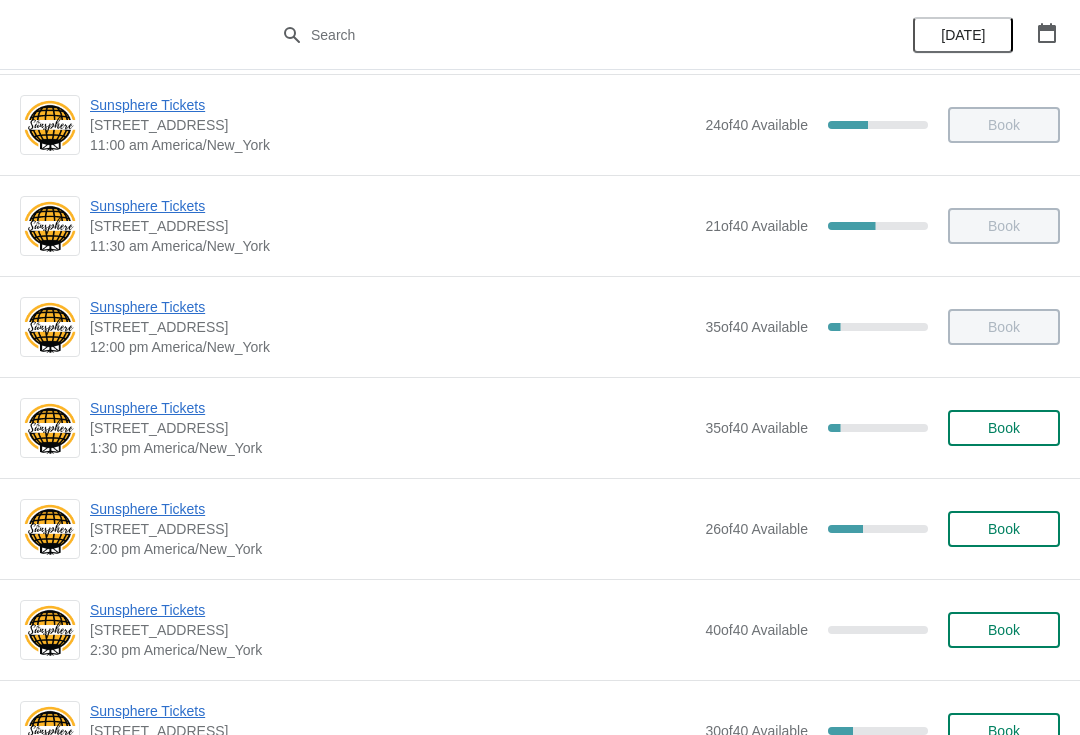 click on "Book" at bounding box center (1004, 428) 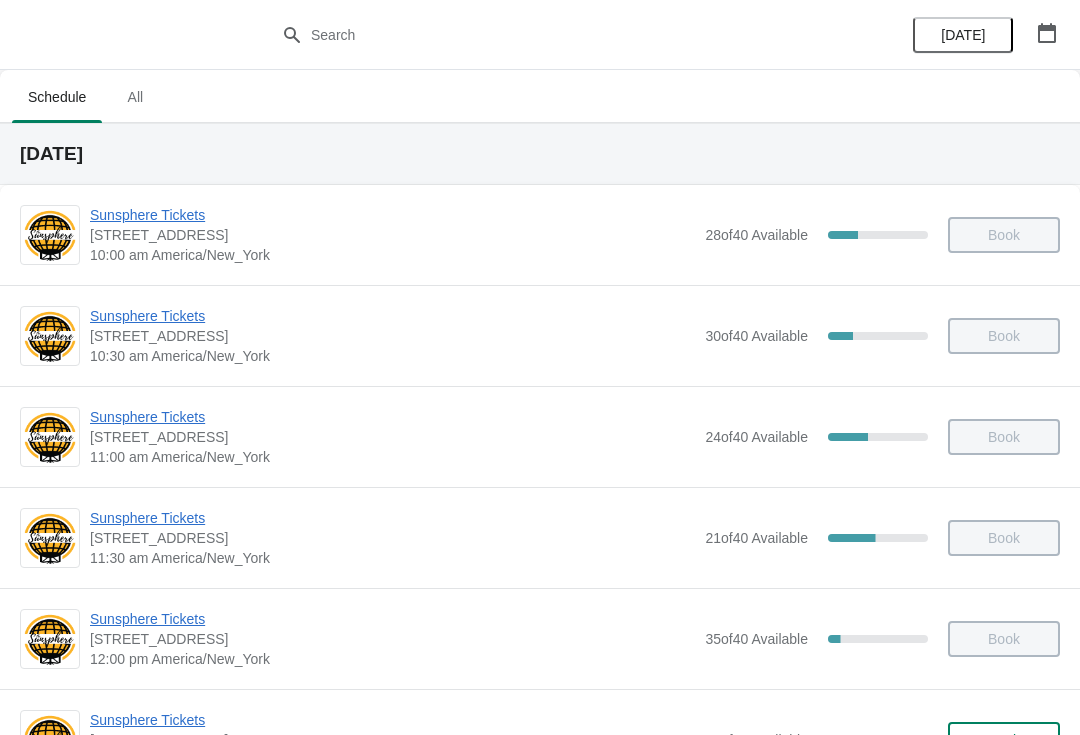 scroll, scrollTop: 312, scrollLeft: 0, axis: vertical 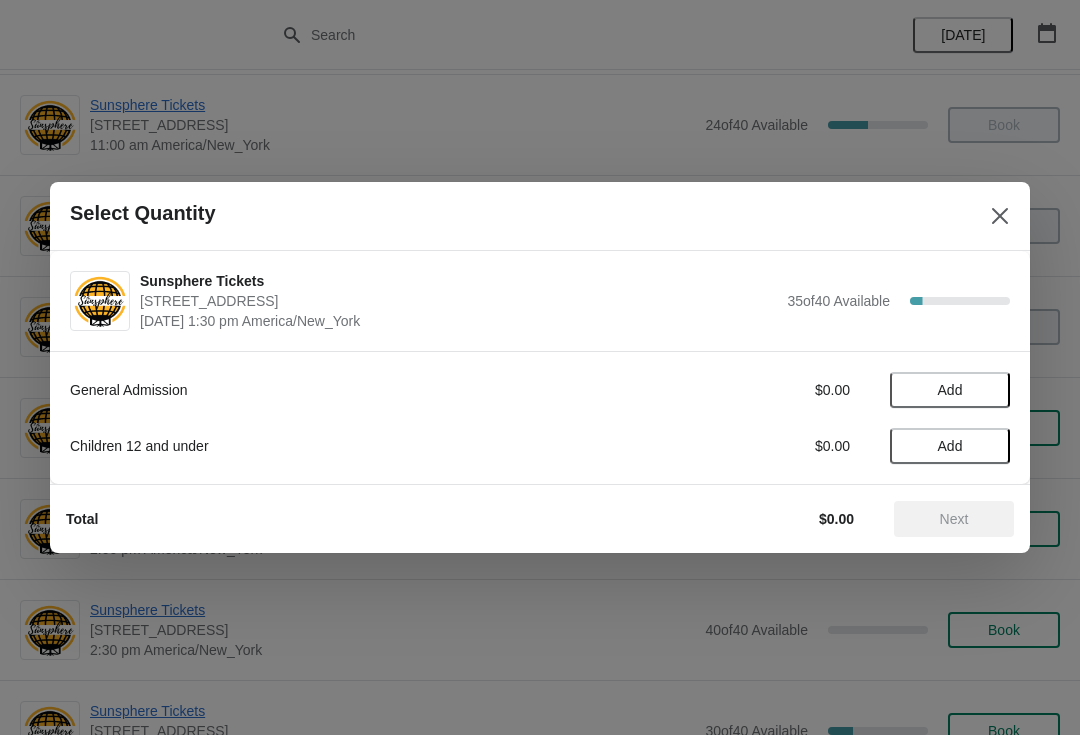 click on "Add" at bounding box center (950, 390) 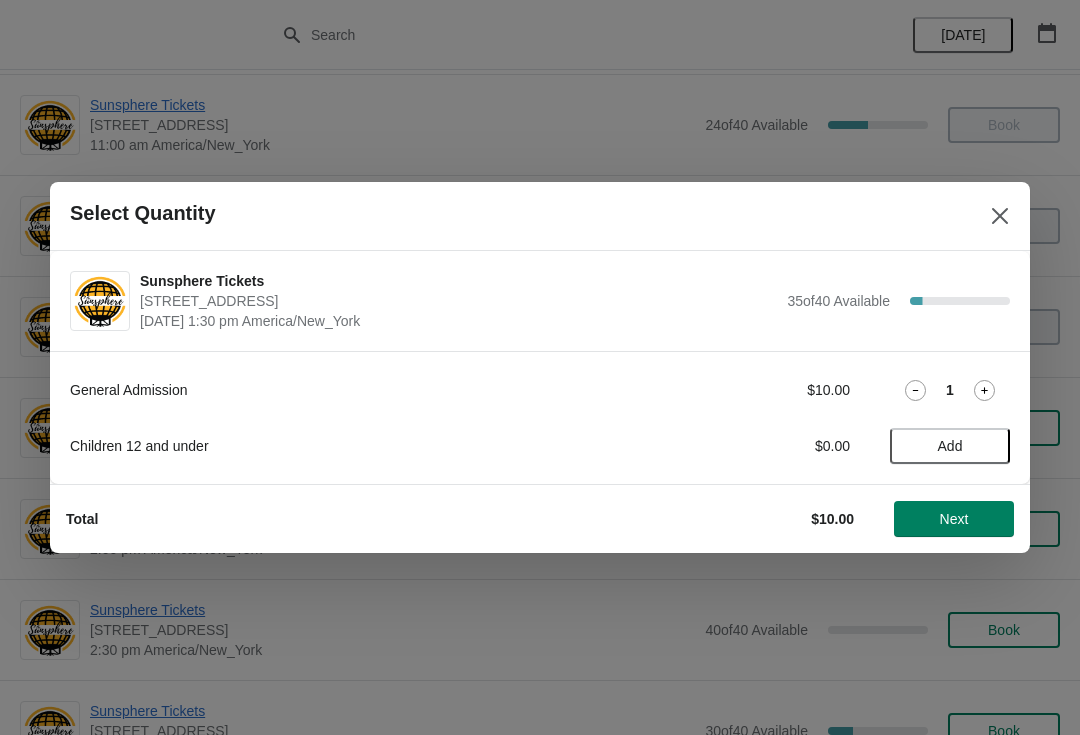 click 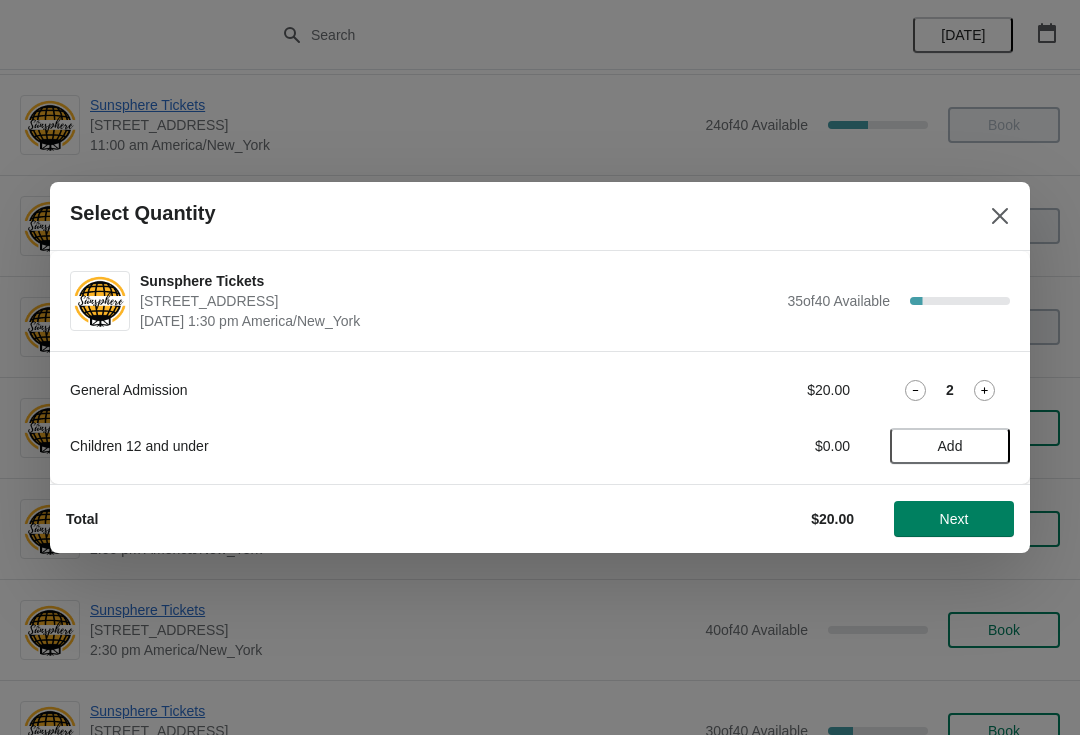 click 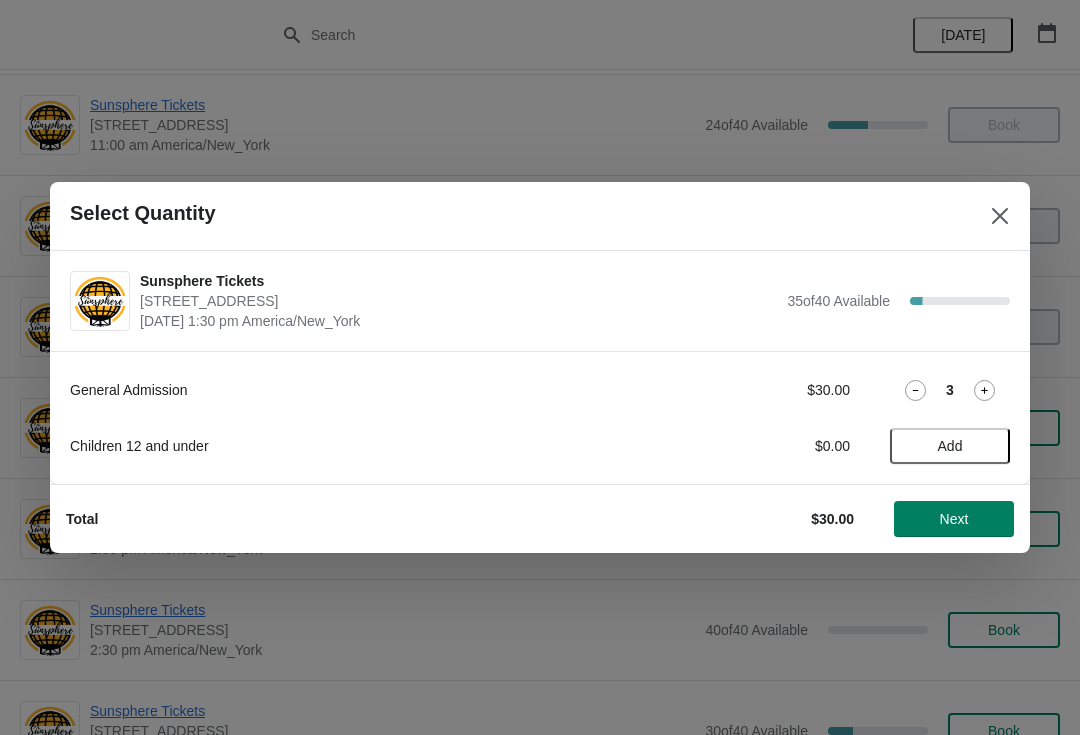 click on "Next" at bounding box center [954, 519] 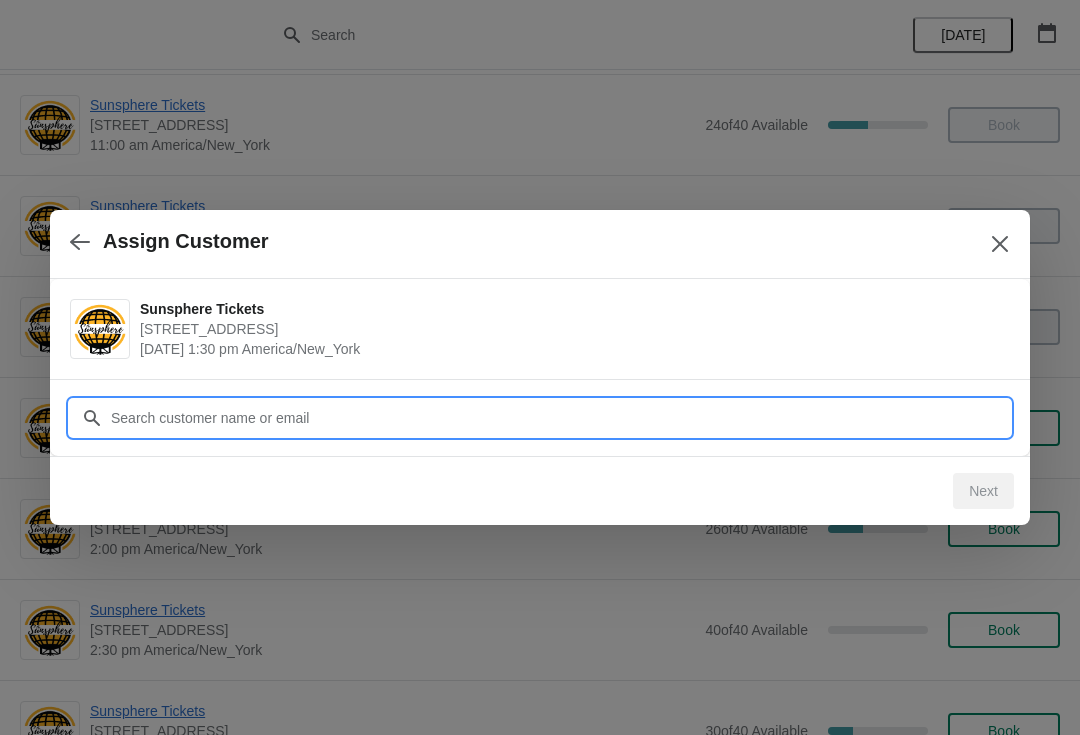 click on "Customer" at bounding box center (560, 418) 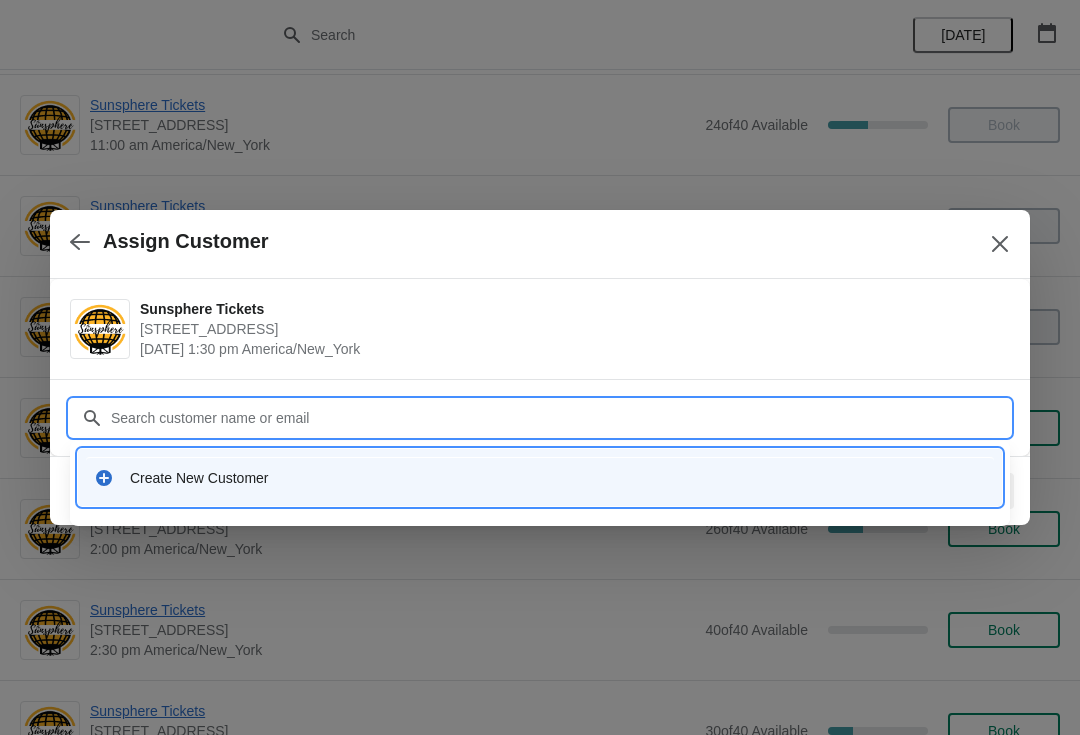 click on "Create New Customer" at bounding box center [558, 478] 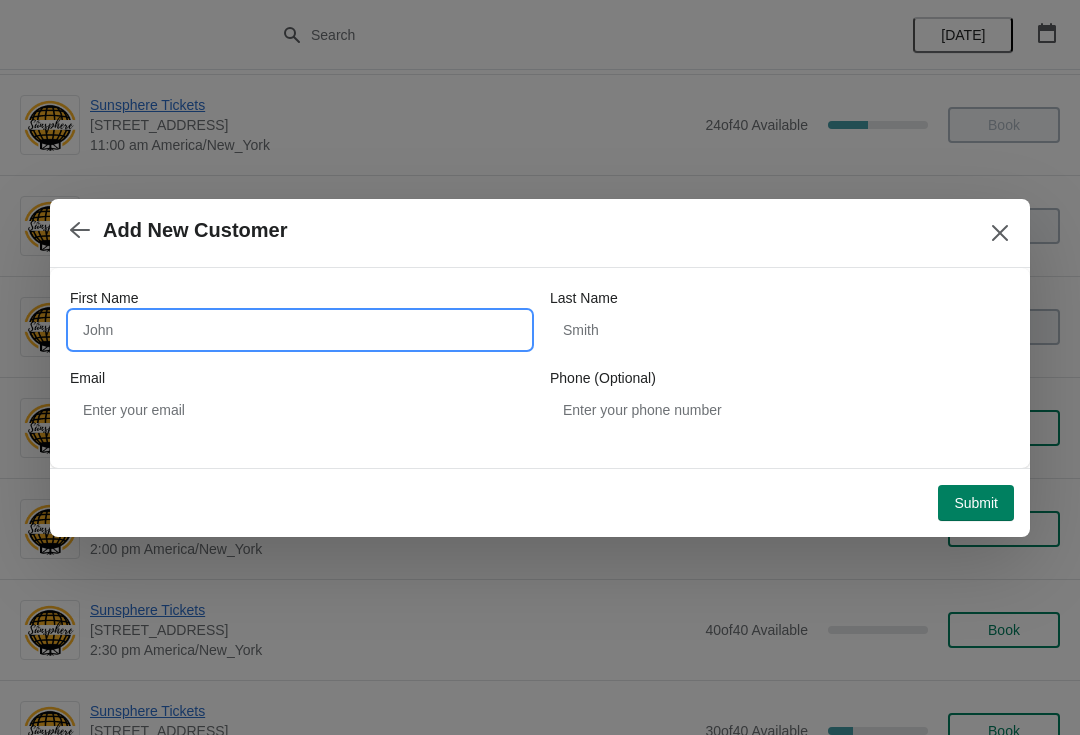 click on "First Name" at bounding box center [300, 330] 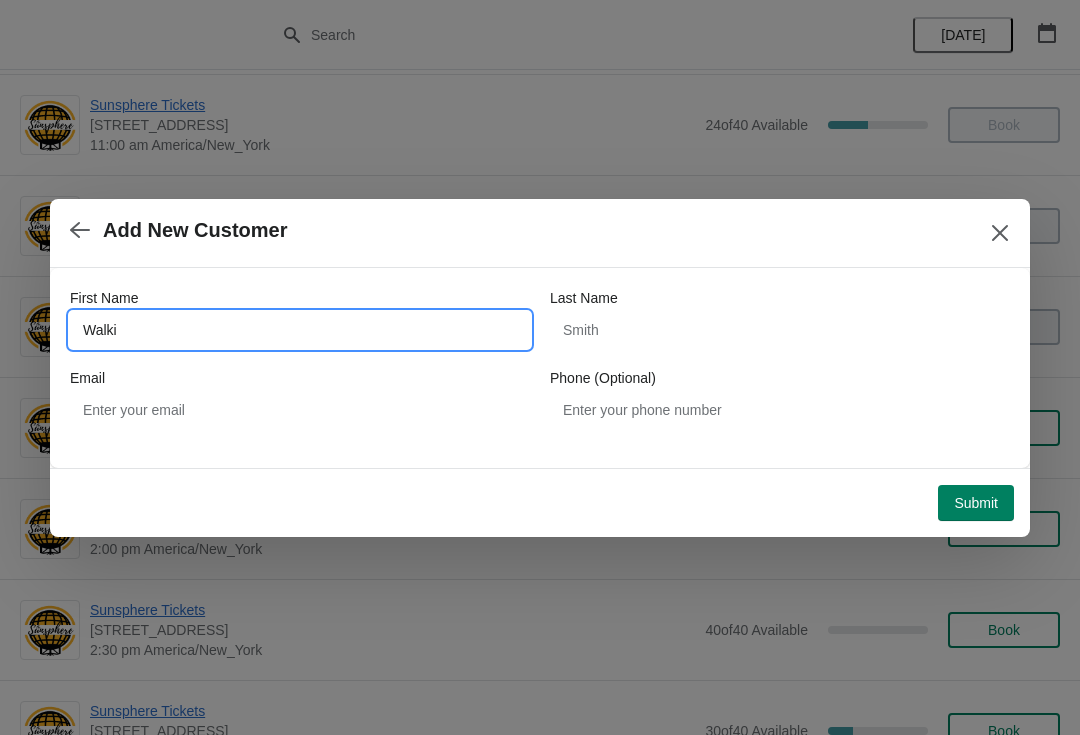 type on "Walkin" 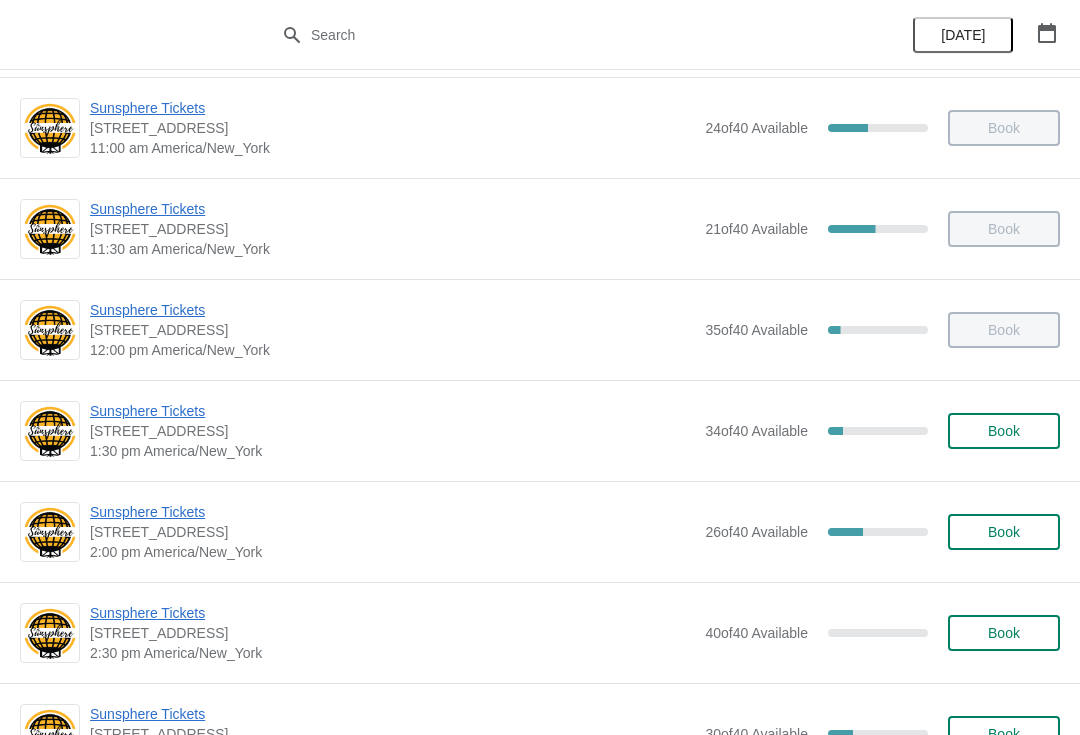 scroll, scrollTop: 356, scrollLeft: 0, axis: vertical 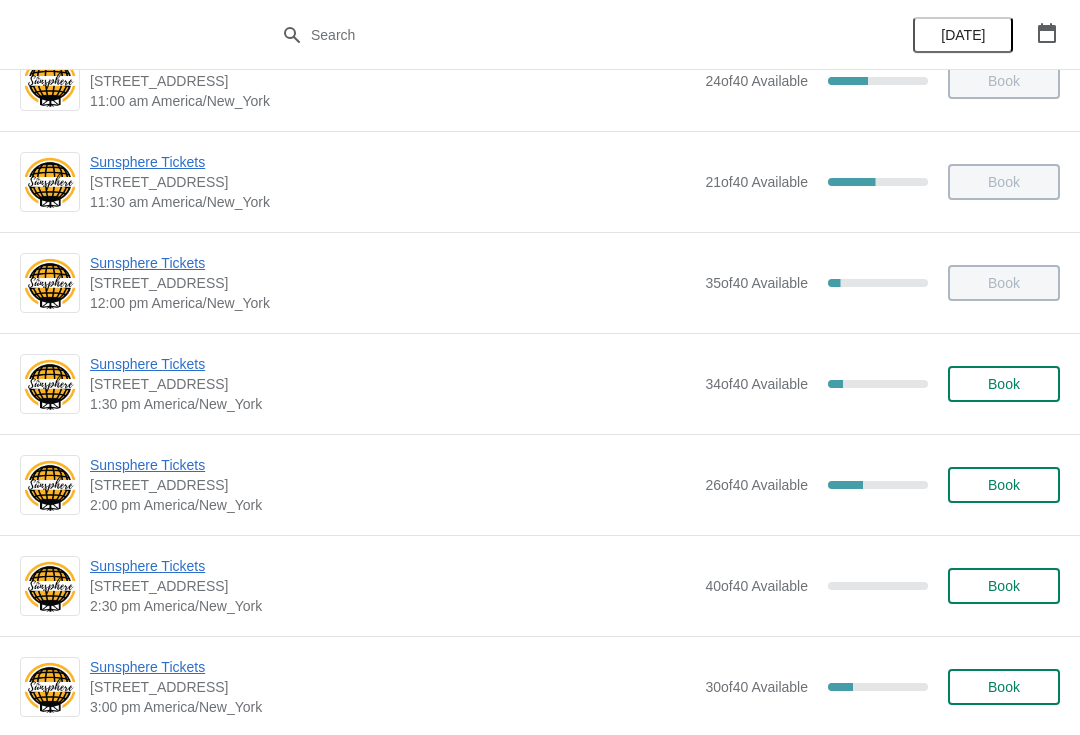 click on "Book" at bounding box center [1004, 384] 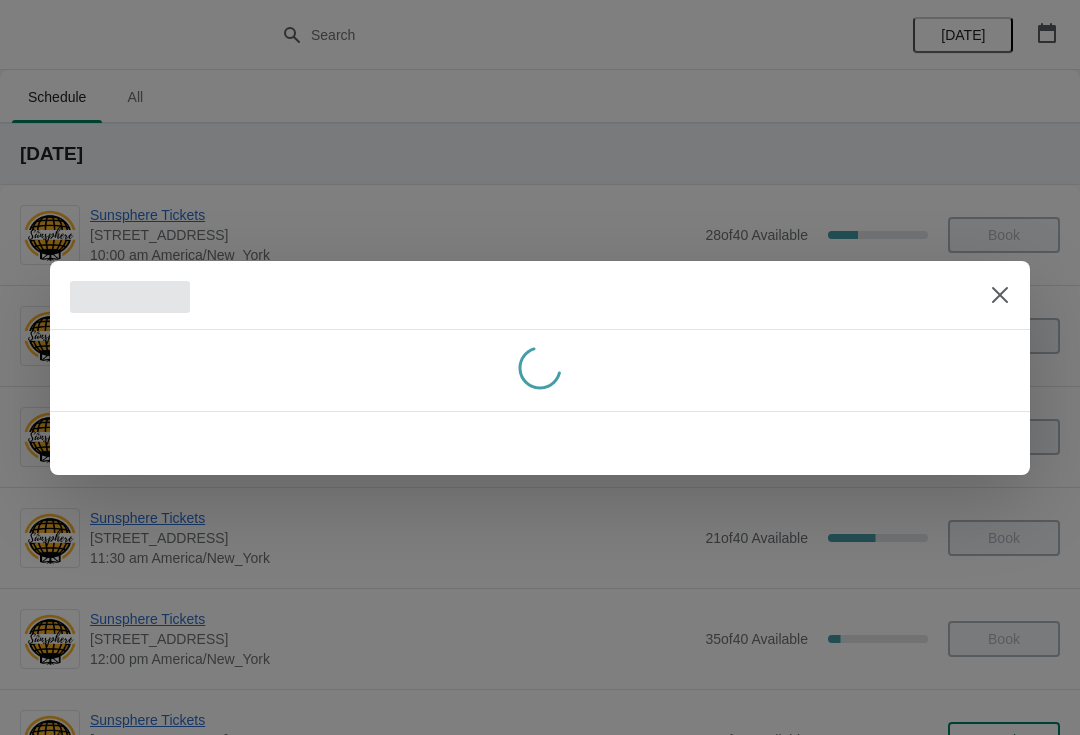 scroll, scrollTop: 0, scrollLeft: 0, axis: both 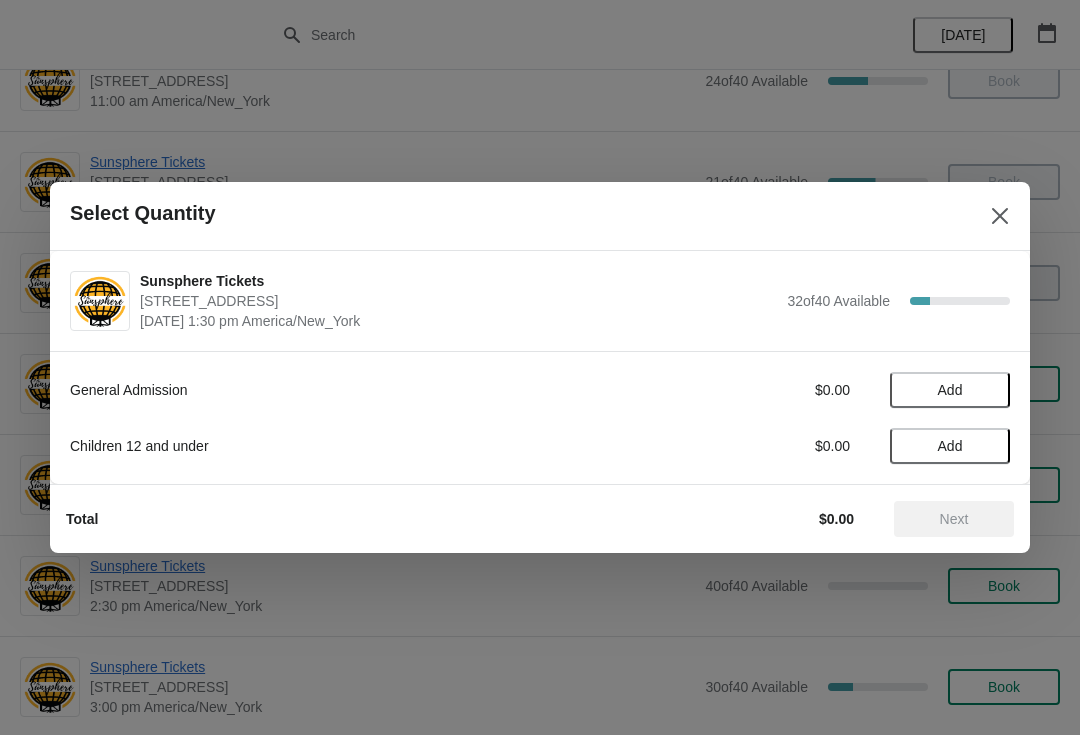 click on "Add" at bounding box center (950, 390) 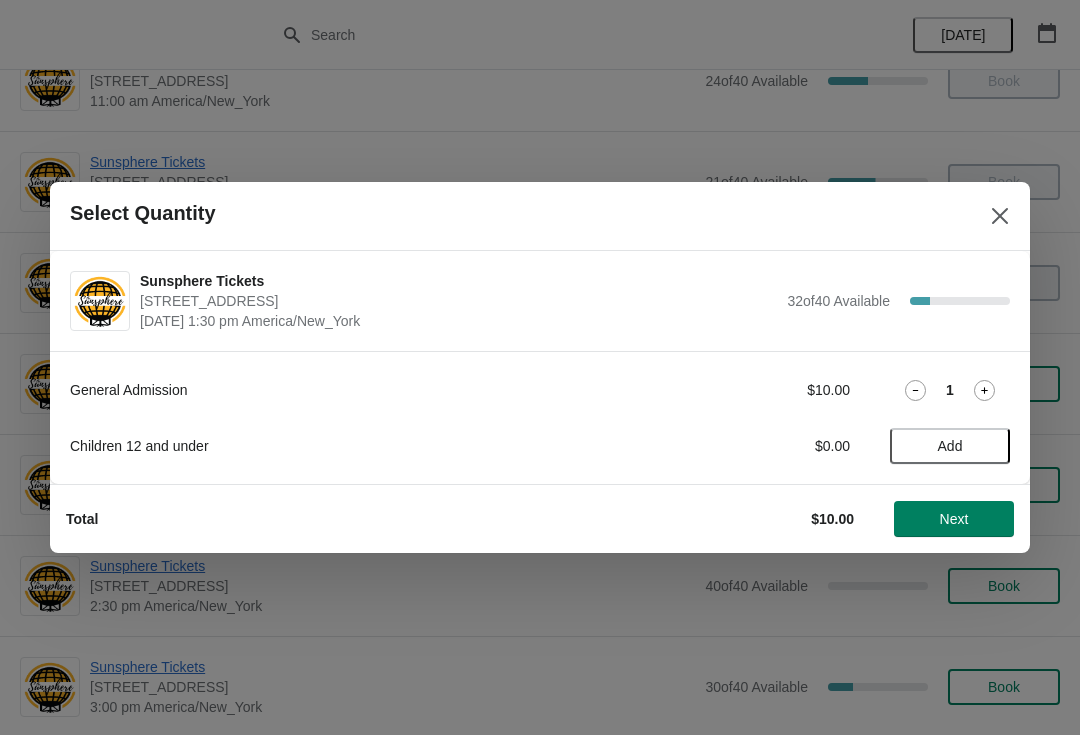 click on "1" at bounding box center (950, 390) 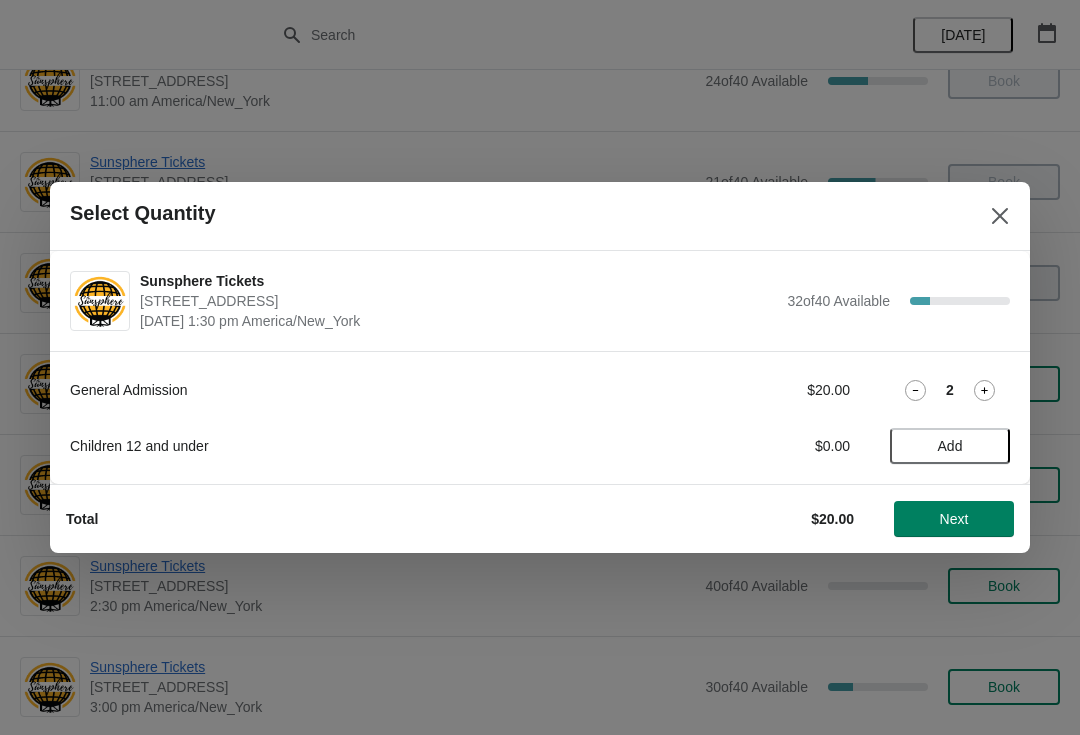 click on "Add" at bounding box center [950, 446] 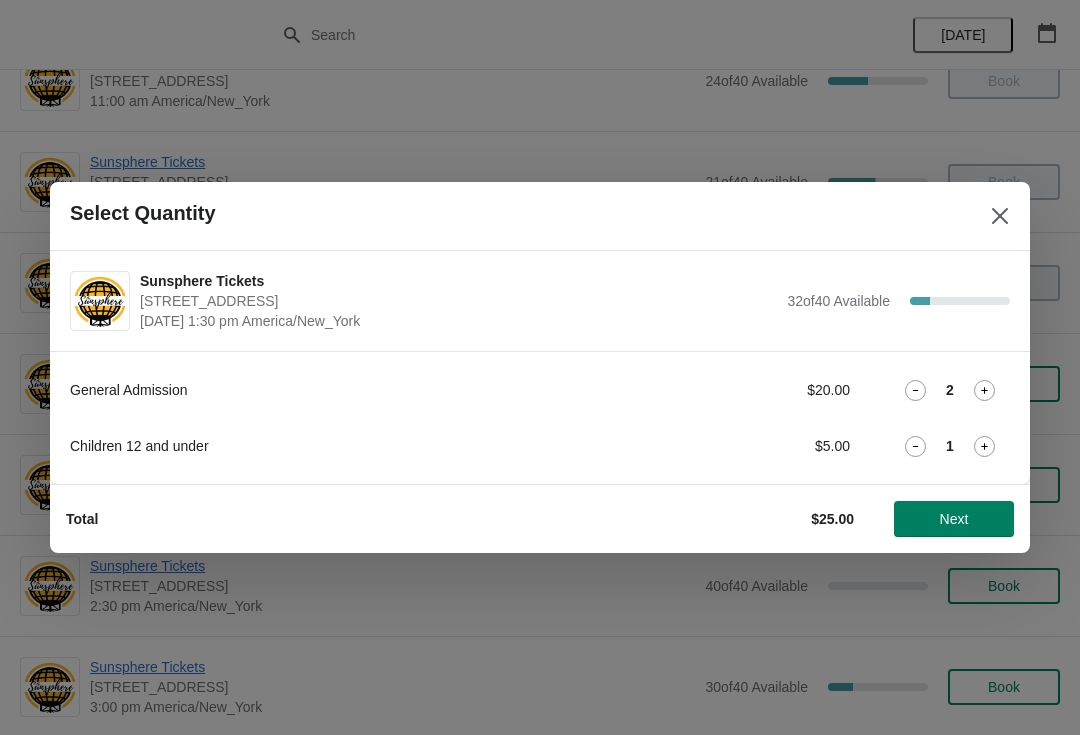 click 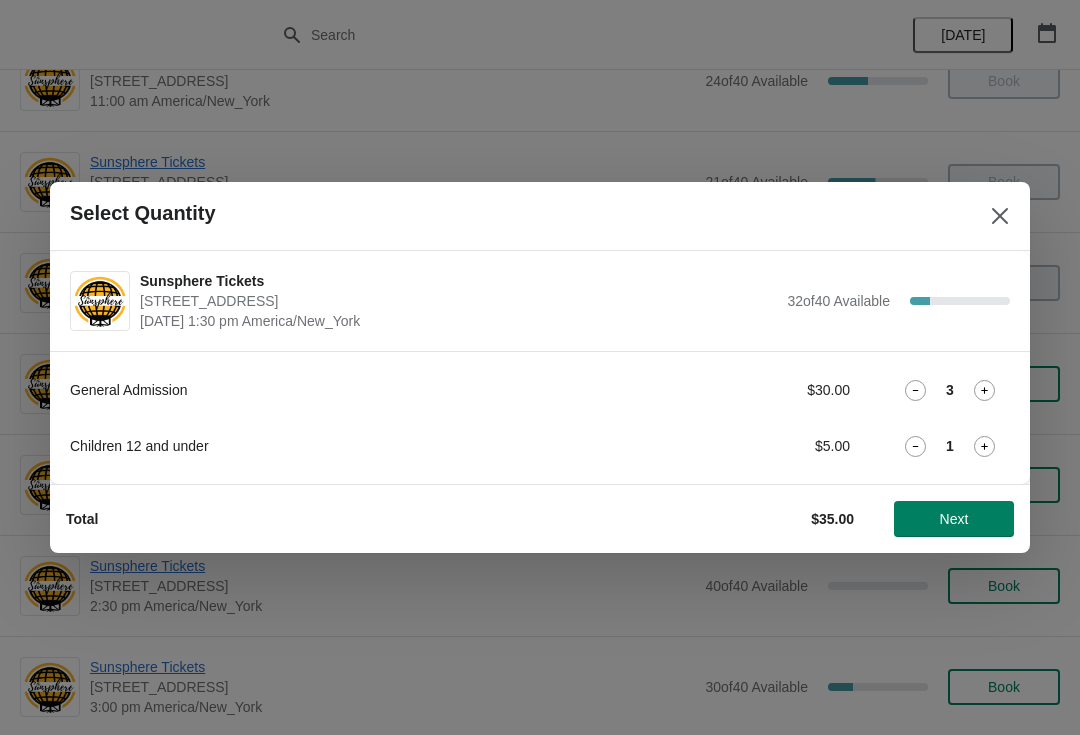 click on "Next" at bounding box center (954, 519) 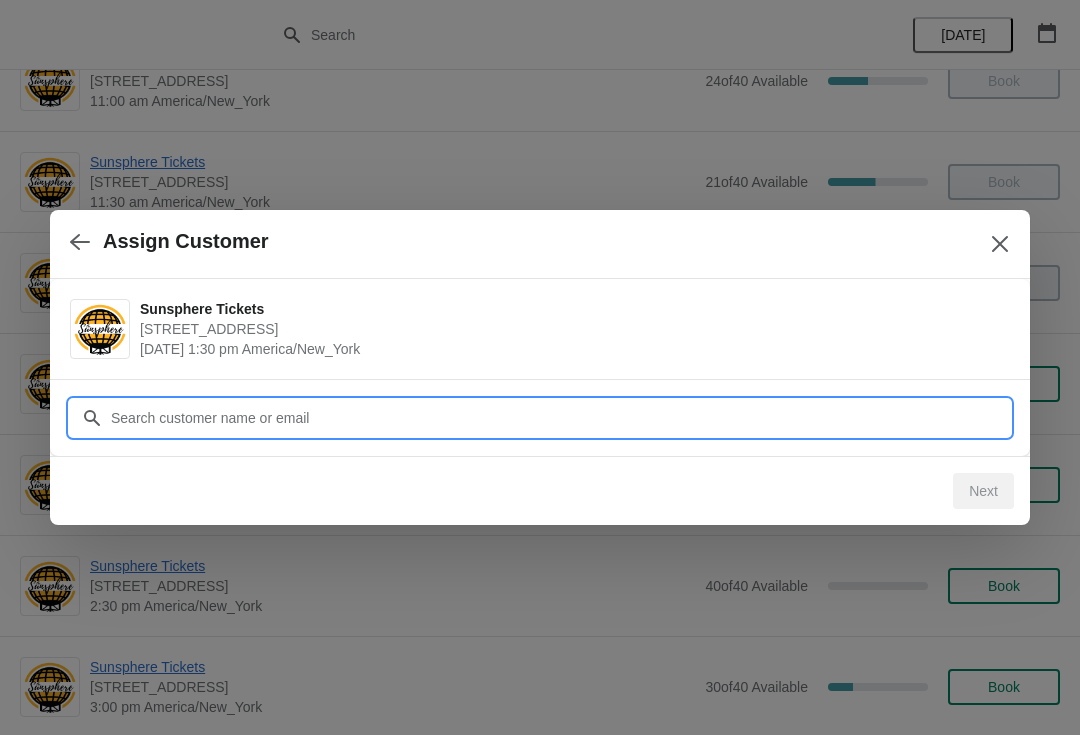 click on "Customer" at bounding box center [560, 418] 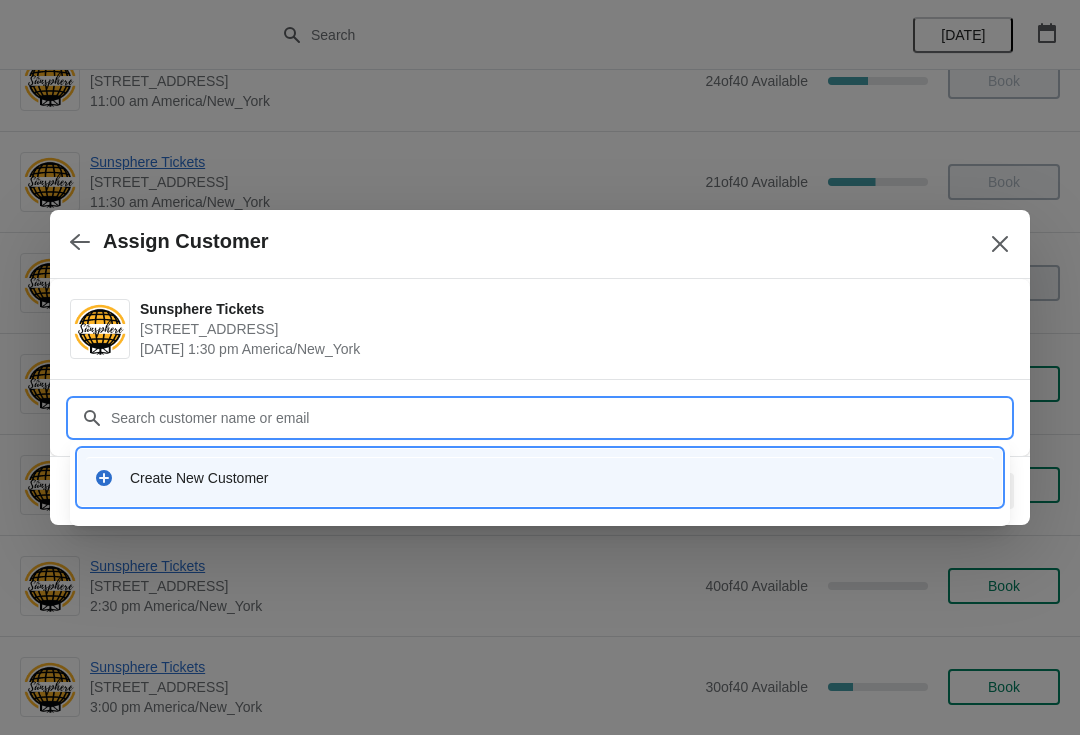 click on "Customer" at bounding box center (560, 418) 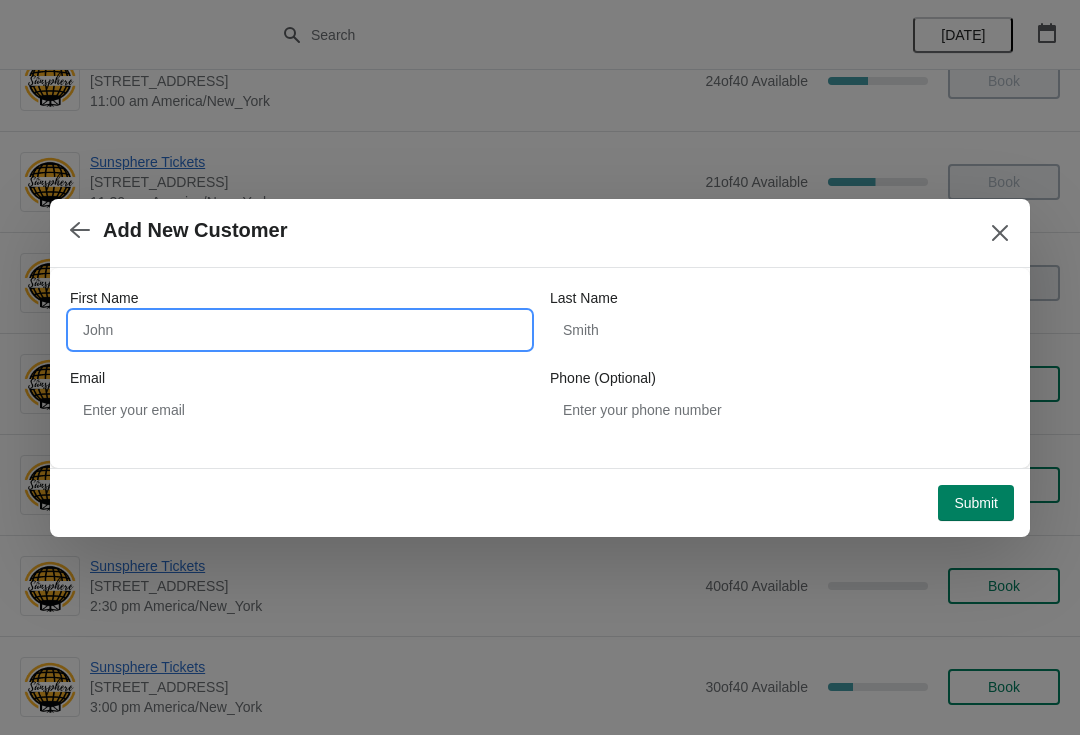 click on "First Name" at bounding box center [300, 330] 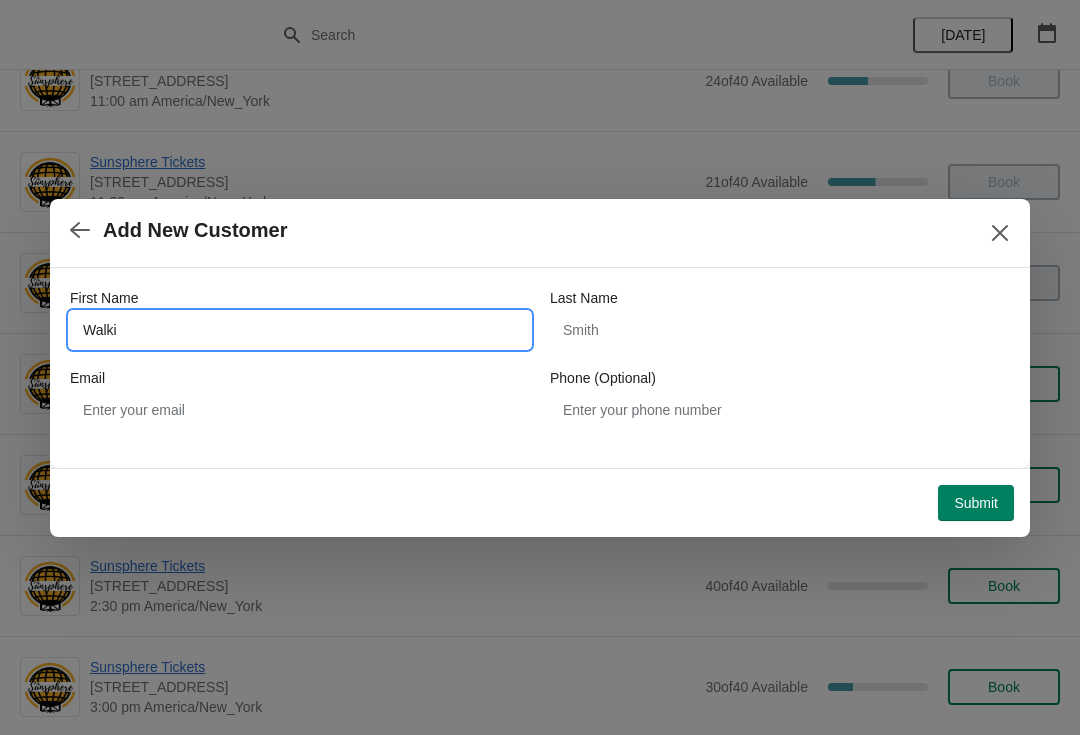 type on "Walkin" 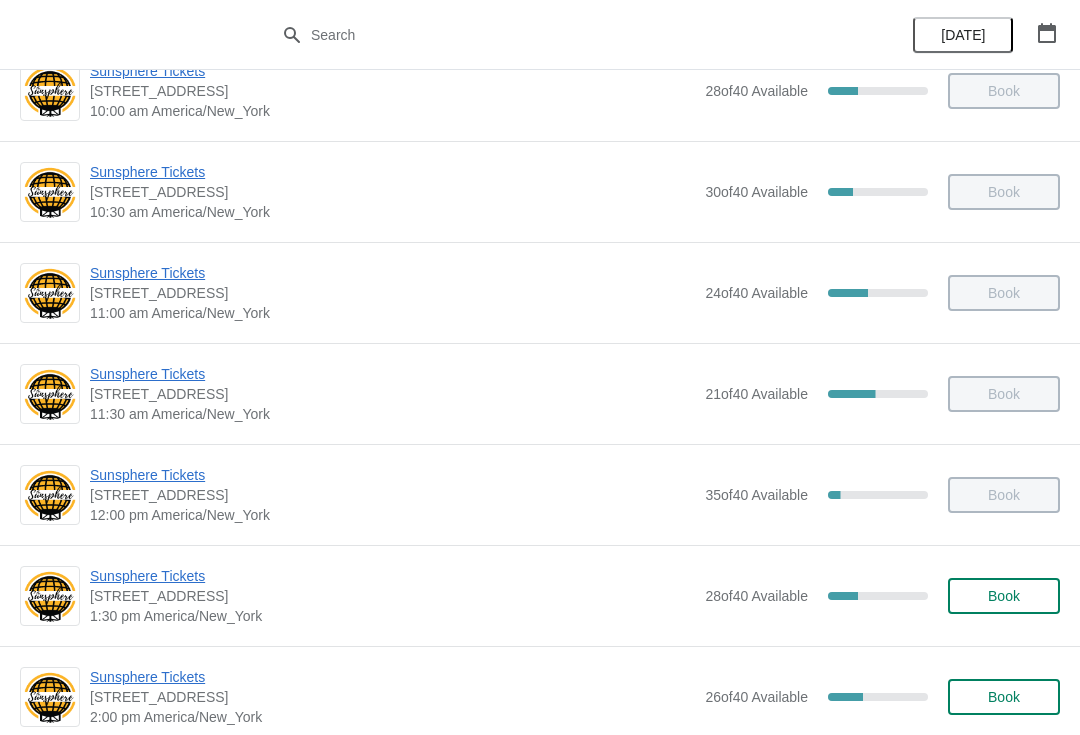 scroll, scrollTop: 290, scrollLeft: 0, axis: vertical 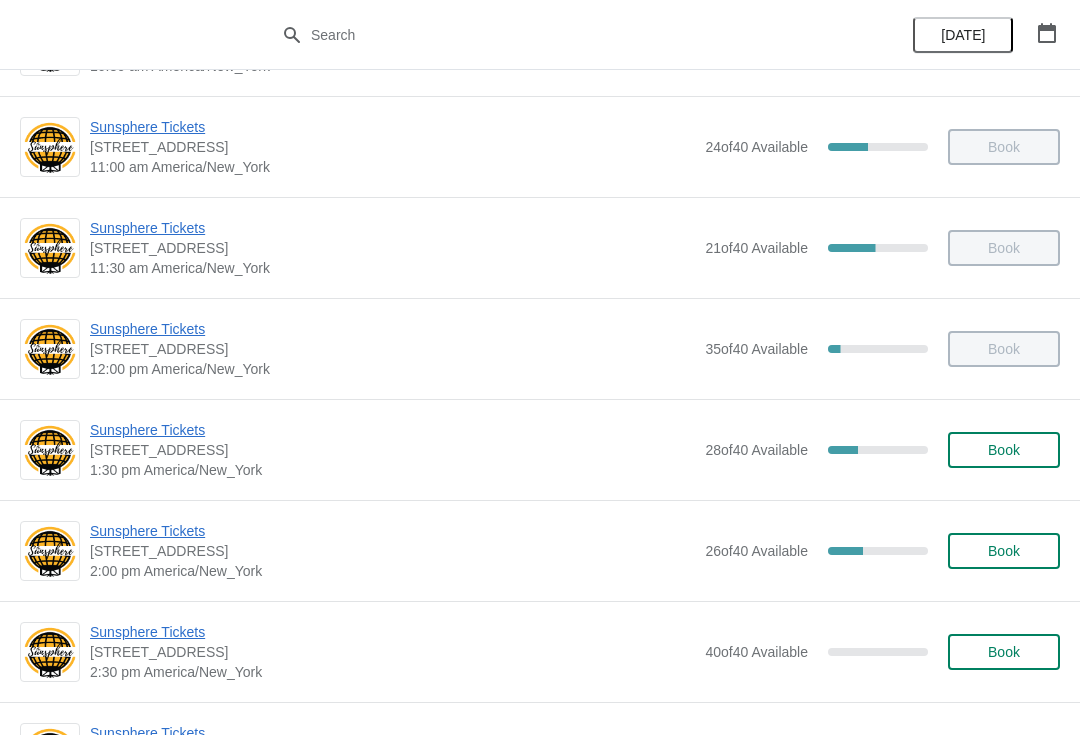 click on "Book" at bounding box center (1004, 450) 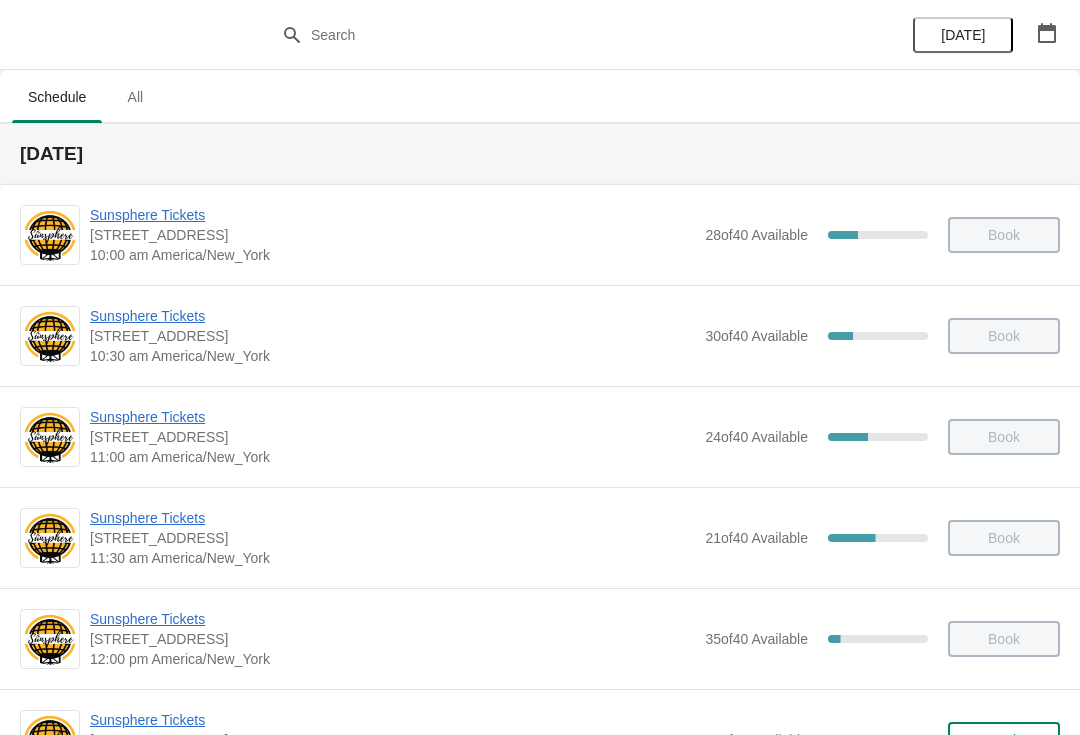 scroll, scrollTop: 290, scrollLeft: 0, axis: vertical 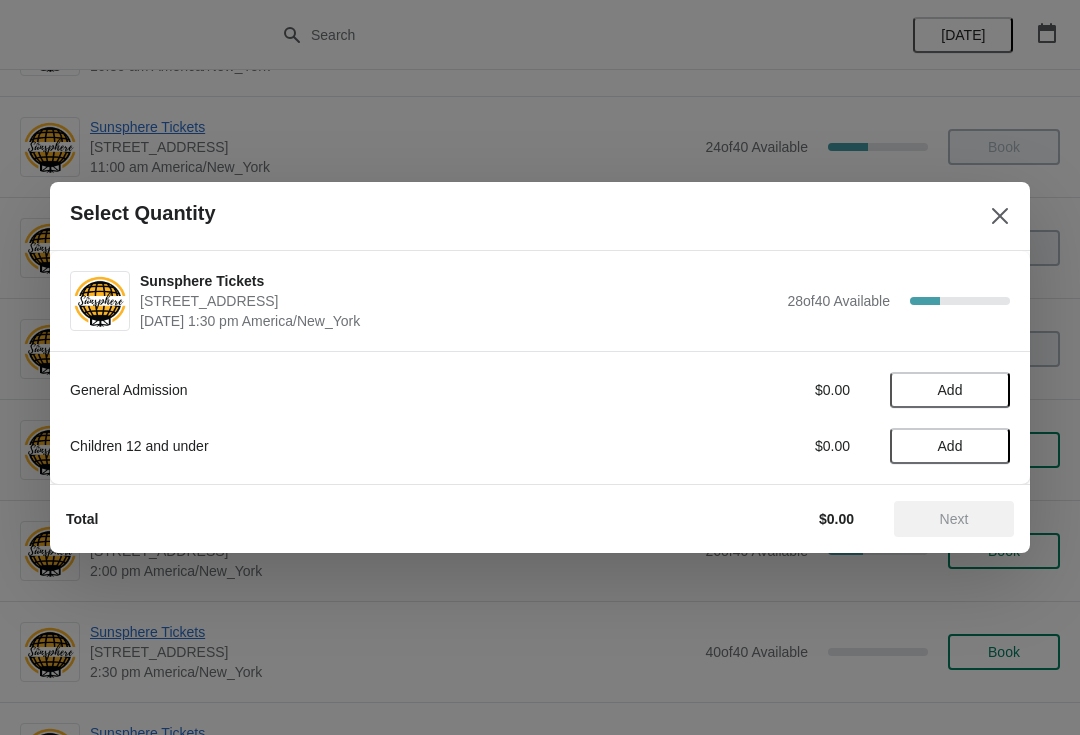 click on "Add" at bounding box center (950, 390) 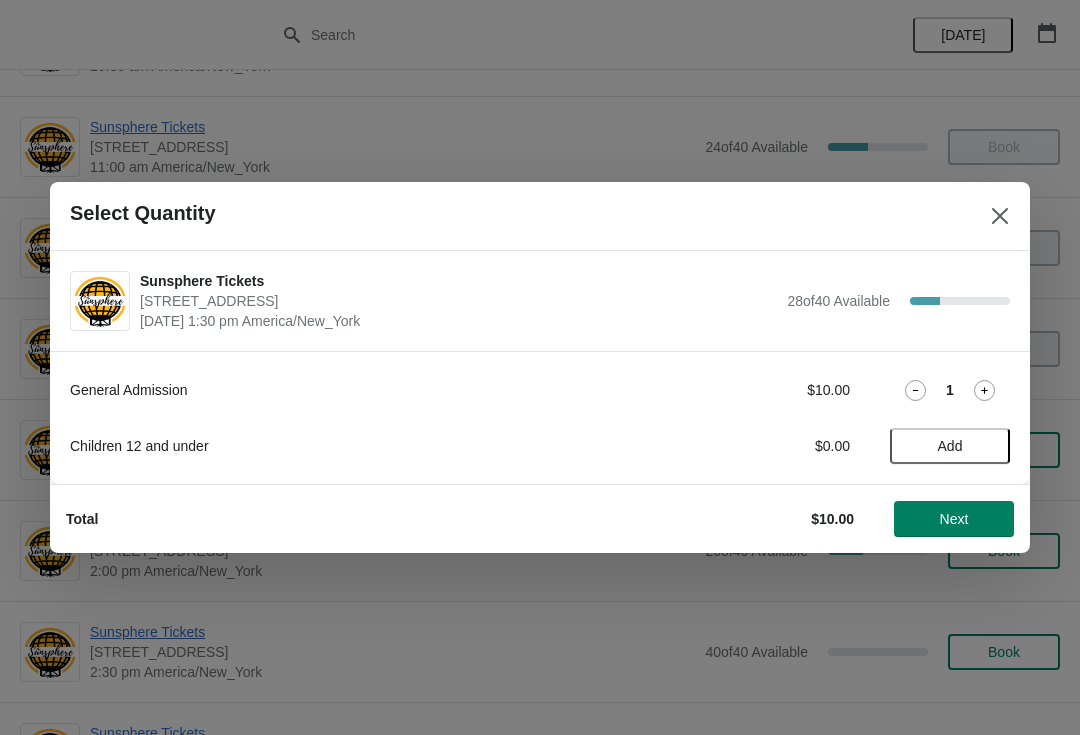 click on "Next" at bounding box center (954, 519) 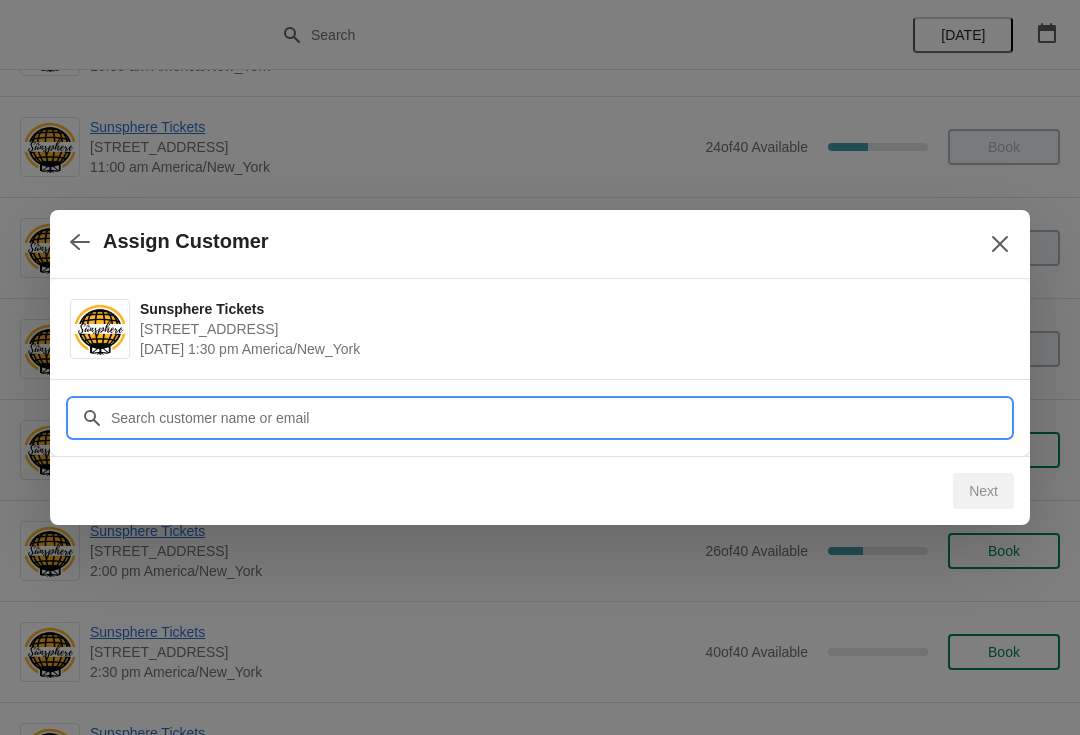 click on "Assign Customer Sunsphere Tickets 810 Clinch Avenue, Knoxville, TN, USA July 17 | 1:30 pm America/New_York Customer Next" at bounding box center [540, 10180] 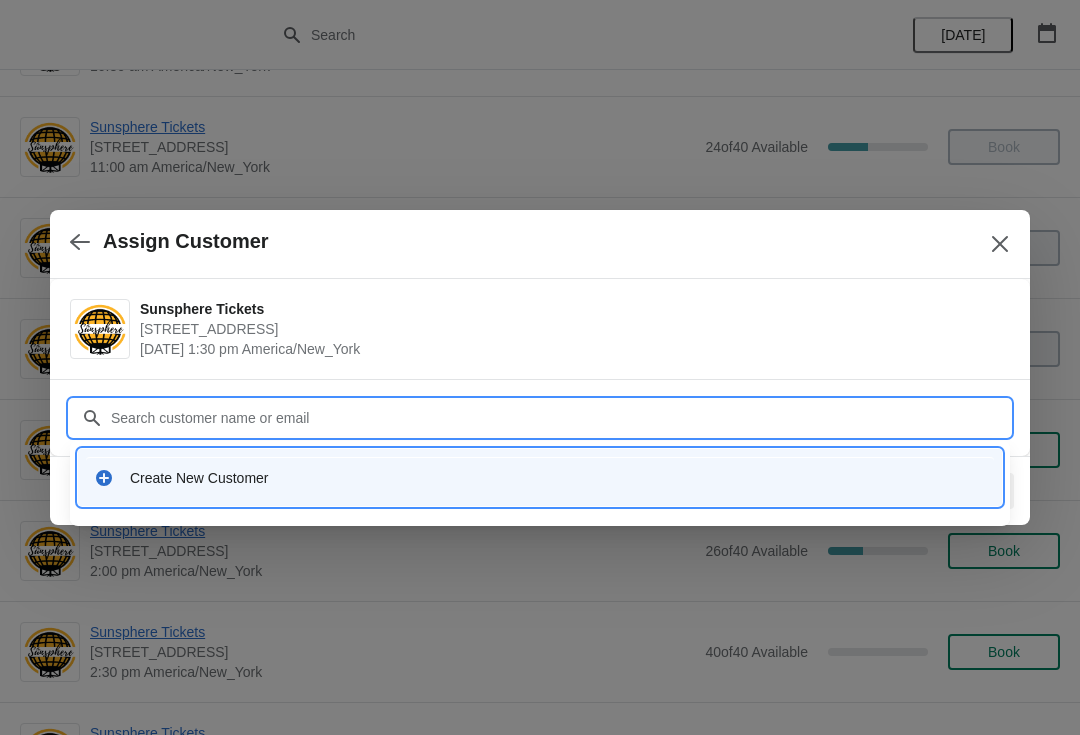 click on "Create New Customer" at bounding box center (540, 477) 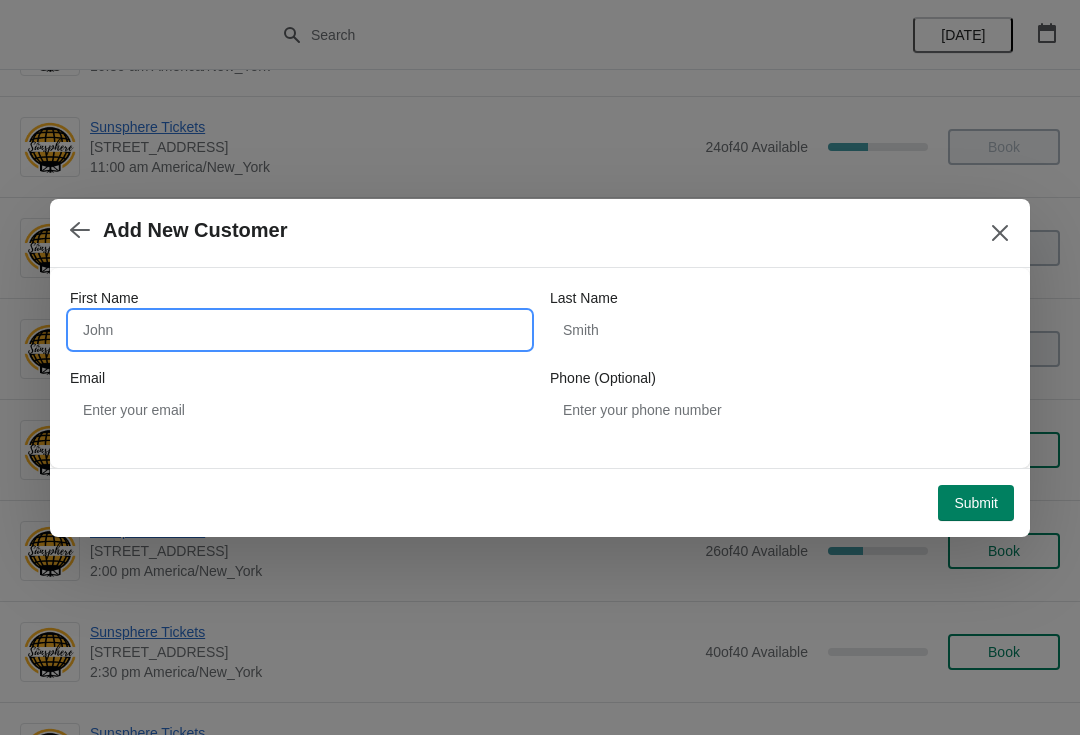 click on "First Name" at bounding box center (300, 330) 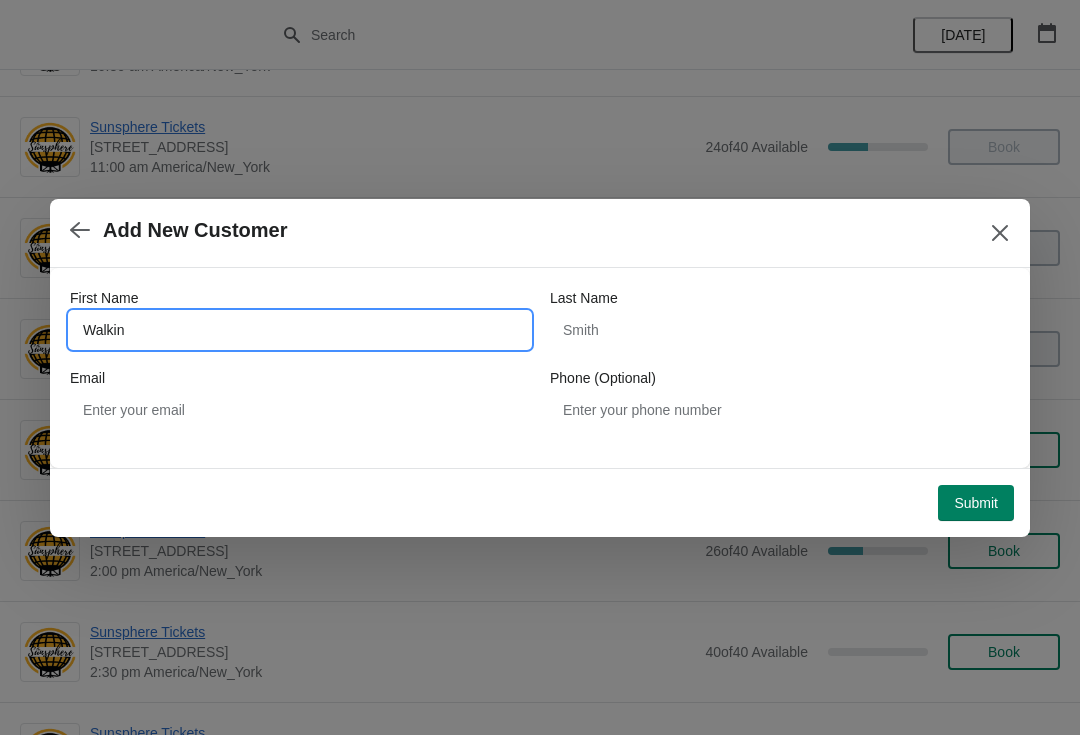 type on "Walkin" 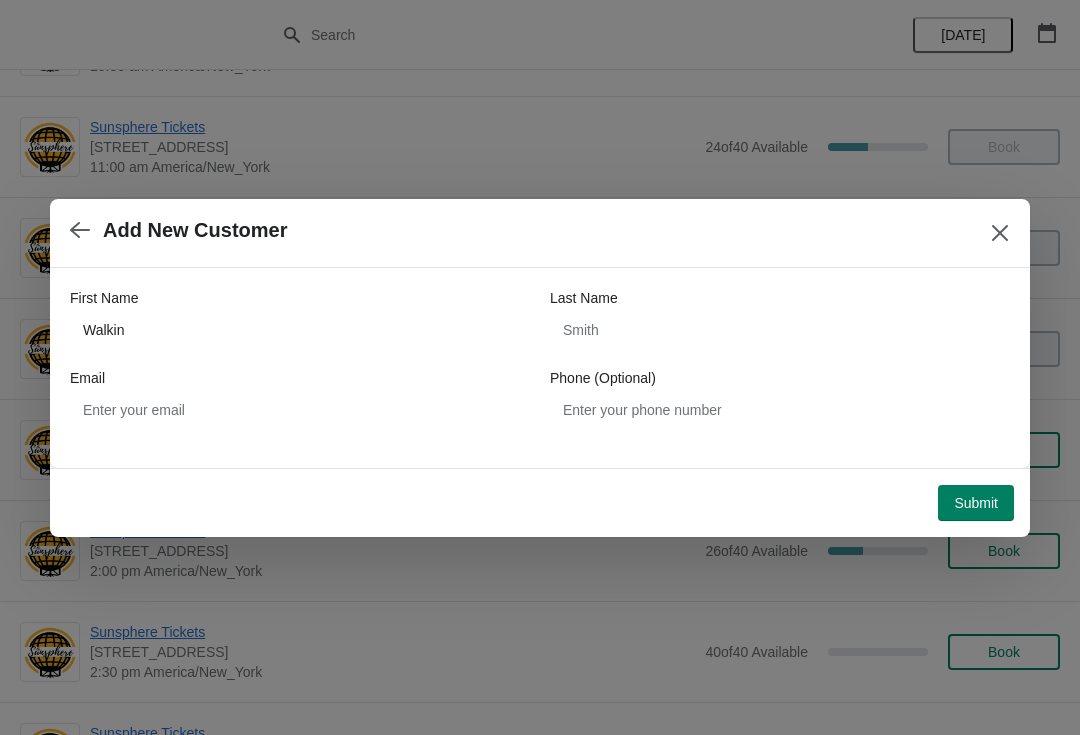 click on "Submit" at bounding box center (976, 503) 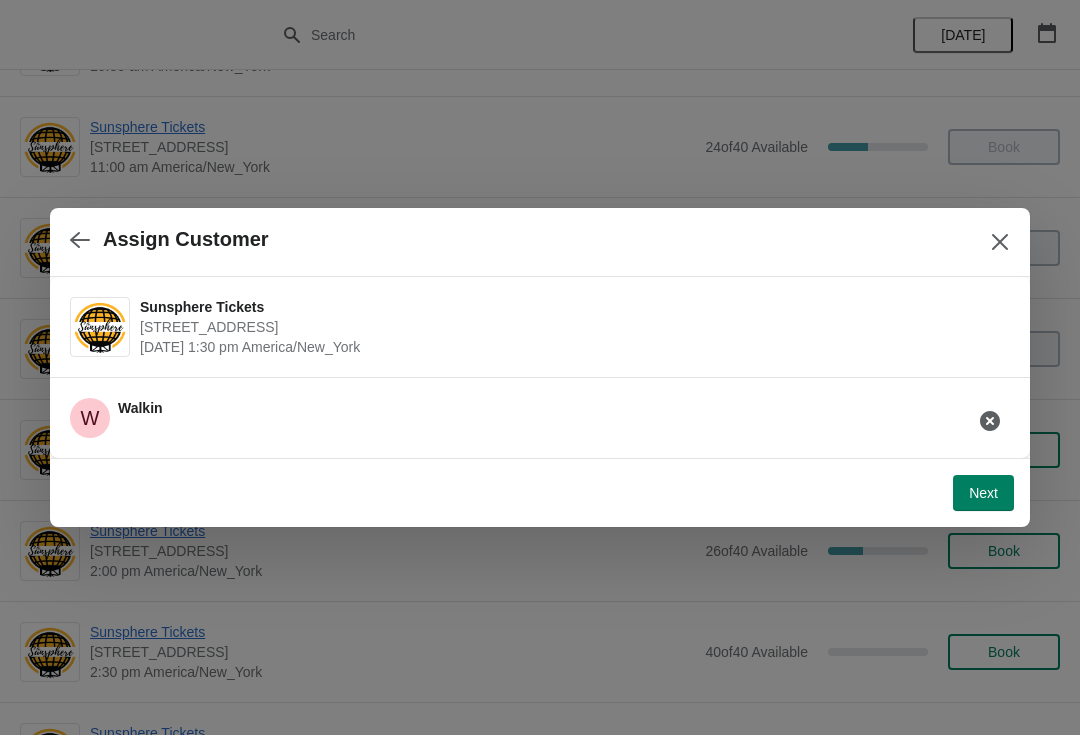 click on "Next" at bounding box center (983, 493) 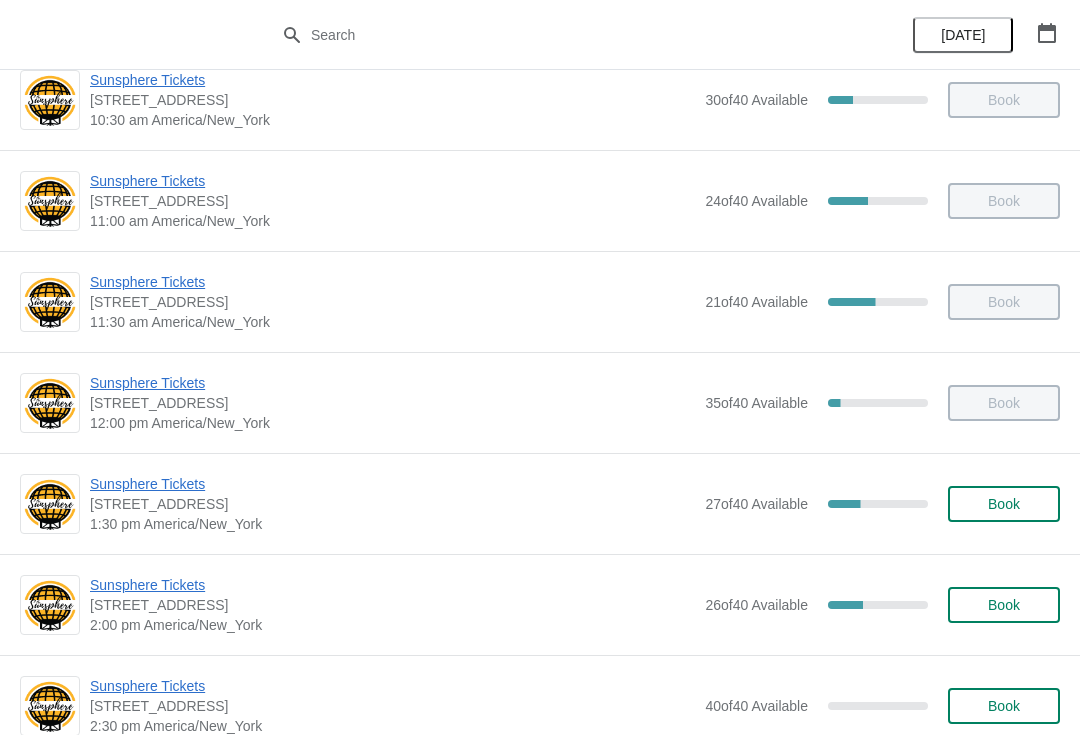 scroll, scrollTop: 275, scrollLeft: 0, axis: vertical 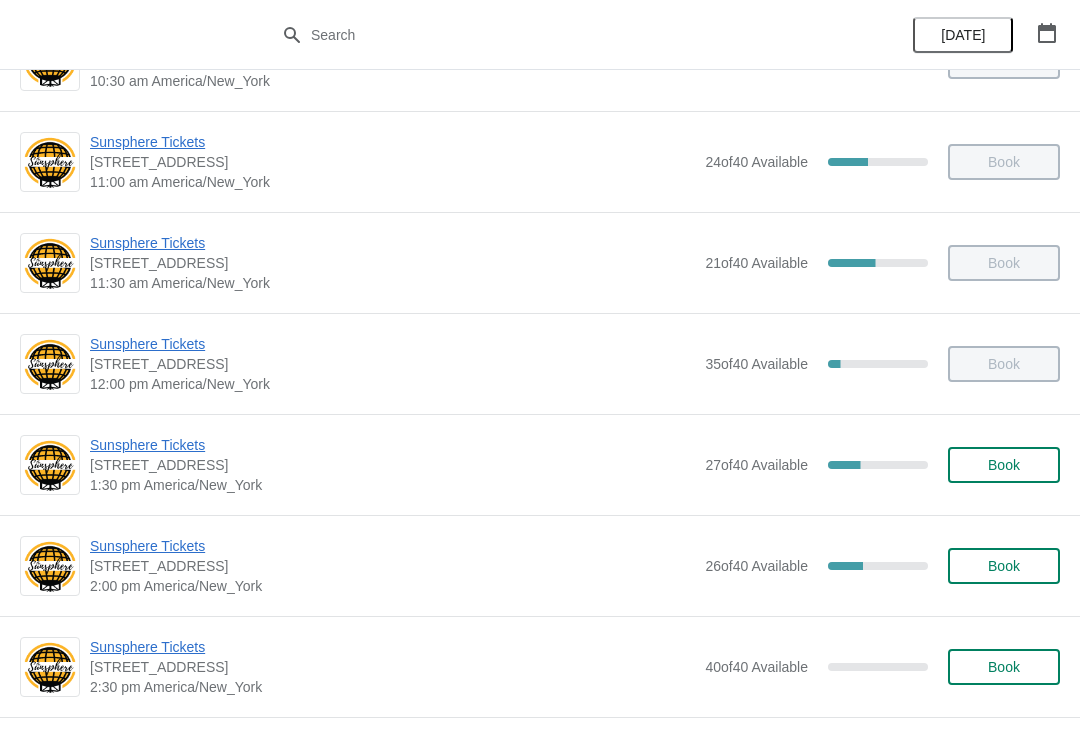 click on "Book" at bounding box center [1004, 465] 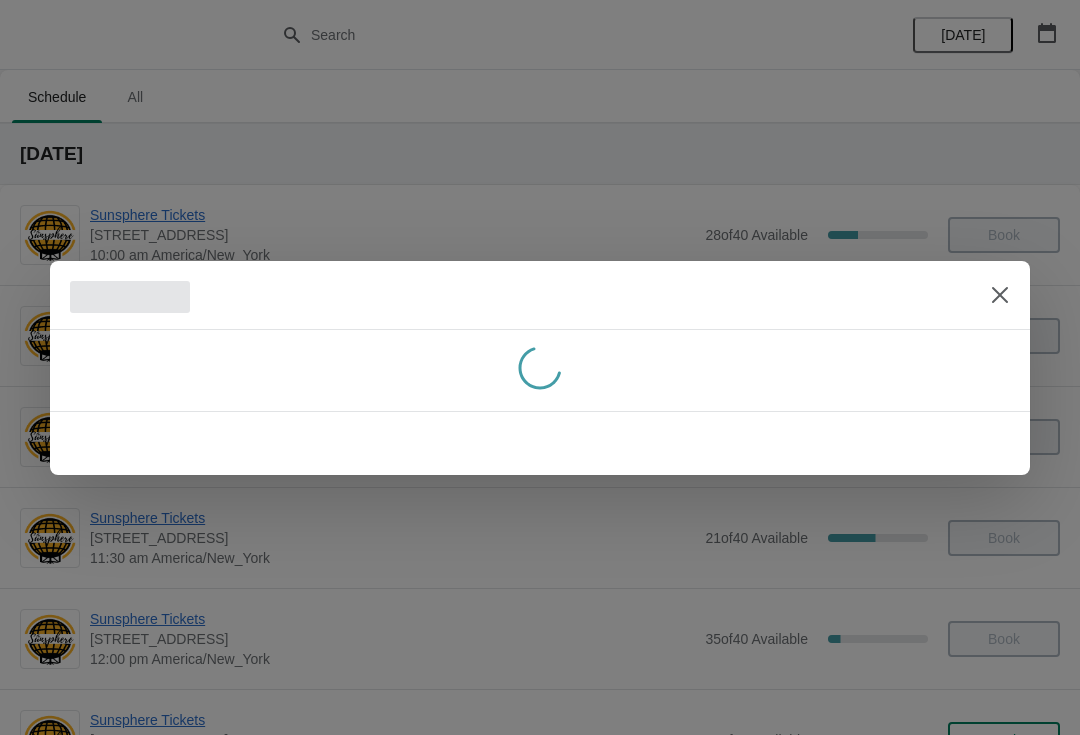 scroll, scrollTop: 0, scrollLeft: 0, axis: both 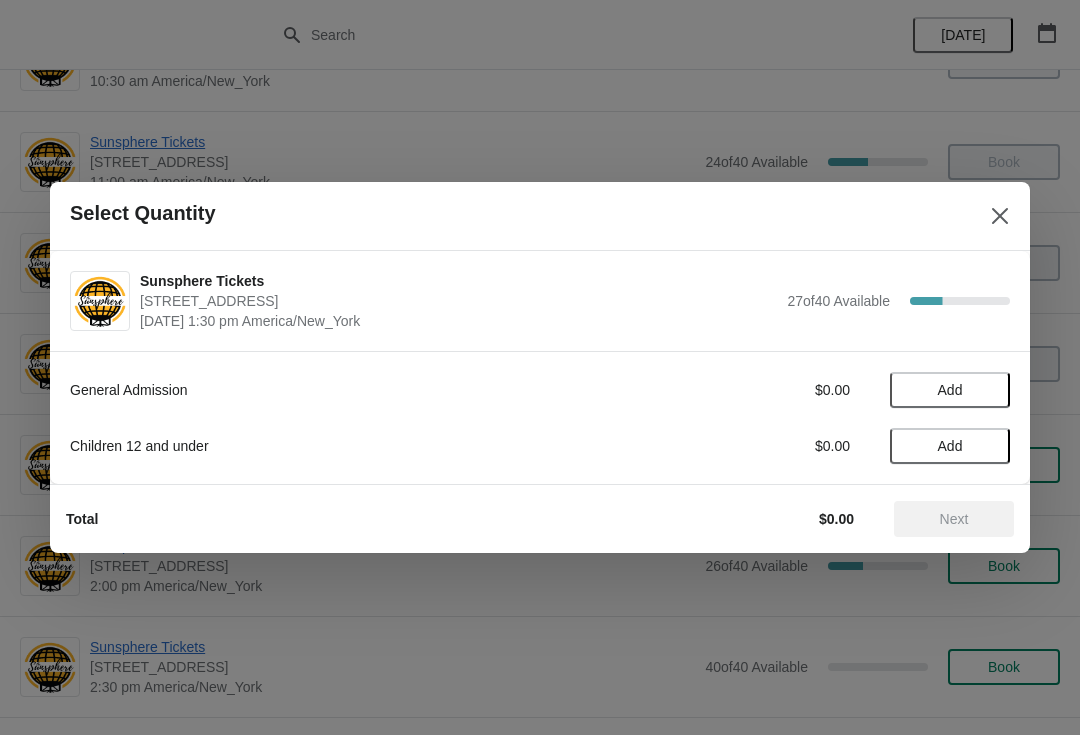 click on "Add" at bounding box center (950, 390) 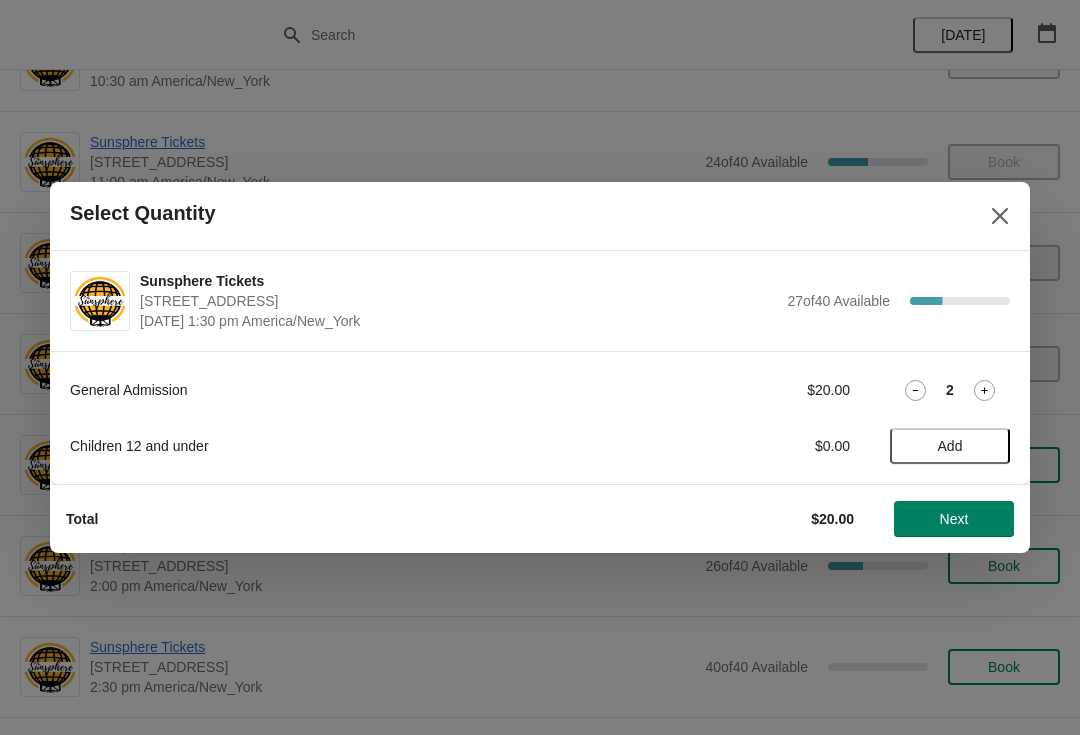 click on "Next" at bounding box center [954, 519] 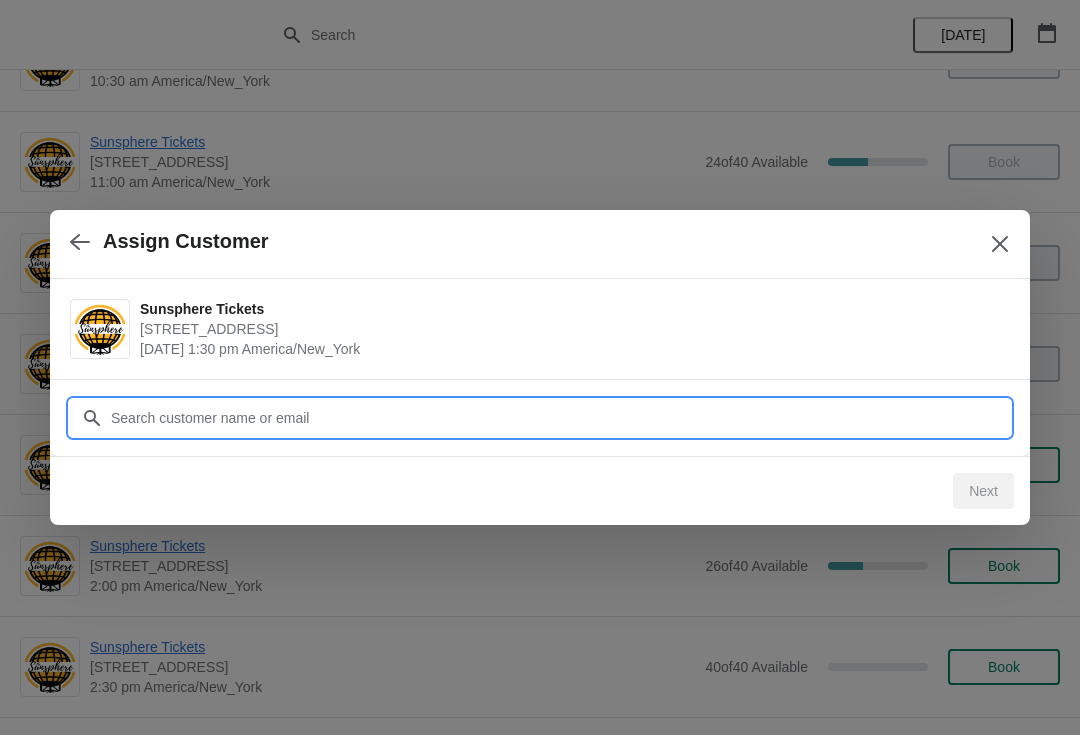 click on "Customer" at bounding box center [560, 418] 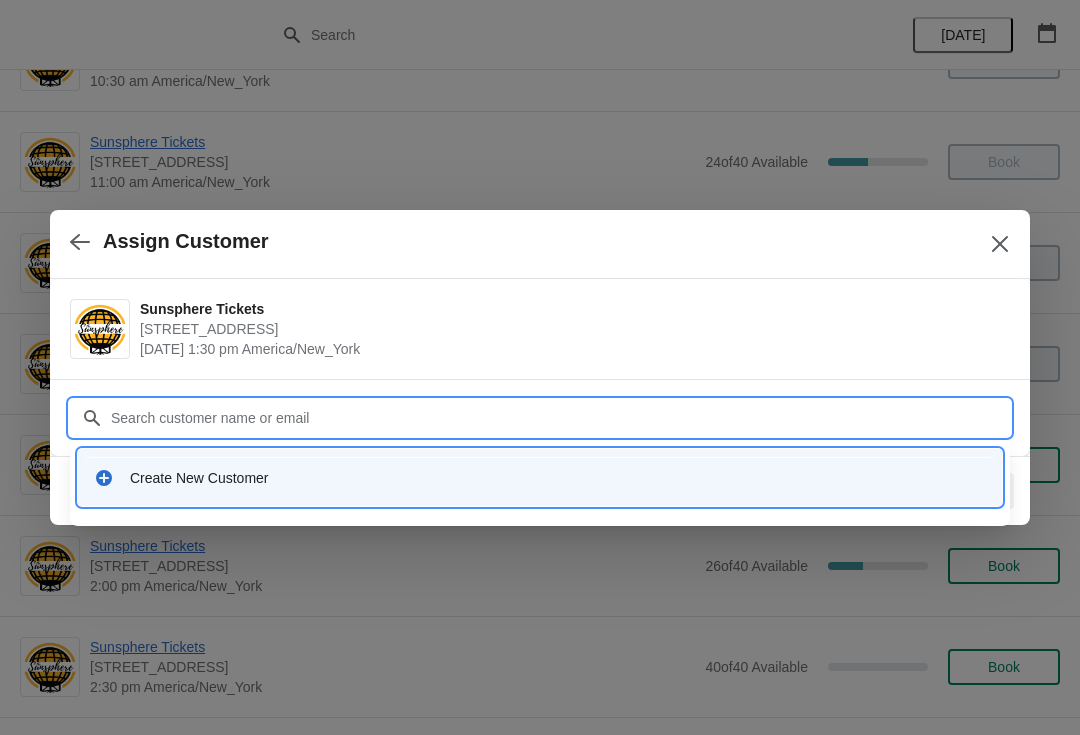 click on "Create New Customer" at bounding box center [540, 477] 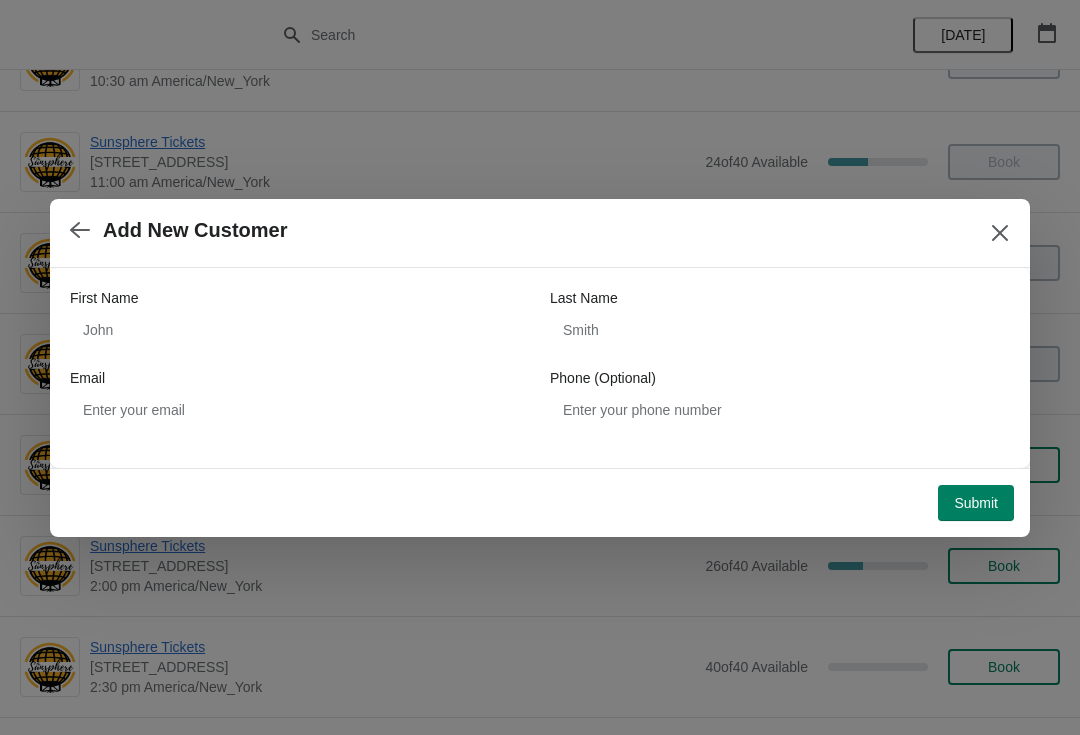 click on "First Name" at bounding box center [300, 298] 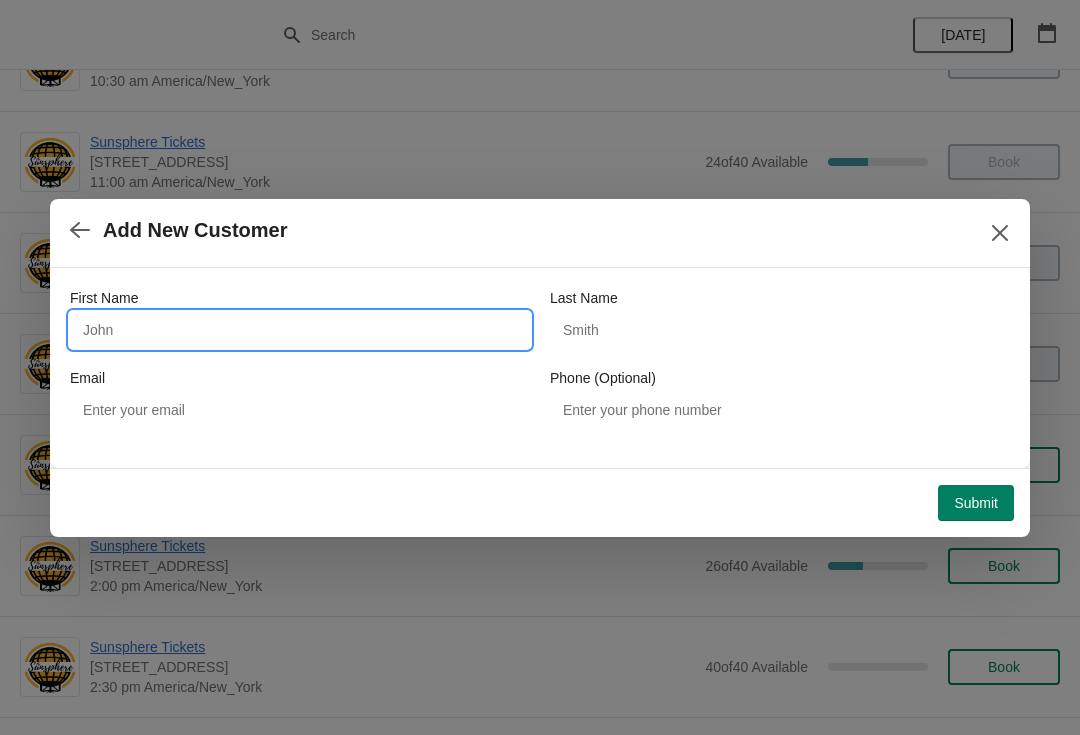 click on "First Name" at bounding box center [300, 330] 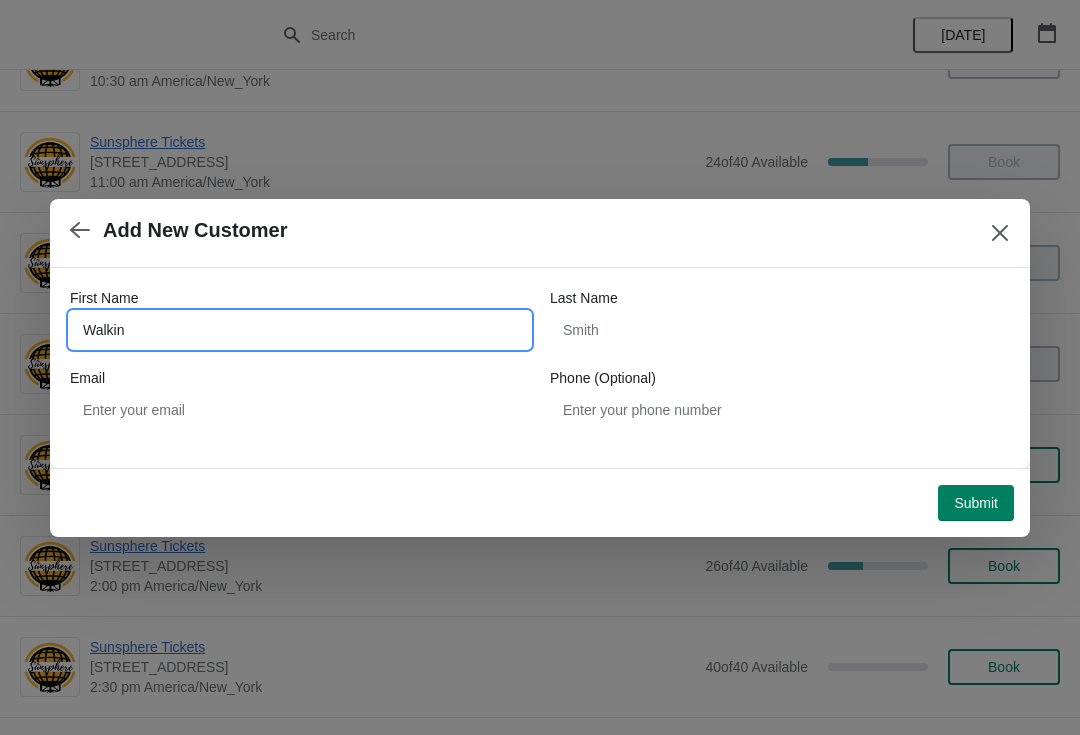 type on "Walkin" 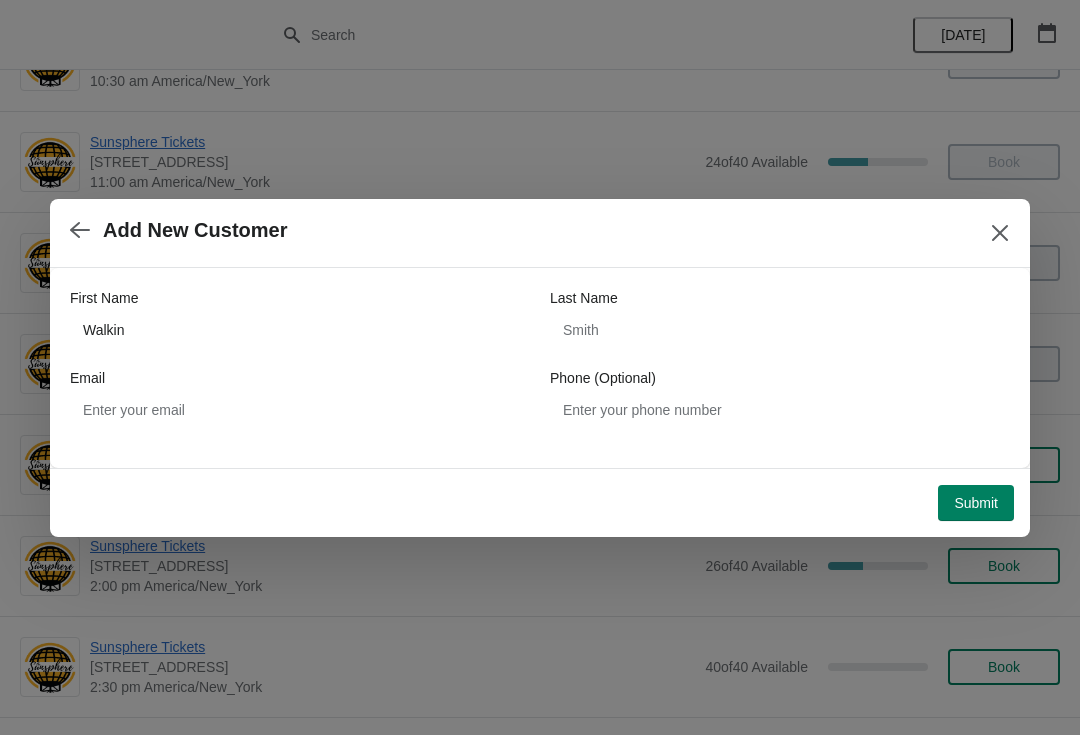 click on "Submit" at bounding box center [976, 503] 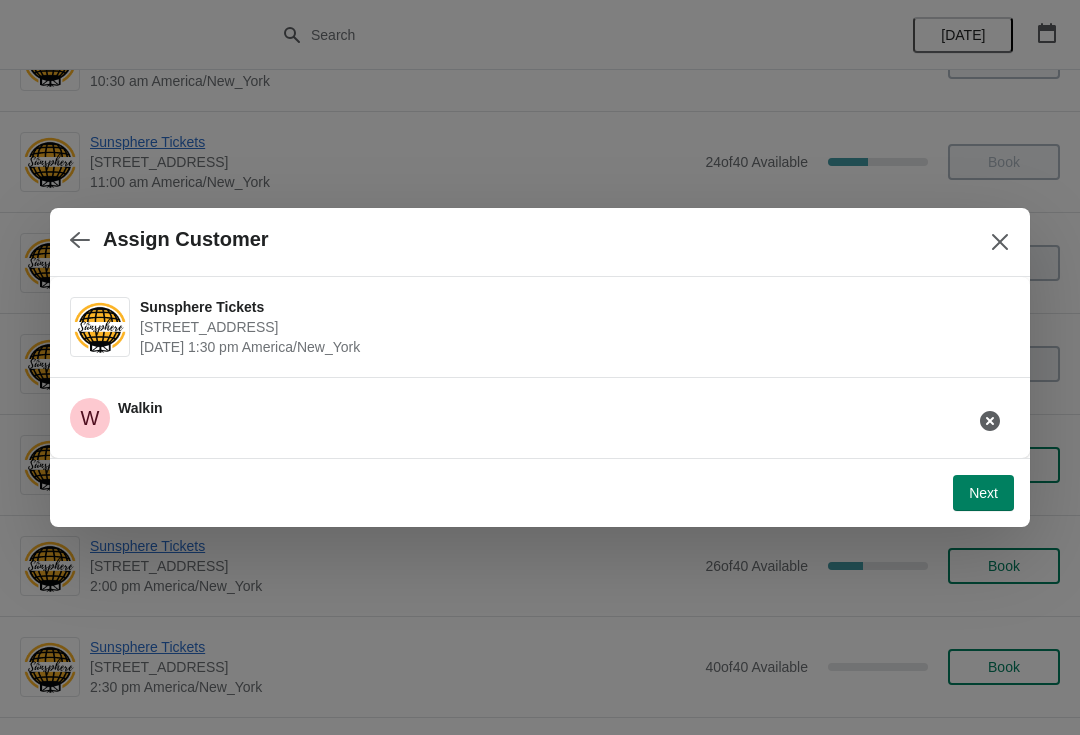 click on "Next" at bounding box center (983, 493) 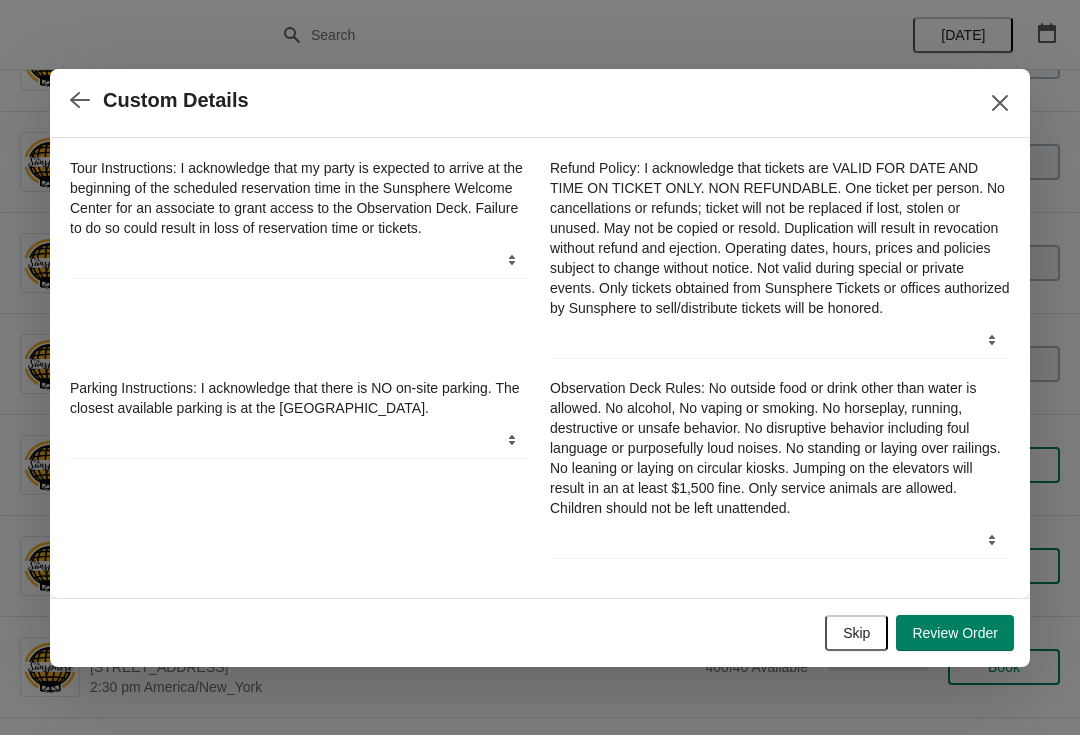 click on "Skip" at bounding box center [856, 633] 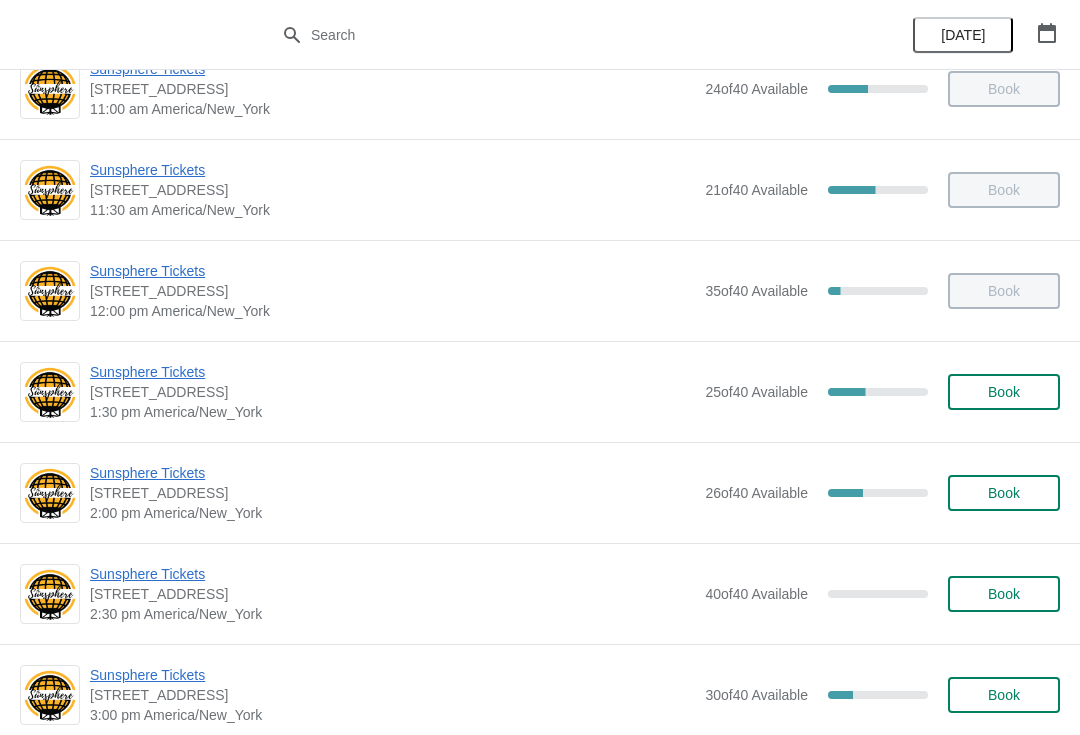 scroll, scrollTop: 422, scrollLeft: 0, axis: vertical 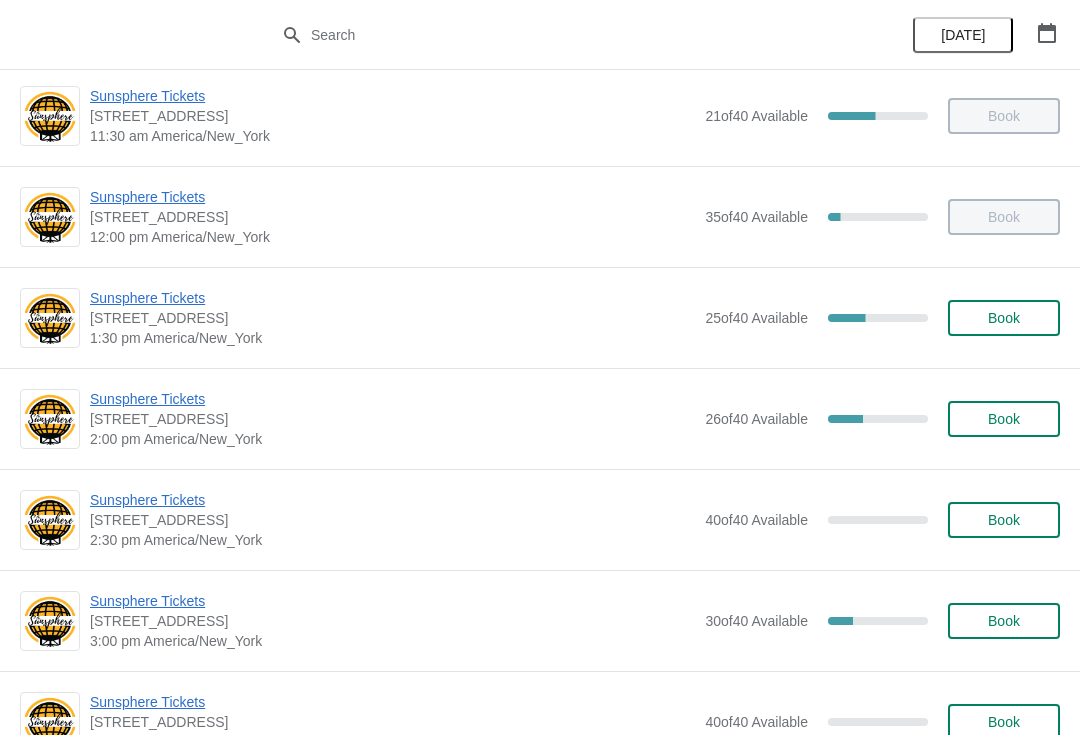 click on "Book" at bounding box center [1004, 318] 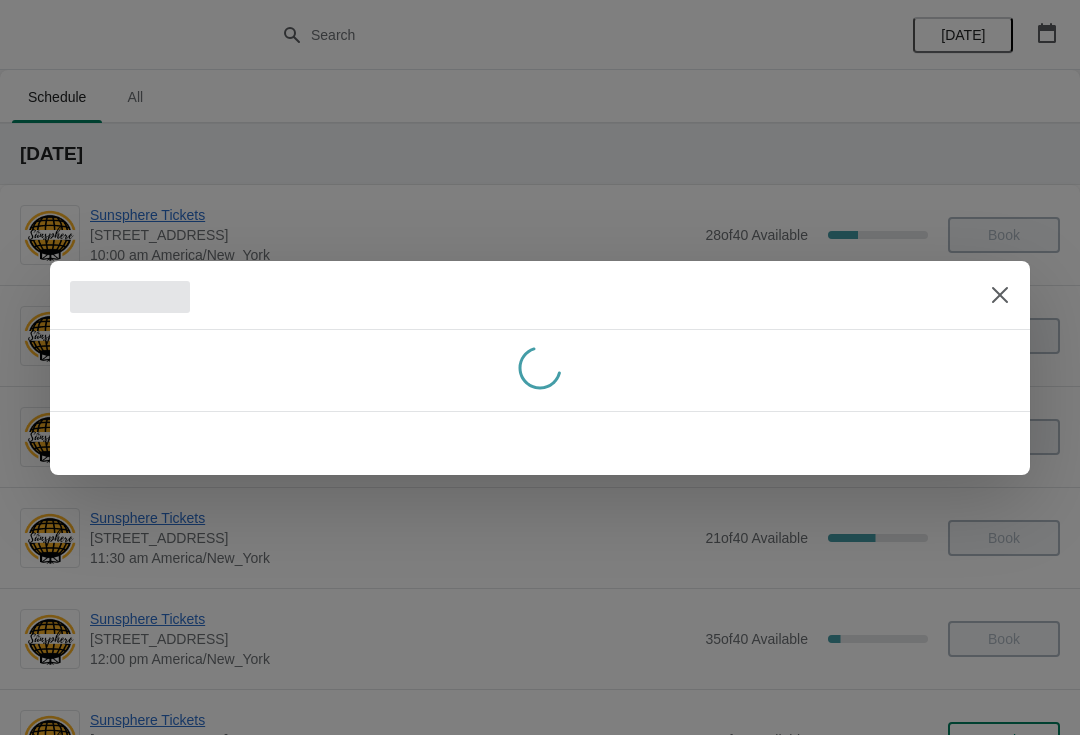 scroll, scrollTop: 0, scrollLeft: 0, axis: both 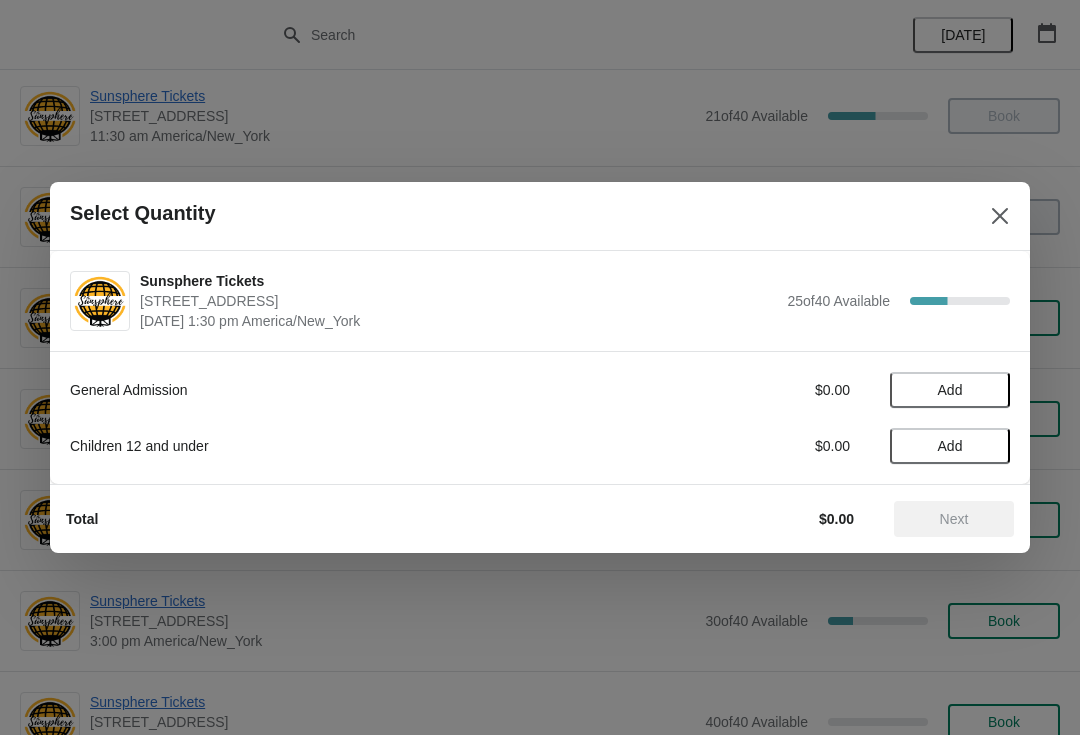 click on "Add" at bounding box center (950, 390) 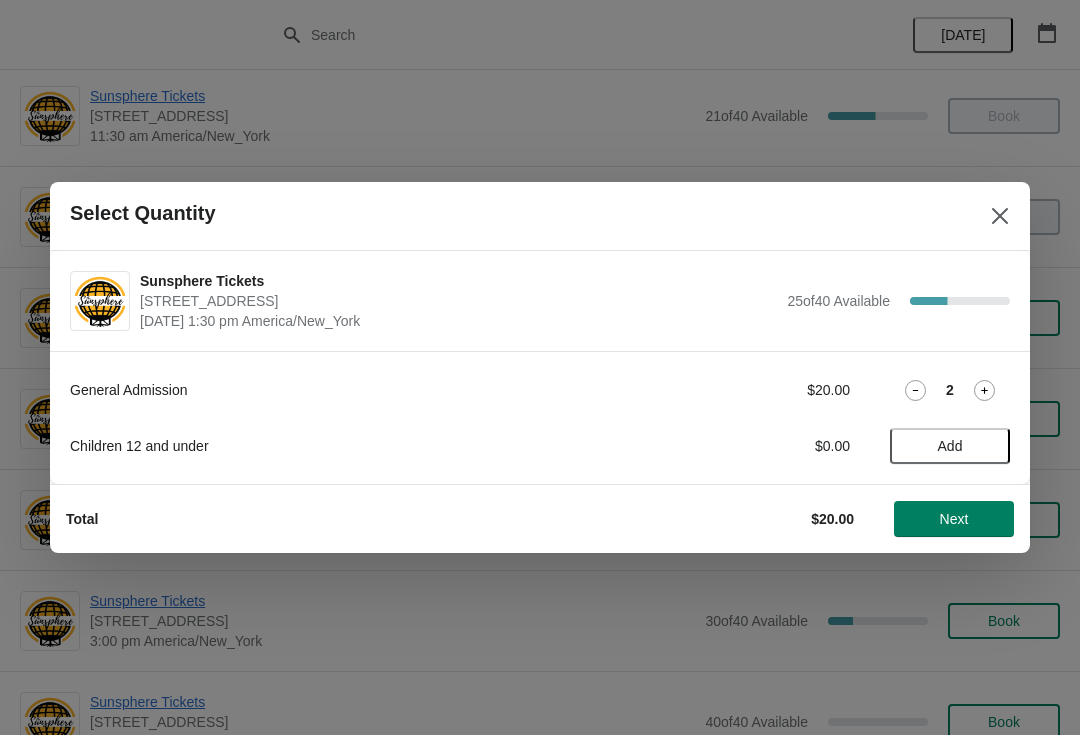 click on "Next" at bounding box center [954, 519] 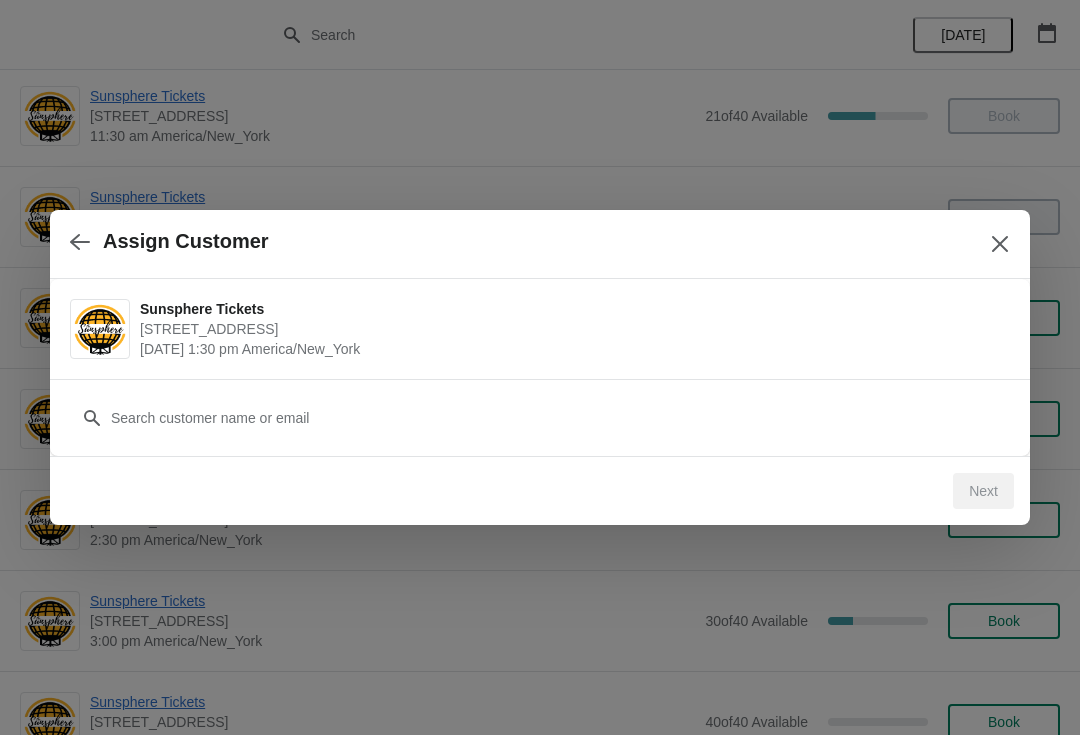 click on "Customer" at bounding box center (540, 417) 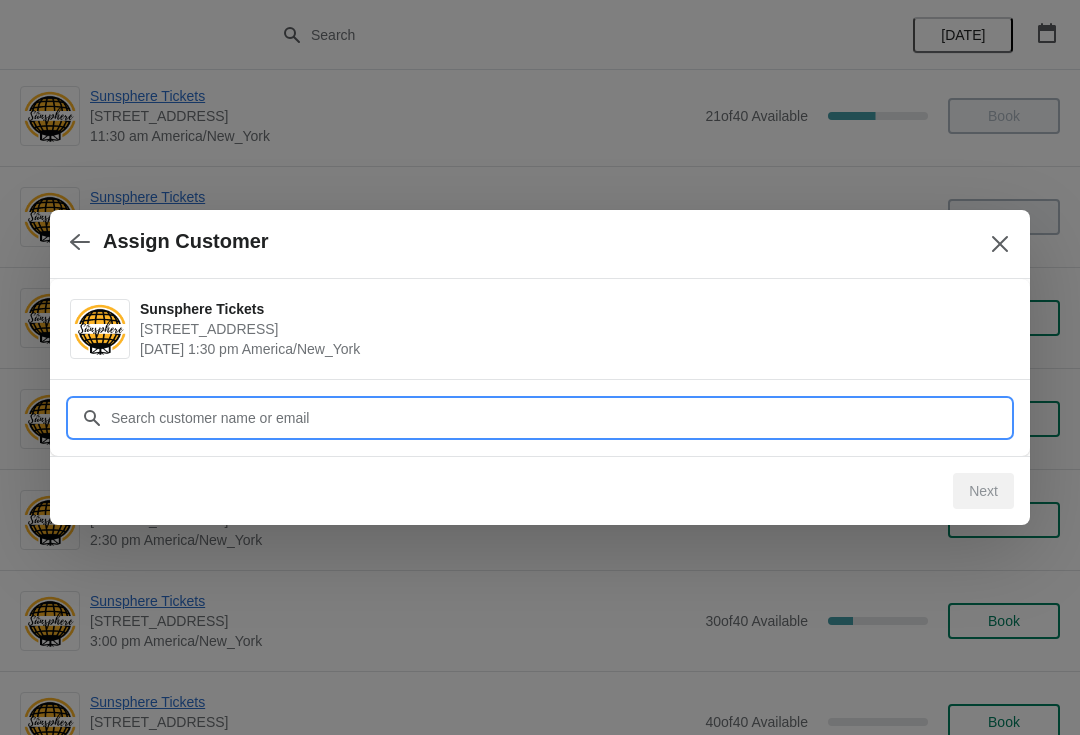 click on "Customer" at bounding box center (560, 418) 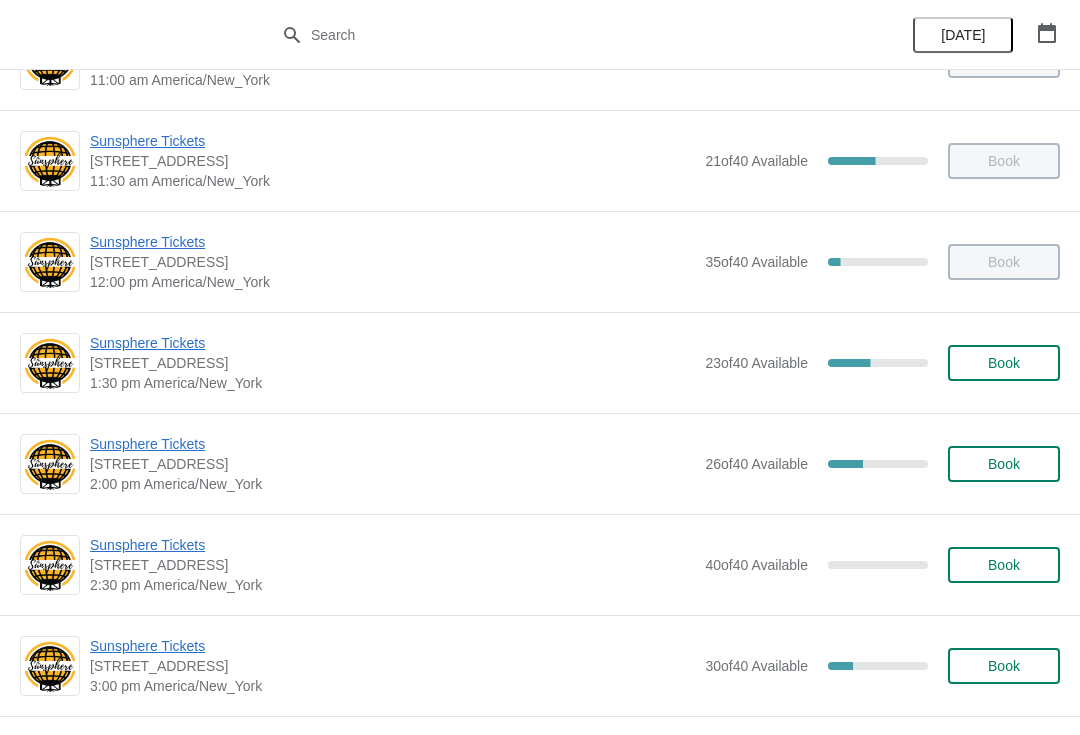 scroll, scrollTop: 387, scrollLeft: 0, axis: vertical 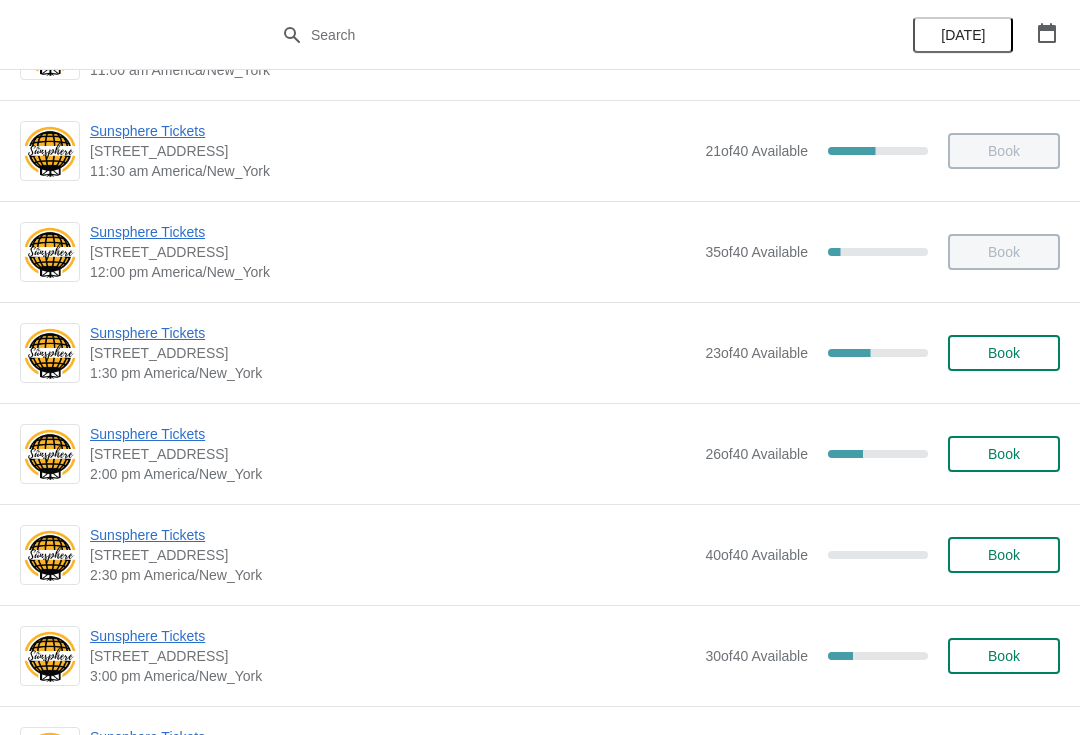 click on "Sunsphere Tickets" at bounding box center [392, 434] 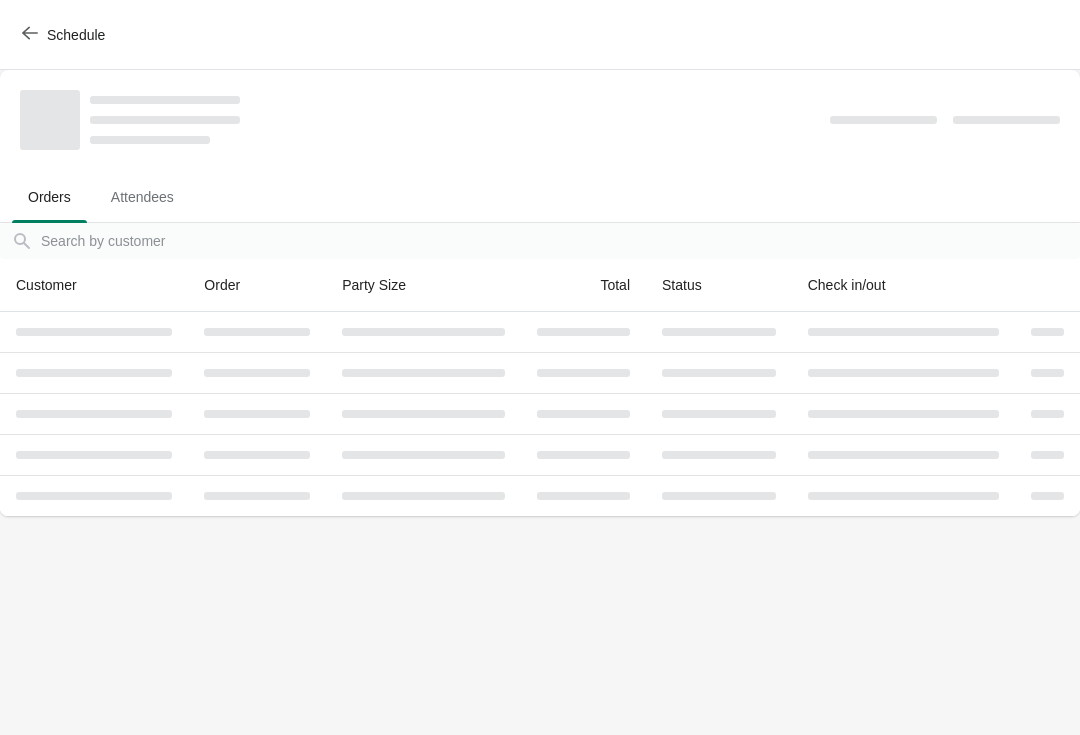 scroll, scrollTop: 0, scrollLeft: 0, axis: both 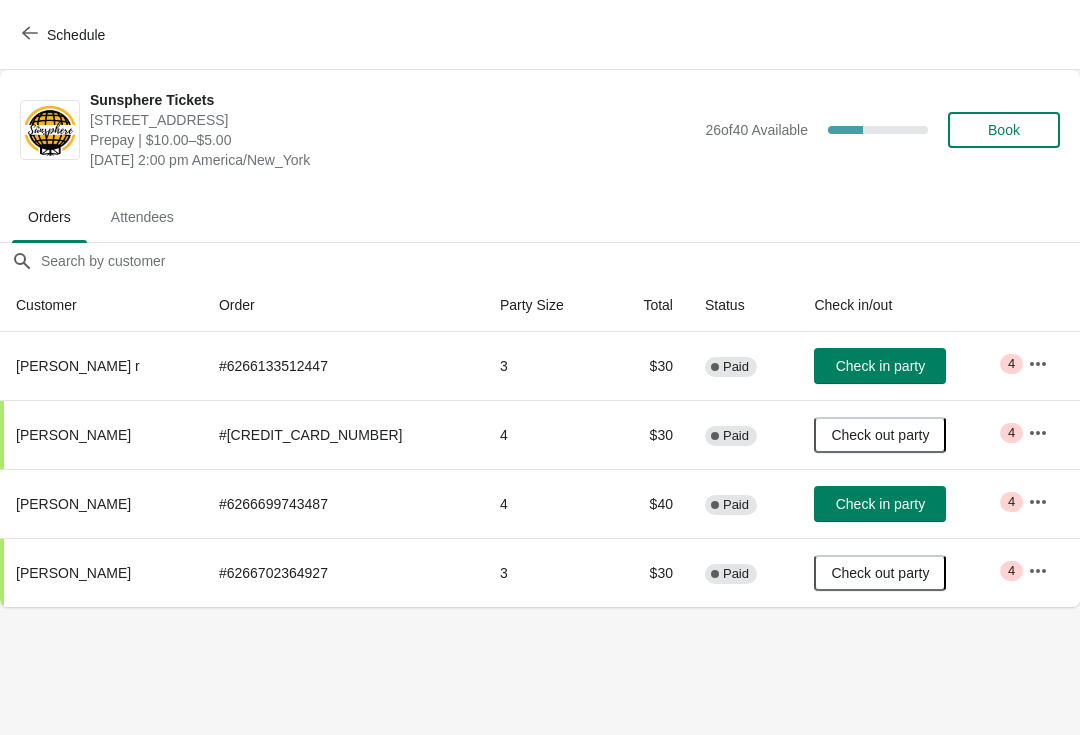 click on "Check in party" at bounding box center (880, 504) 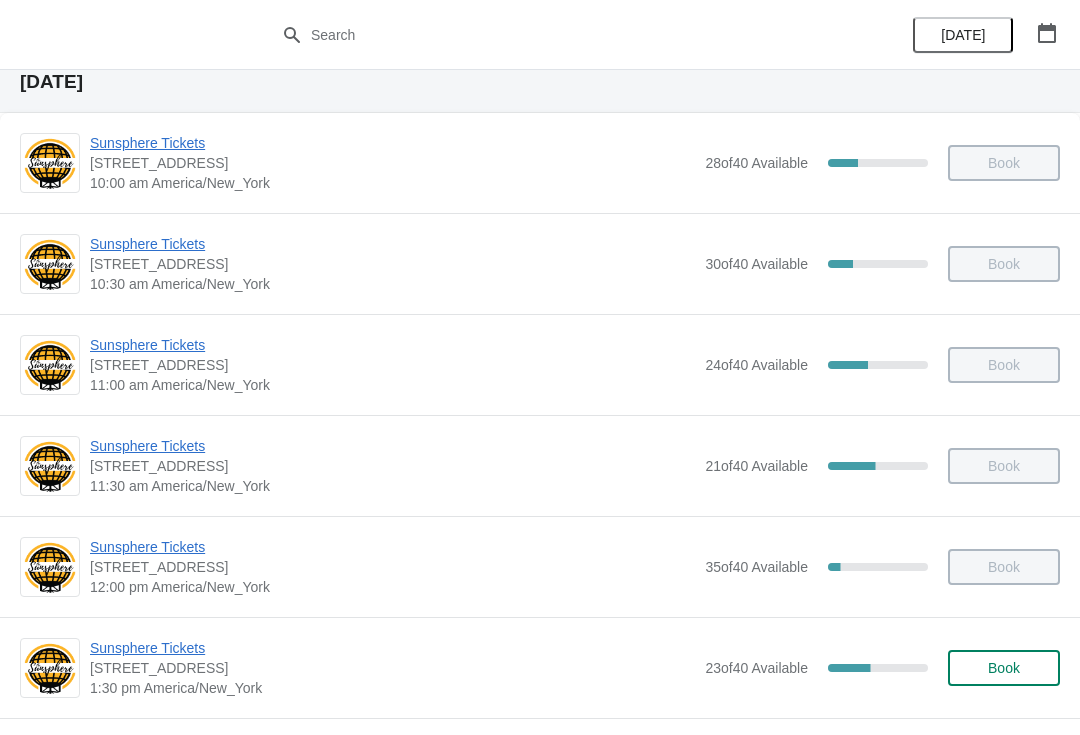 scroll, scrollTop: 295, scrollLeft: 0, axis: vertical 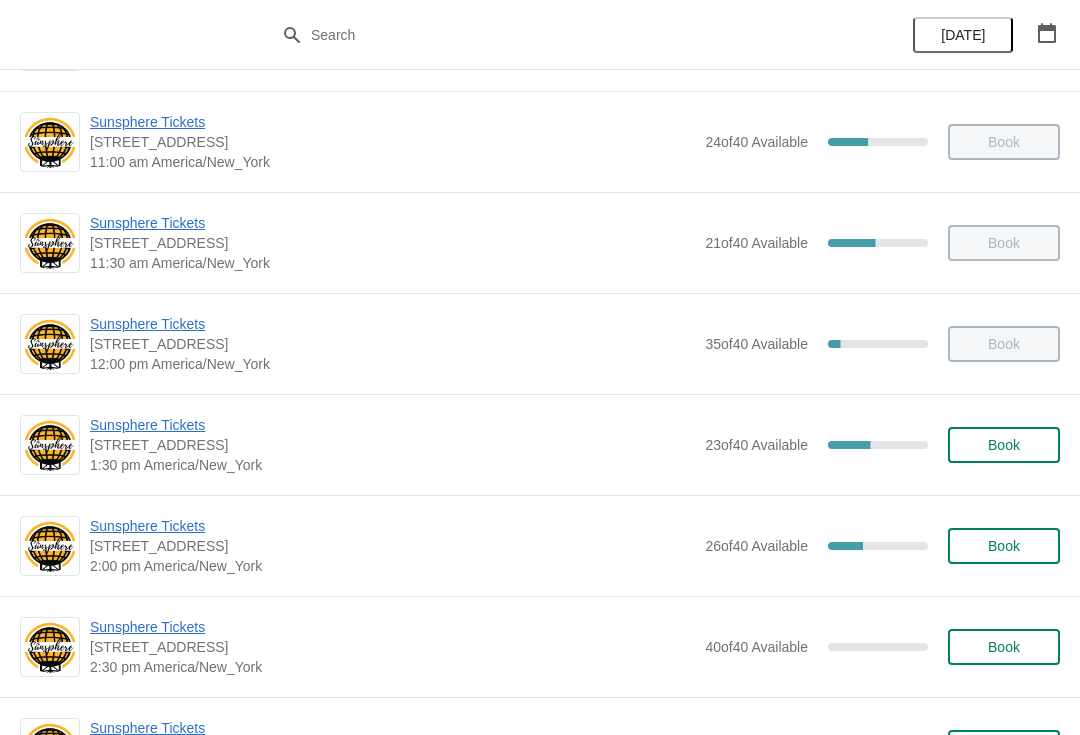 click on "Book" at bounding box center [1004, 445] 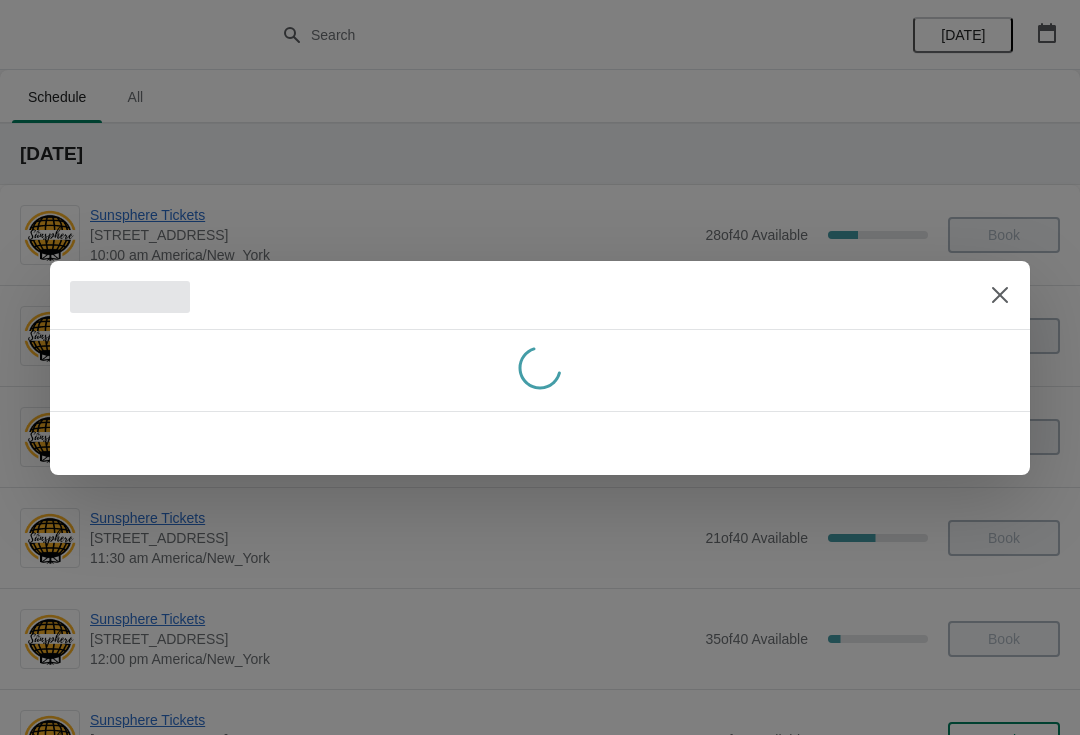 scroll, scrollTop: 0, scrollLeft: 0, axis: both 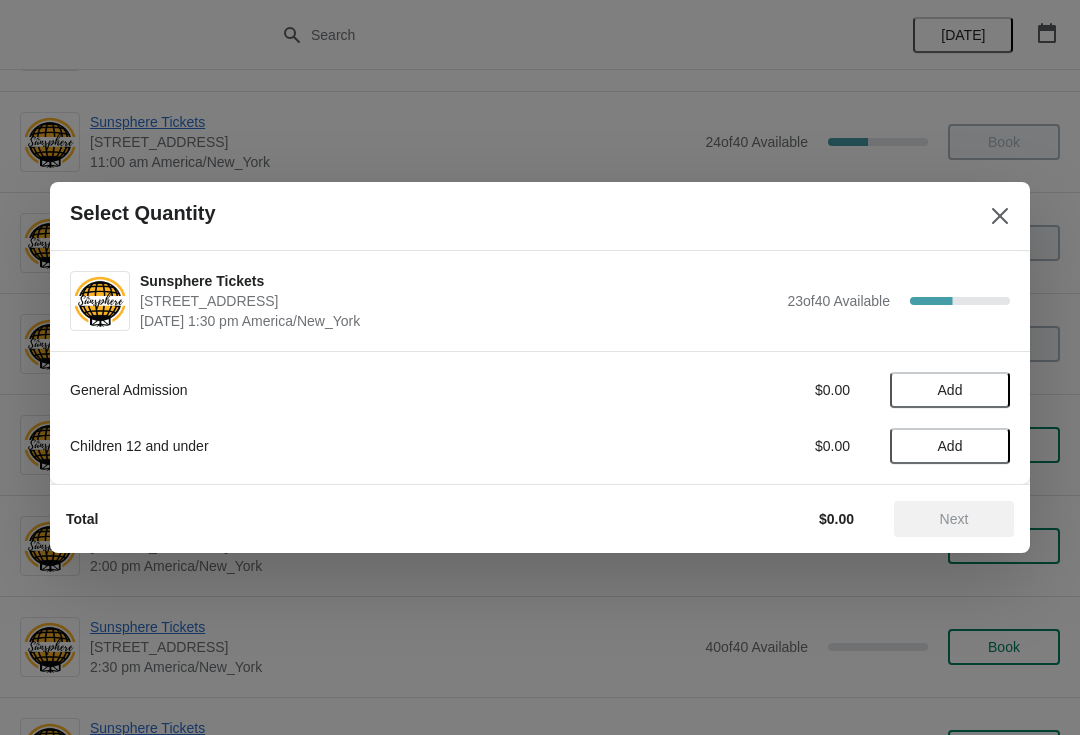 click on "Add" at bounding box center [950, 390] 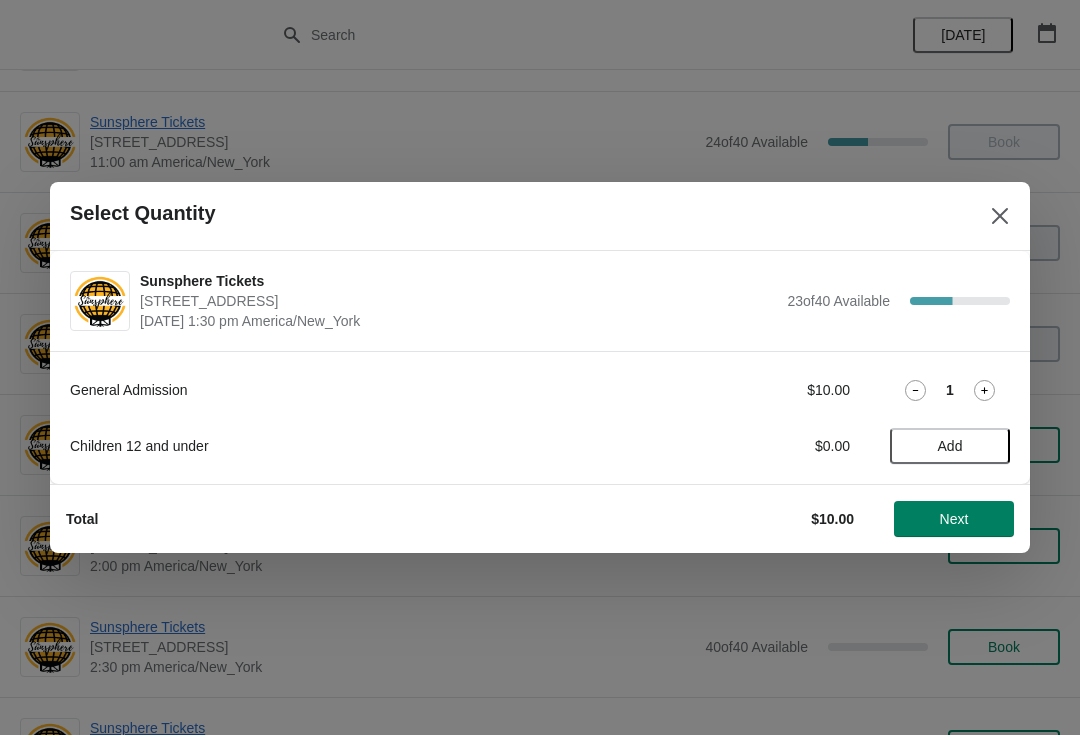 click 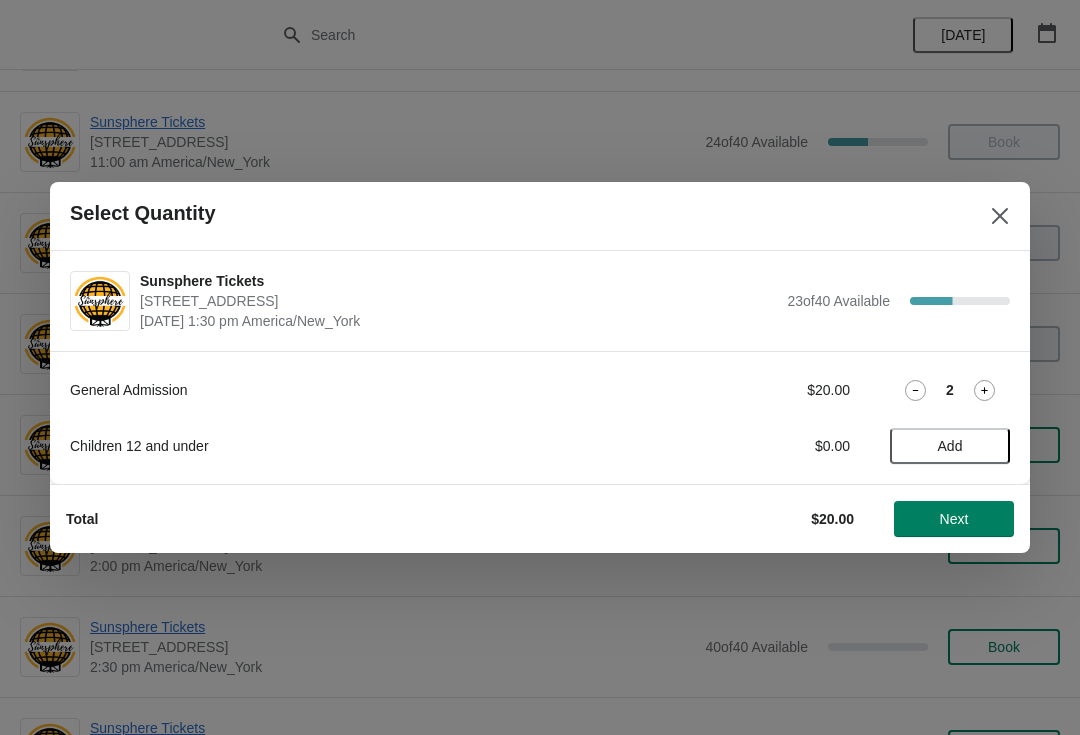 click on "Next" at bounding box center (954, 519) 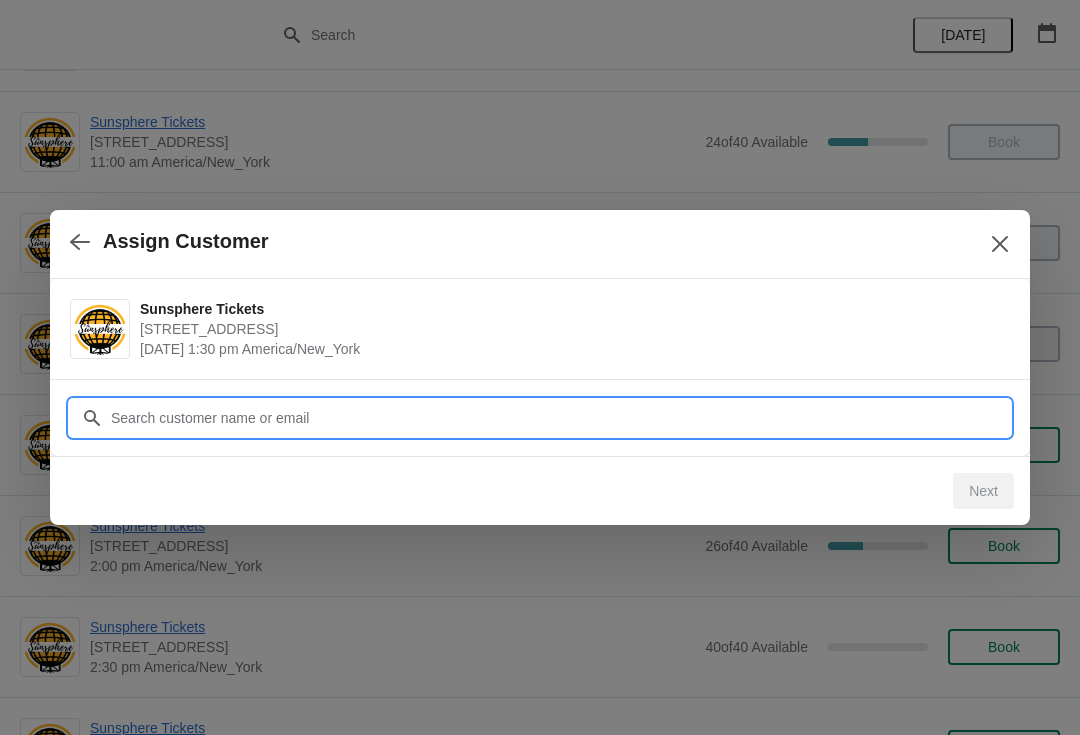 click on "Customer" at bounding box center (560, 418) 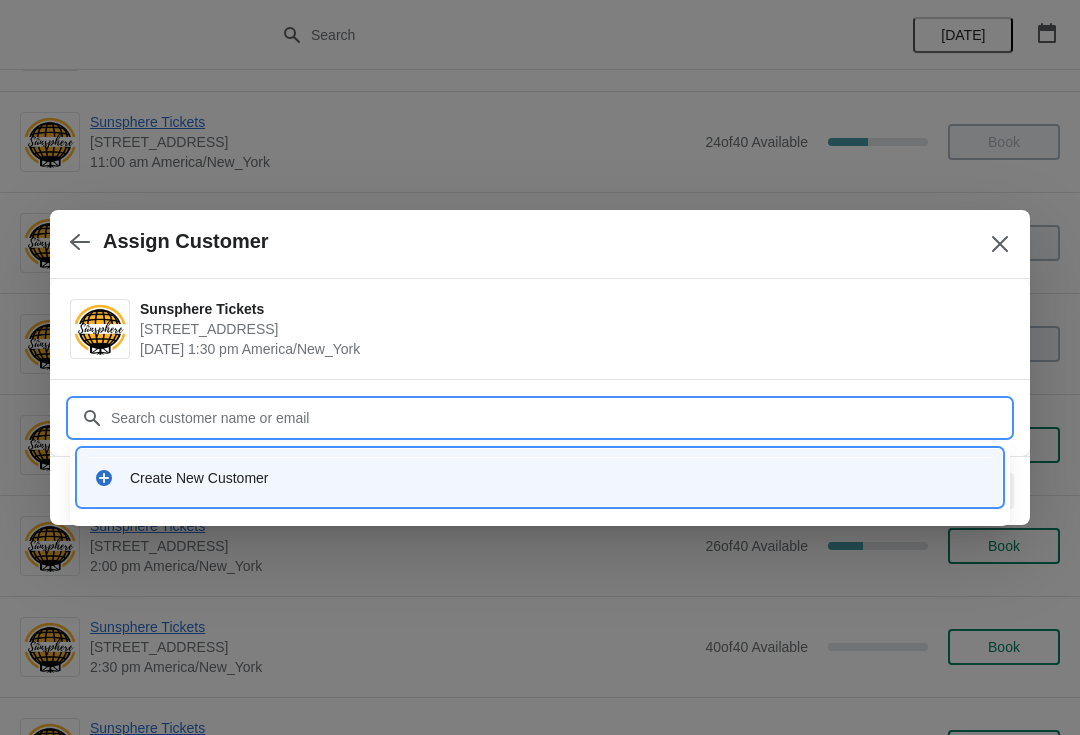 click on "Create New Customer" at bounding box center [558, 478] 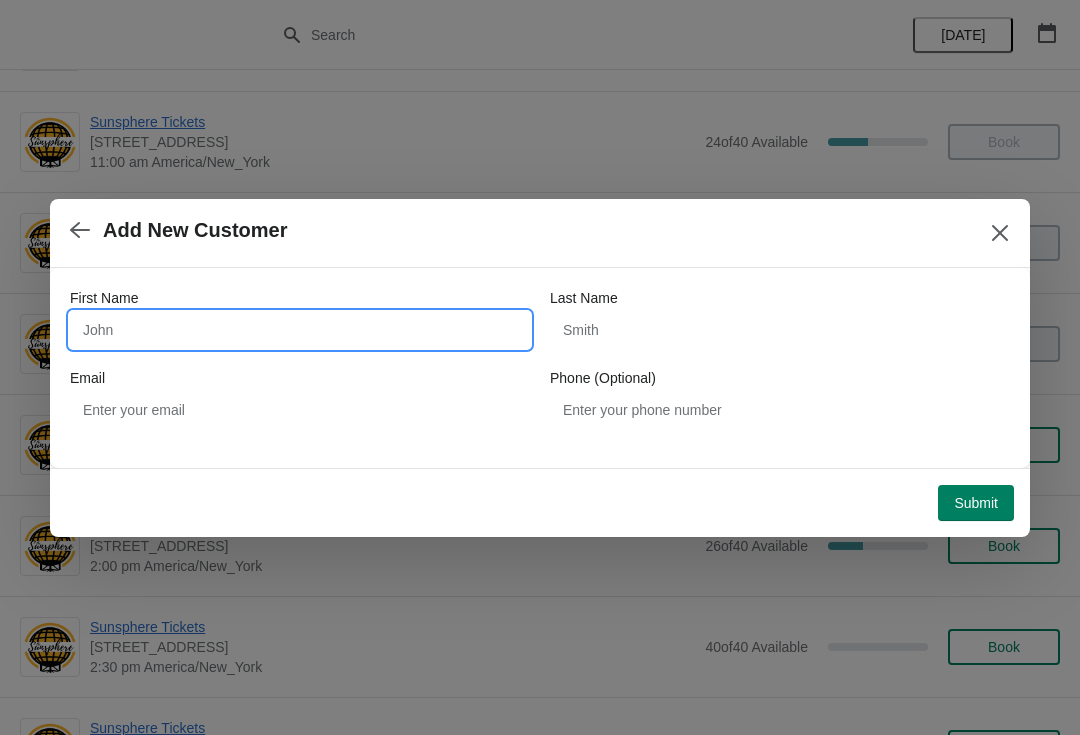 click on "First Name" at bounding box center (300, 330) 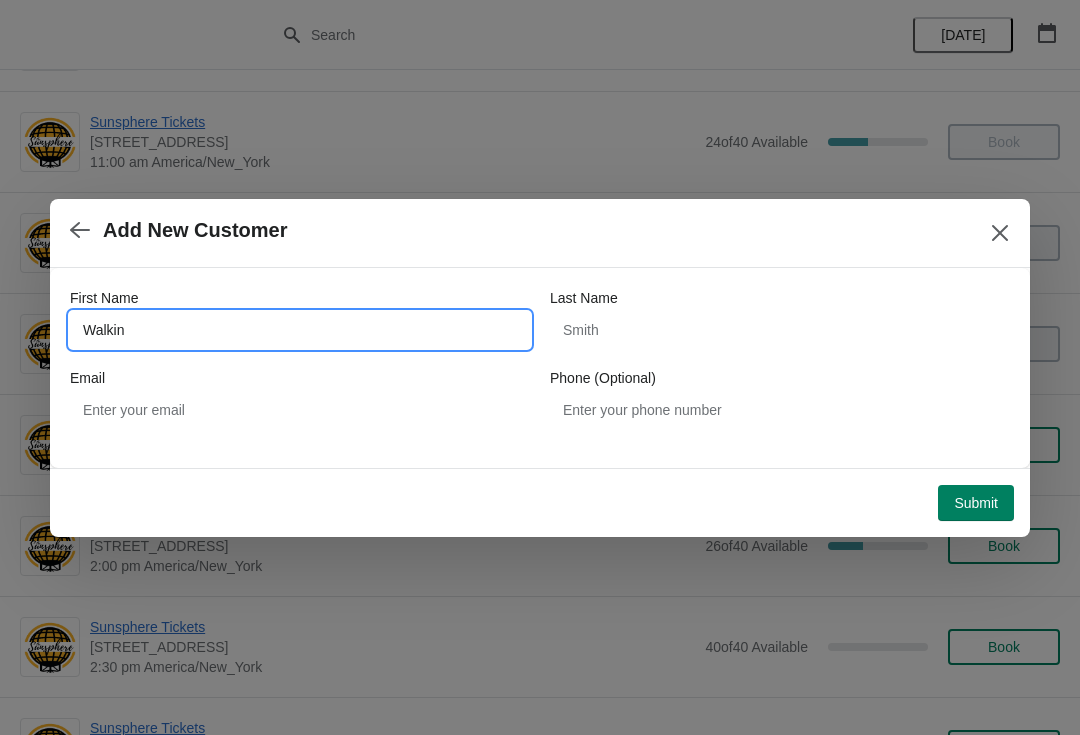 type on "Walkin" 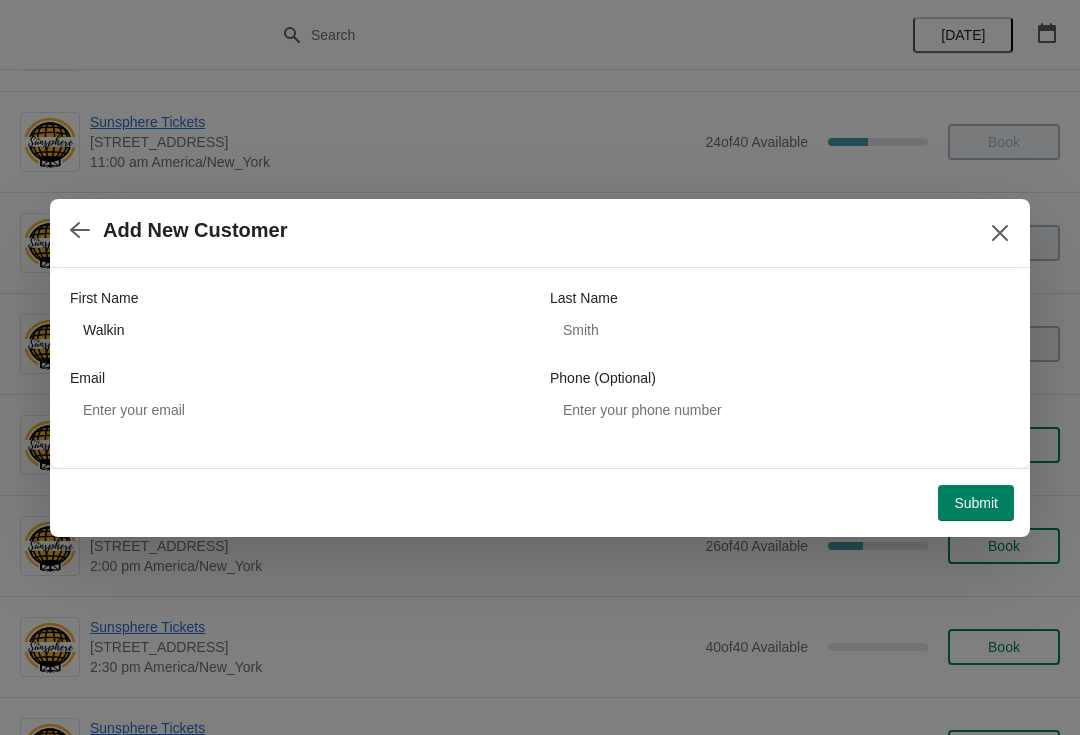click on "Submit" at bounding box center (976, 503) 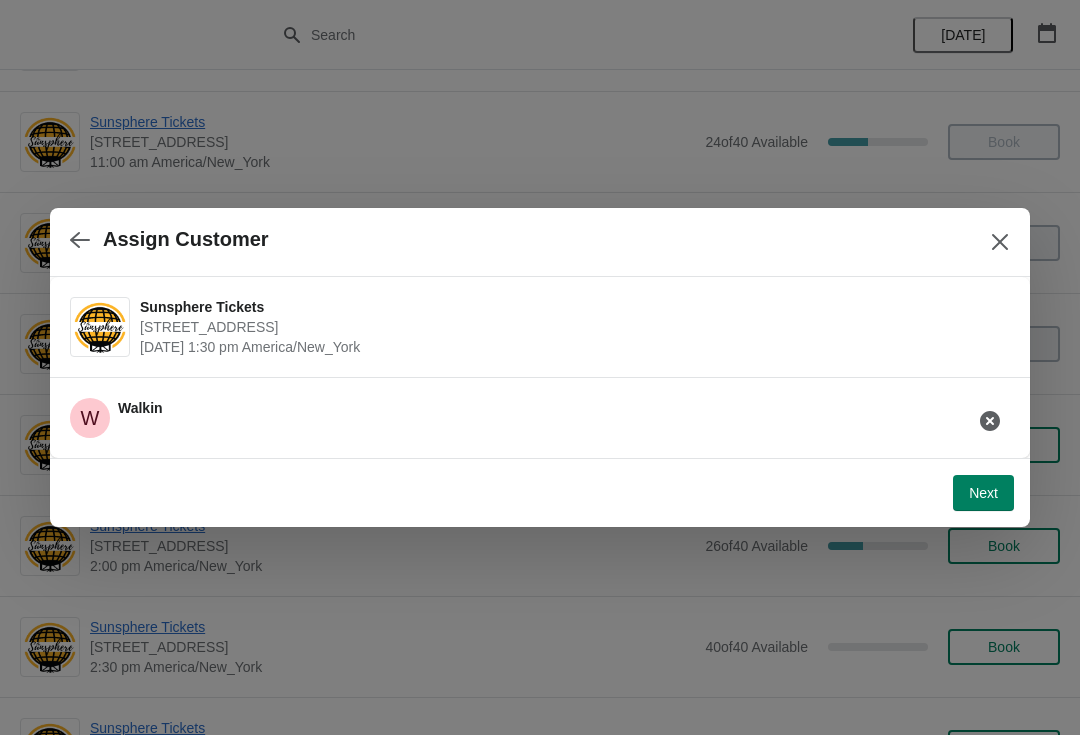 click on "Next" at bounding box center (983, 493) 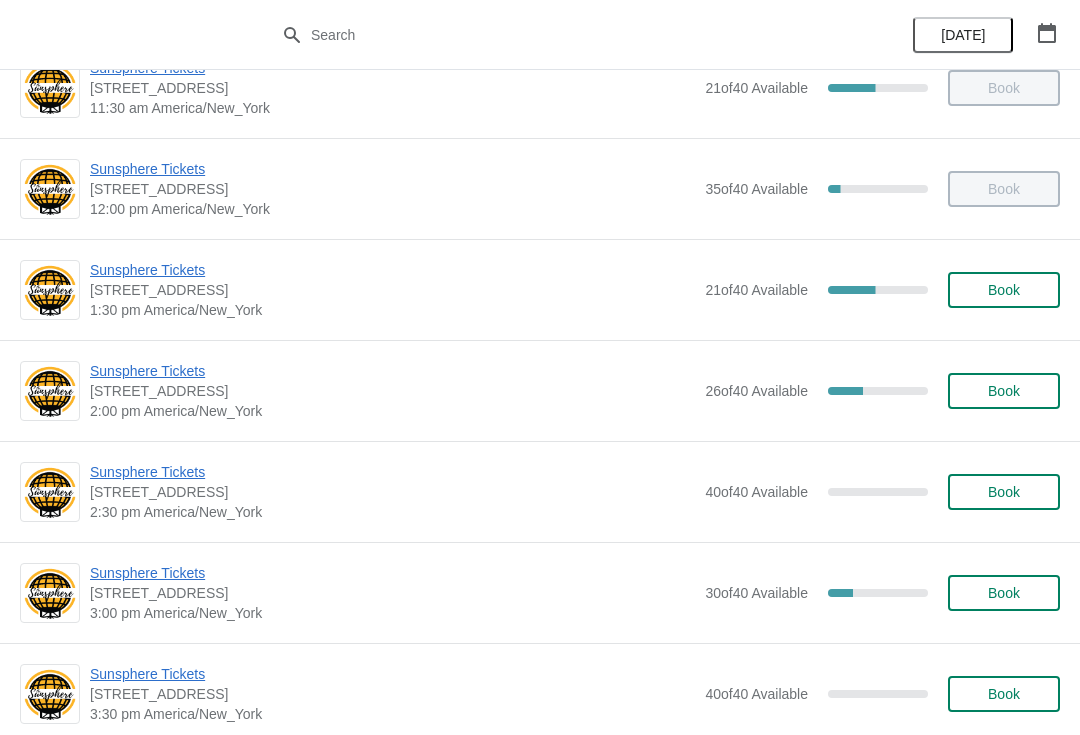 scroll, scrollTop: 498, scrollLeft: 0, axis: vertical 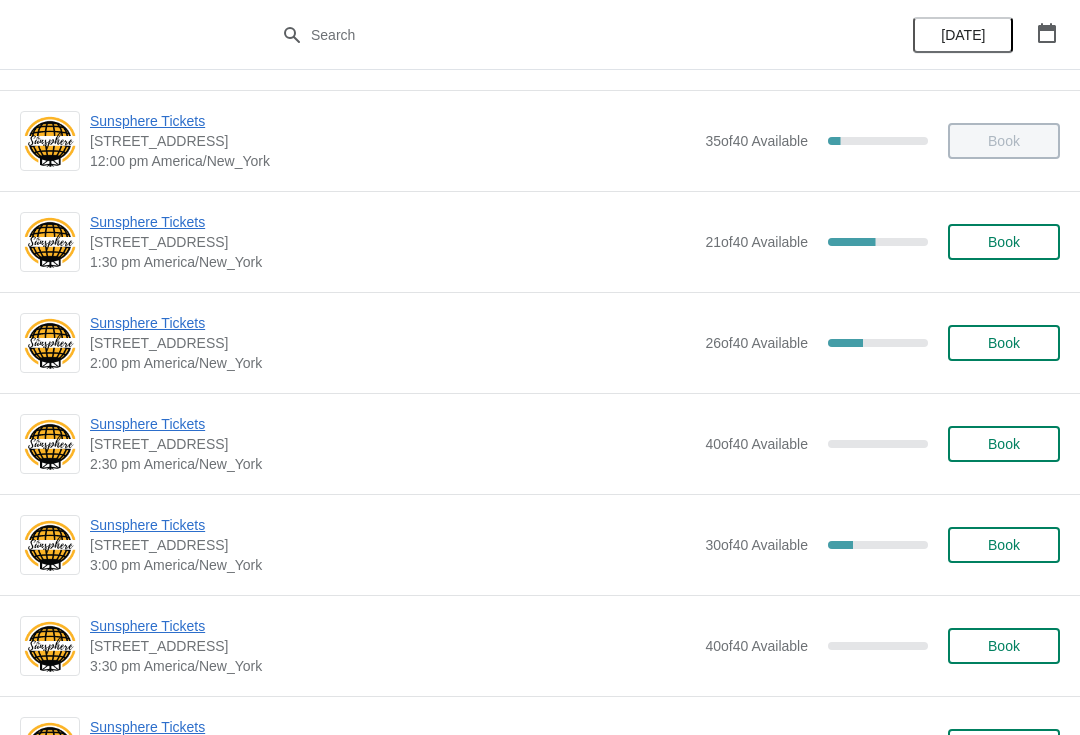 click on "Sunsphere Tickets" at bounding box center (392, 323) 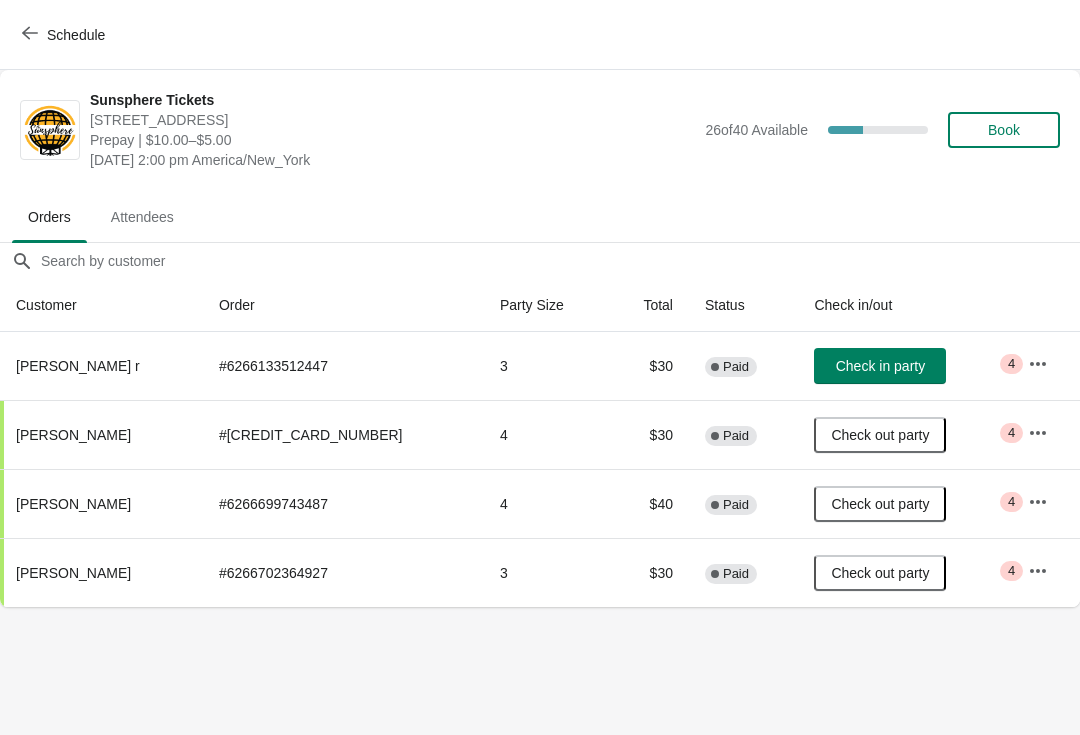 click on "Check in party" at bounding box center [880, 366] 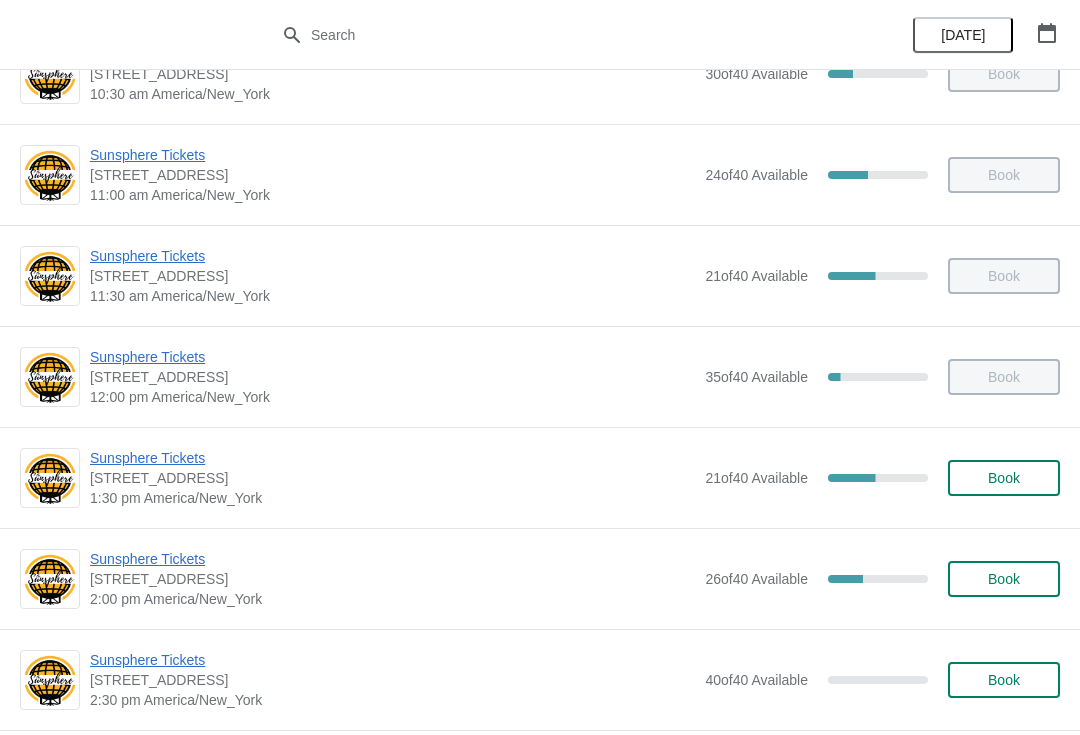 scroll, scrollTop: 302, scrollLeft: 0, axis: vertical 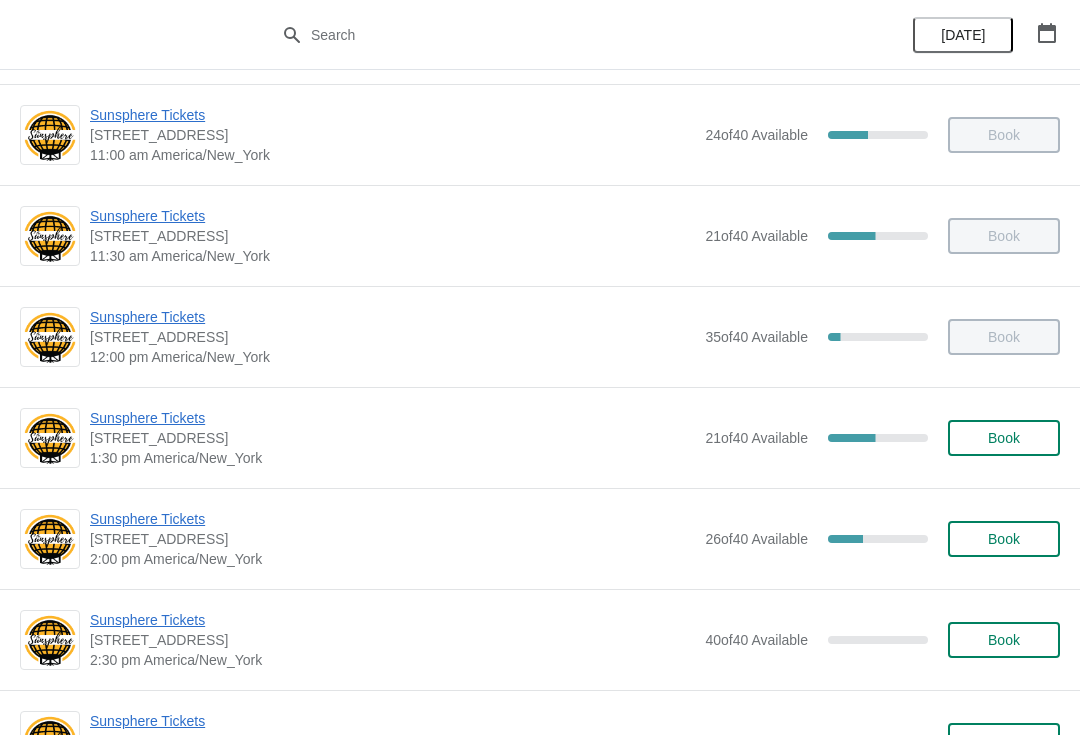 click on "Book" at bounding box center (1004, 438) 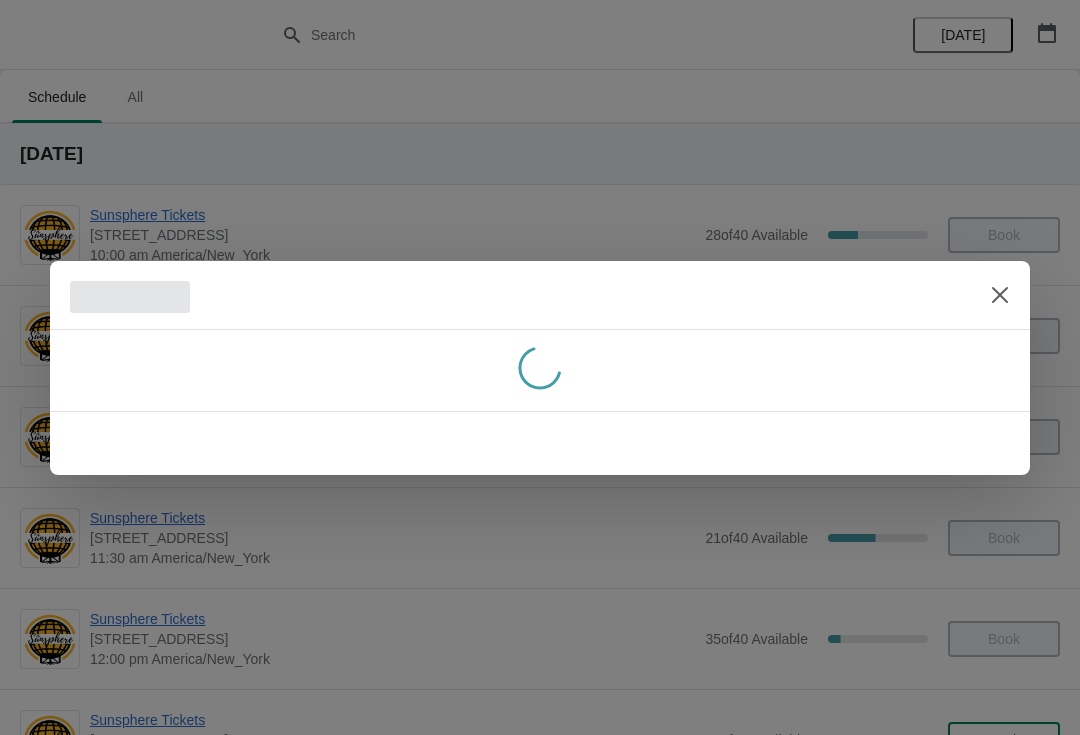 scroll, scrollTop: 0, scrollLeft: 0, axis: both 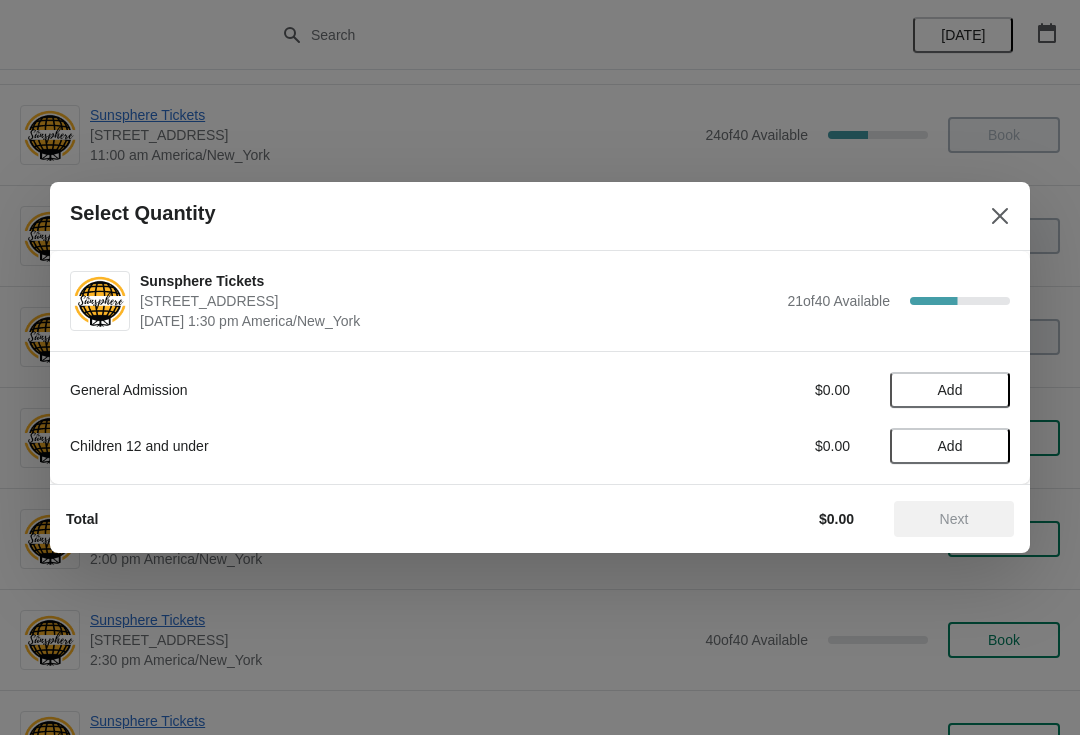 click on "Add" at bounding box center (950, 390) 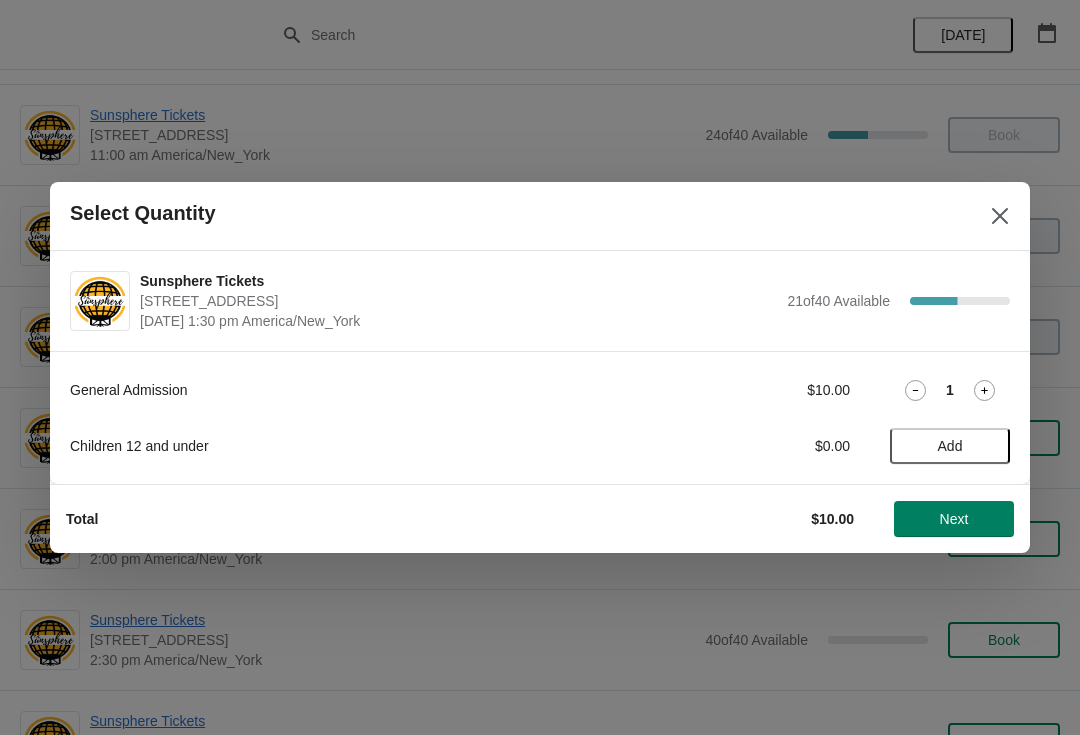 click 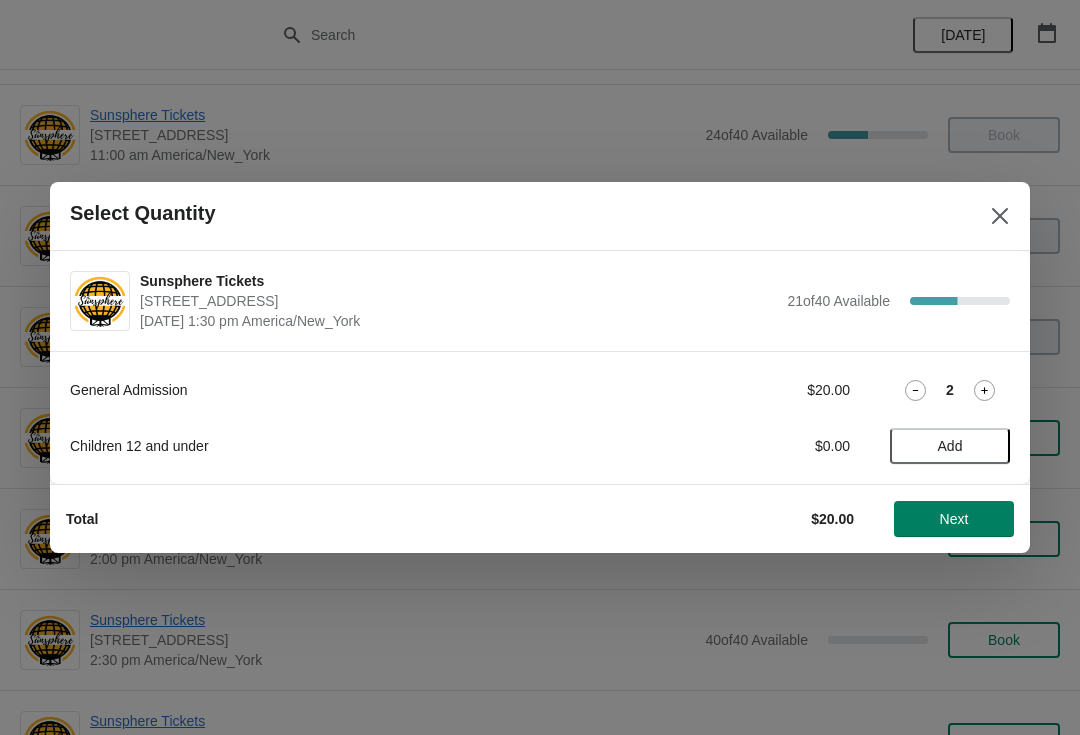 click on "Next" at bounding box center (954, 519) 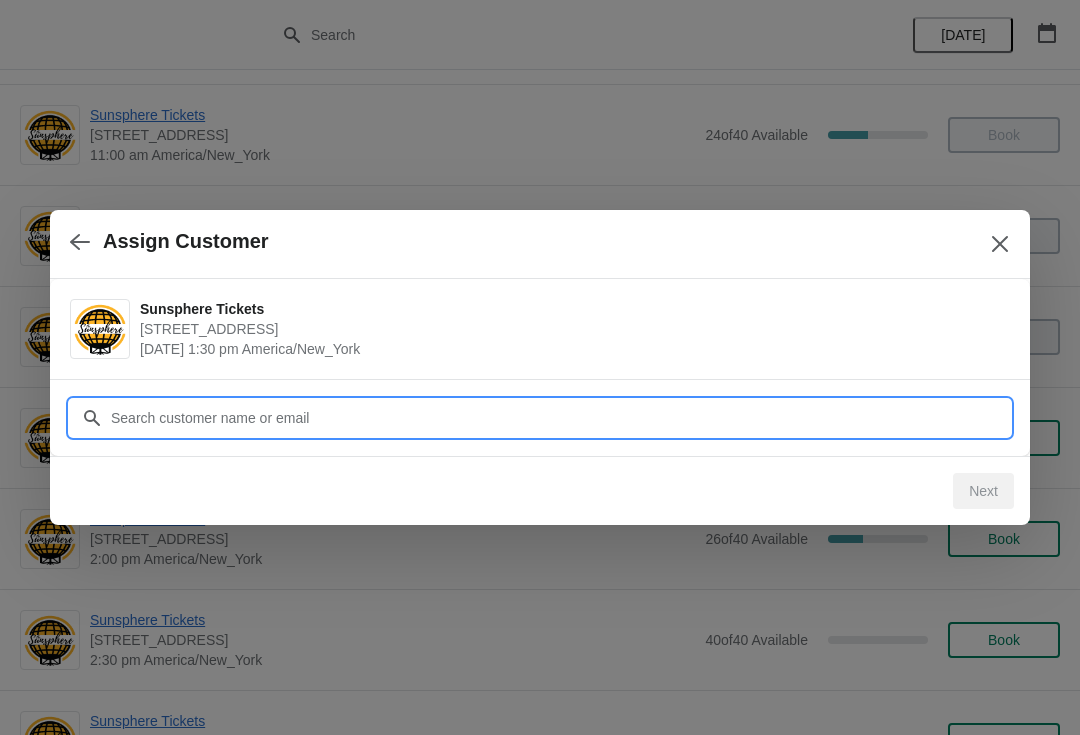click on "Customer" at bounding box center [560, 418] 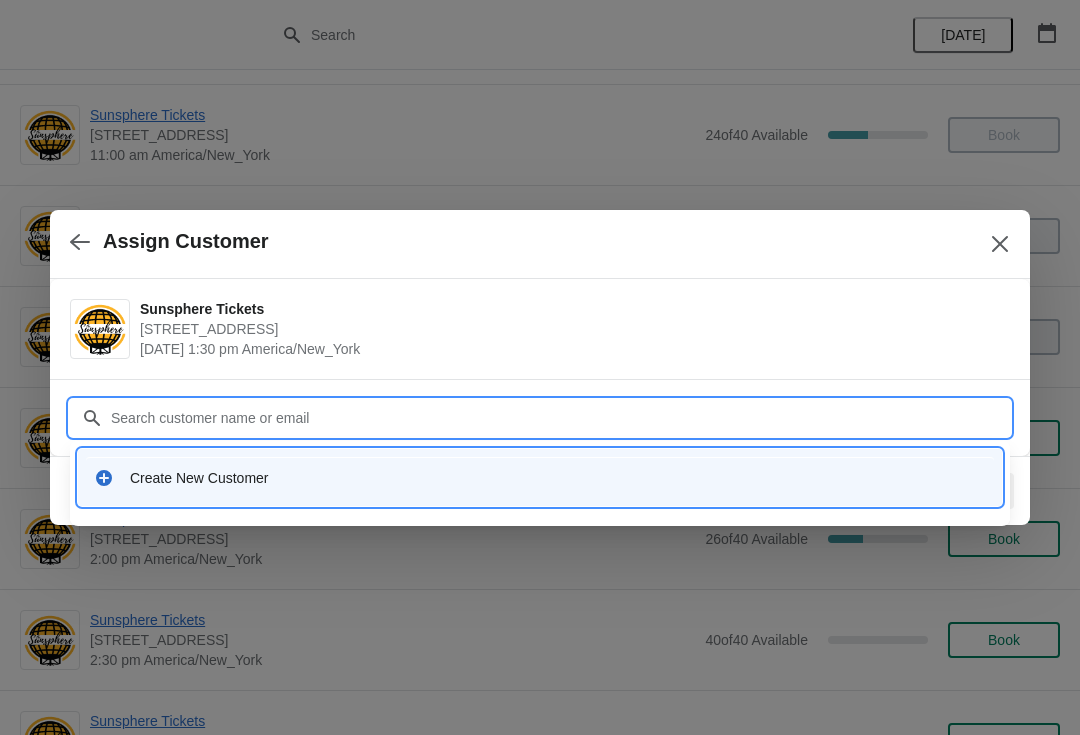 click on "Create New Customer" at bounding box center [558, 478] 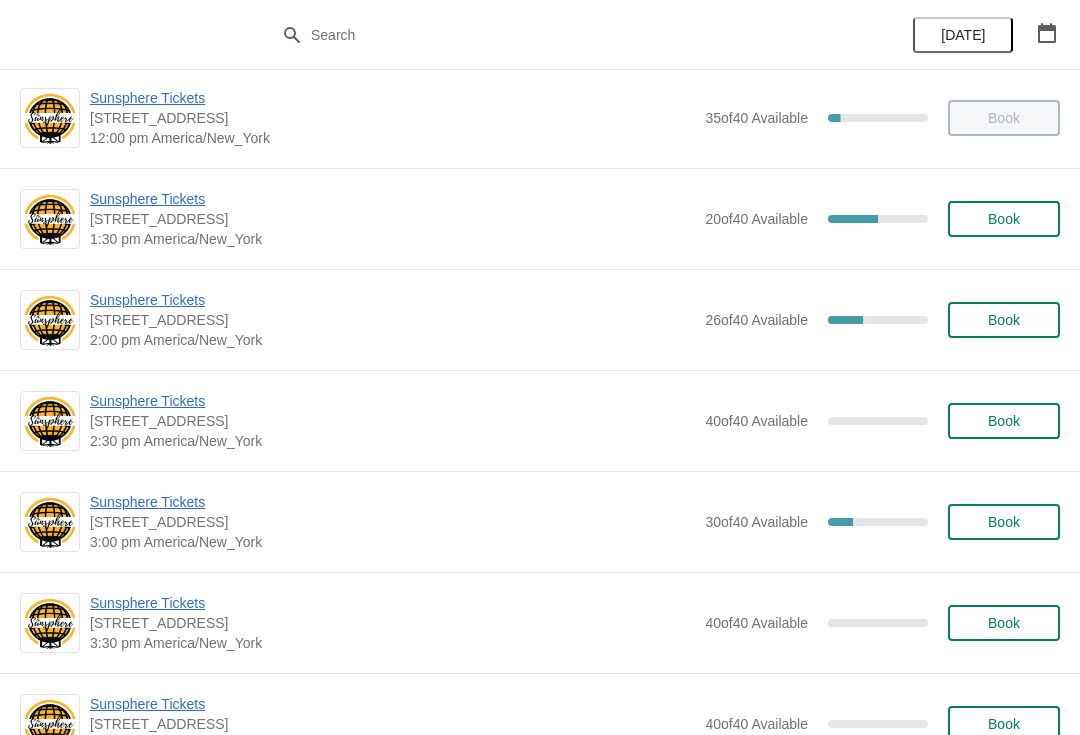 scroll, scrollTop: 433, scrollLeft: 0, axis: vertical 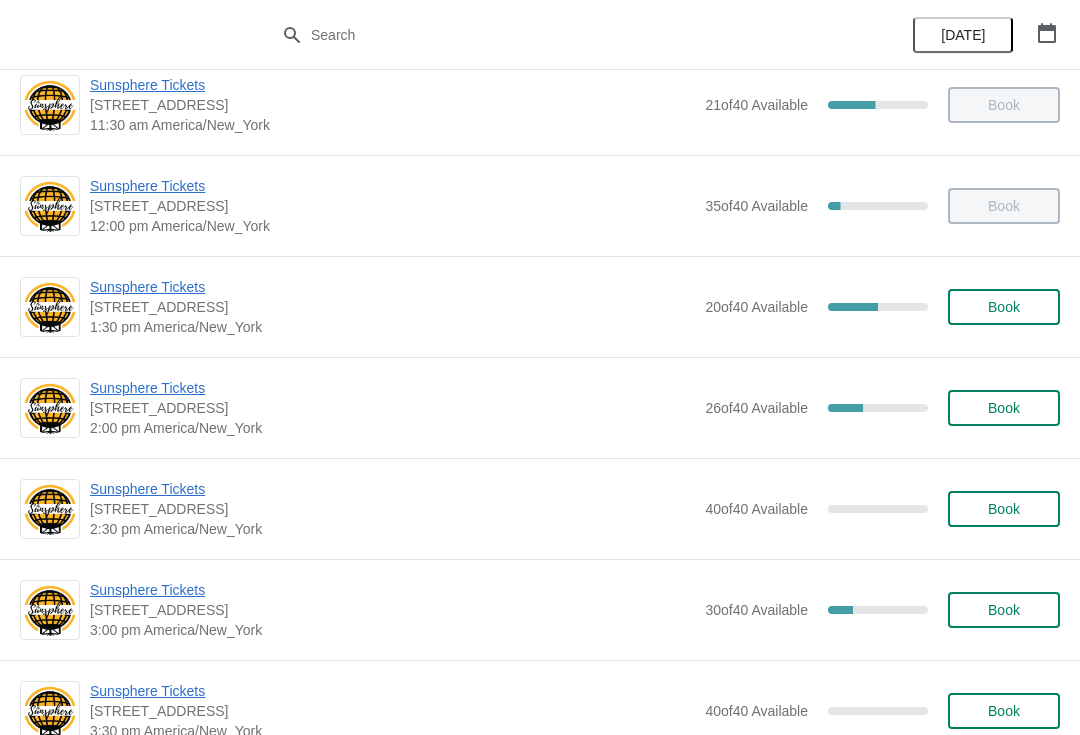 click on "Book" at bounding box center (1004, 307) 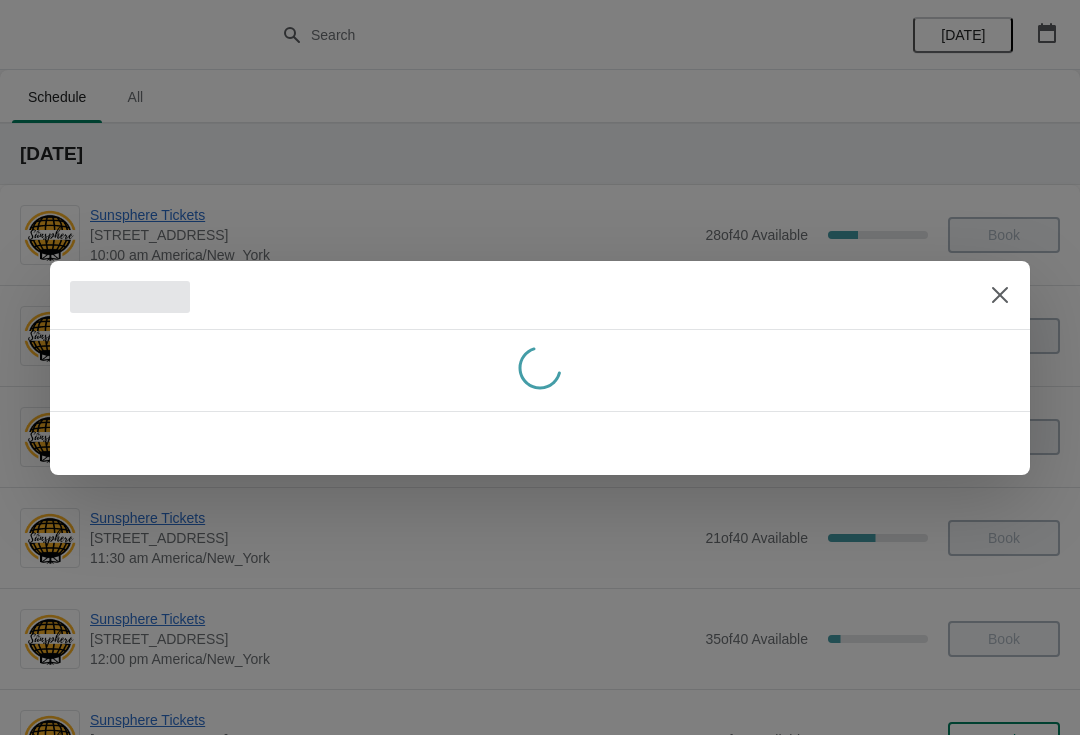 scroll, scrollTop: 433, scrollLeft: 0, axis: vertical 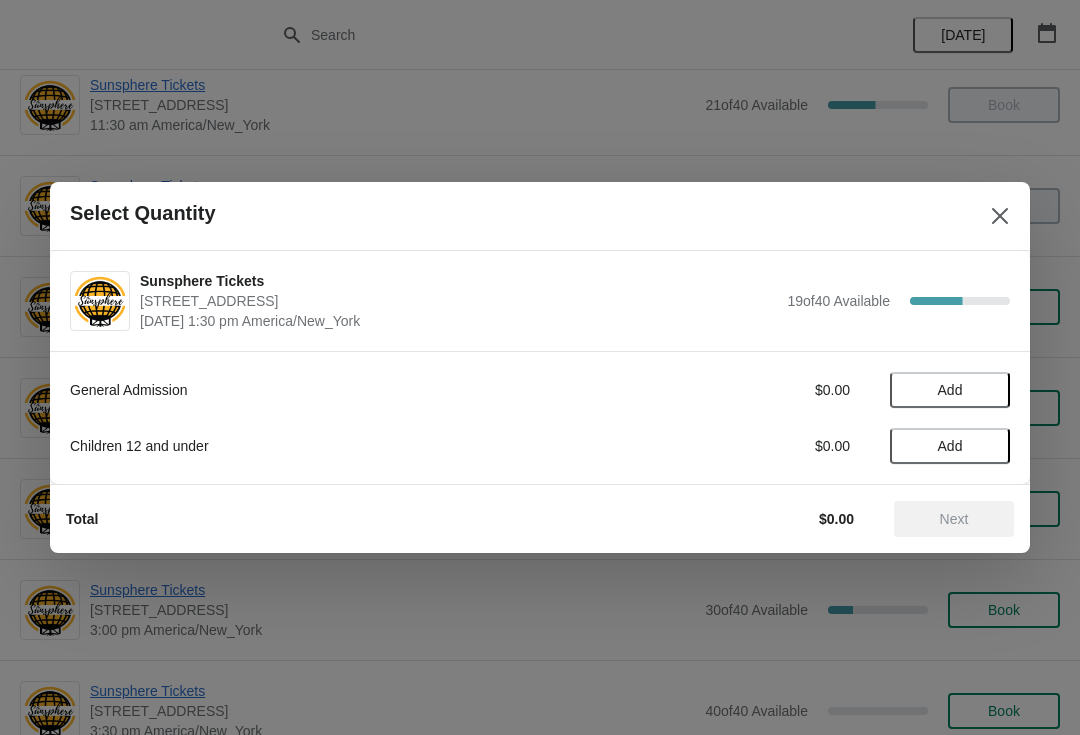 click on "Add" at bounding box center [950, 390] 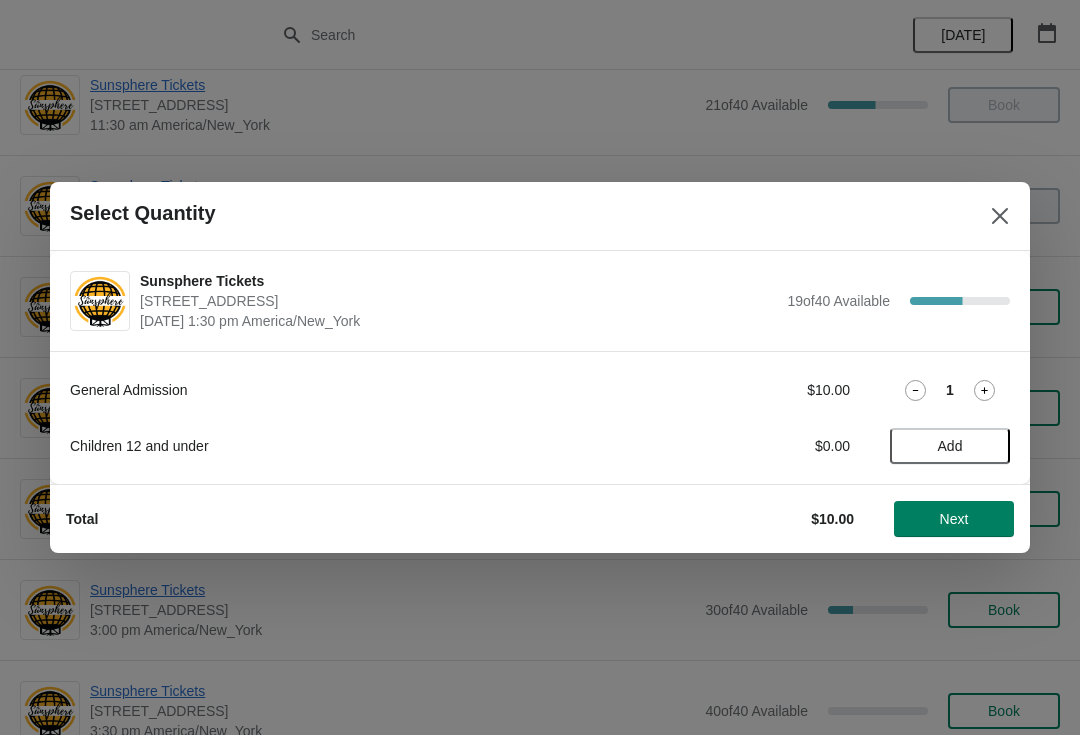 click 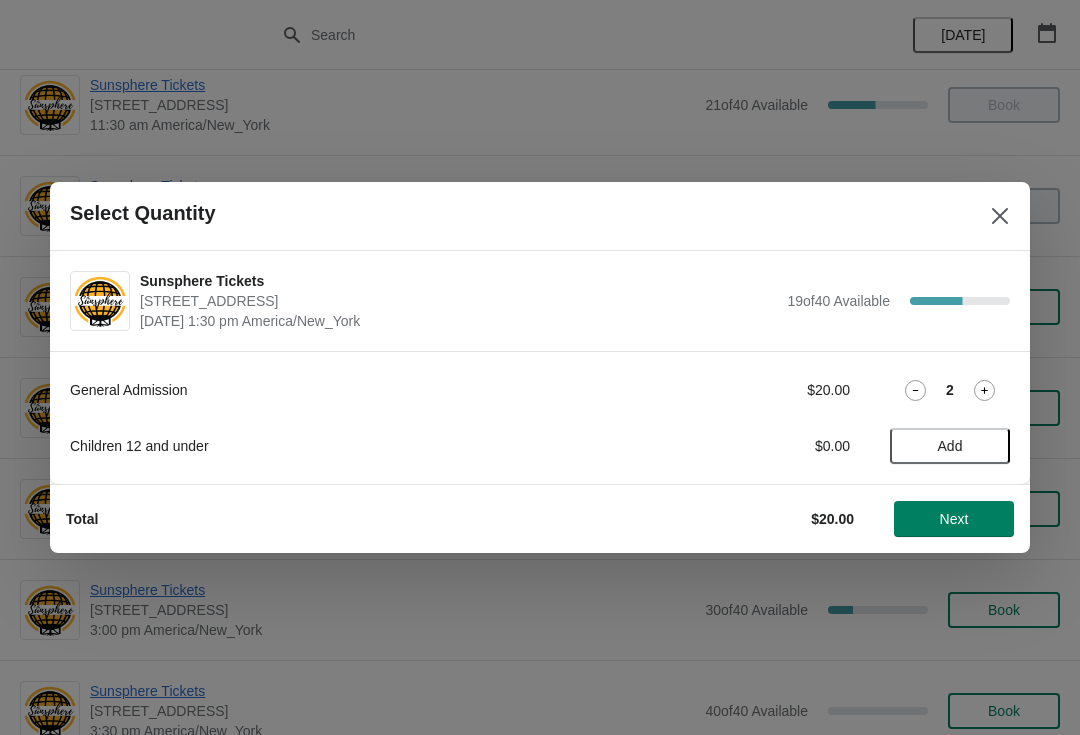 click on "Next" at bounding box center [954, 519] 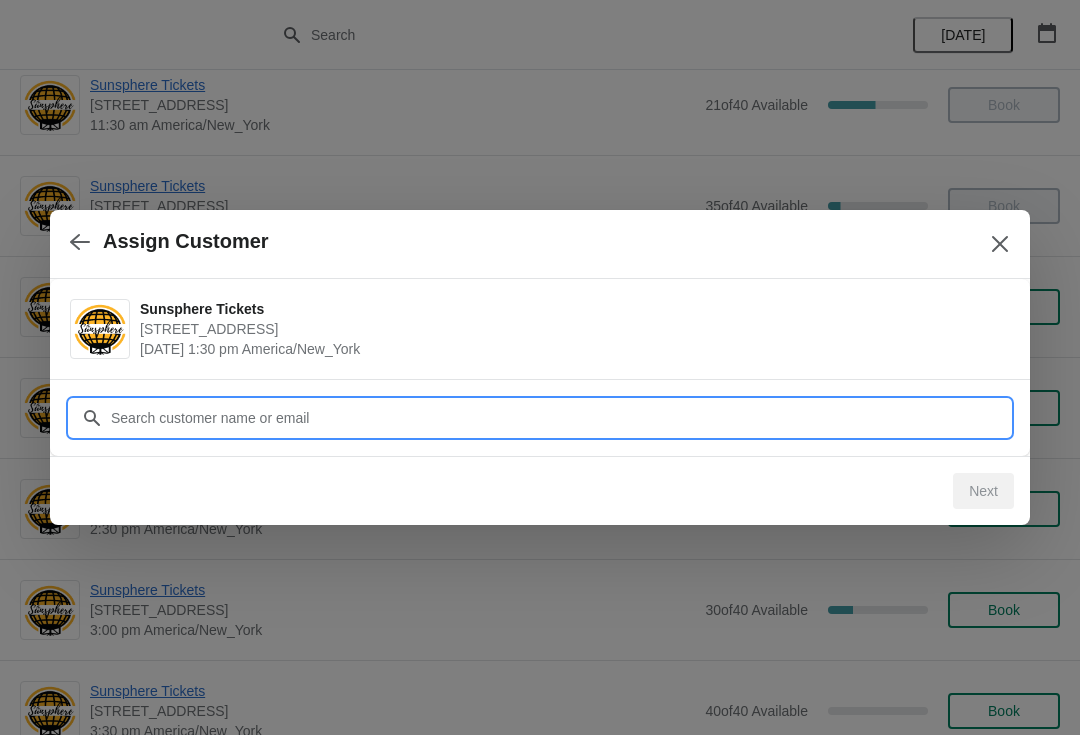 click on "Customer" at bounding box center (560, 418) 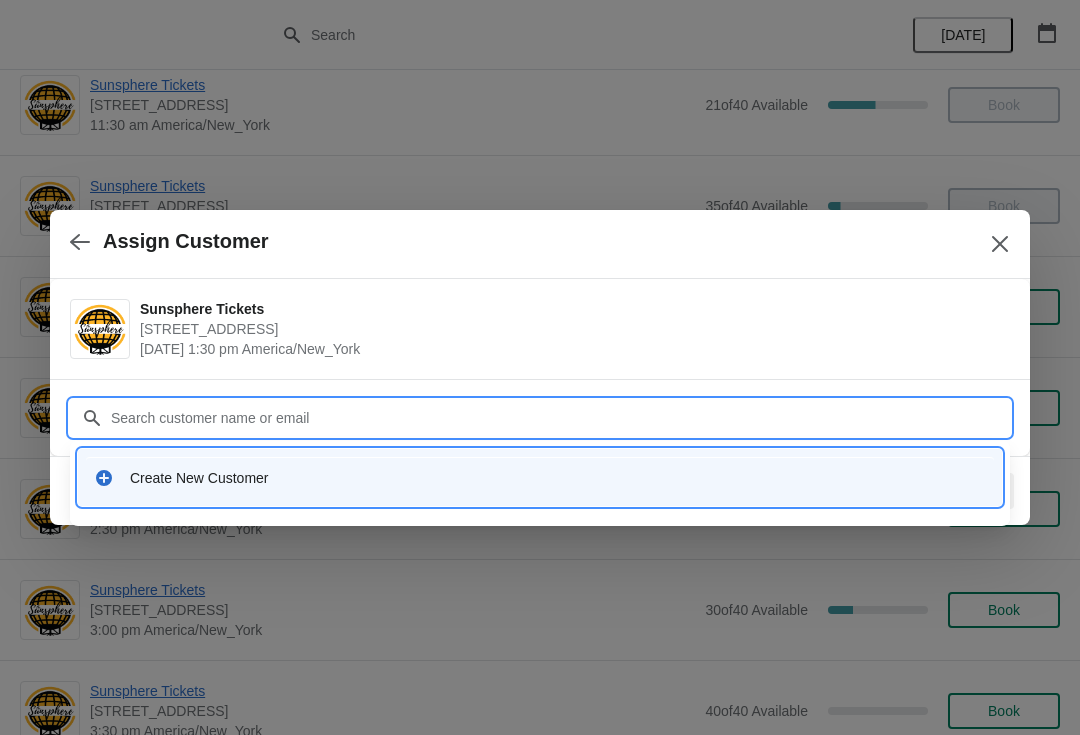 click on "Create New Customer" at bounding box center (558, 478) 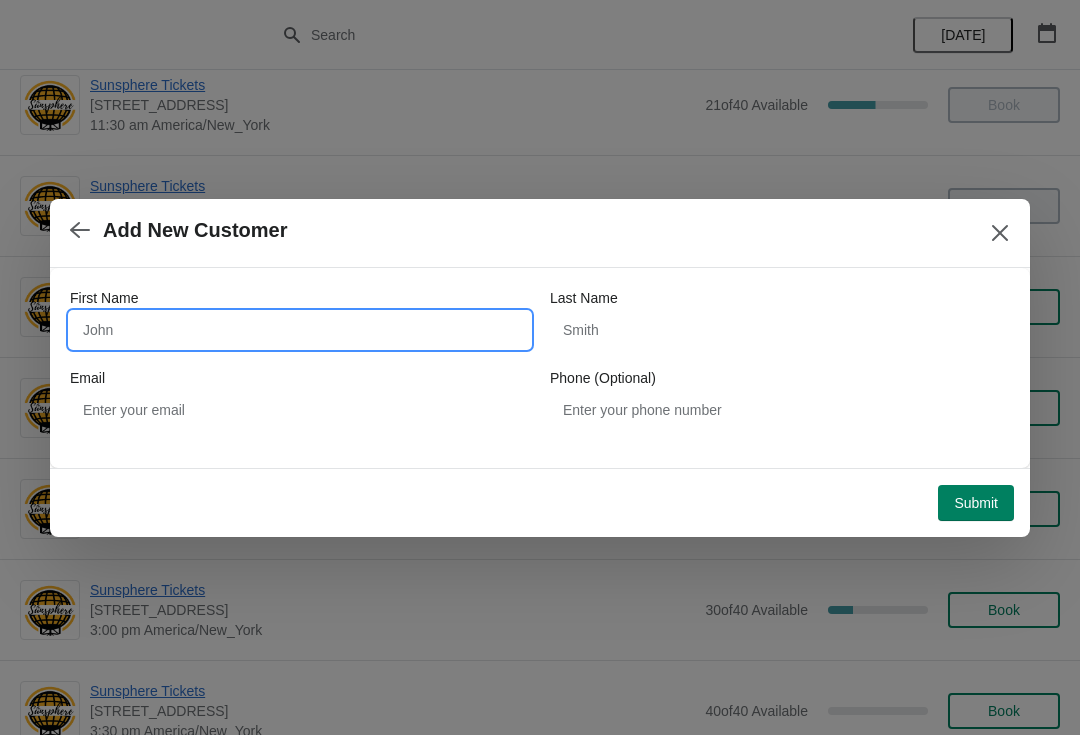 click on "First Name" at bounding box center (300, 330) 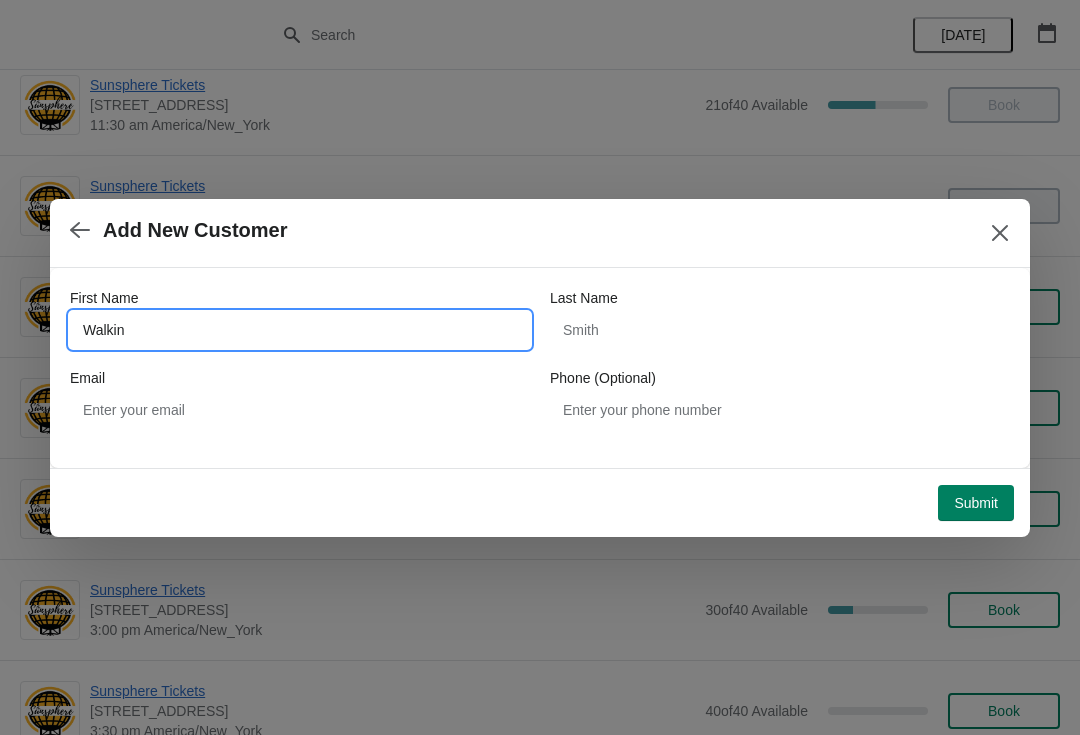 type on "Walkin" 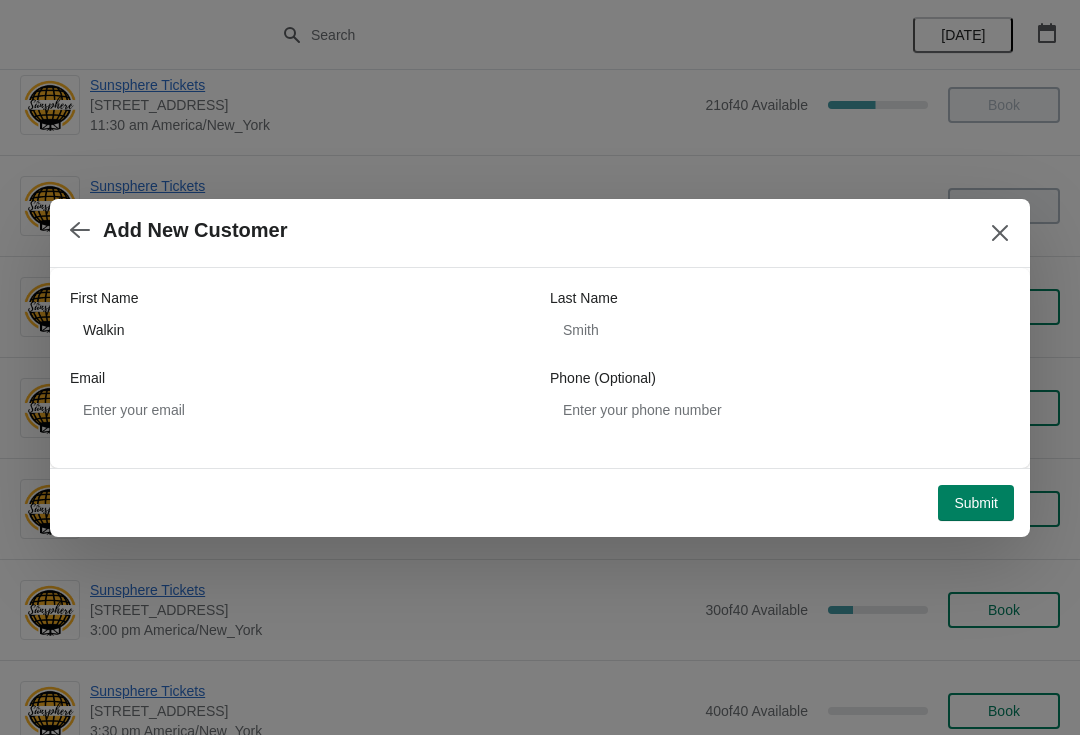 click on "Submit" at bounding box center (976, 503) 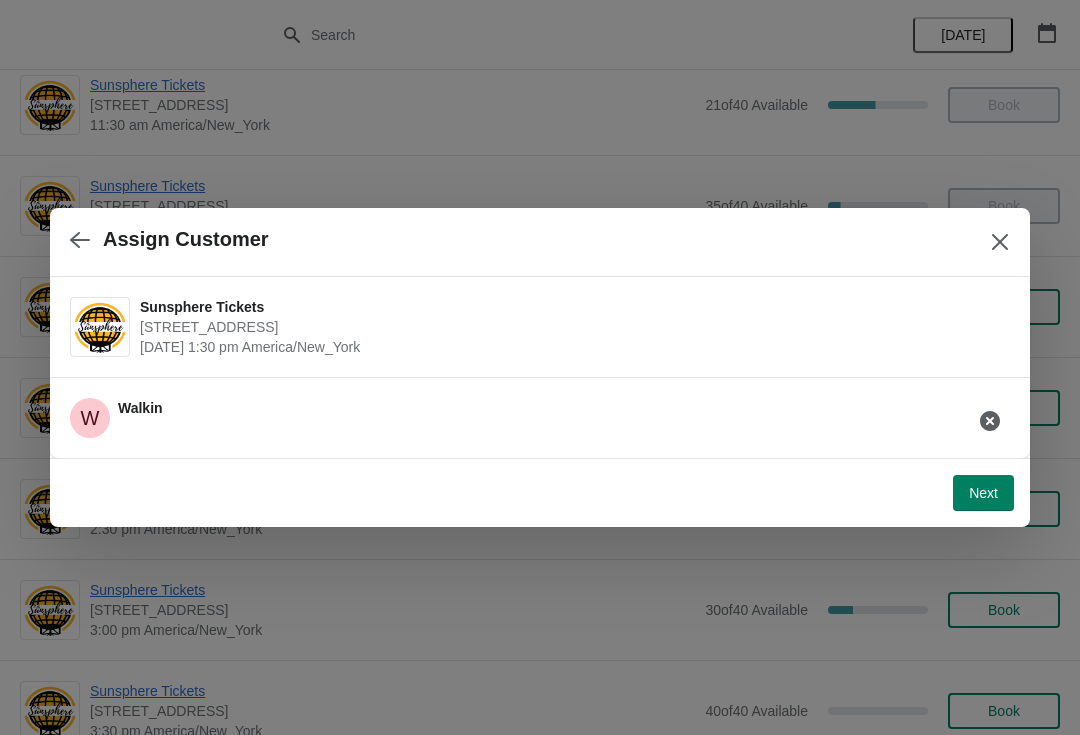 click on "Next" at bounding box center (983, 493) 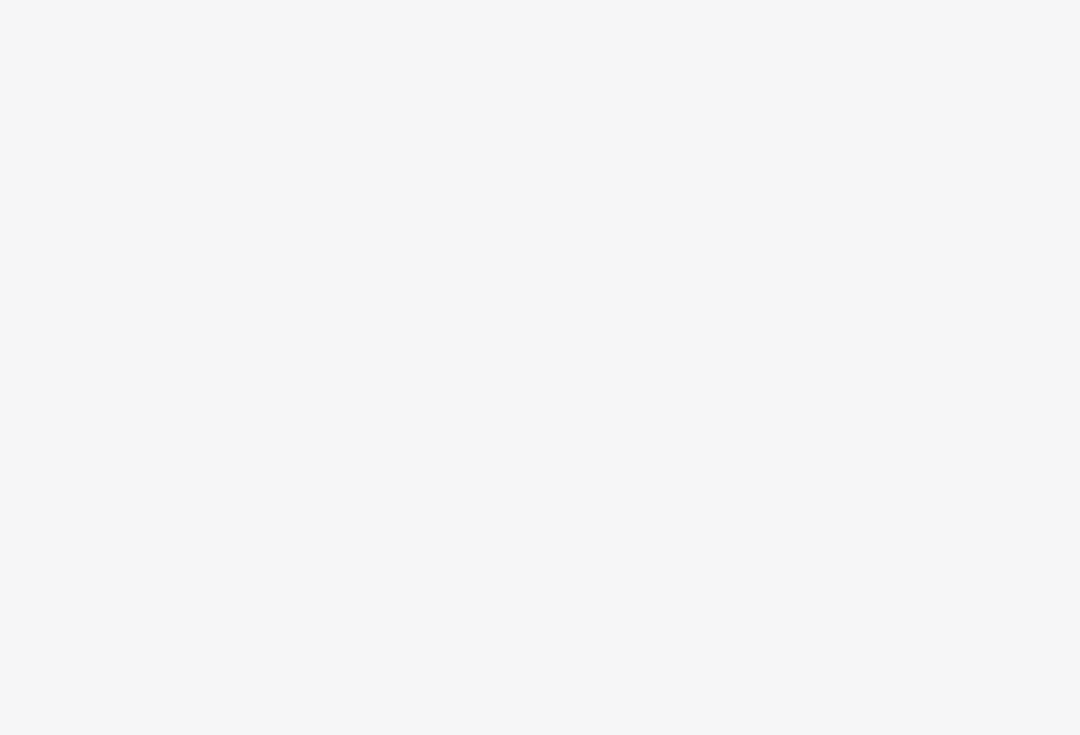 scroll, scrollTop: 0, scrollLeft: 0, axis: both 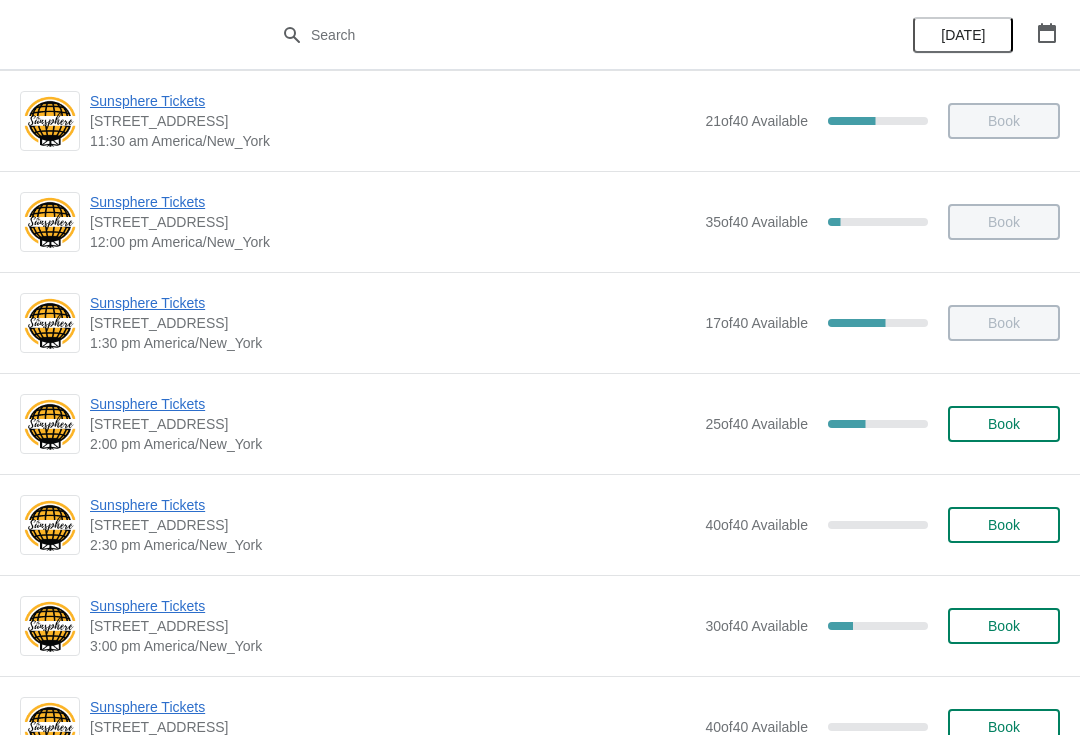 click on "Sunsphere Tickets [STREET_ADDRESS] 2:00 pm [GEOGRAPHIC_DATA]/New_York 25  of  40   Available 37.5 % Book" at bounding box center (575, 424) 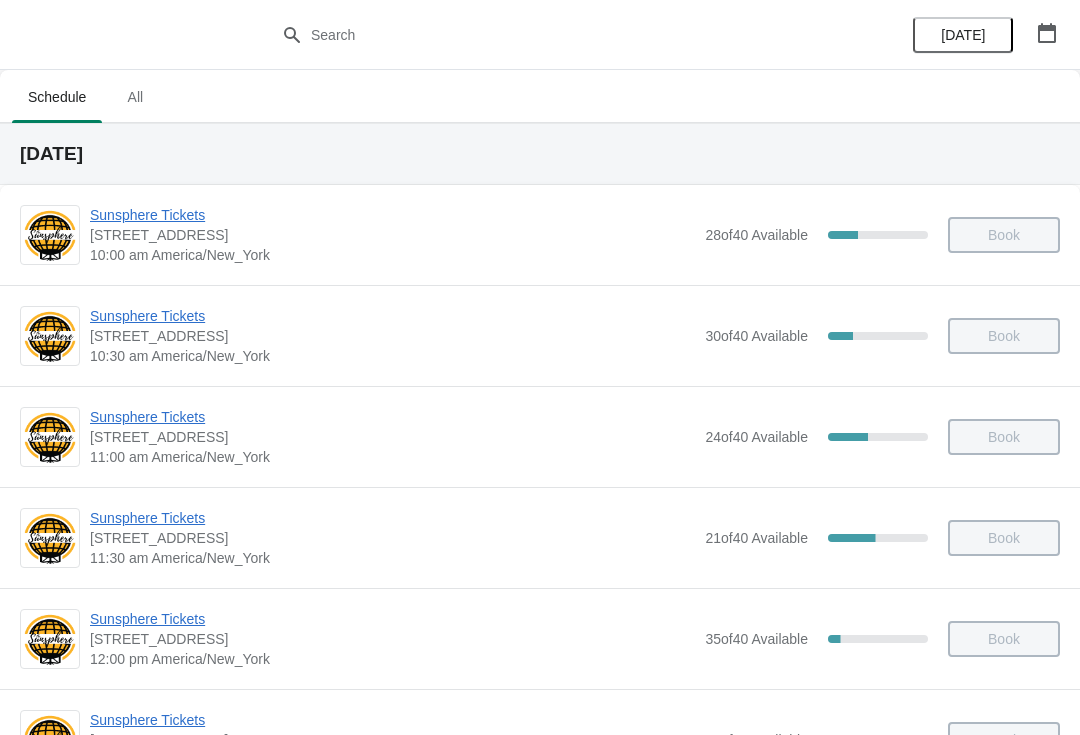 scroll, scrollTop: 417, scrollLeft: 0, axis: vertical 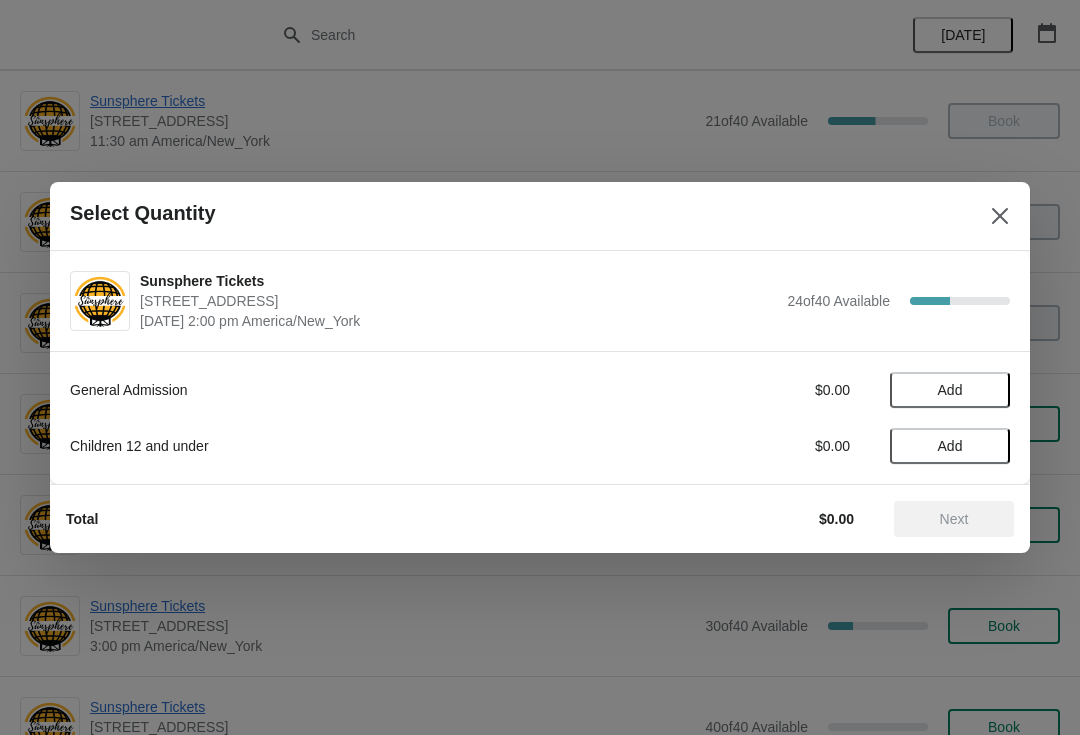 click on "Add" at bounding box center (950, 390) 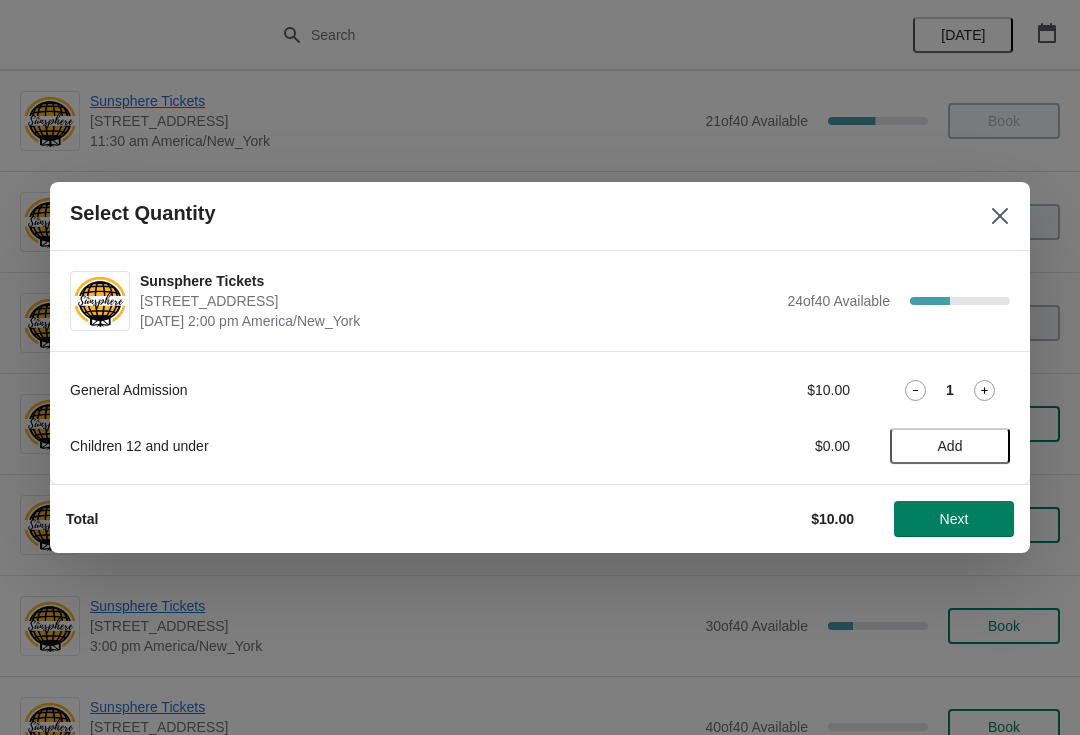 click 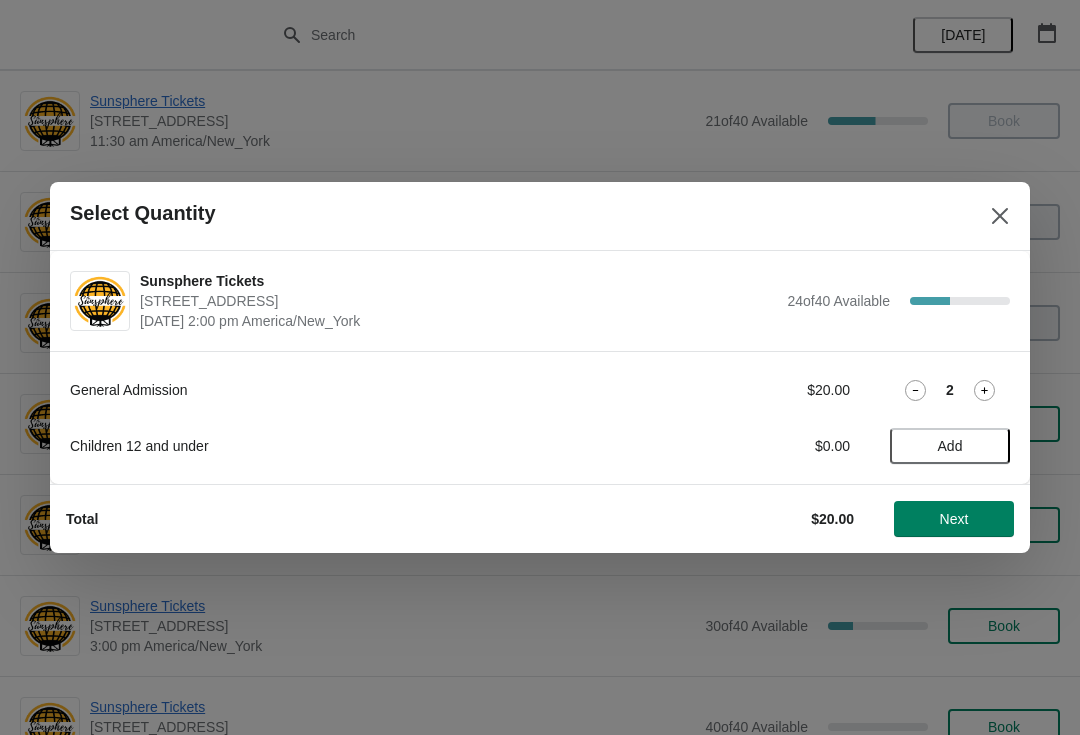 click 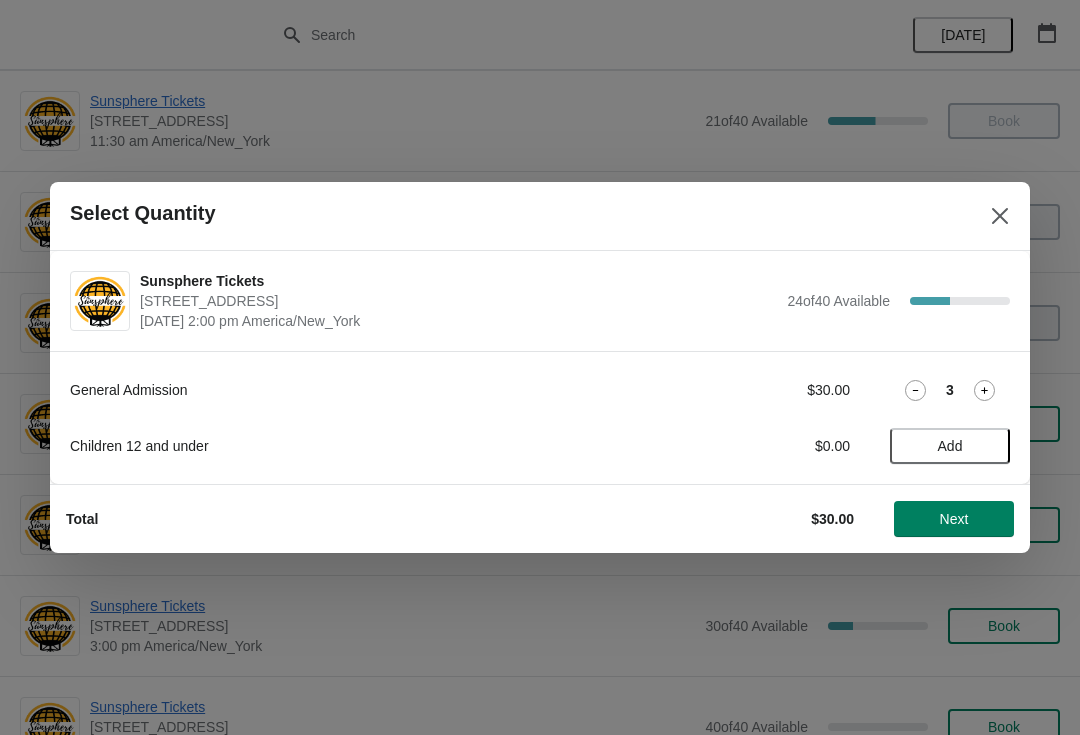 click 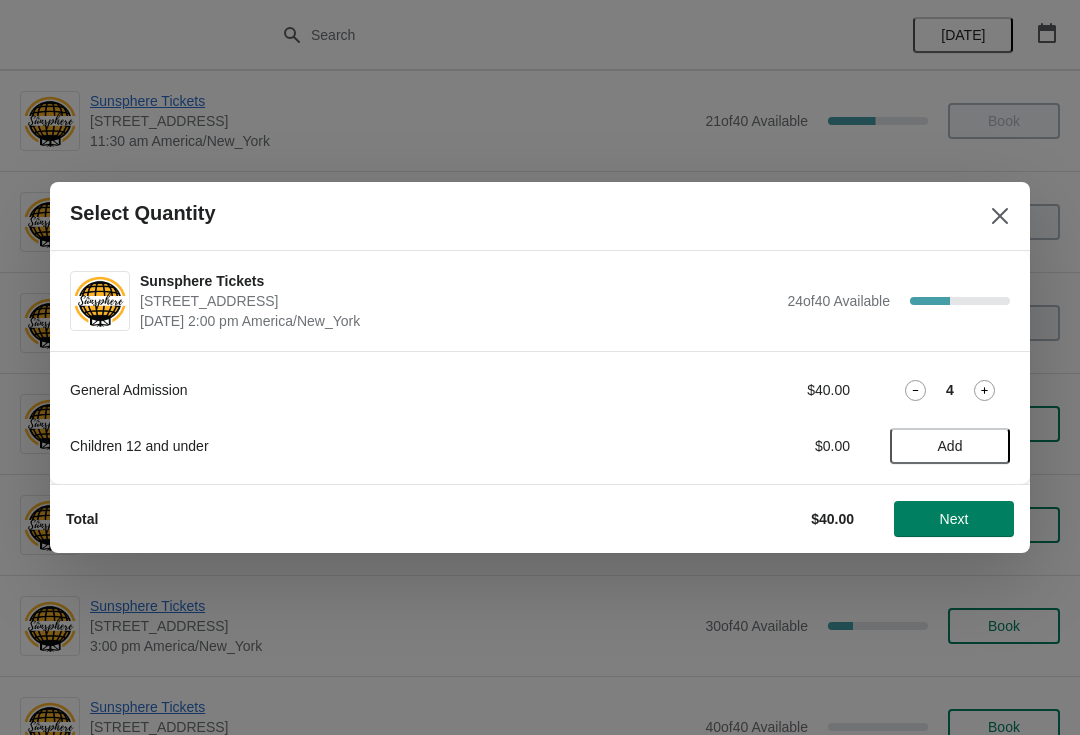 click on "Total $40.00 Next" at bounding box center [532, 511] 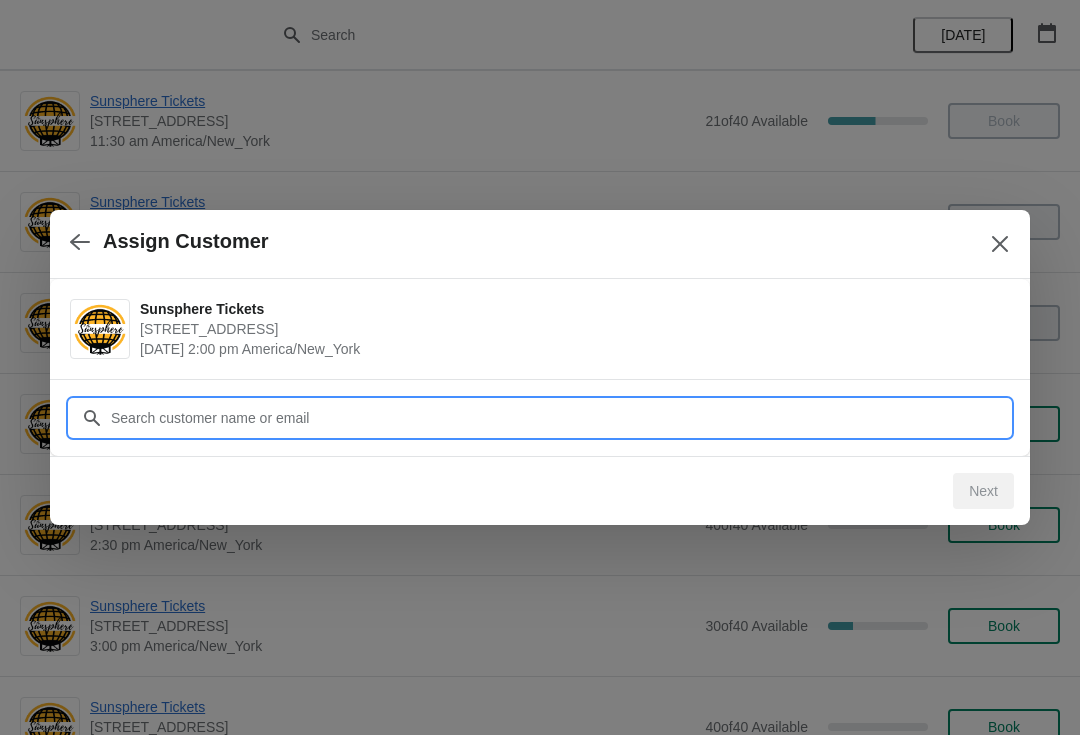 click on "Customer" at bounding box center (560, 418) 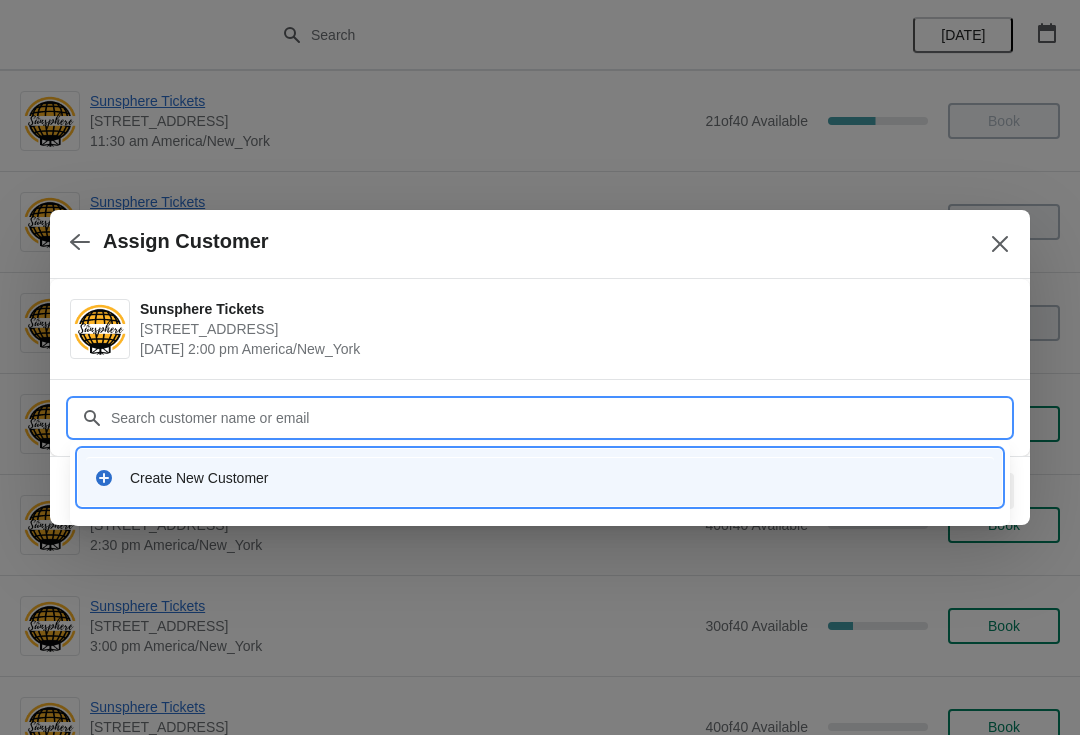 click on "Create New Customer" at bounding box center [540, 477] 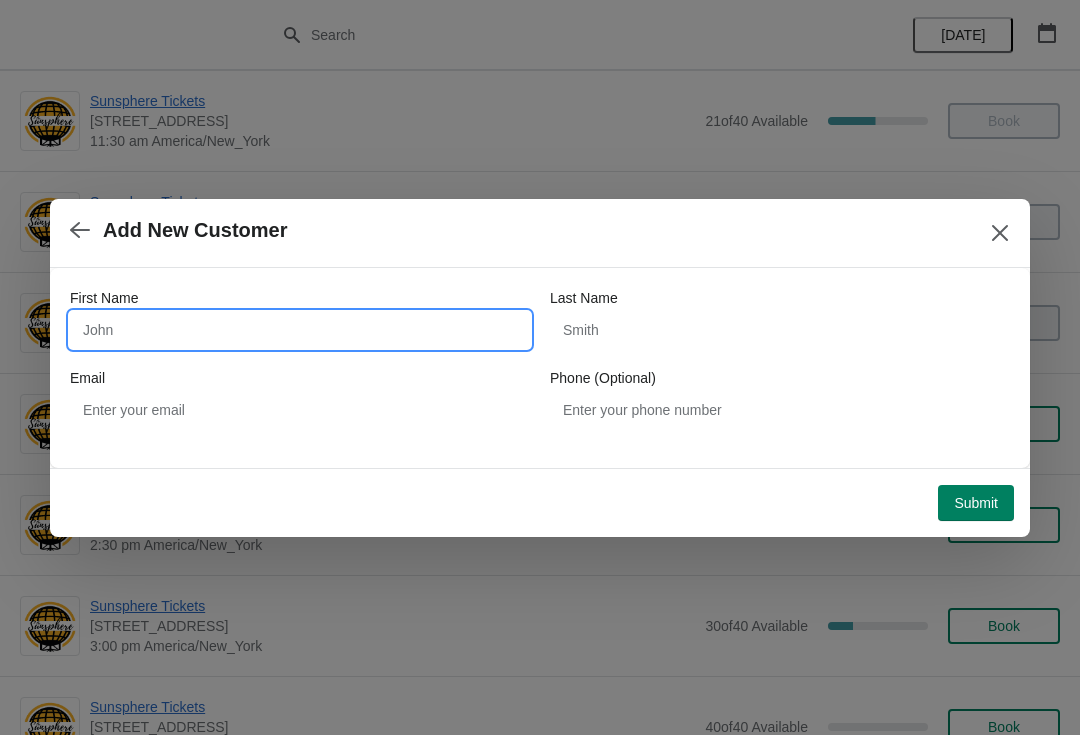 click on "First Name" at bounding box center [300, 330] 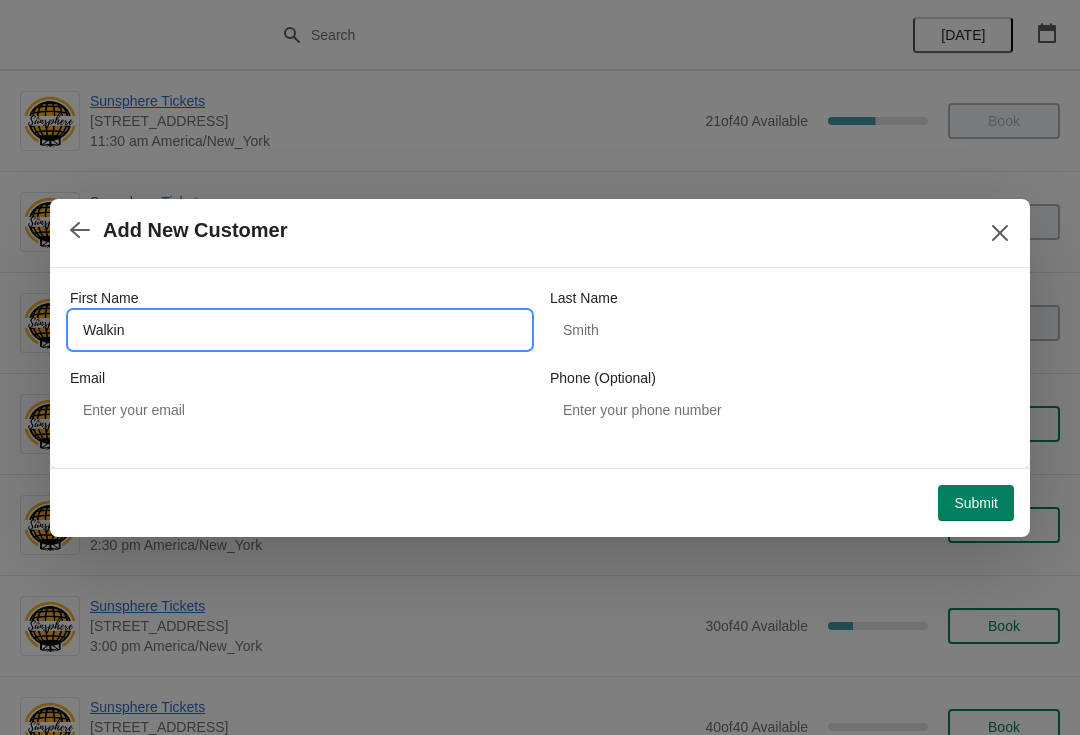 type on "Walkin" 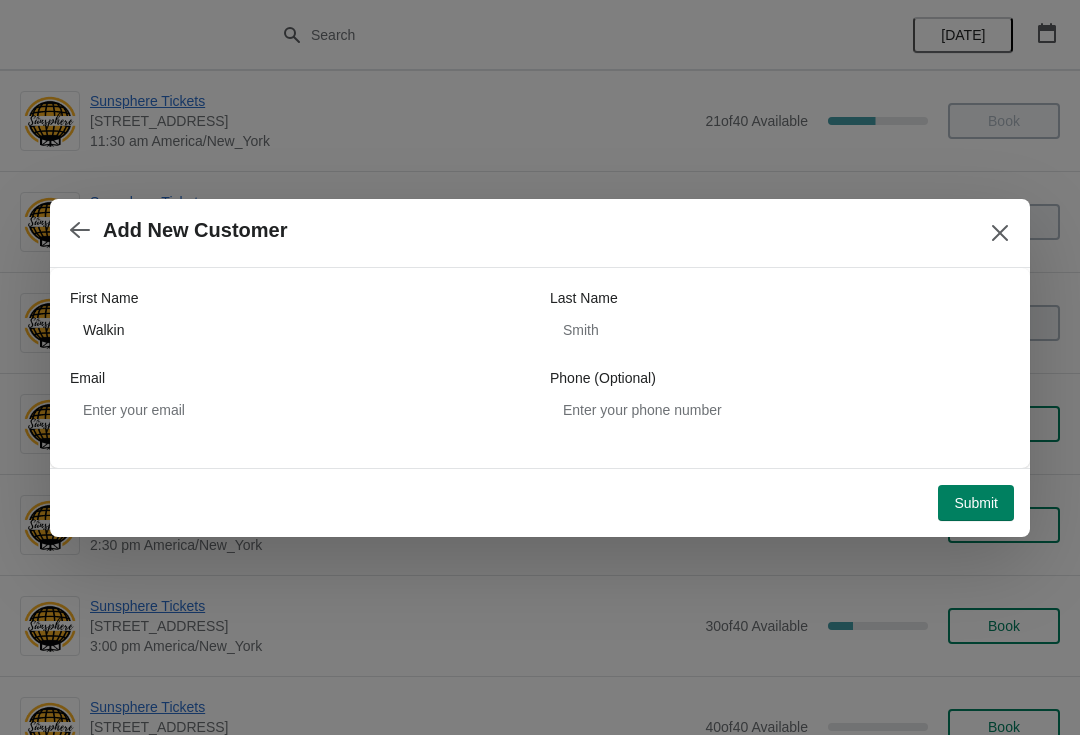 click on "Submit" at bounding box center [536, 499] 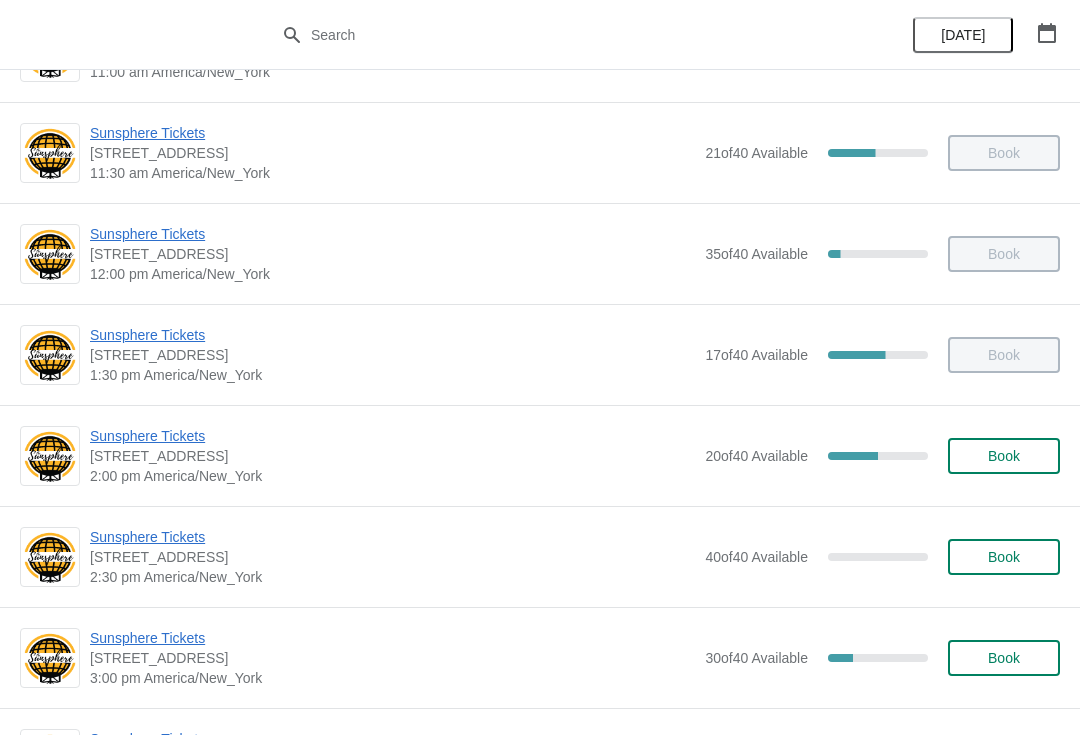 scroll, scrollTop: 384, scrollLeft: 0, axis: vertical 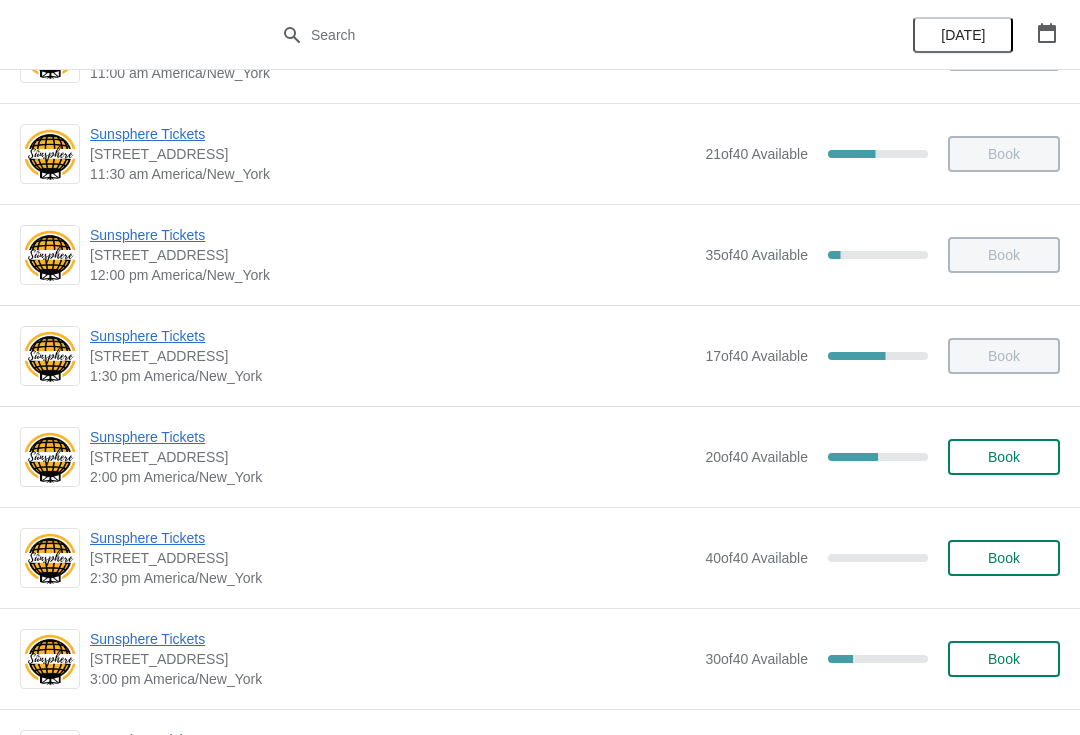 click on "Book" at bounding box center (1004, 457) 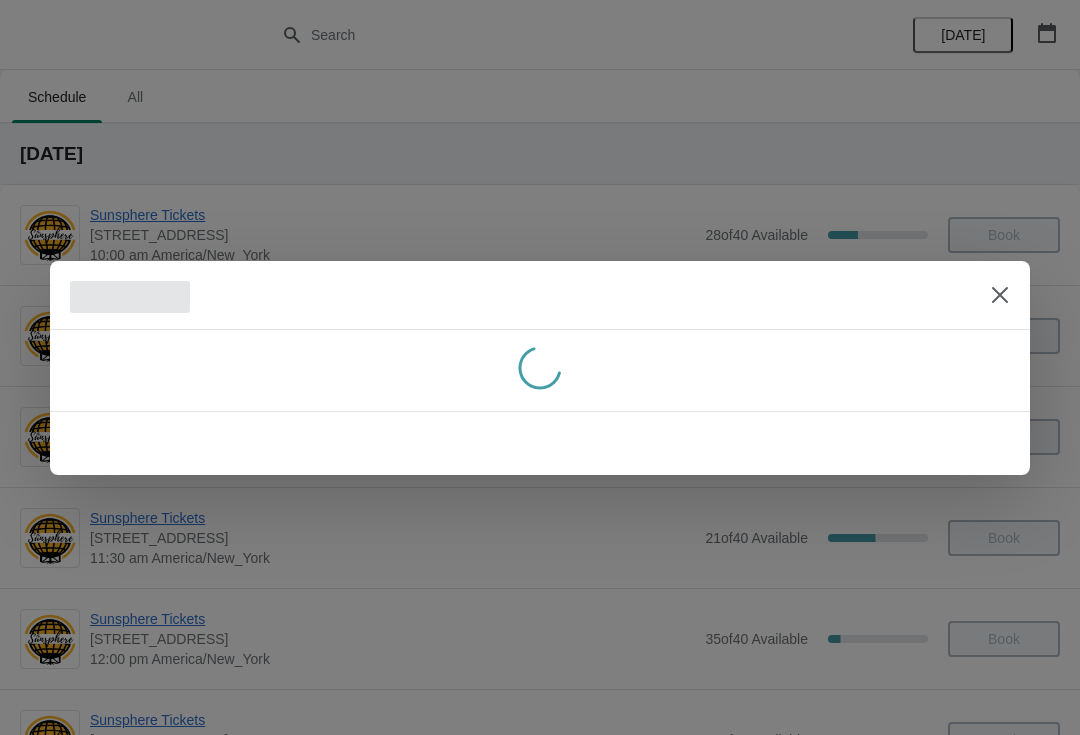 scroll, scrollTop: 384, scrollLeft: 0, axis: vertical 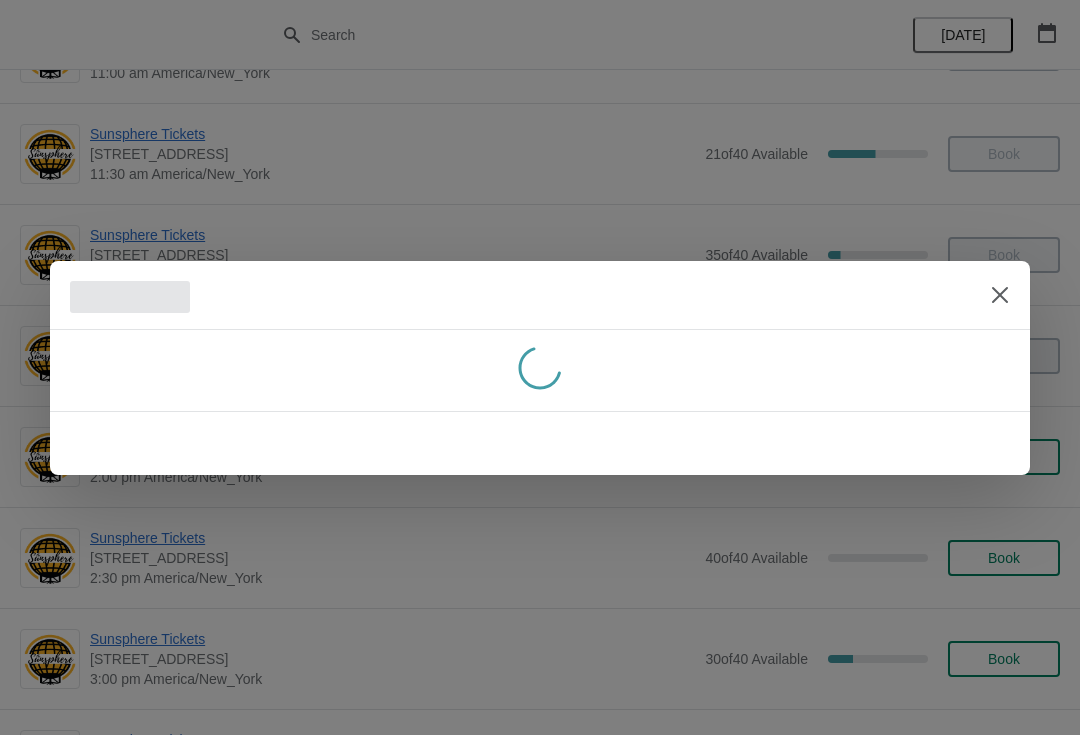 click at bounding box center [1000, 295] 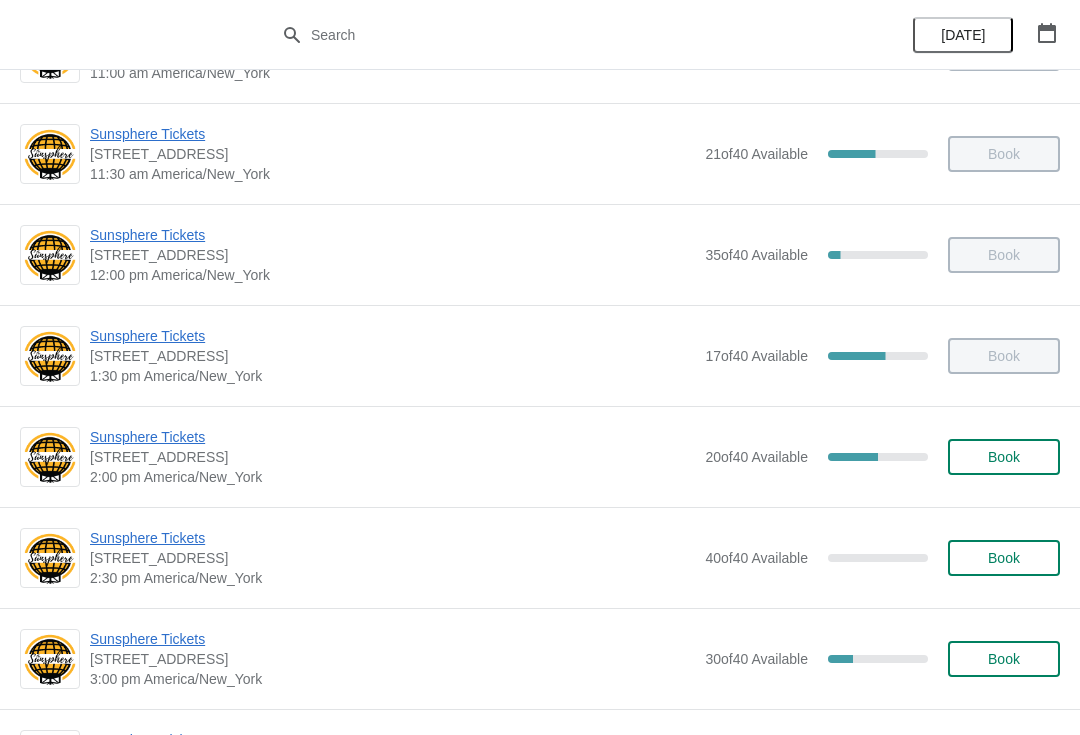 click on "Book" at bounding box center [1004, 457] 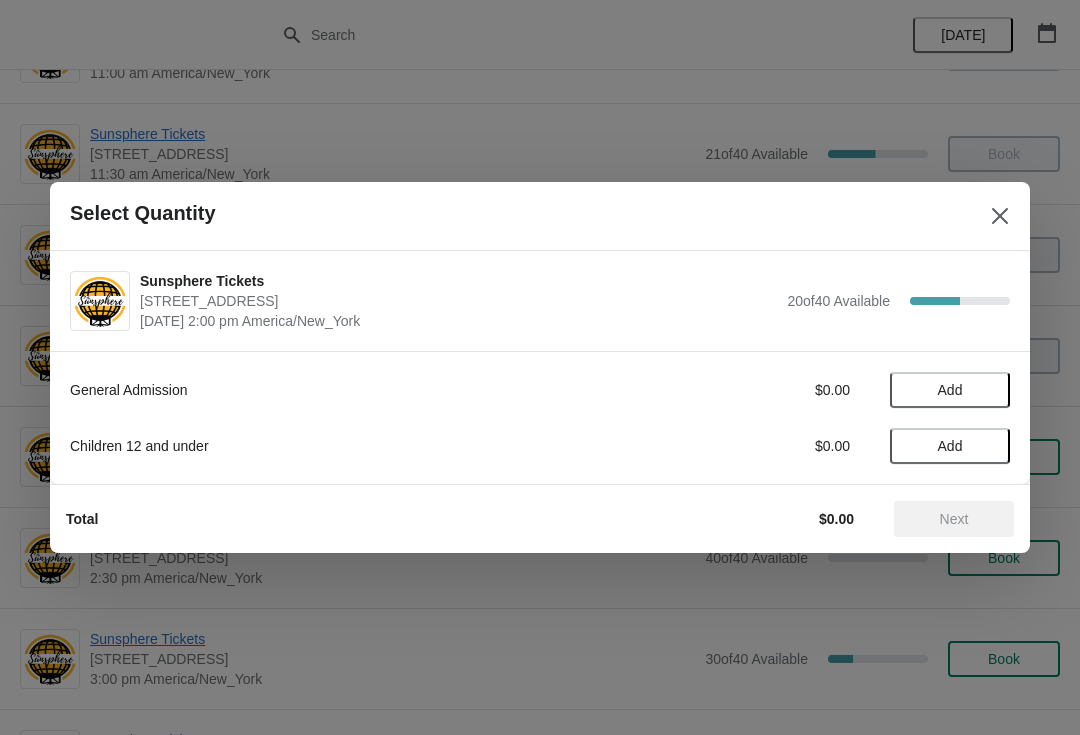 click on "Add" at bounding box center [950, 390] 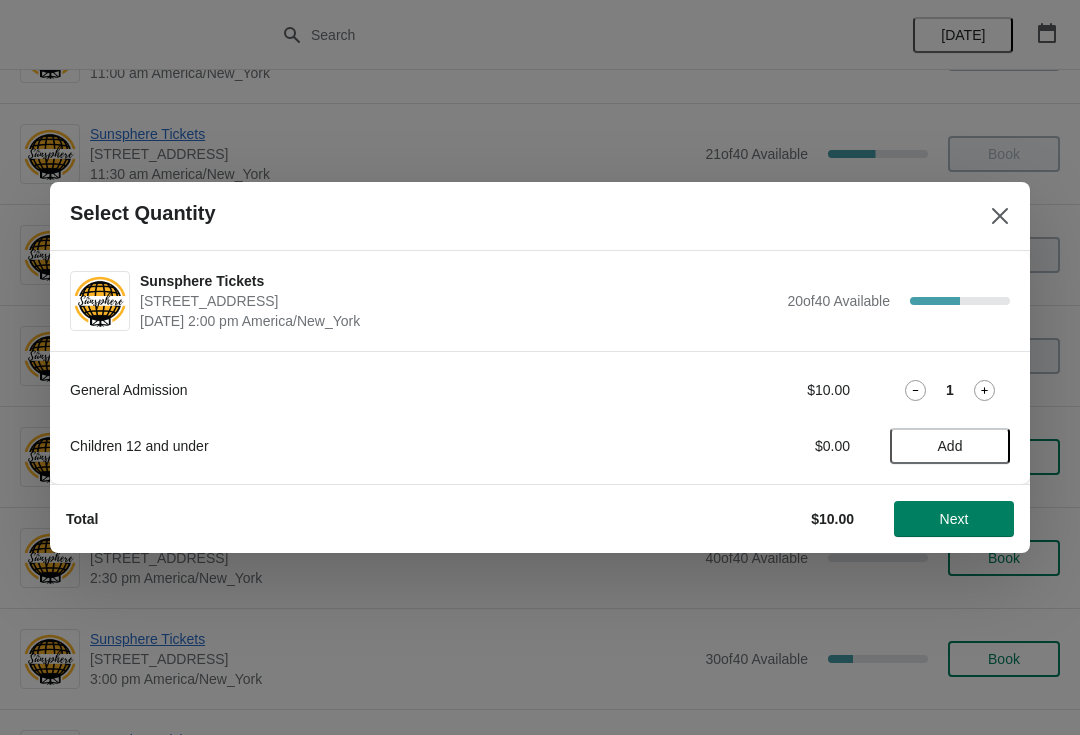 click 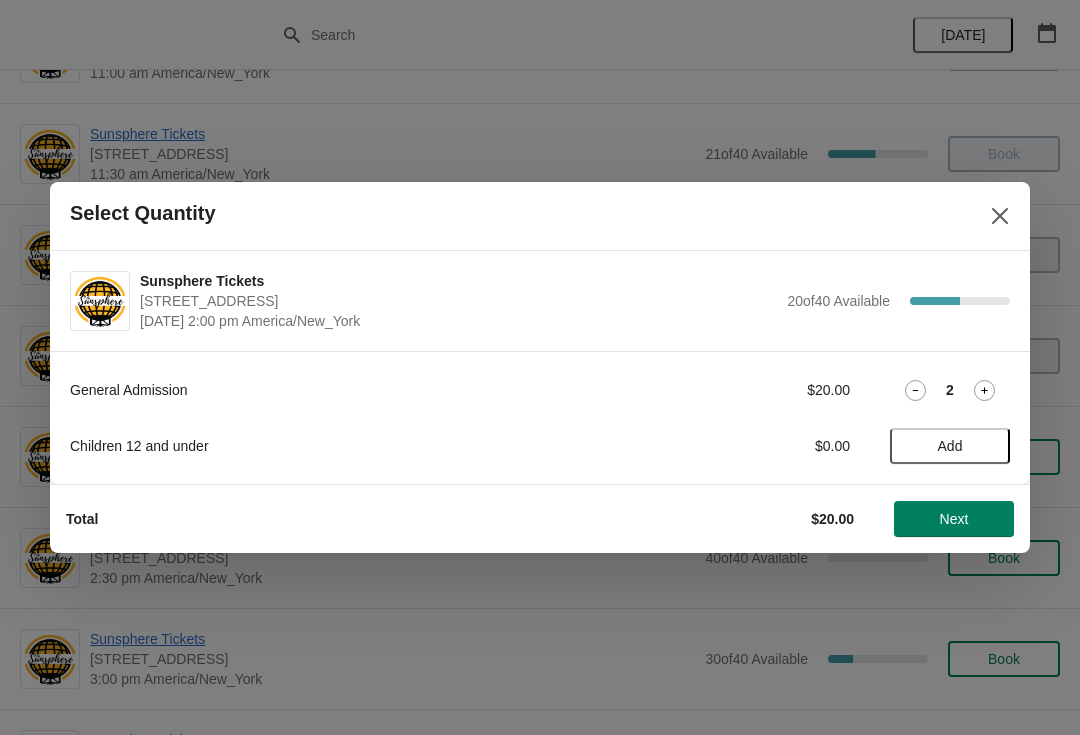 click on "Next" at bounding box center (954, 519) 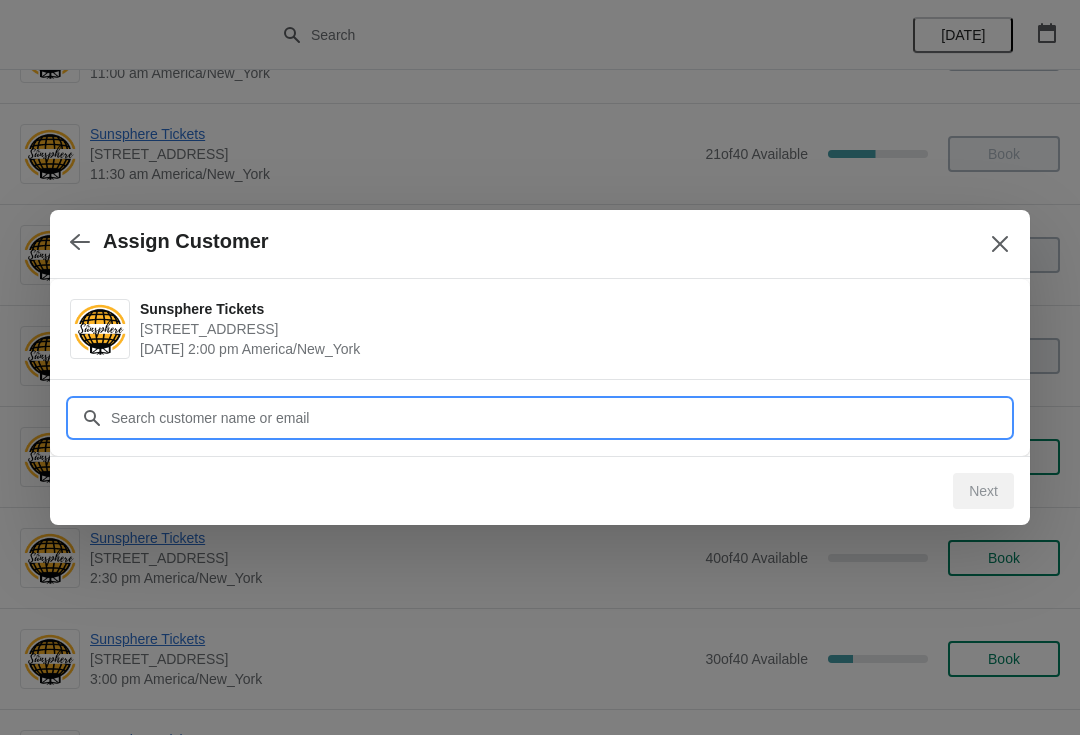click on "Assign Customer Sunsphere Tickets 810 Clinch Avenue, Knoxville, TN, USA July 17 | 2:00 pm America/New_York Customer Next" at bounding box center [540, 10086] 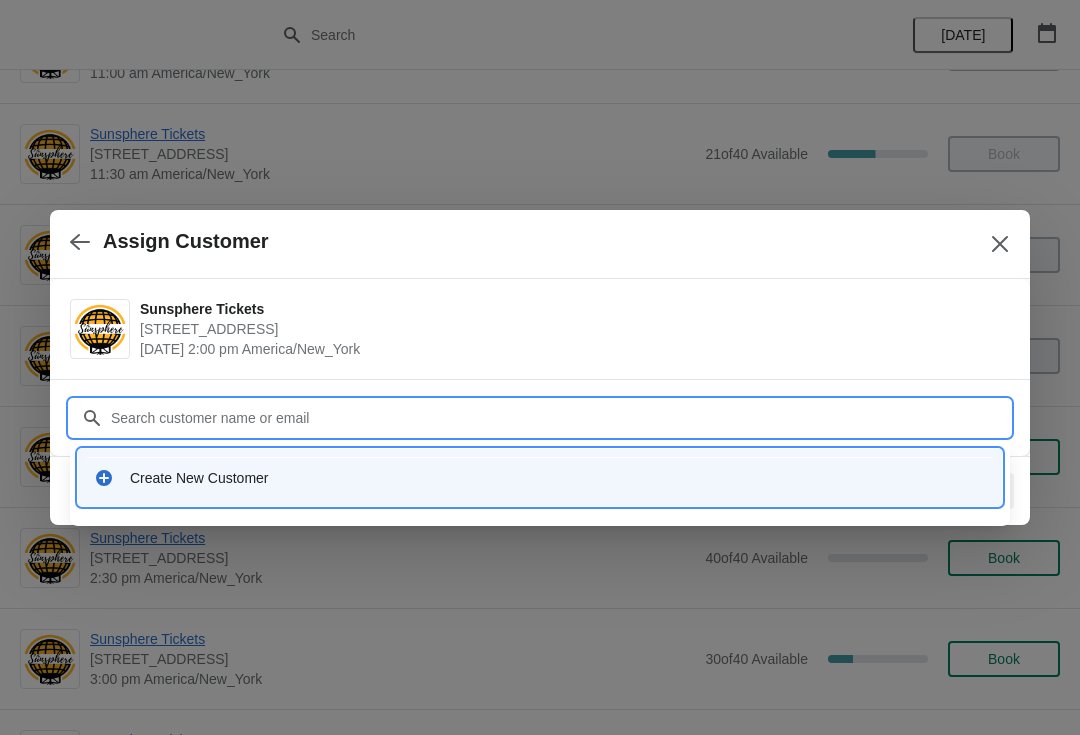 click on "Create New Customer" at bounding box center (558, 478) 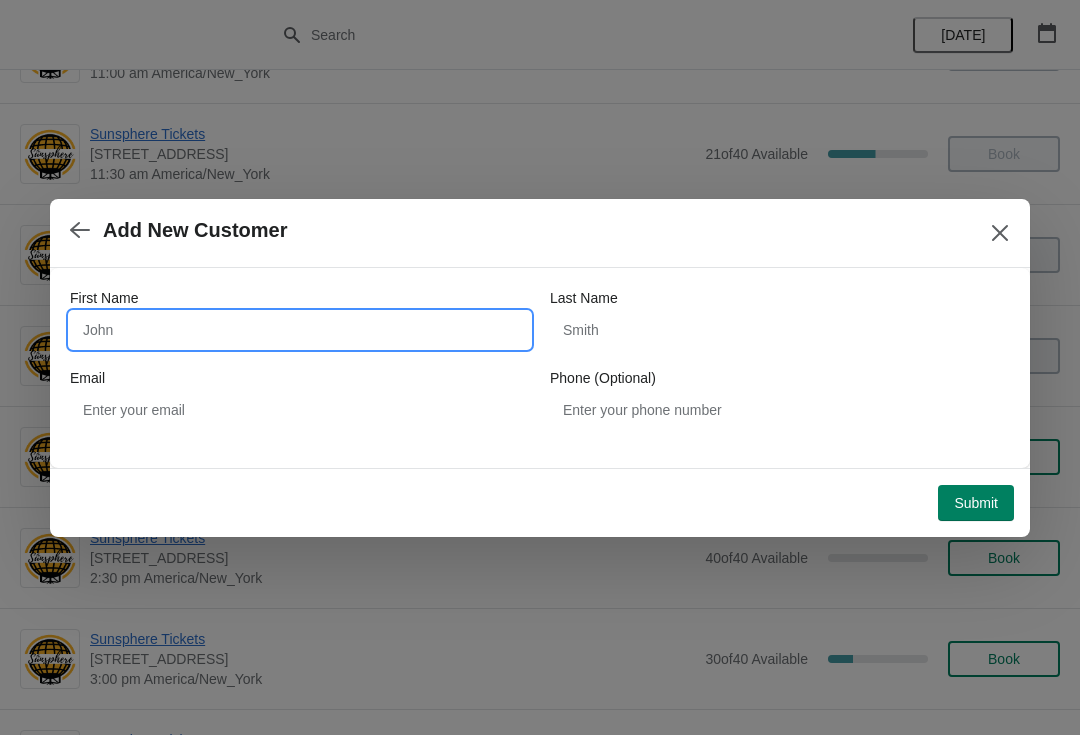 click on "First Name" at bounding box center (300, 330) 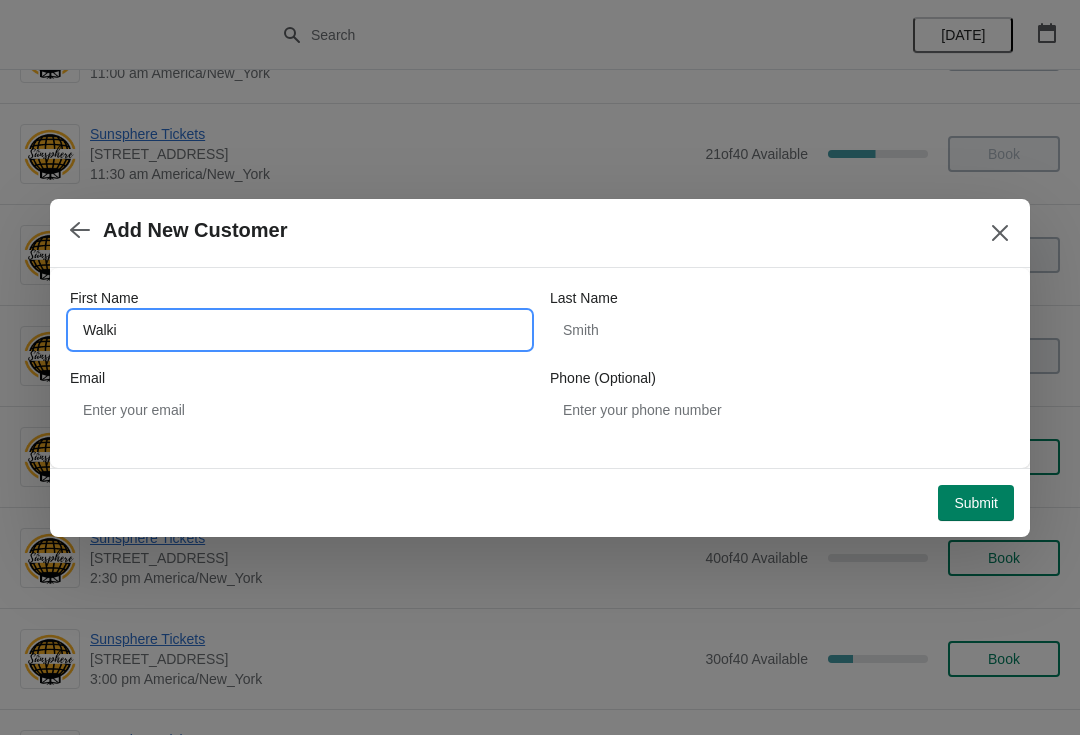 type on "Walkin" 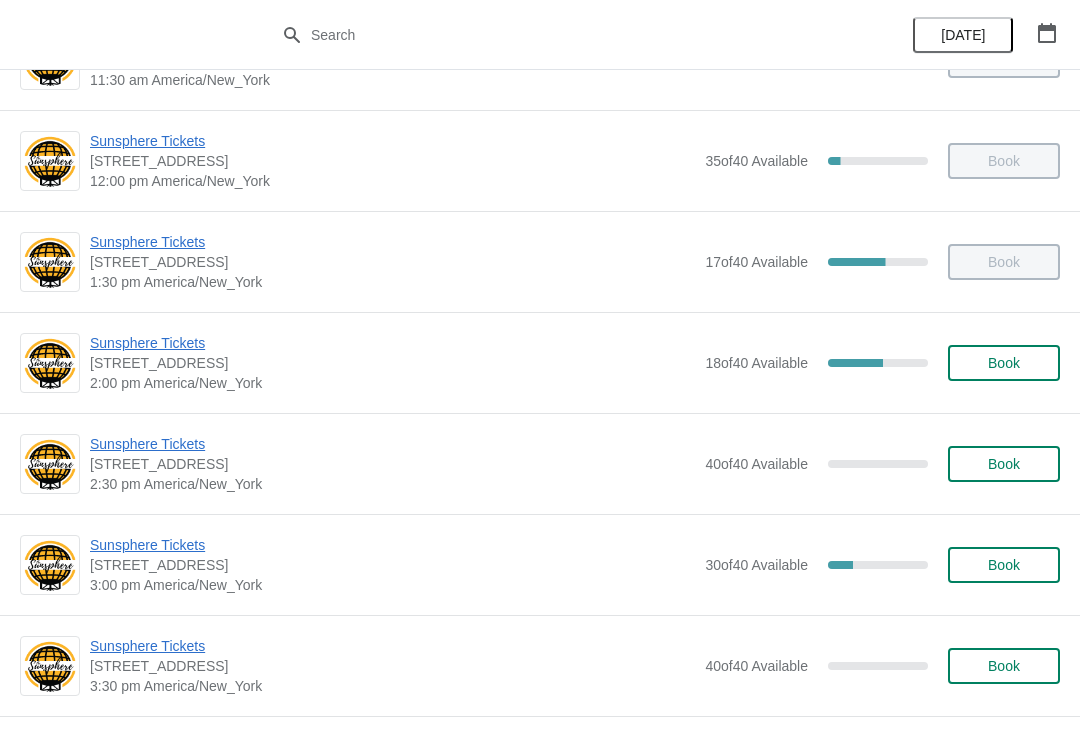 scroll, scrollTop: 479, scrollLeft: 0, axis: vertical 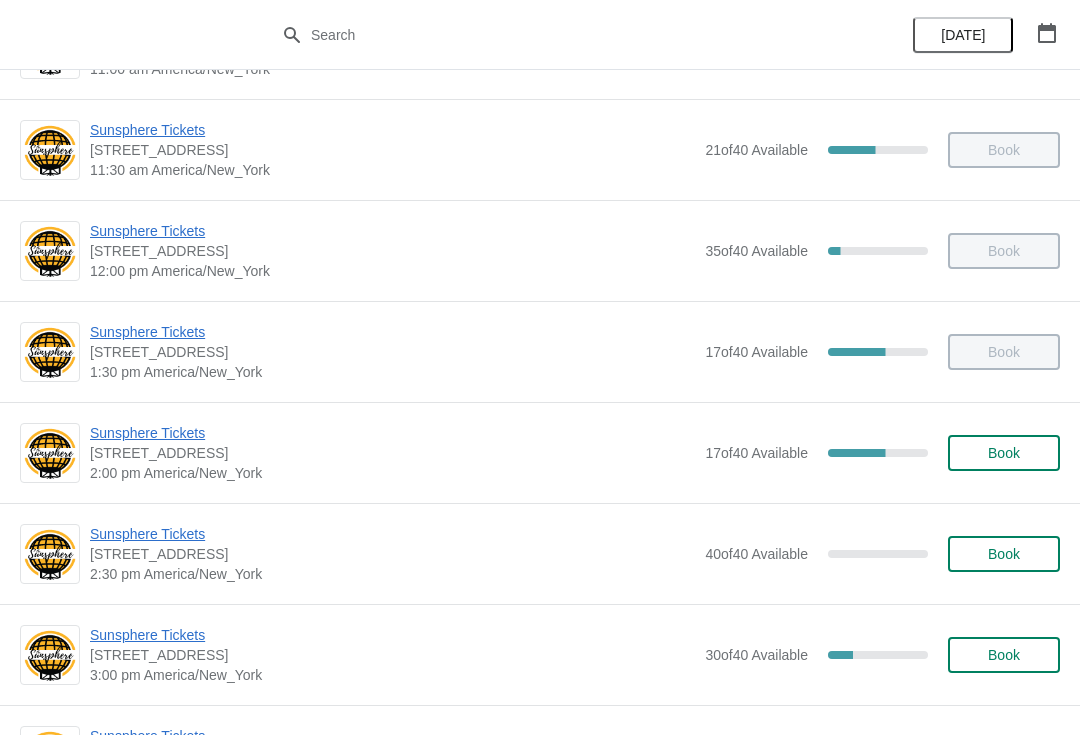 click on "Book" at bounding box center (1004, 453) 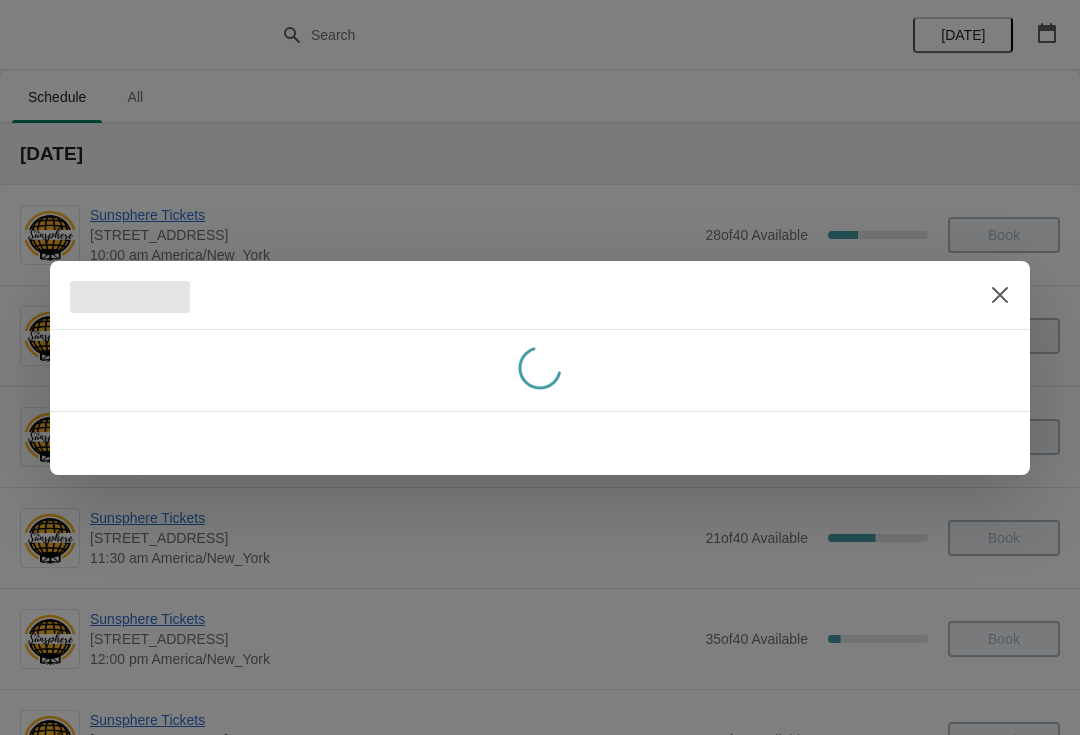 scroll, scrollTop: 0, scrollLeft: 0, axis: both 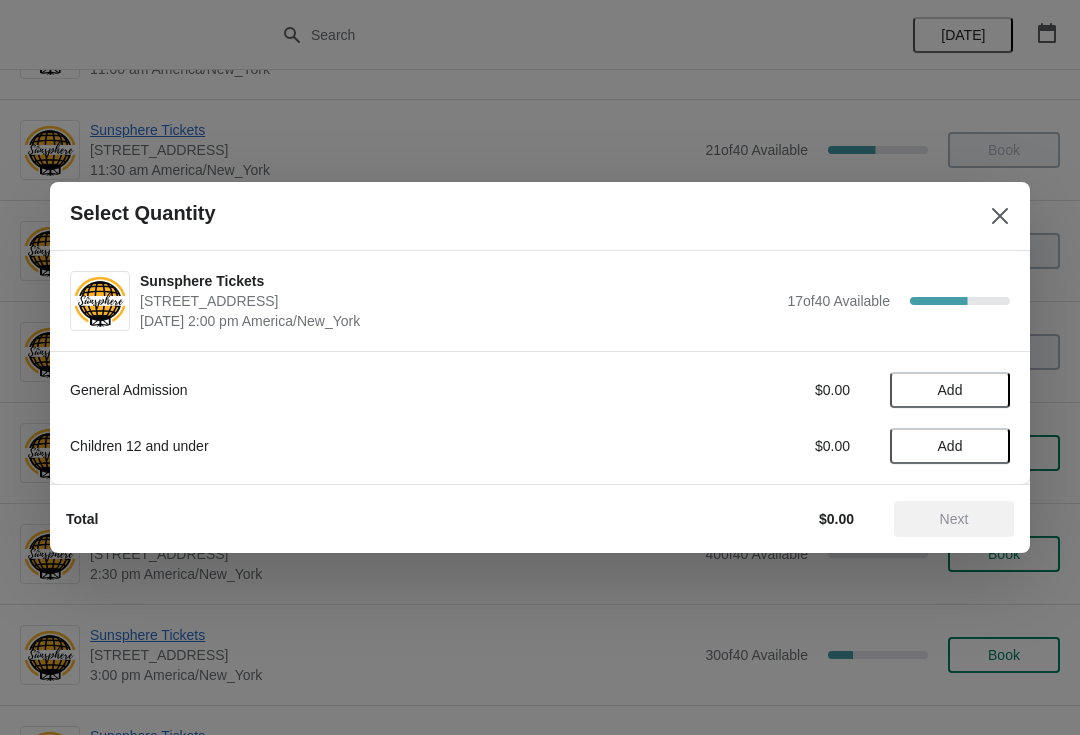 click on "Add" at bounding box center [950, 390] 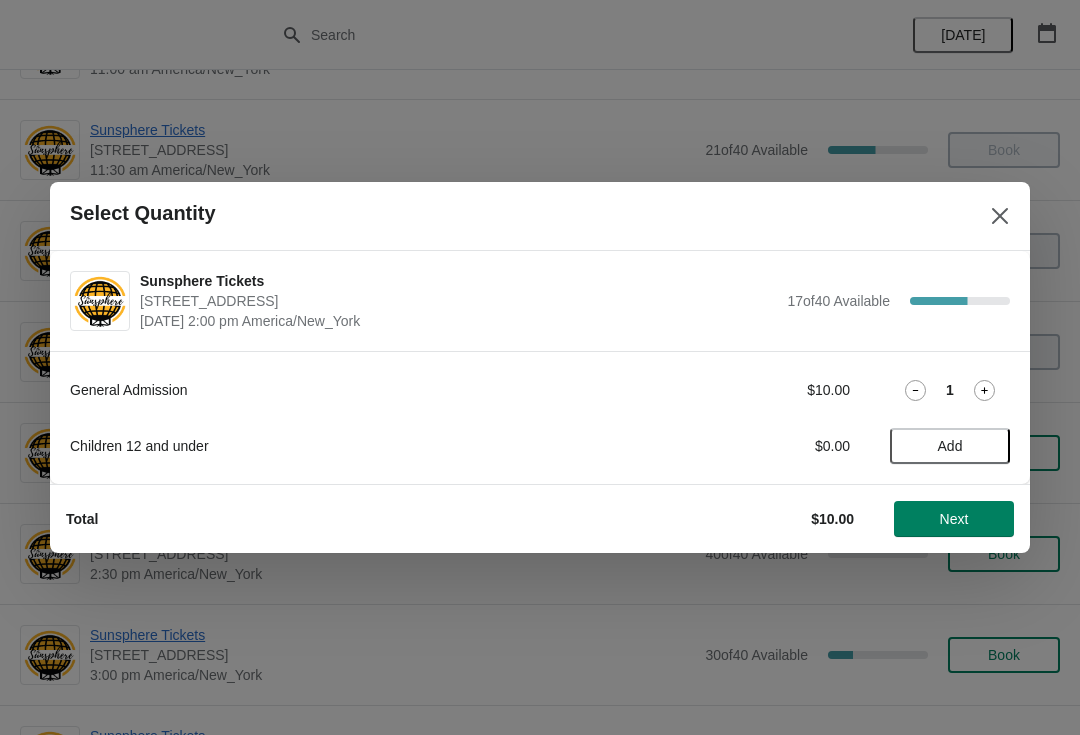 click on "Next" at bounding box center [954, 519] 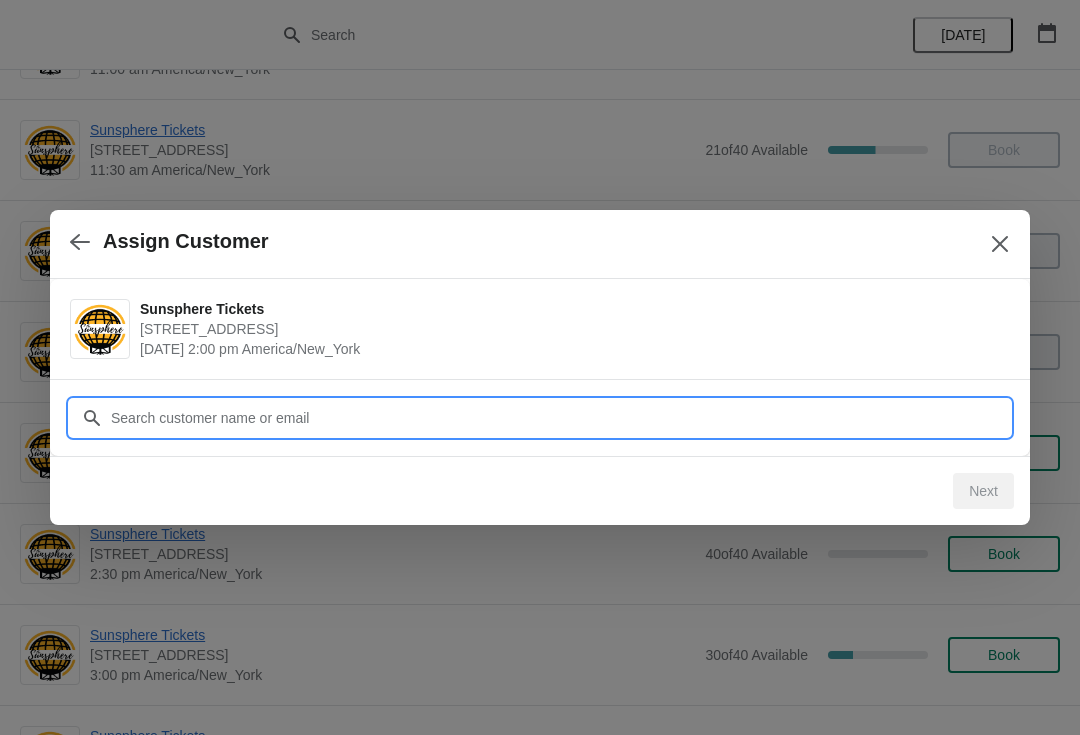 click on "Customer" at bounding box center (560, 418) 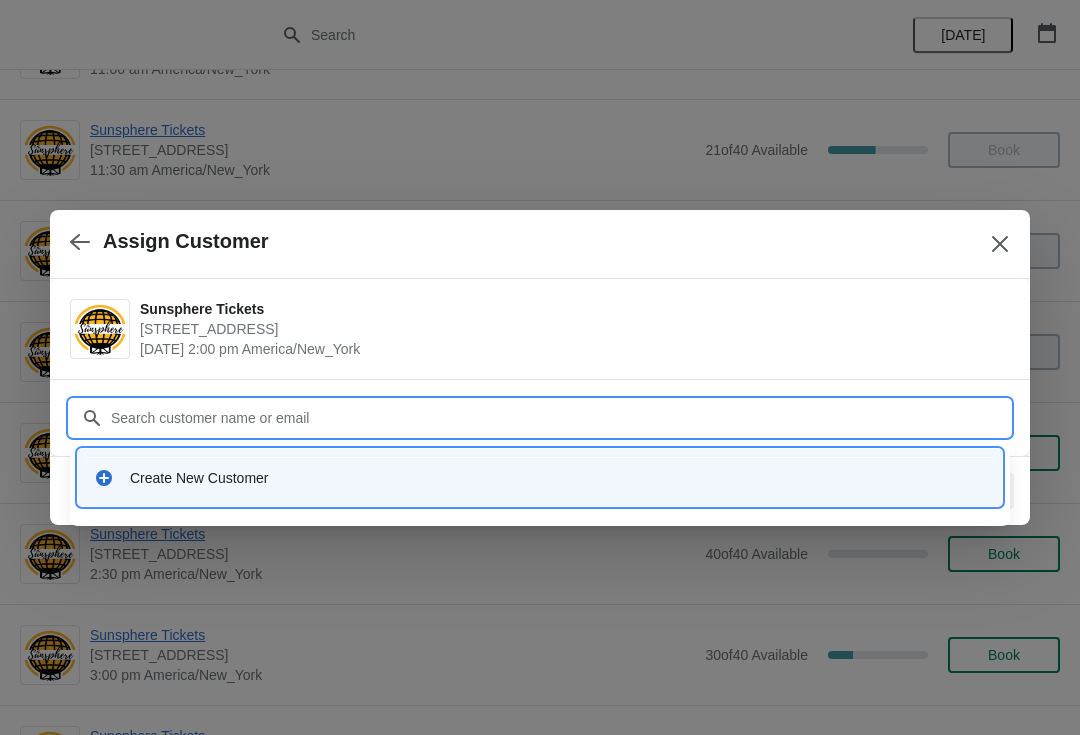 click on "Create New Customer" at bounding box center (540, 477) 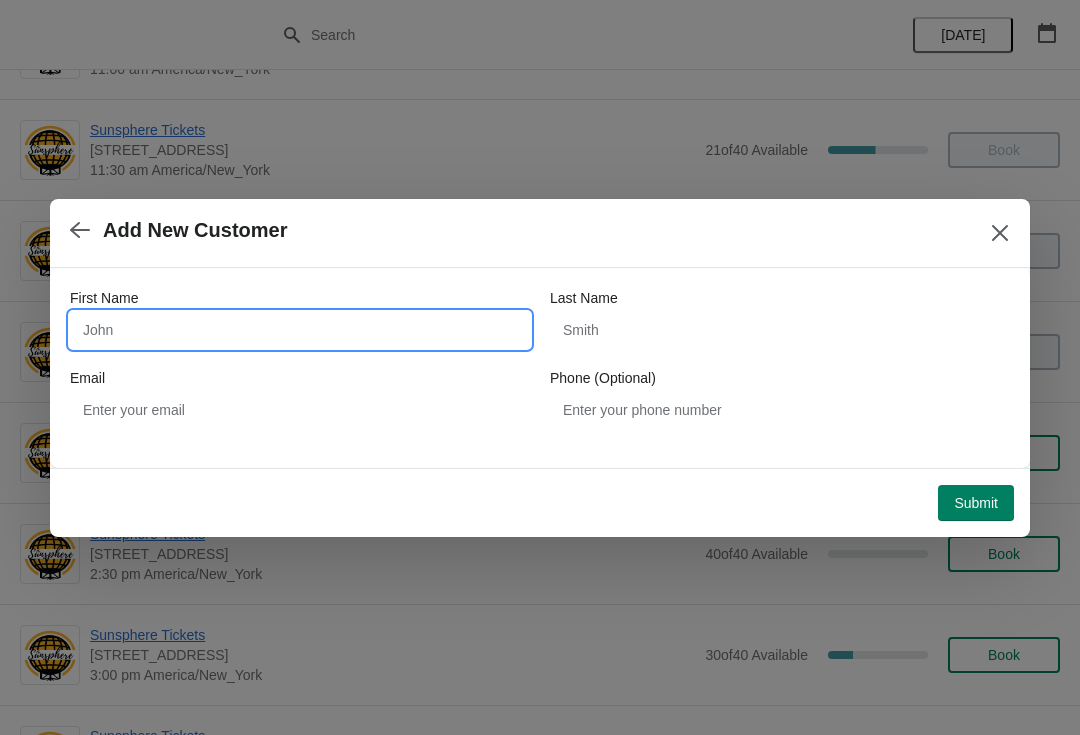 click on "First Name" at bounding box center (300, 330) 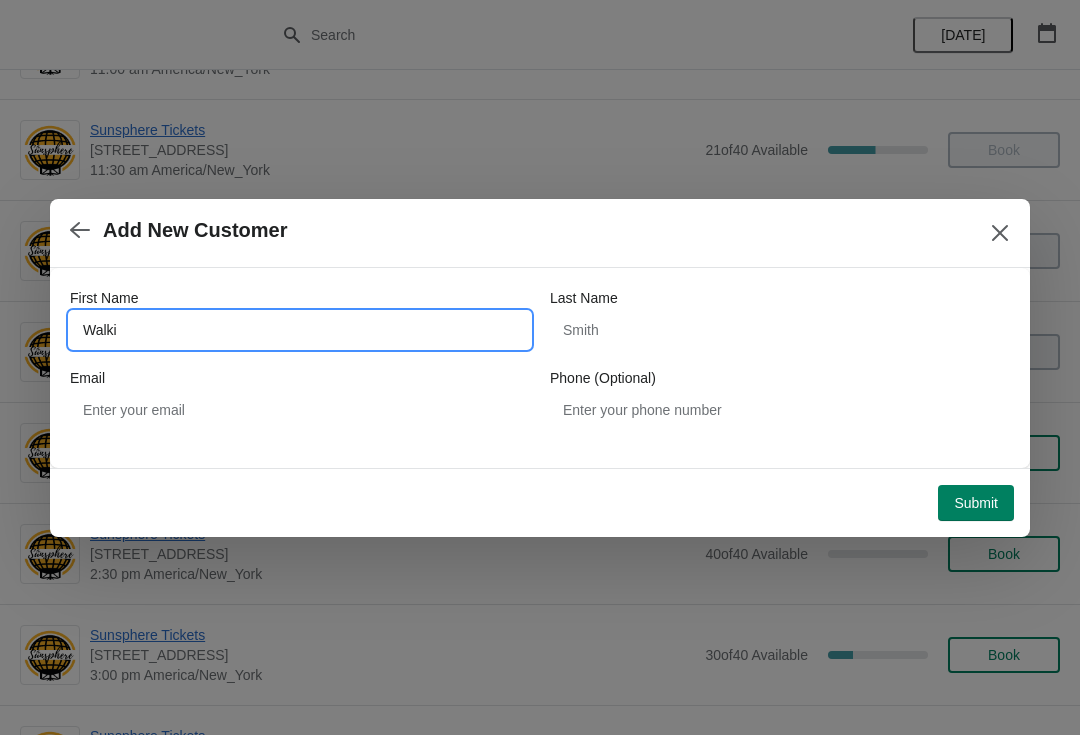 type on "Walkin" 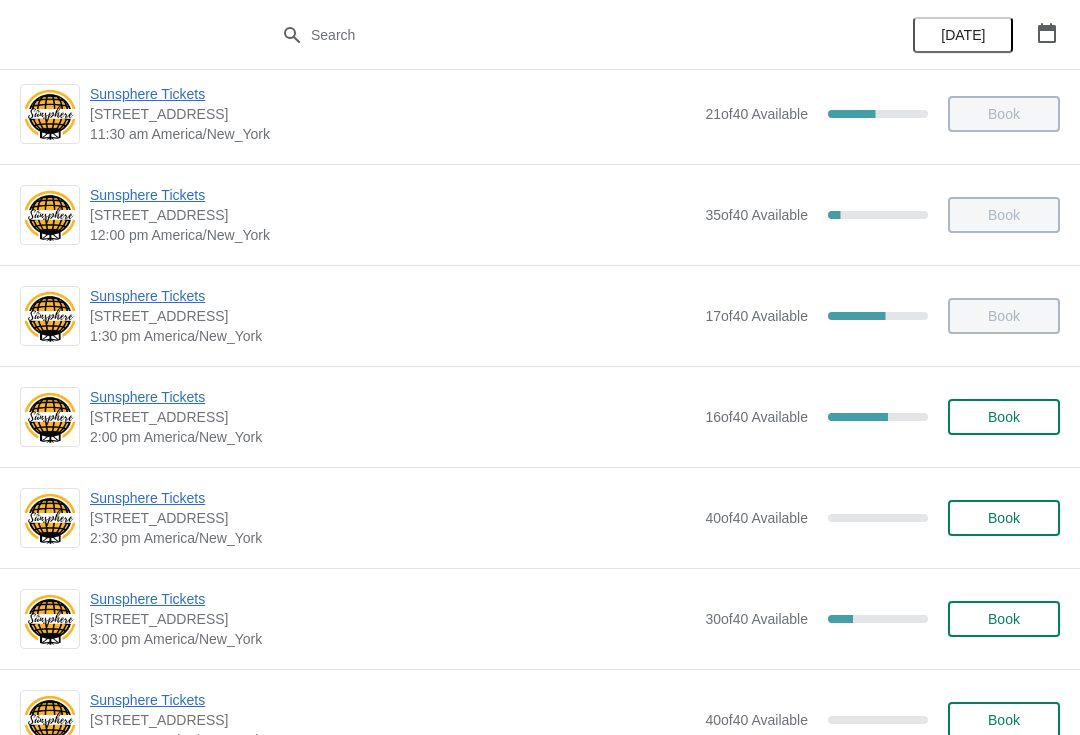 scroll, scrollTop: 445, scrollLeft: 0, axis: vertical 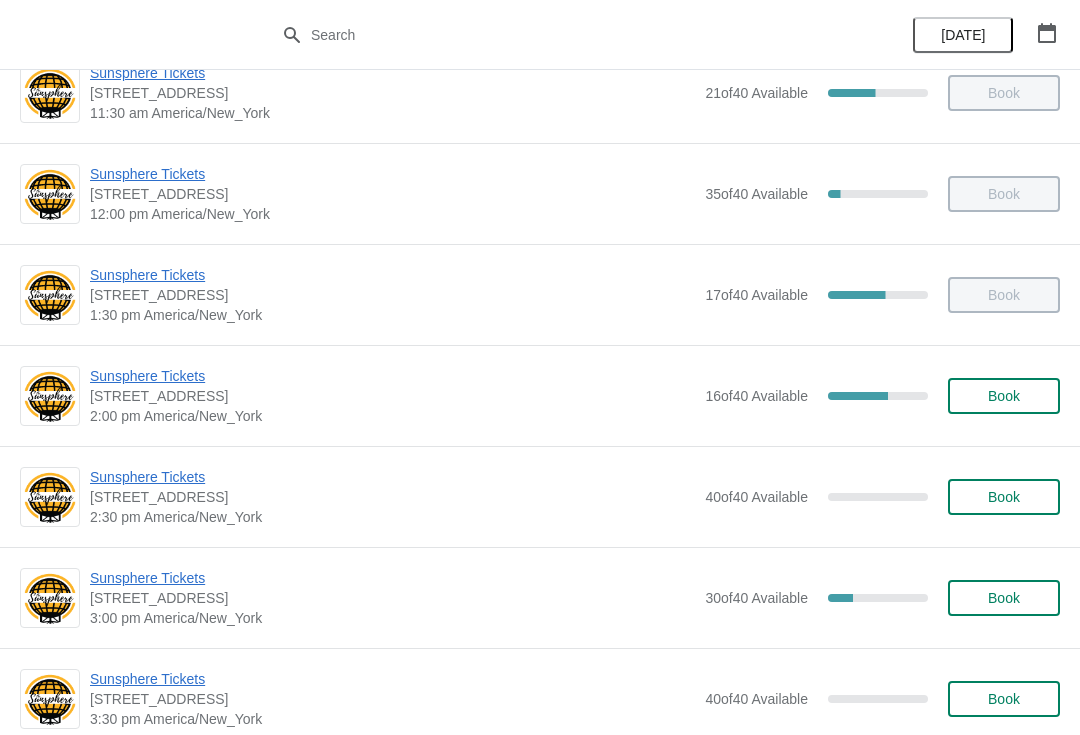 click on "Book" at bounding box center (1004, 396) 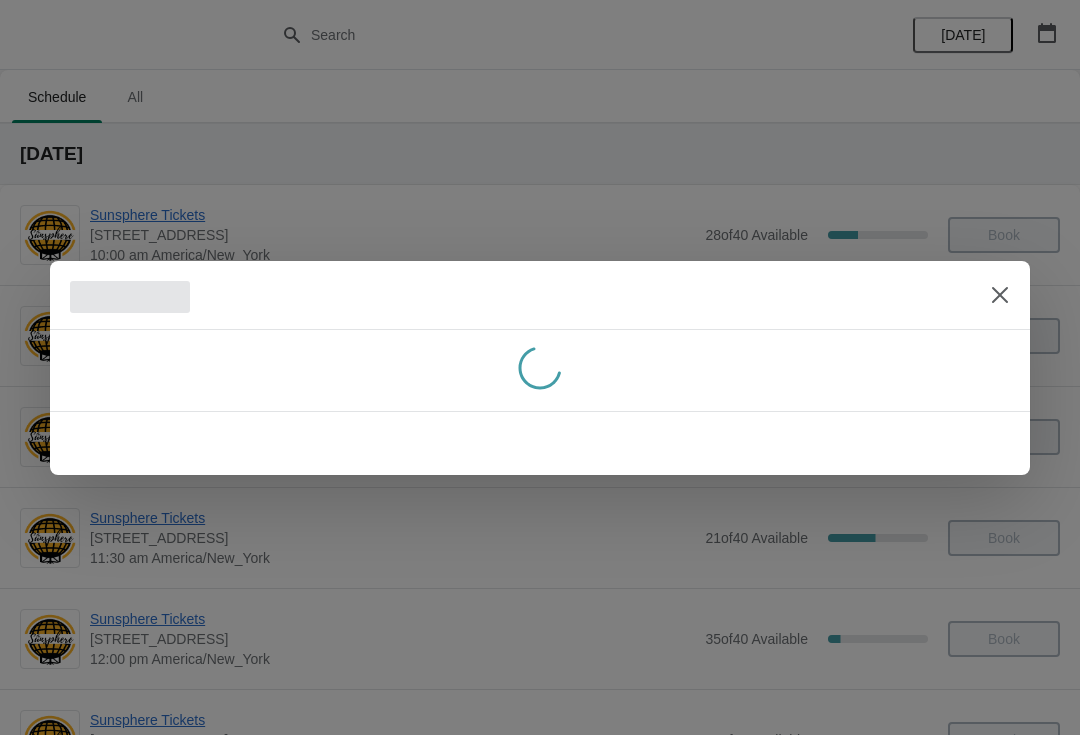 scroll, scrollTop: 0, scrollLeft: 0, axis: both 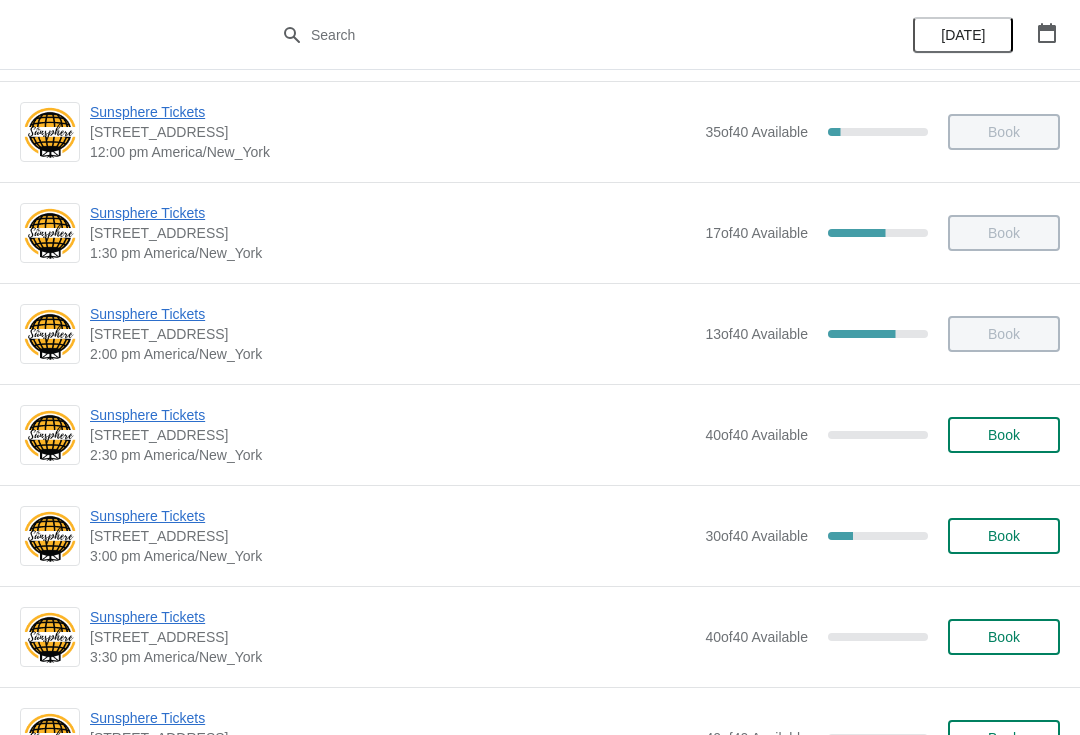 click on "Book" at bounding box center (1004, 435) 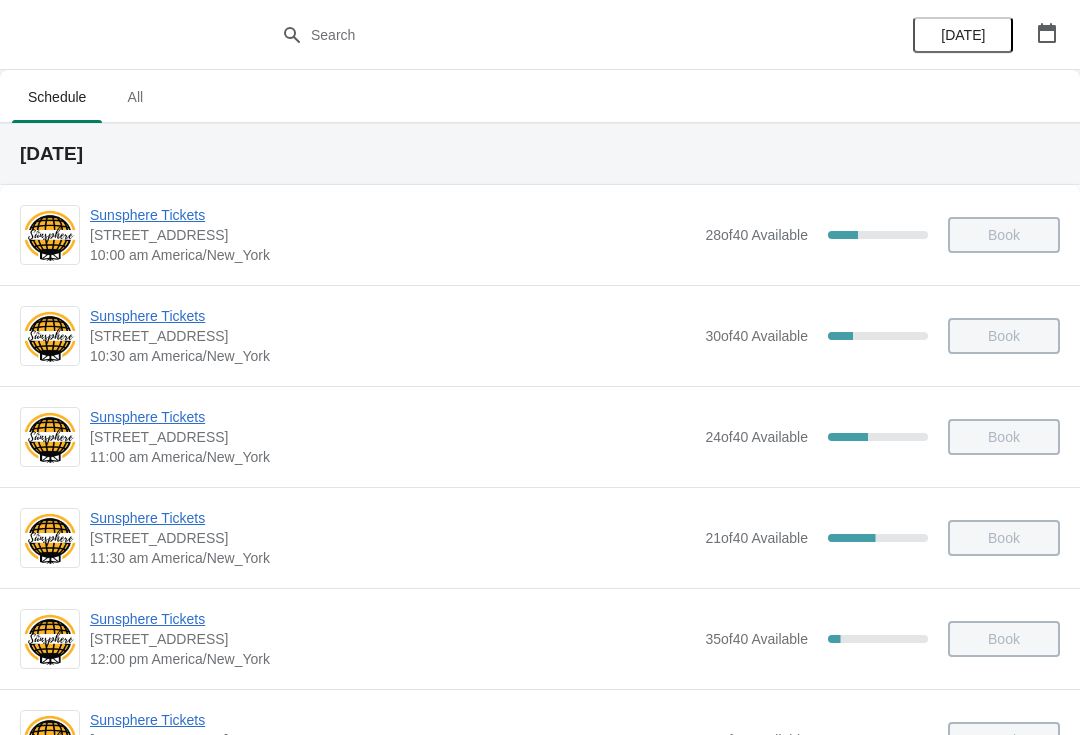scroll, scrollTop: 507, scrollLeft: 0, axis: vertical 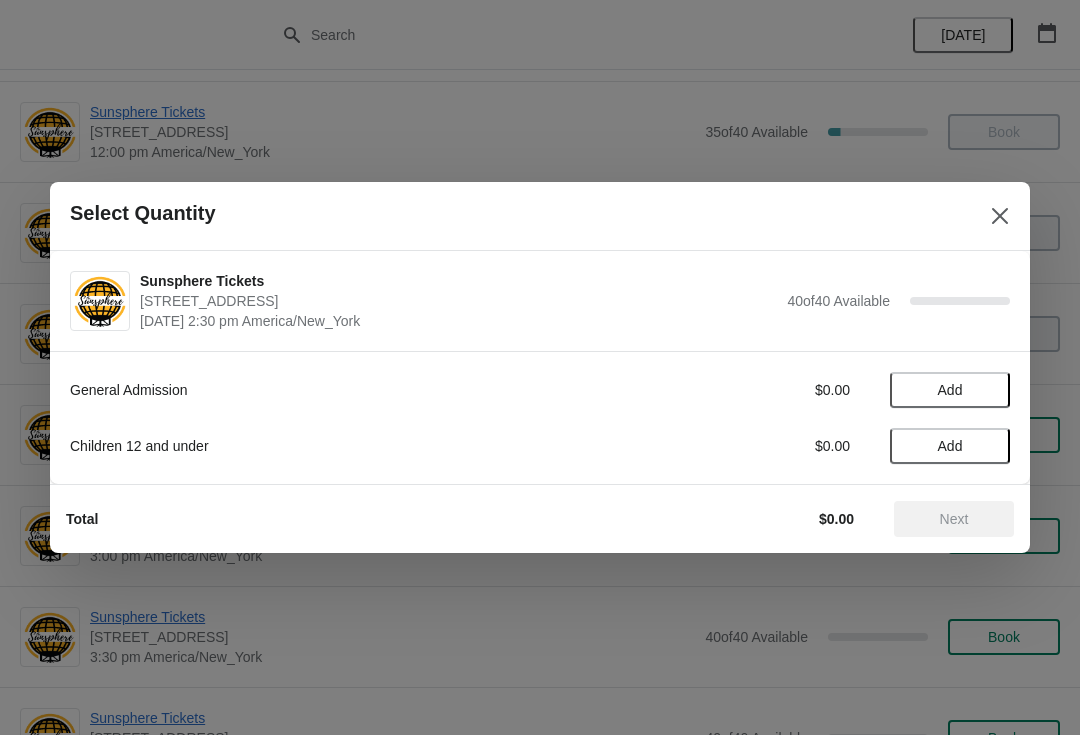 click on "Add" at bounding box center [950, 390] 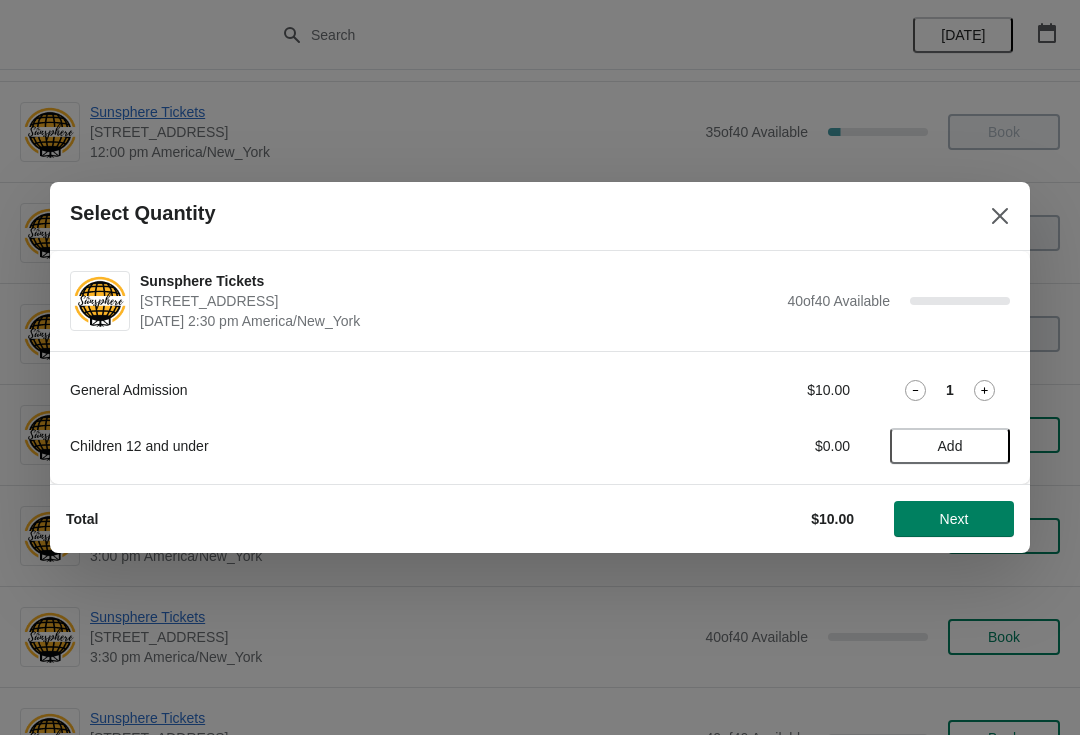 click 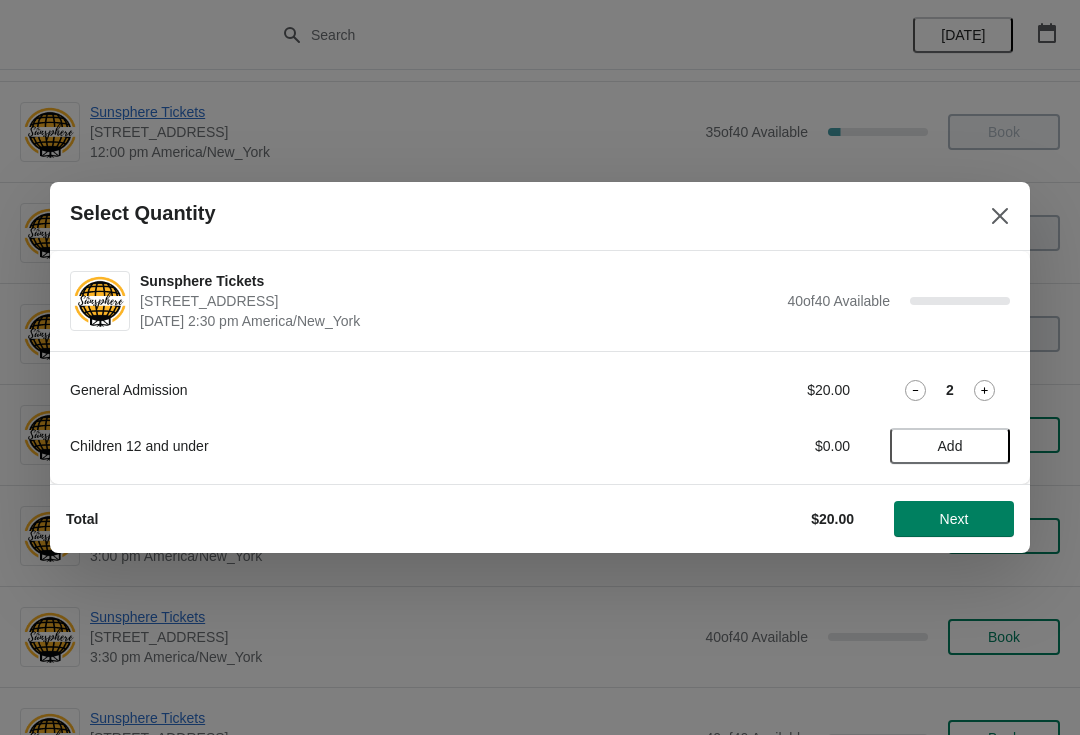 click 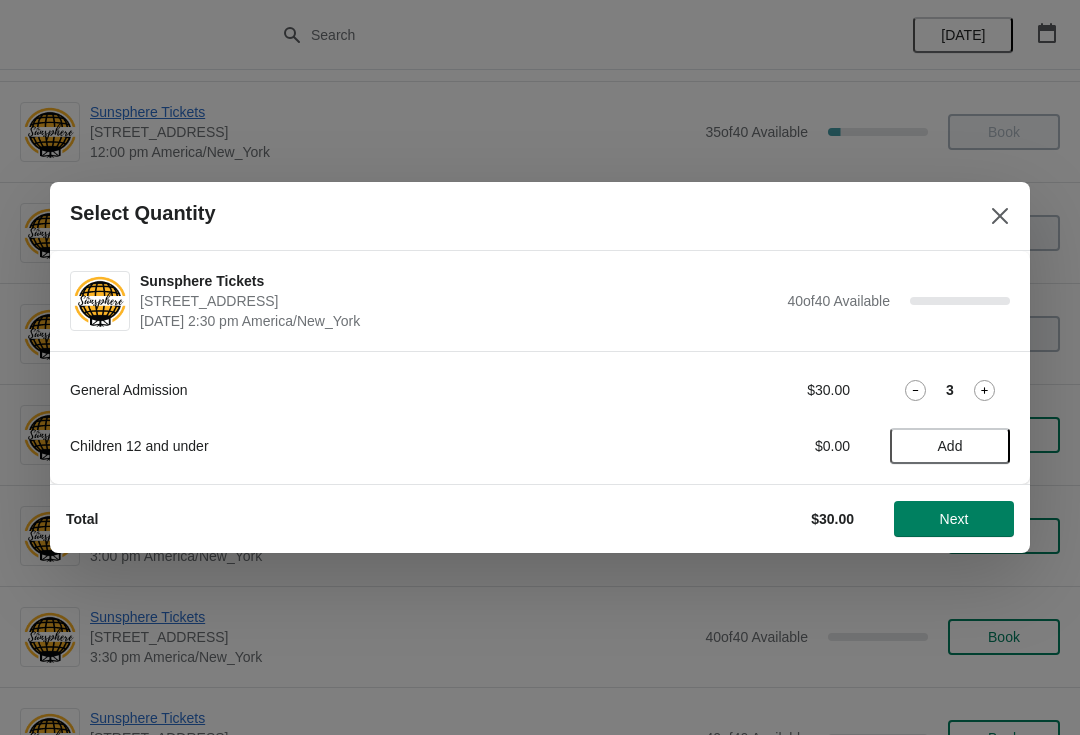 click on "General Admission $30.00 3 Children 12 and under $0.00 Add" at bounding box center [540, 408] 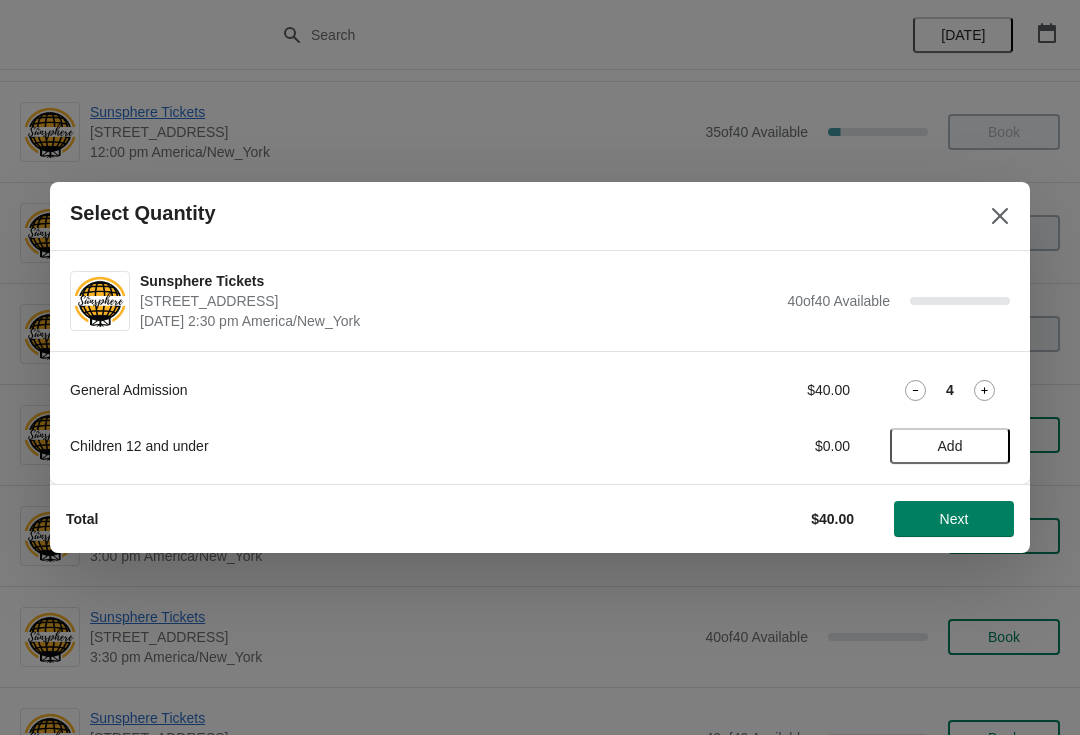 click on "Add" at bounding box center [950, 446] 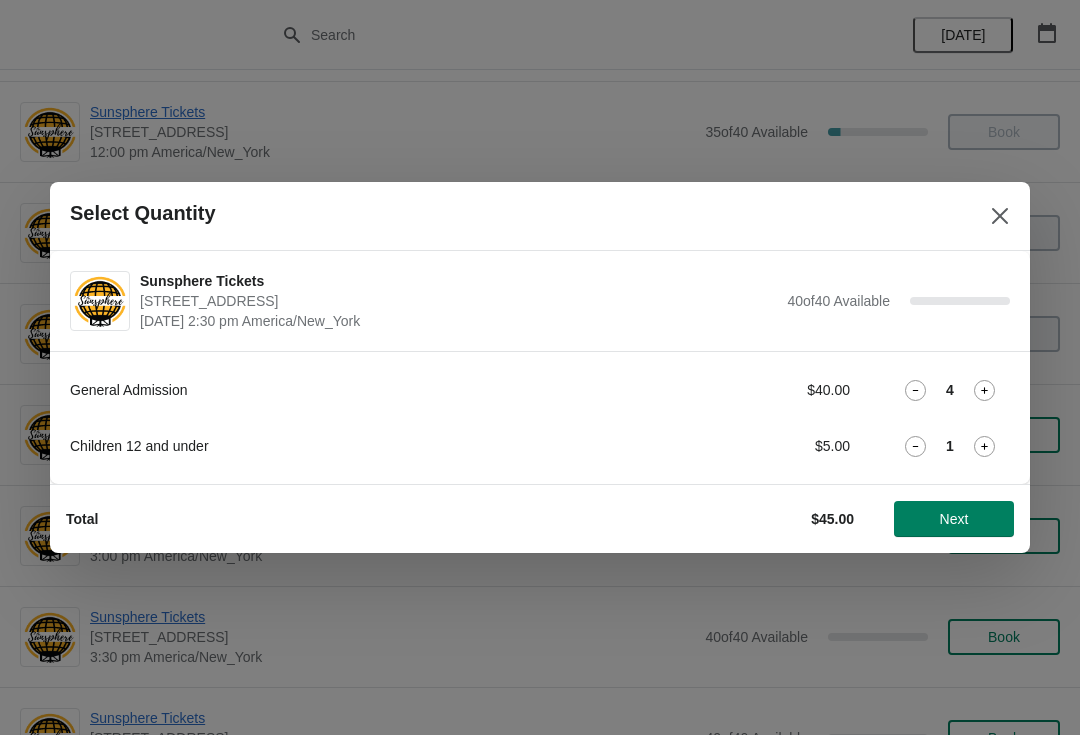 click on "Next" at bounding box center [954, 519] 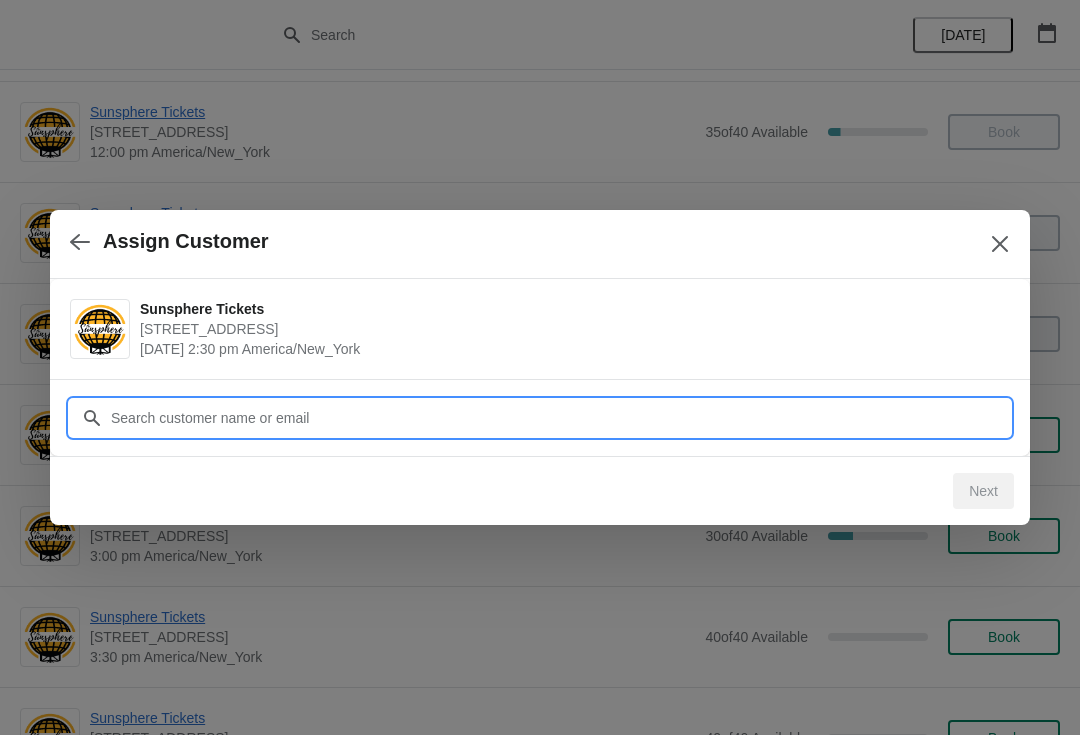 click on "Customer" at bounding box center (560, 418) 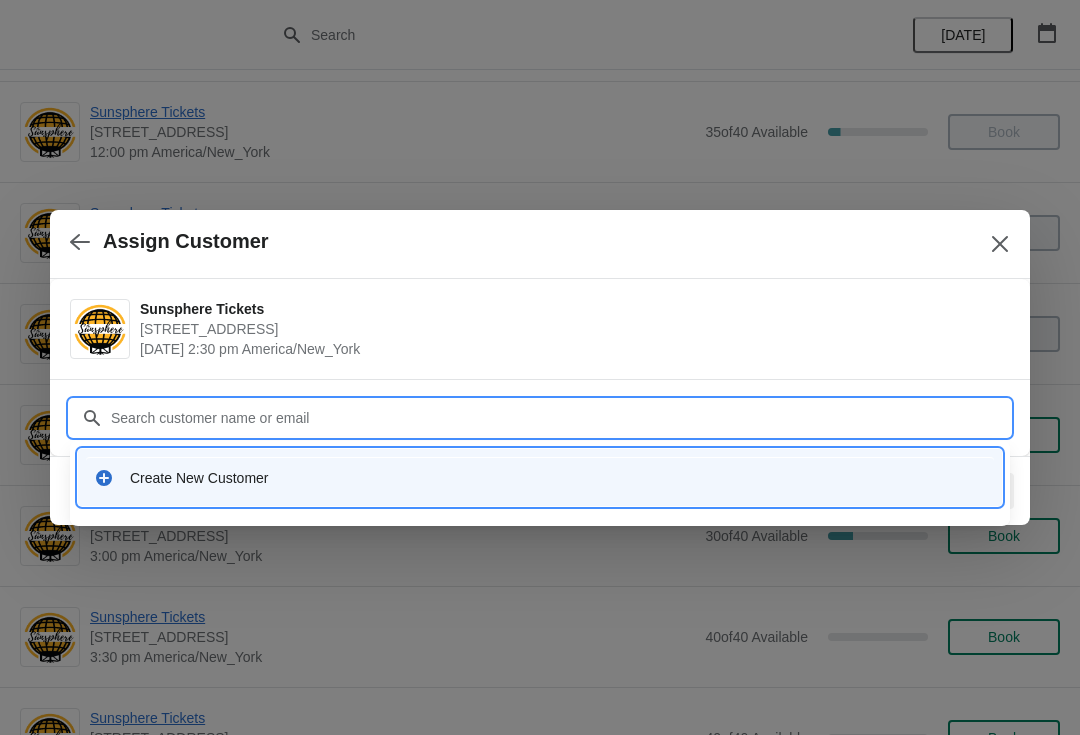 click on "Create New Customer" at bounding box center [540, 477] 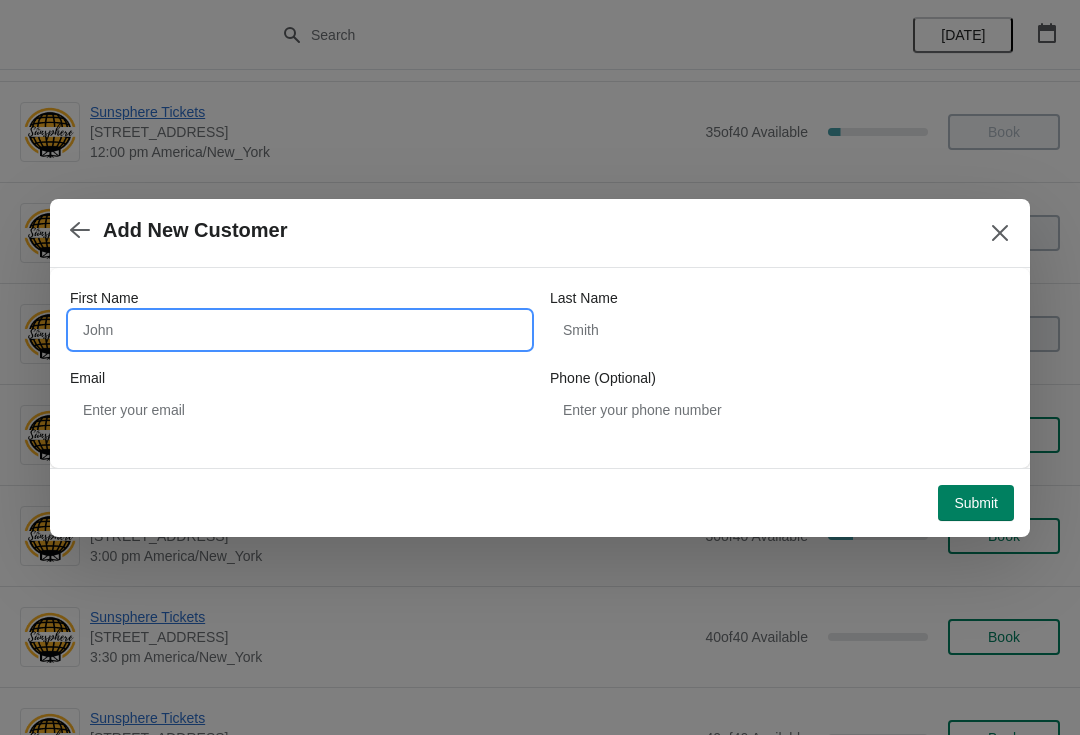 click on "First Name" at bounding box center [300, 330] 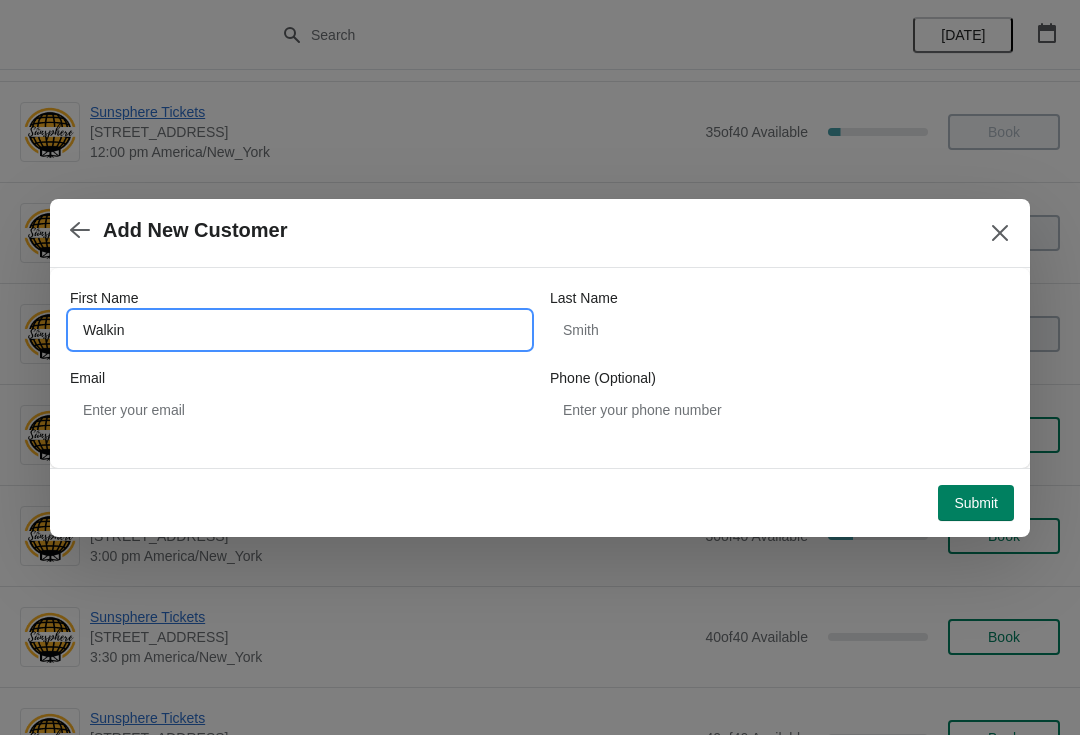 type on "Walkin" 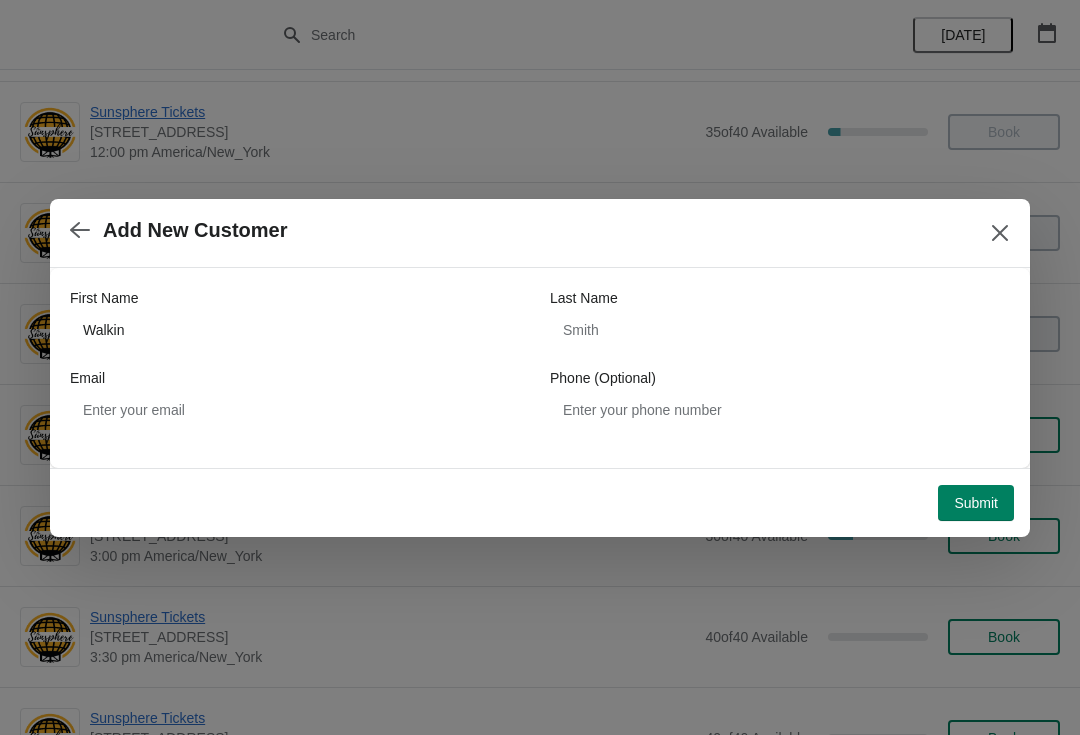 click on "Submit" at bounding box center (976, 503) 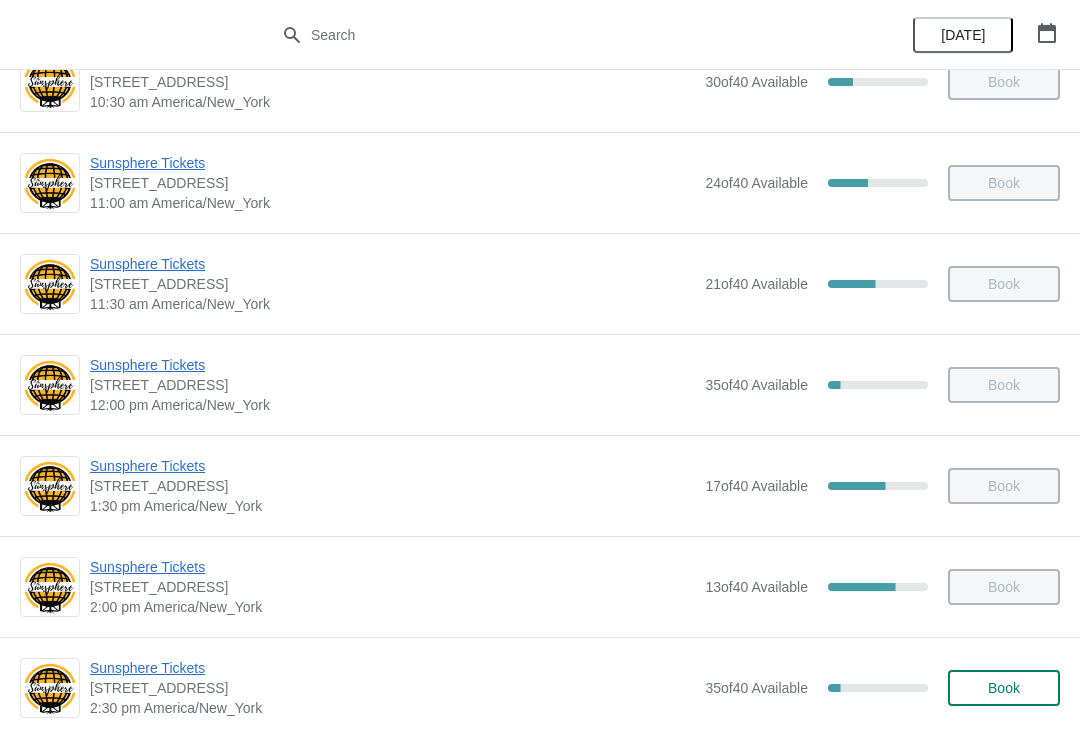 scroll, scrollTop: 255, scrollLeft: 0, axis: vertical 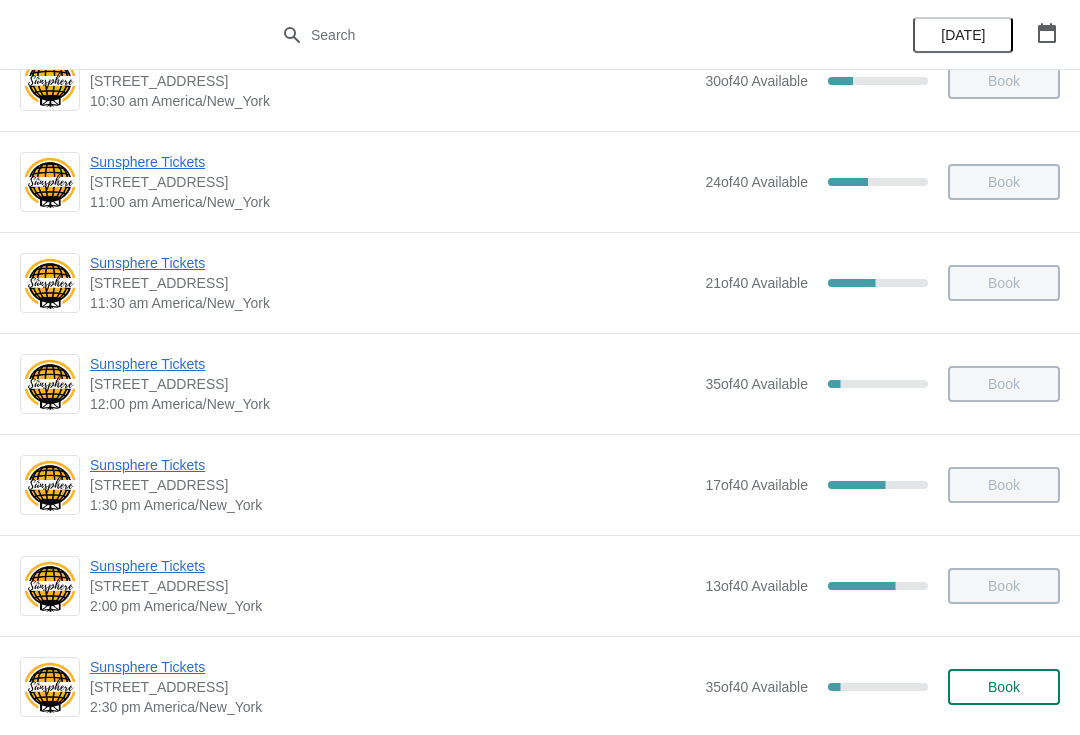 click on "Book" at bounding box center (1004, 687) 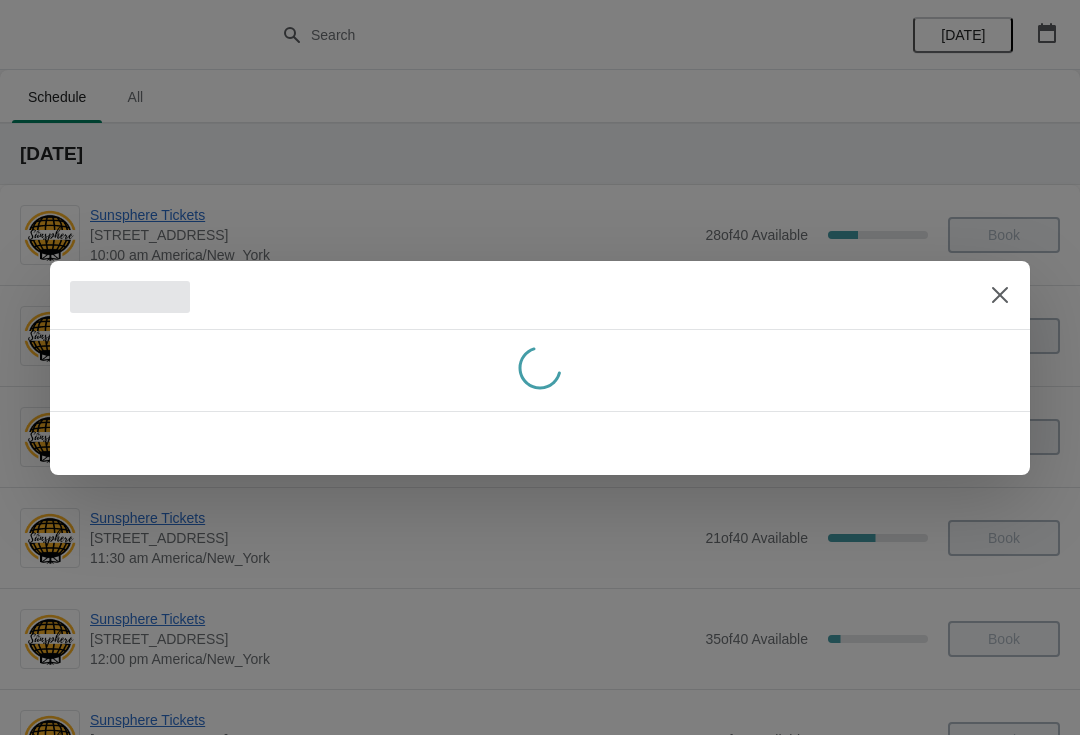 scroll, scrollTop: 255, scrollLeft: 0, axis: vertical 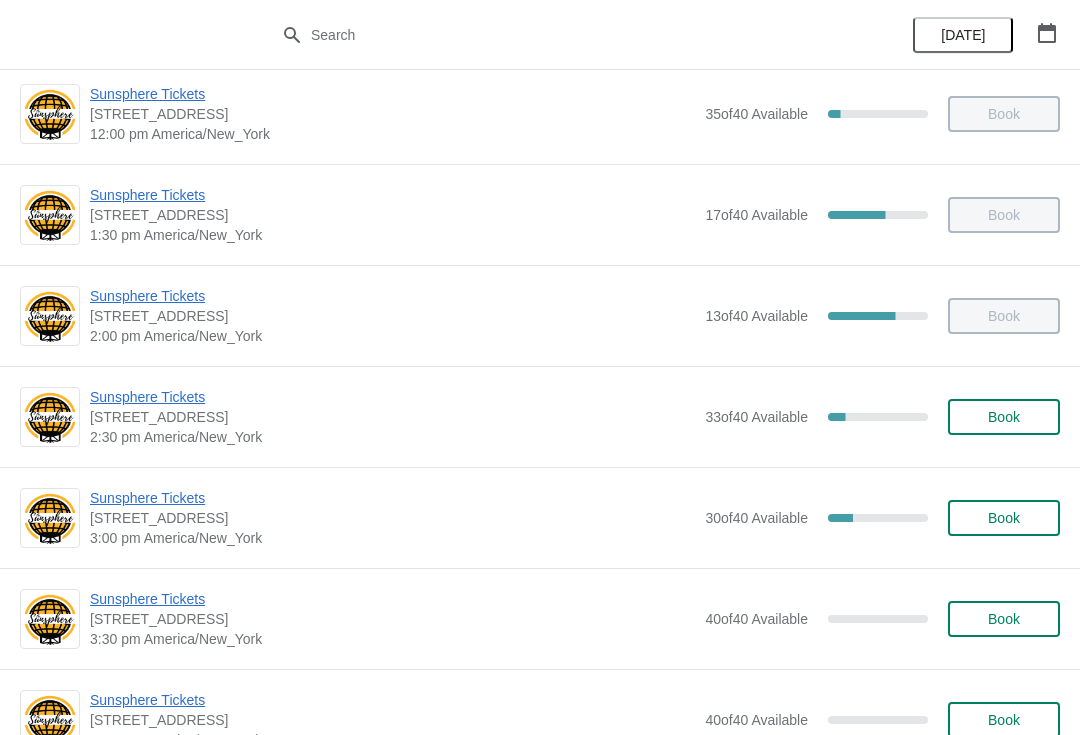 click on "Book" at bounding box center (1004, 417) 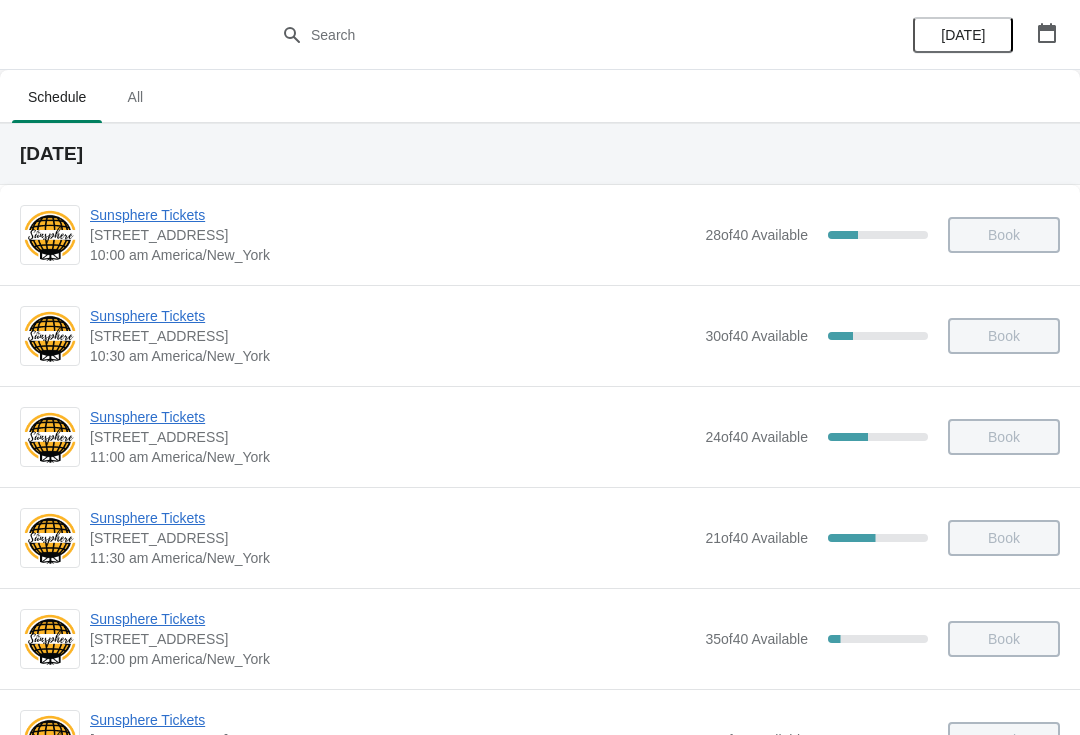 scroll, scrollTop: 525, scrollLeft: 0, axis: vertical 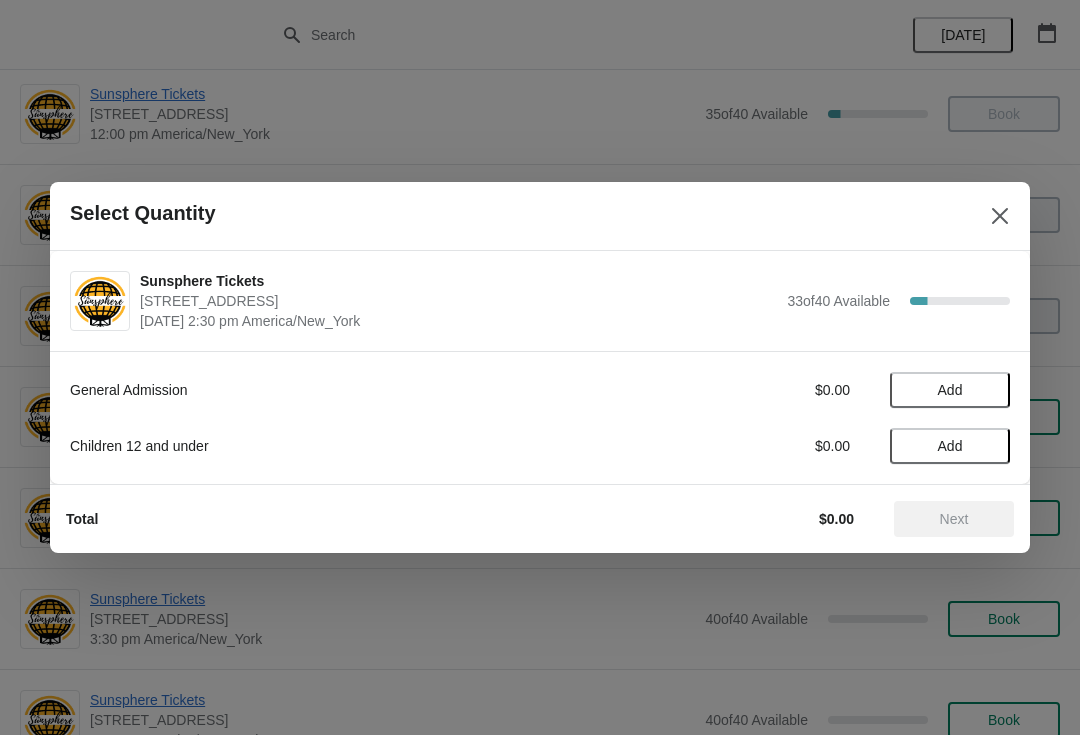 click on "Add" at bounding box center [950, 390] 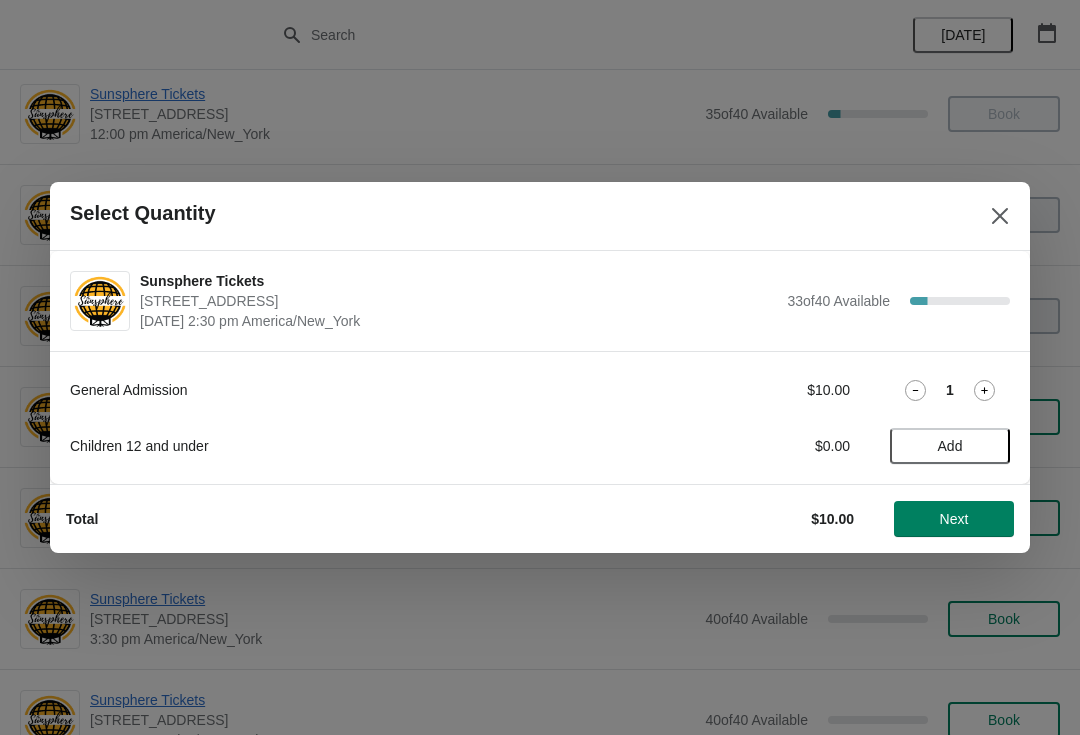 click 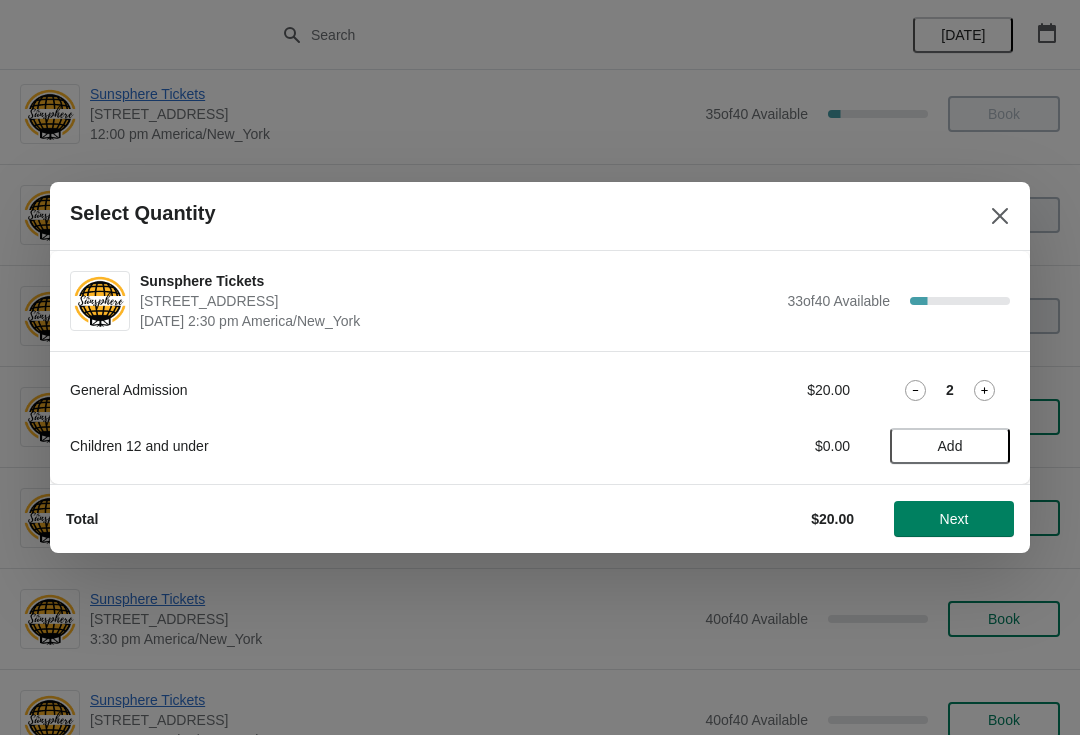 click on "Add" at bounding box center (950, 446) 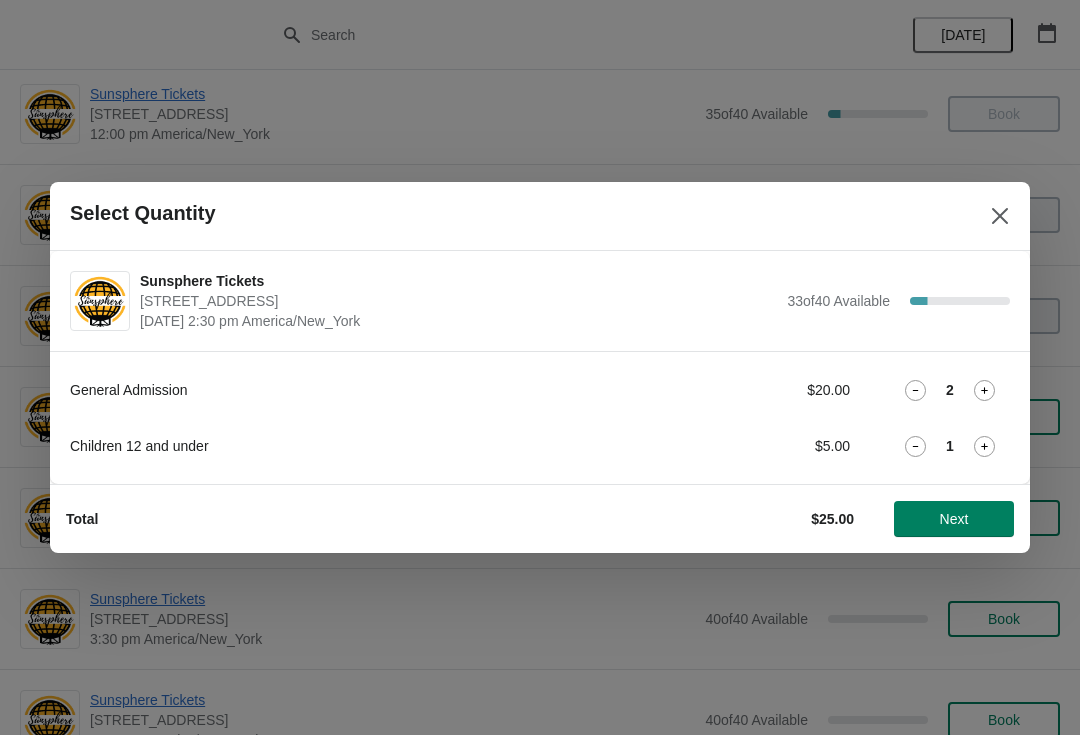 click 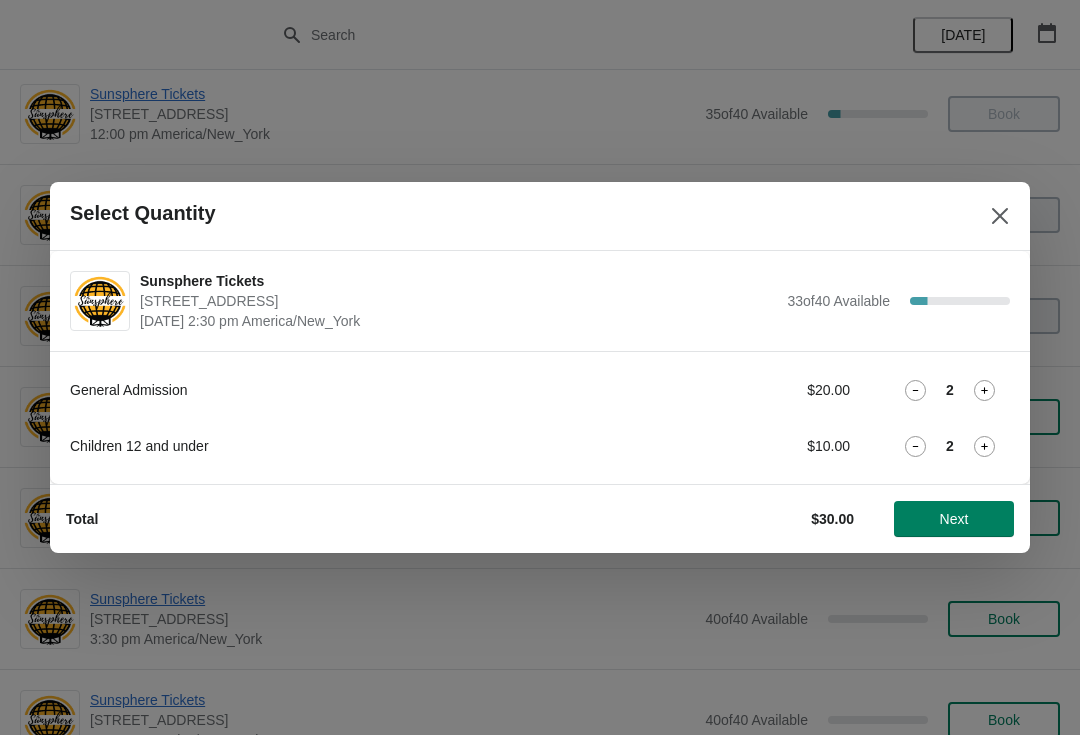 click 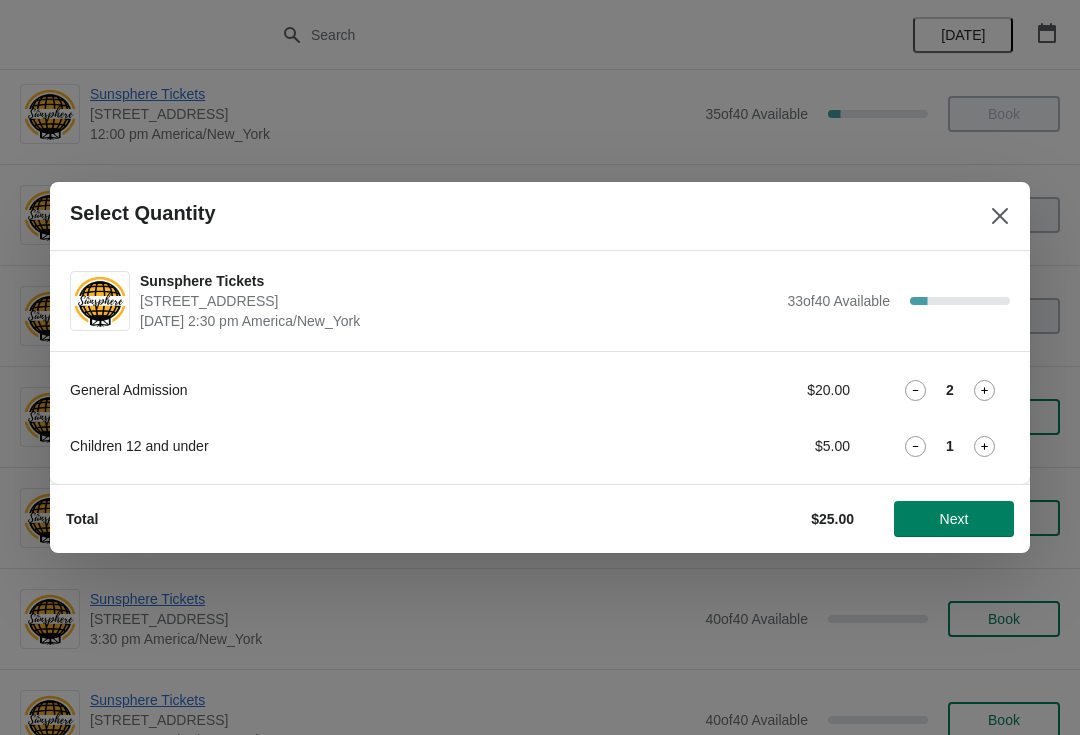 click 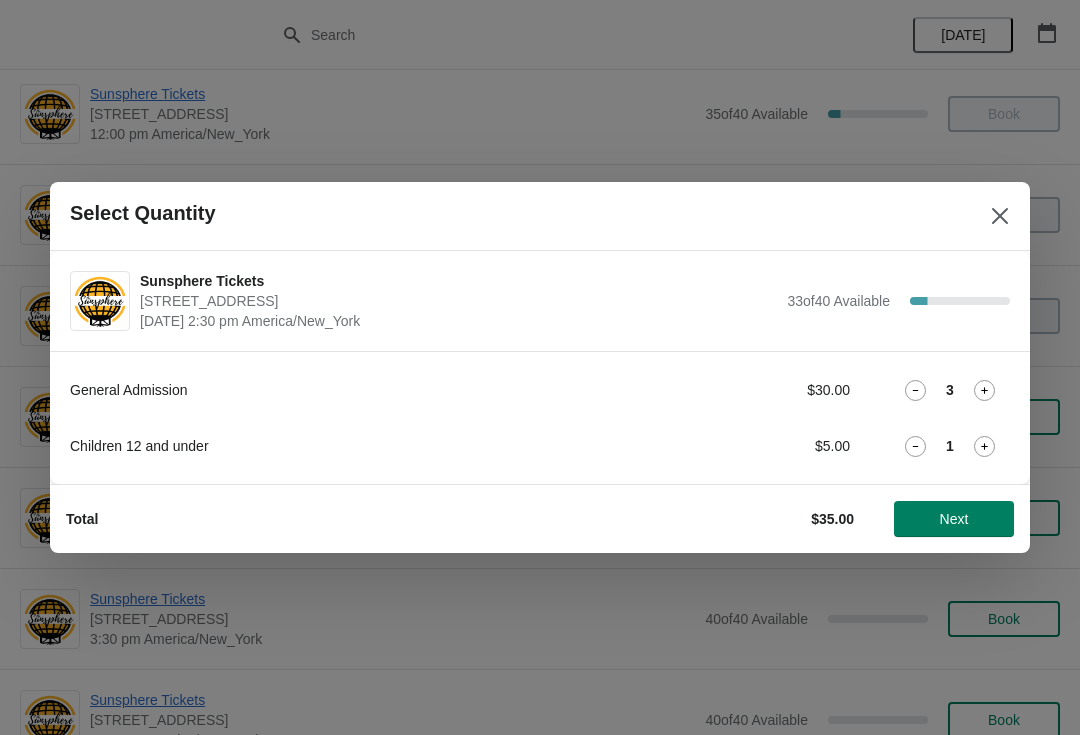 click 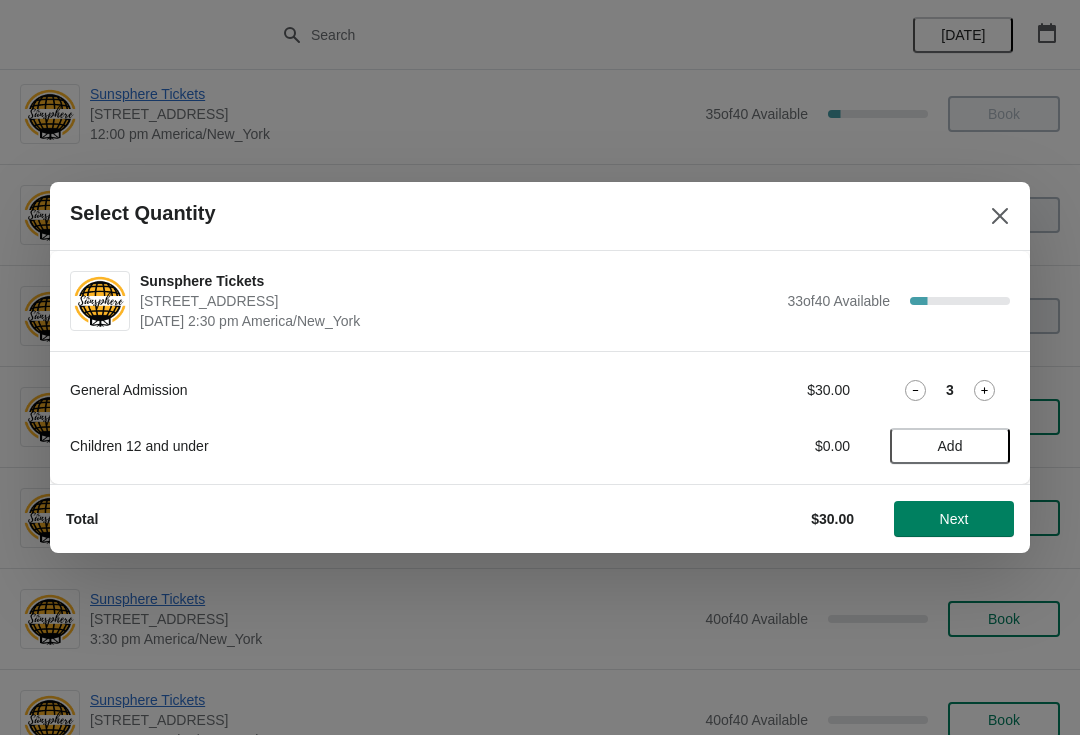 click 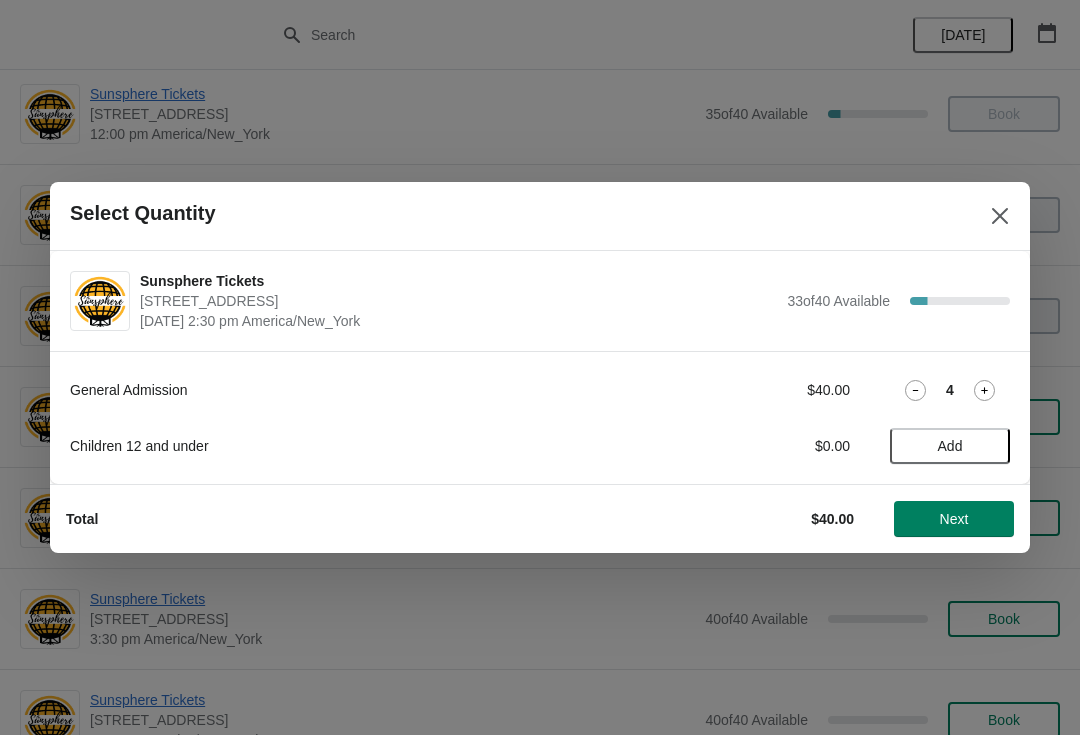 click on "Next" at bounding box center (954, 519) 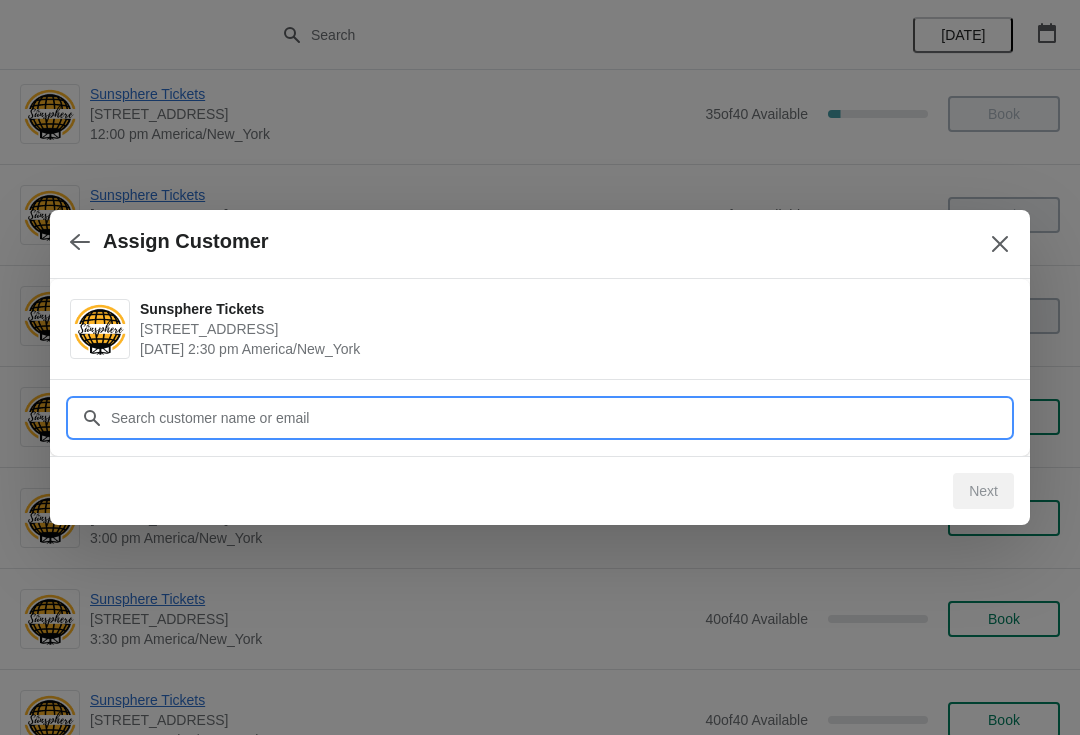 click on "Customer" at bounding box center [560, 418] 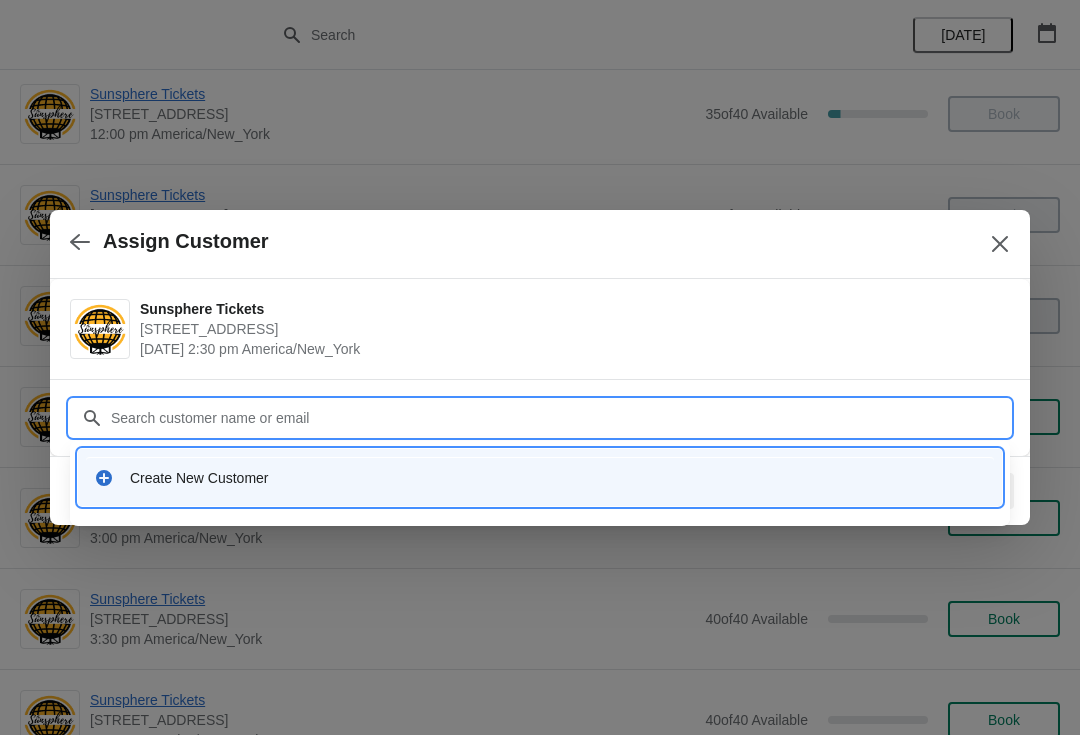 click on "Create New Customer" at bounding box center (558, 478) 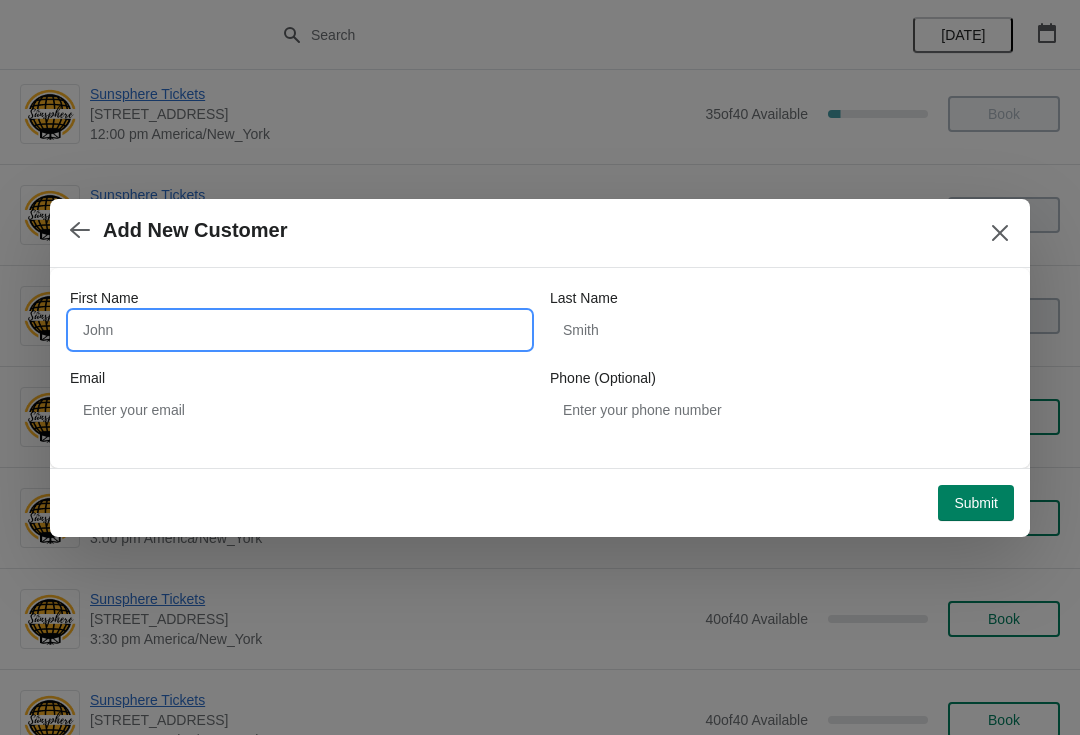 click on "First Name" at bounding box center (300, 330) 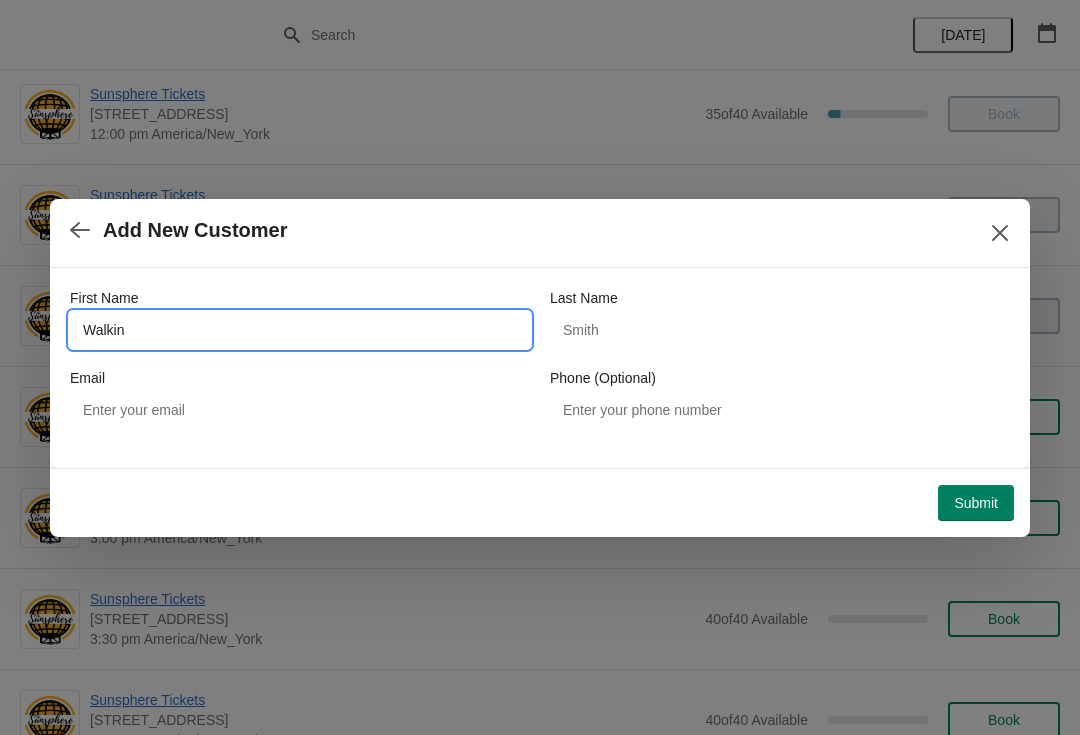 type on "Walkin" 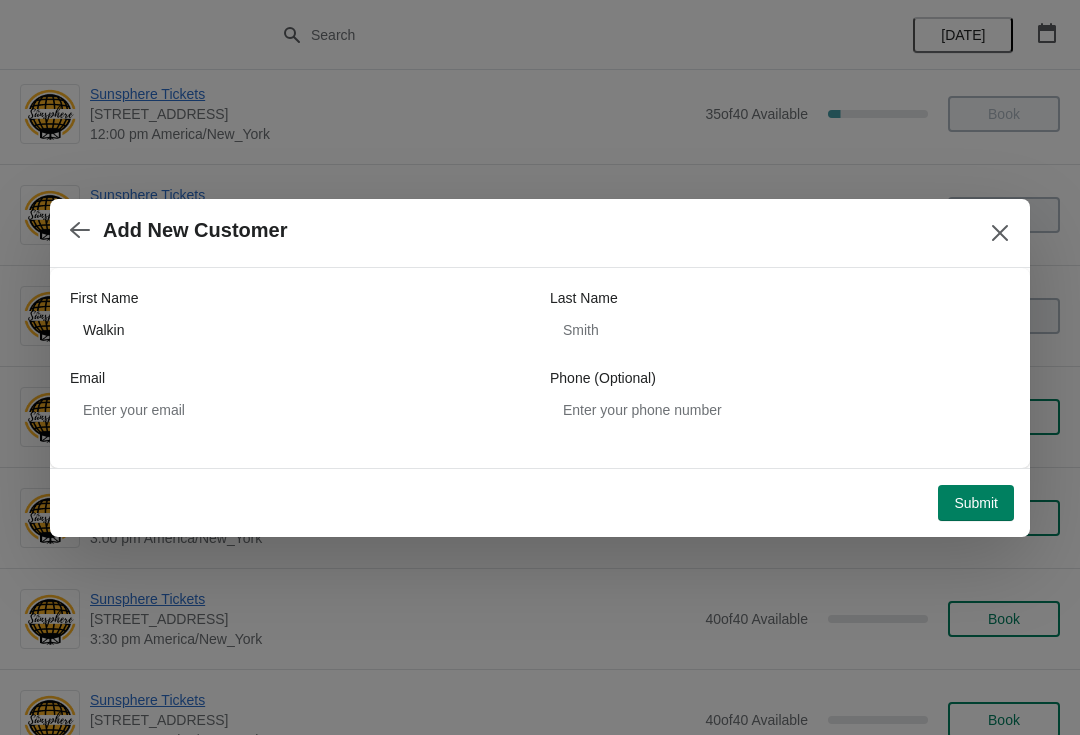 click on "Submit" at bounding box center [976, 503] 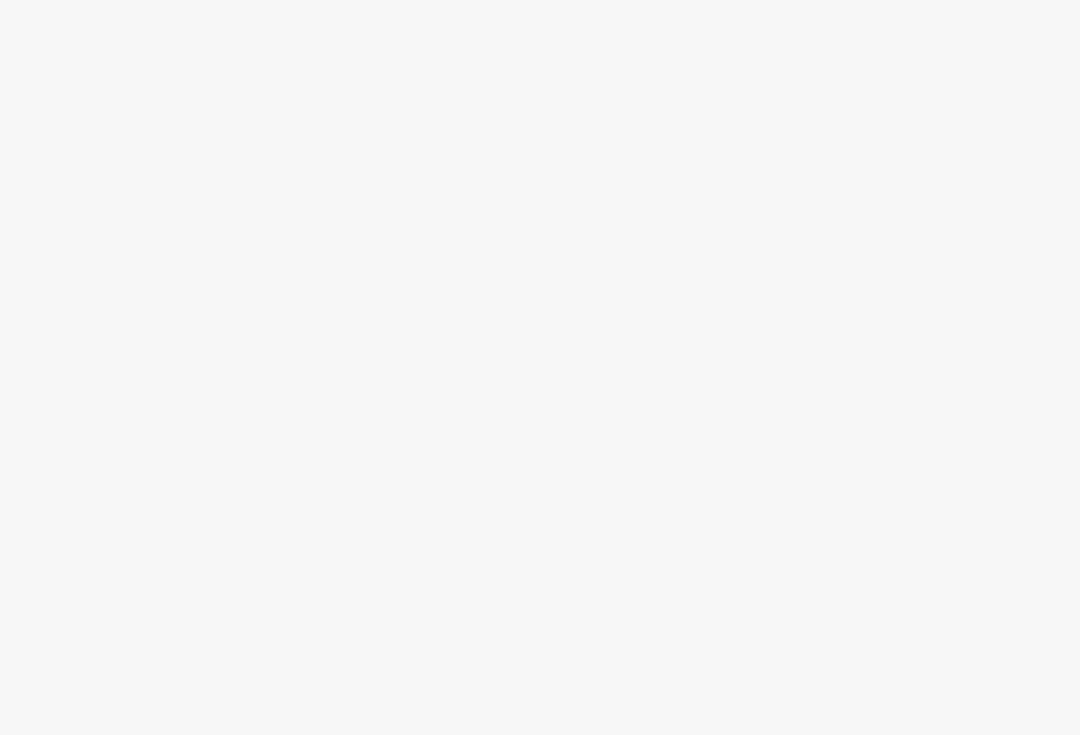 scroll, scrollTop: 0, scrollLeft: 0, axis: both 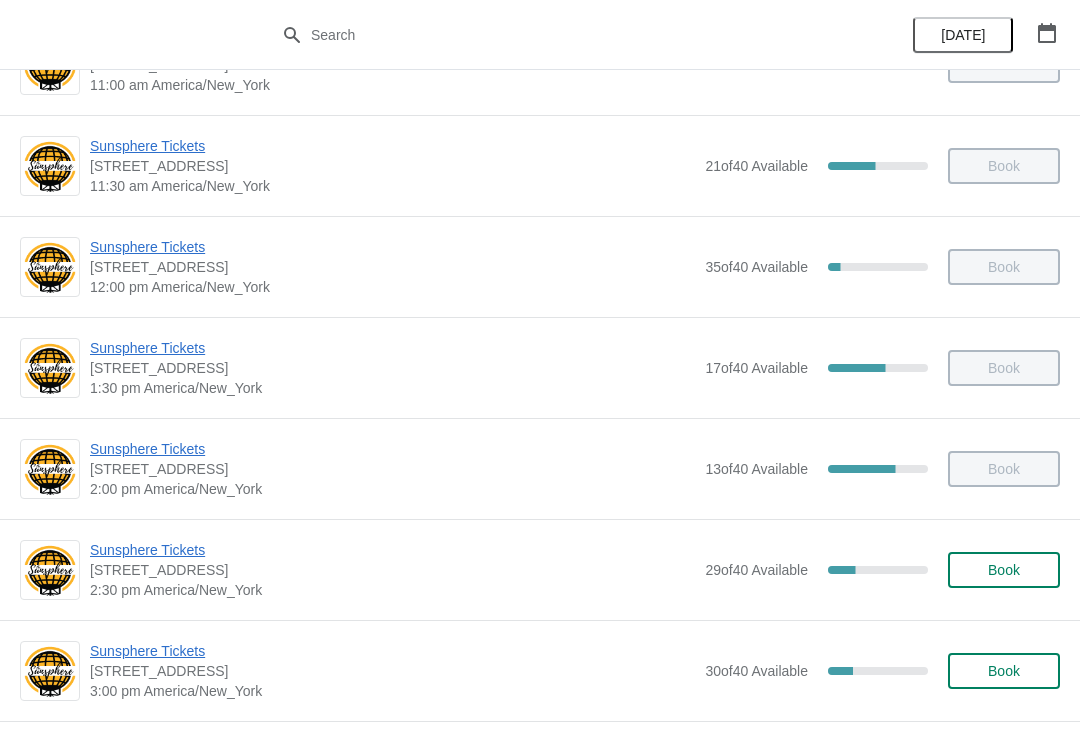 click on "Sunsphere Tickets [STREET_ADDRESS] 2:30 pm [GEOGRAPHIC_DATA]/New_York 29  of  40   Available 27.500000000000004 % Book" at bounding box center [540, 569] 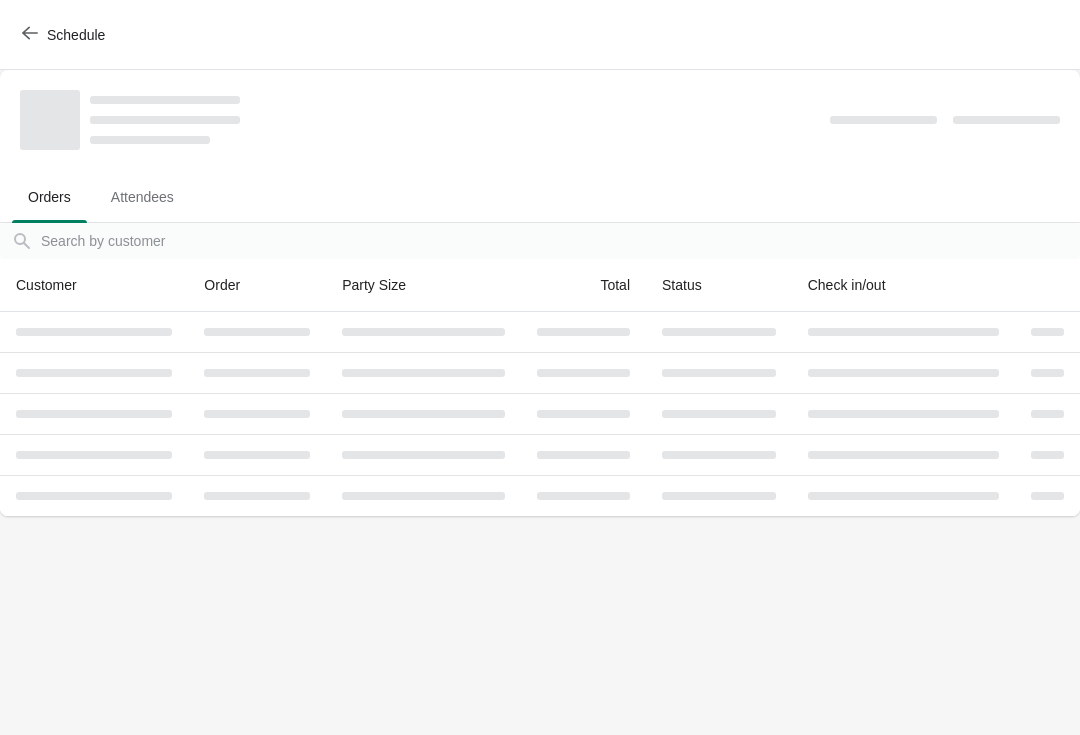 scroll, scrollTop: 0, scrollLeft: 0, axis: both 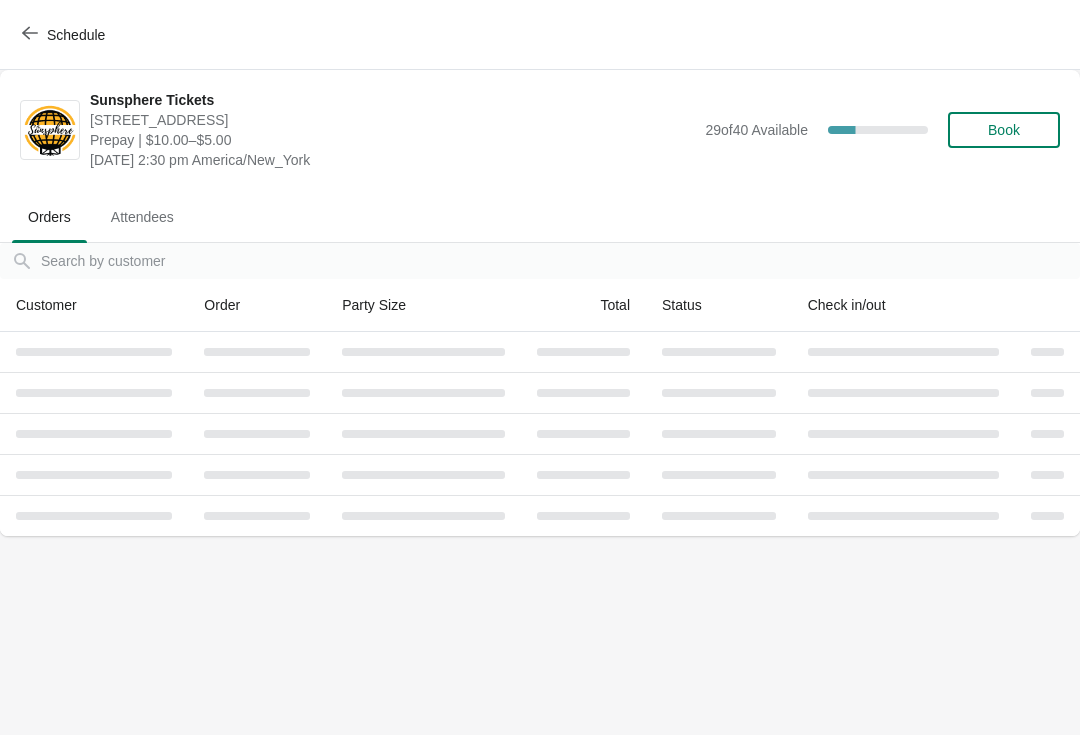 click on "Schedule" at bounding box center (65, 35) 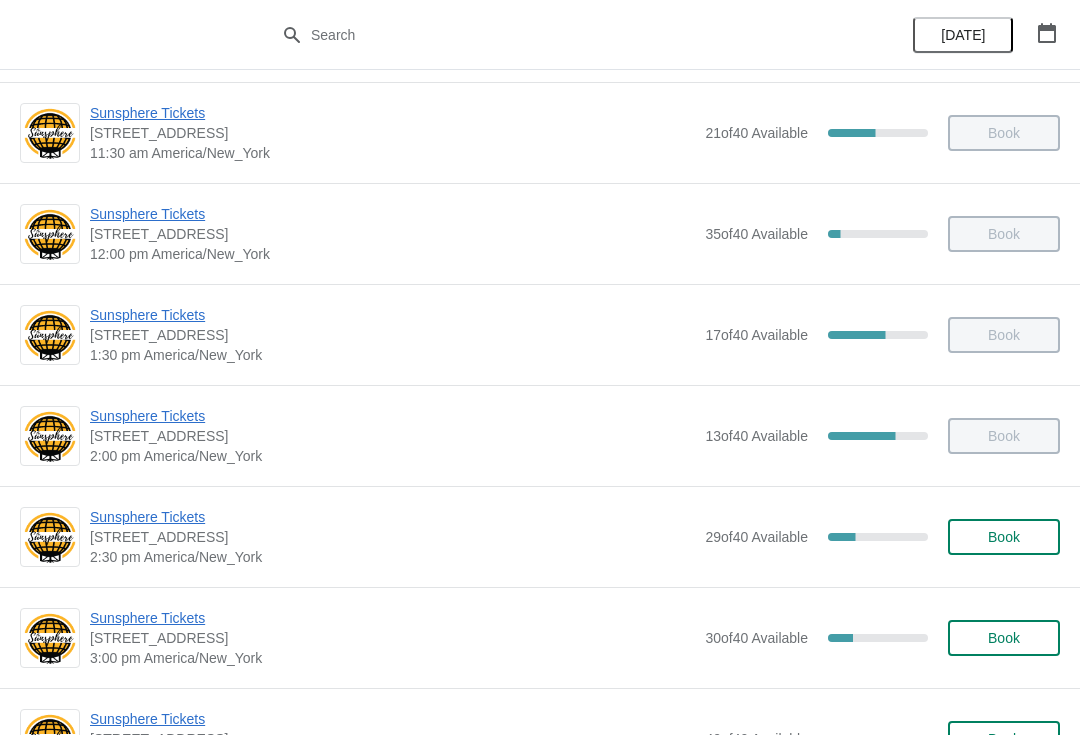 scroll, scrollTop: 438, scrollLeft: 0, axis: vertical 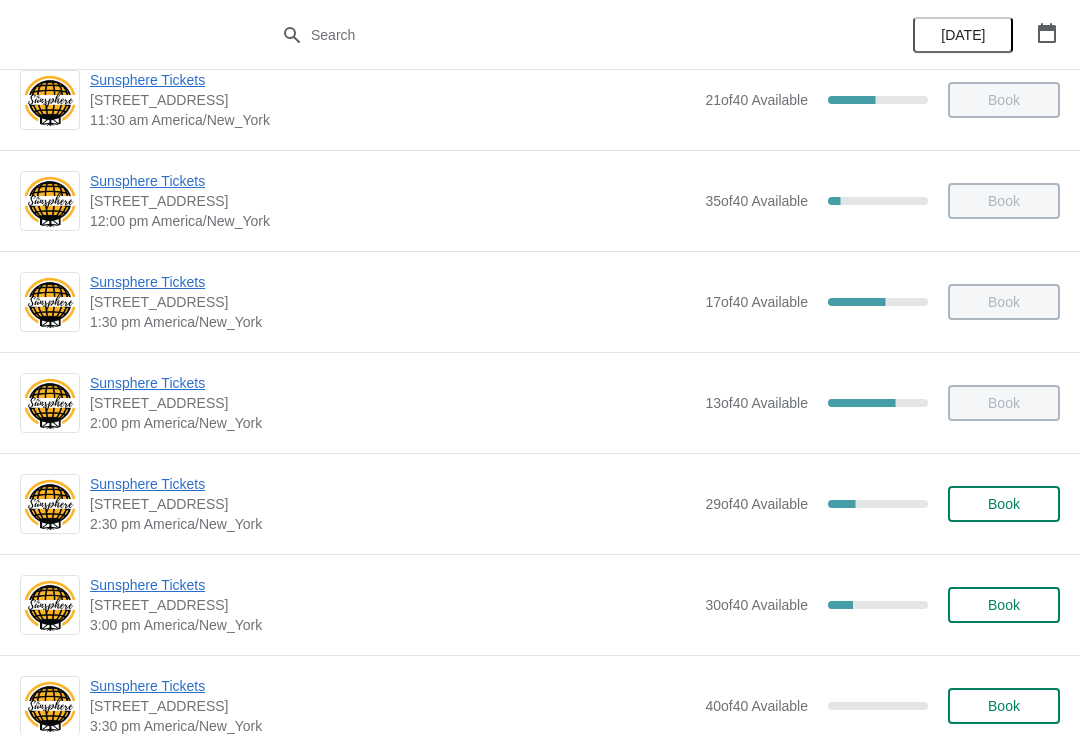 click on "Sunsphere Tickets" at bounding box center (392, 585) 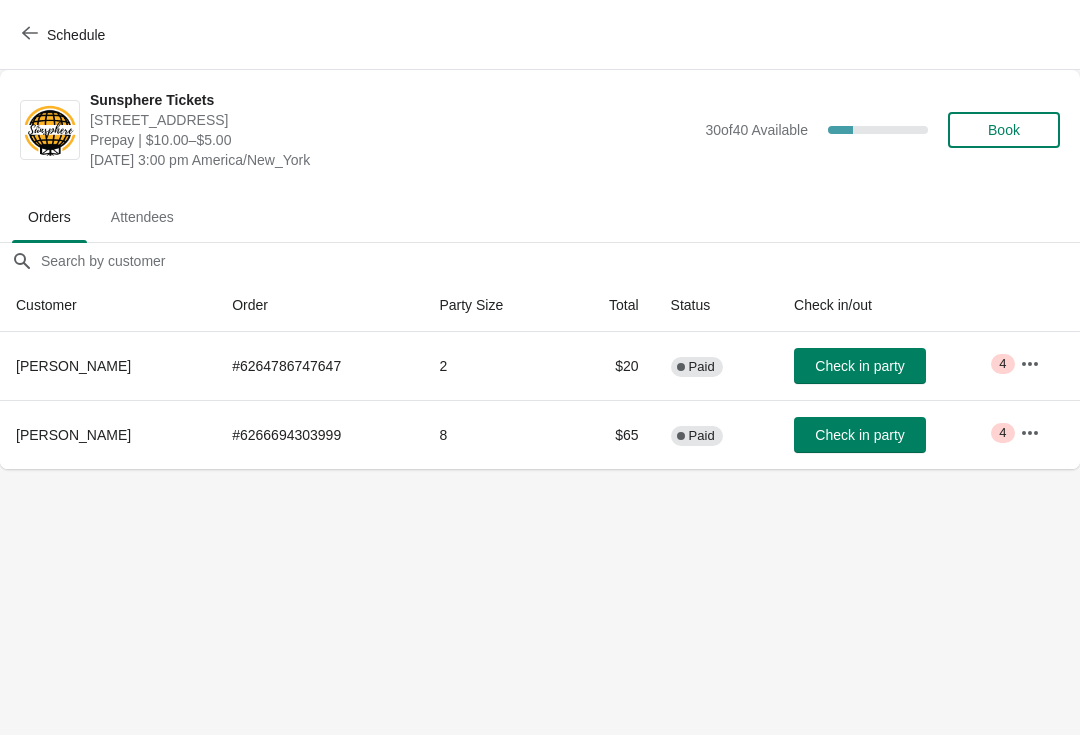 click on "Check in party" at bounding box center (859, 435) 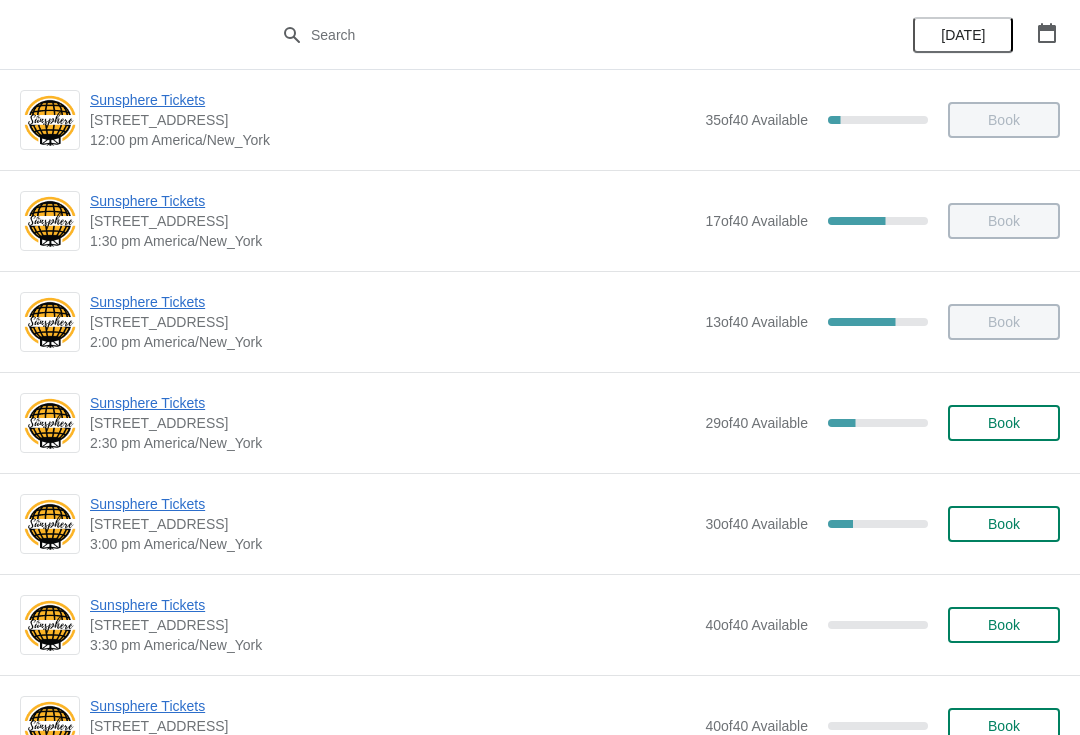 scroll, scrollTop: 565, scrollLeft: 0, axis: vertical 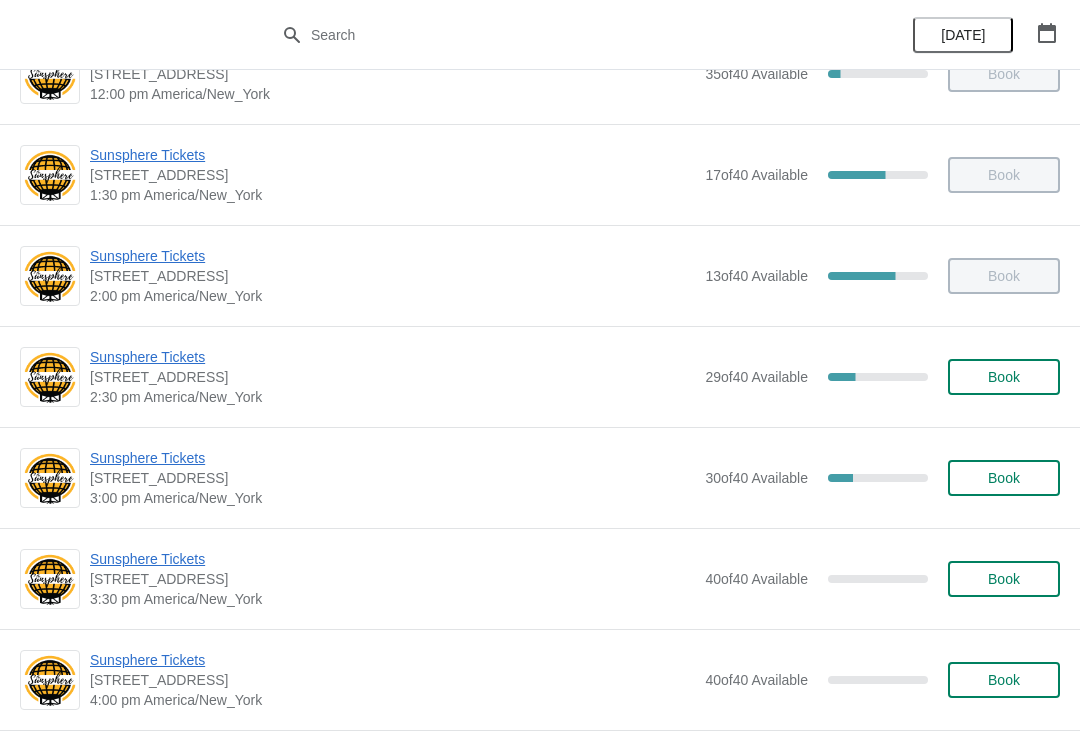 click on "Sunsphere Tickets" at bounding box center [392, 458] 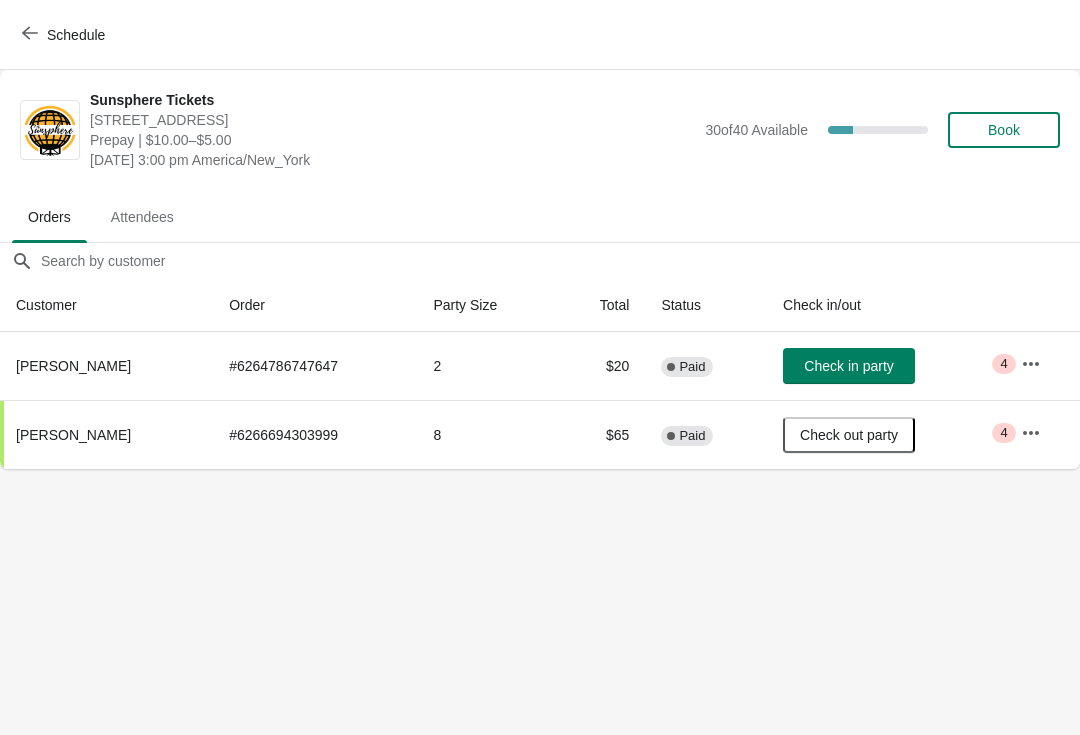 click on "Check in party" at bounding box center (849, 366) 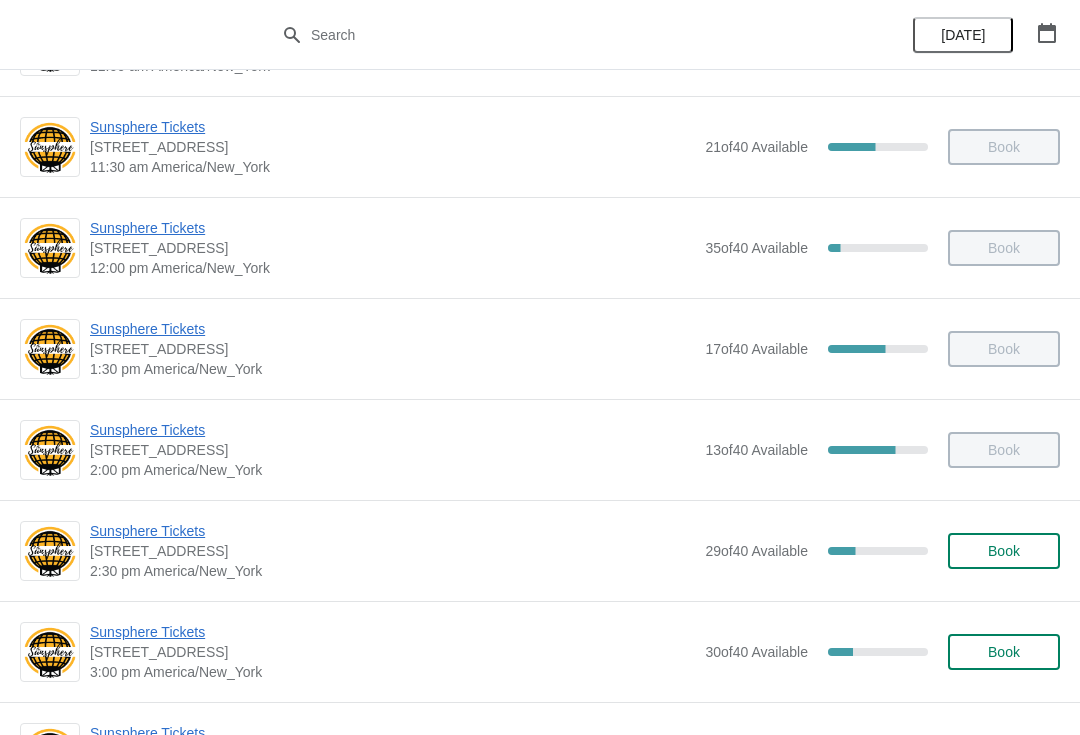 scroll, scrollTop: 405, scrollLeft: 0, axis: vertical 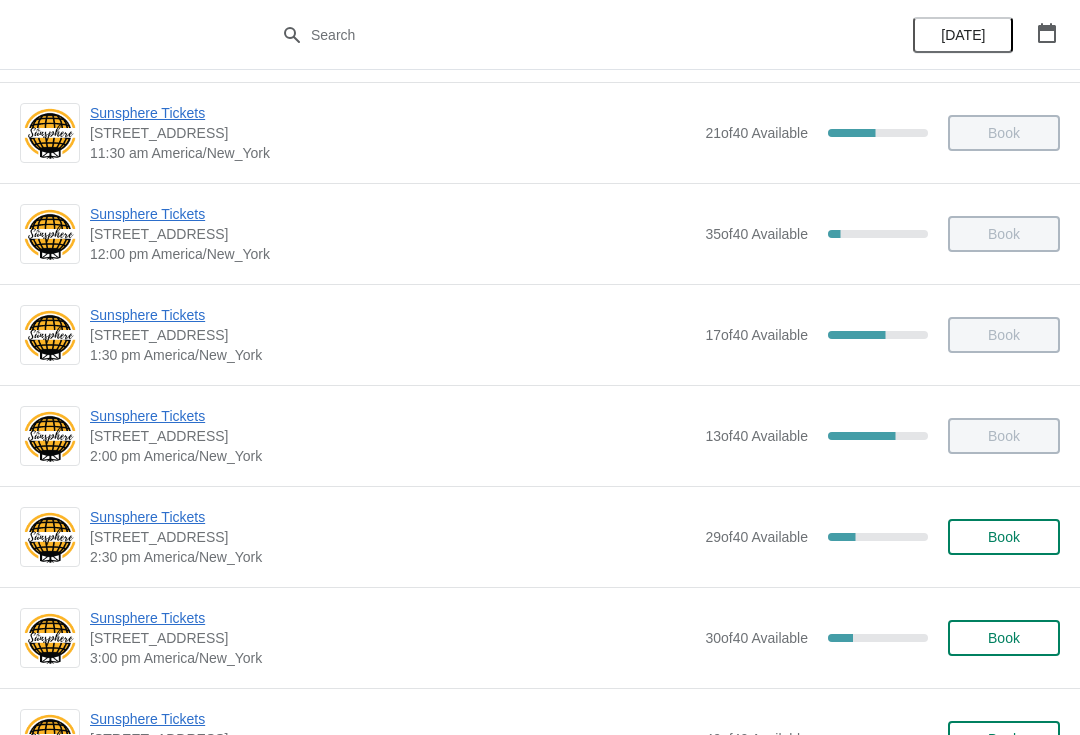 click on "Book" at bounding box center [1004, 537] 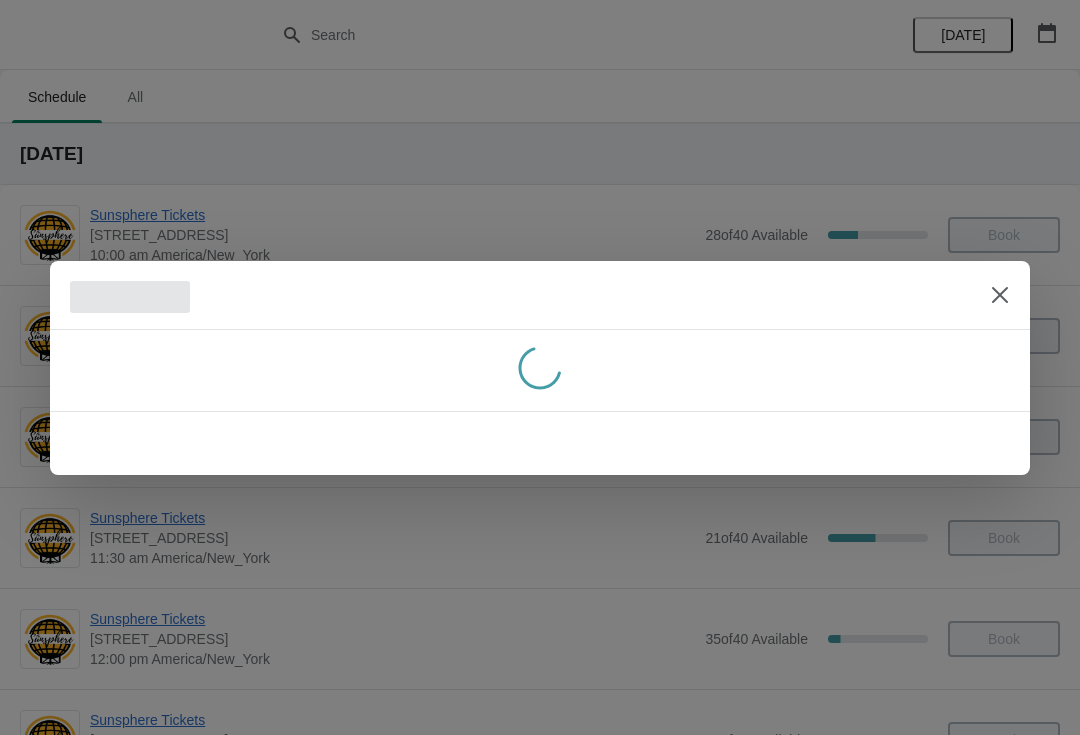 scroll, scrollTop: 0, scrollLeft: 0, axis: both 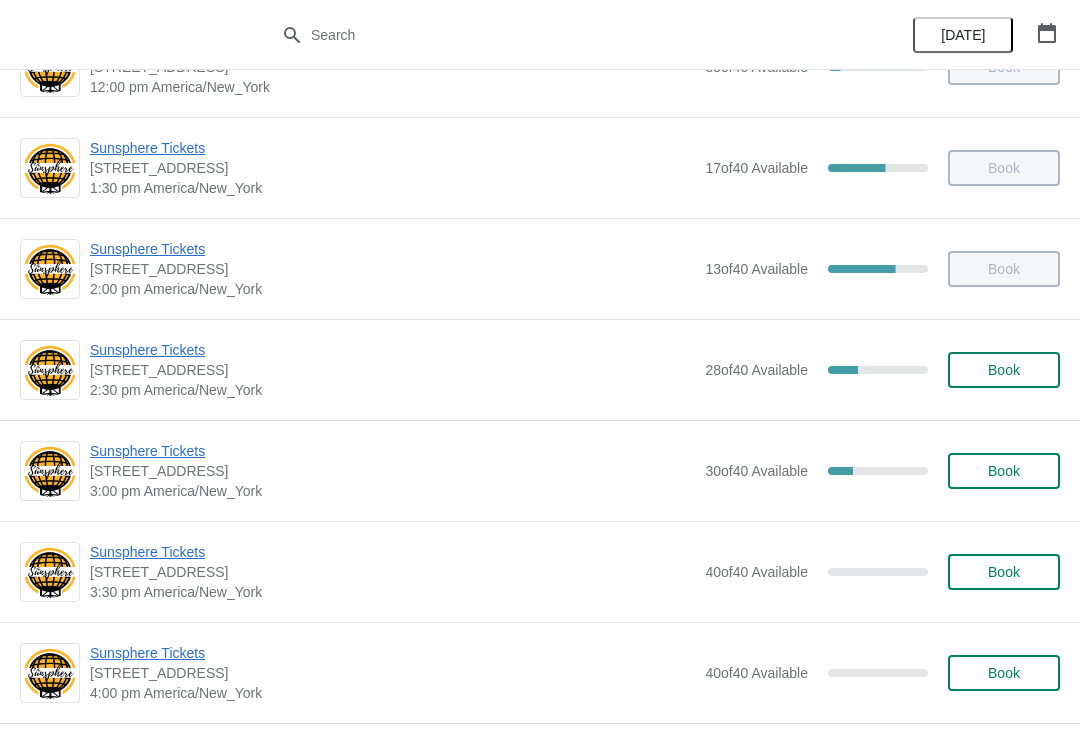 click on "Book" at bounding box center [1004, 370] 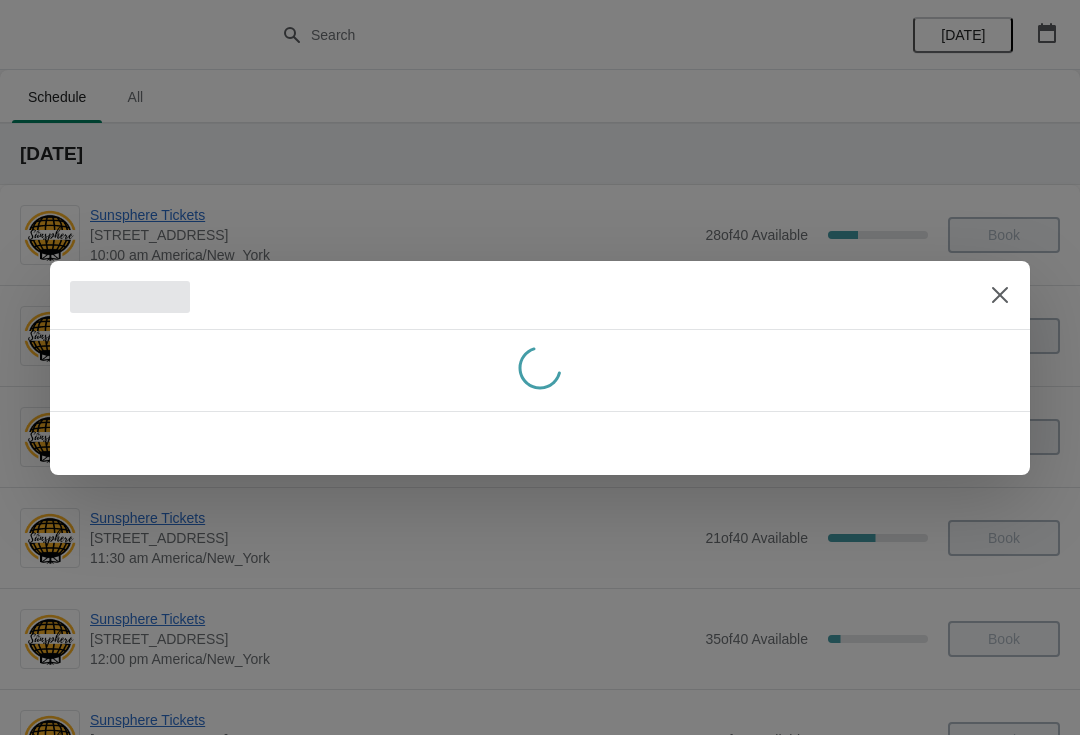 scroll, scrollTop: 572, scrollLeft: 0, axis: vertical 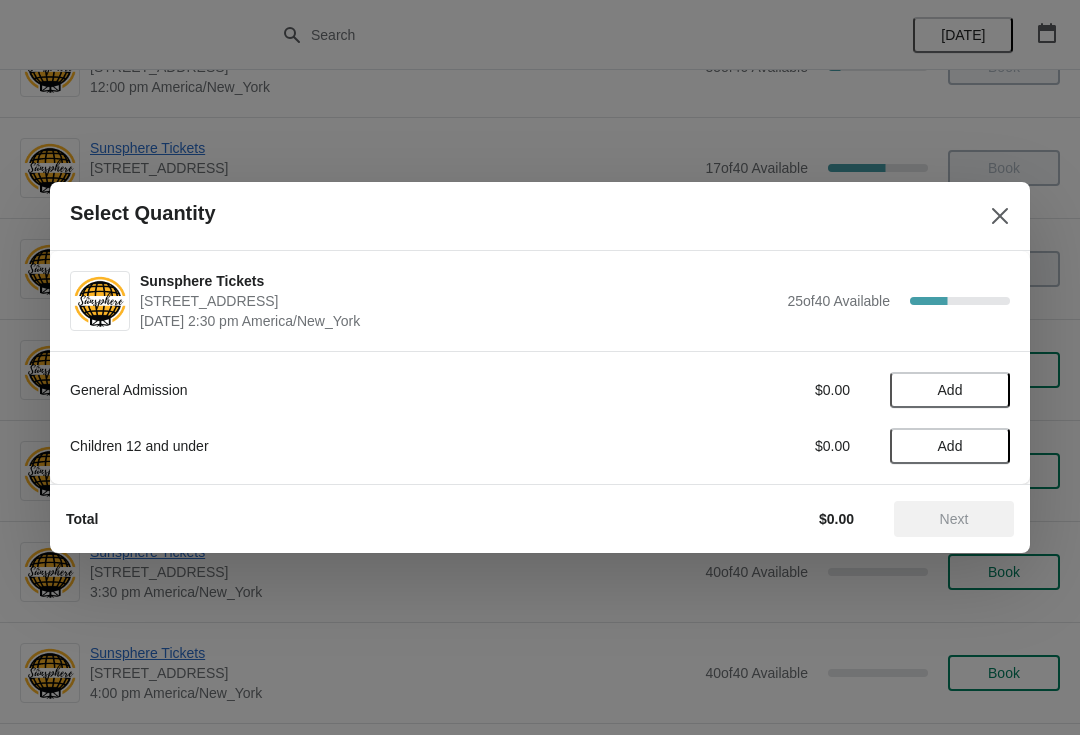 click on "Add" at bounding box center (950, 390) 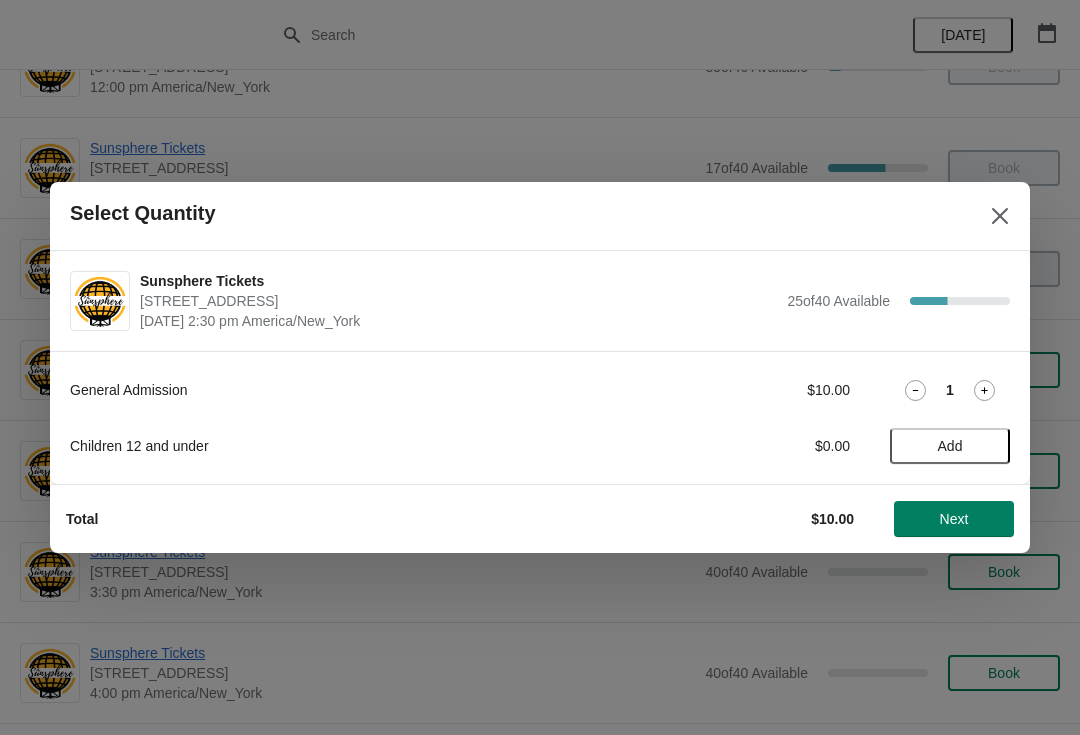 click 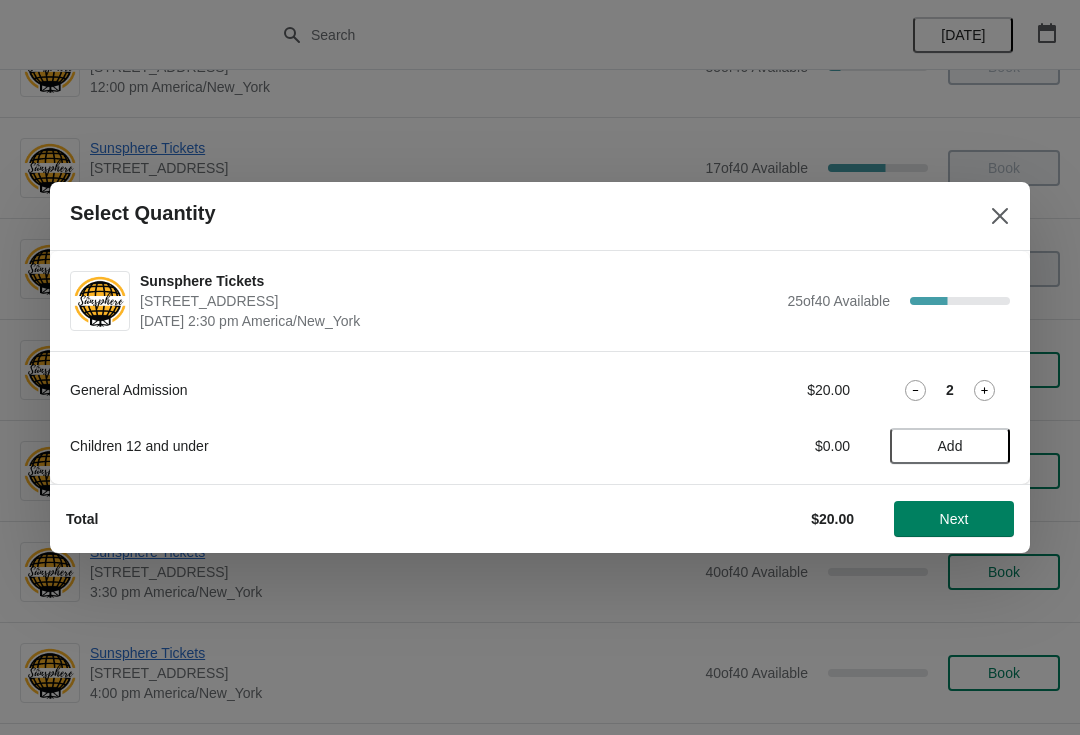 click on "Next" at bounding box center [954, 519] 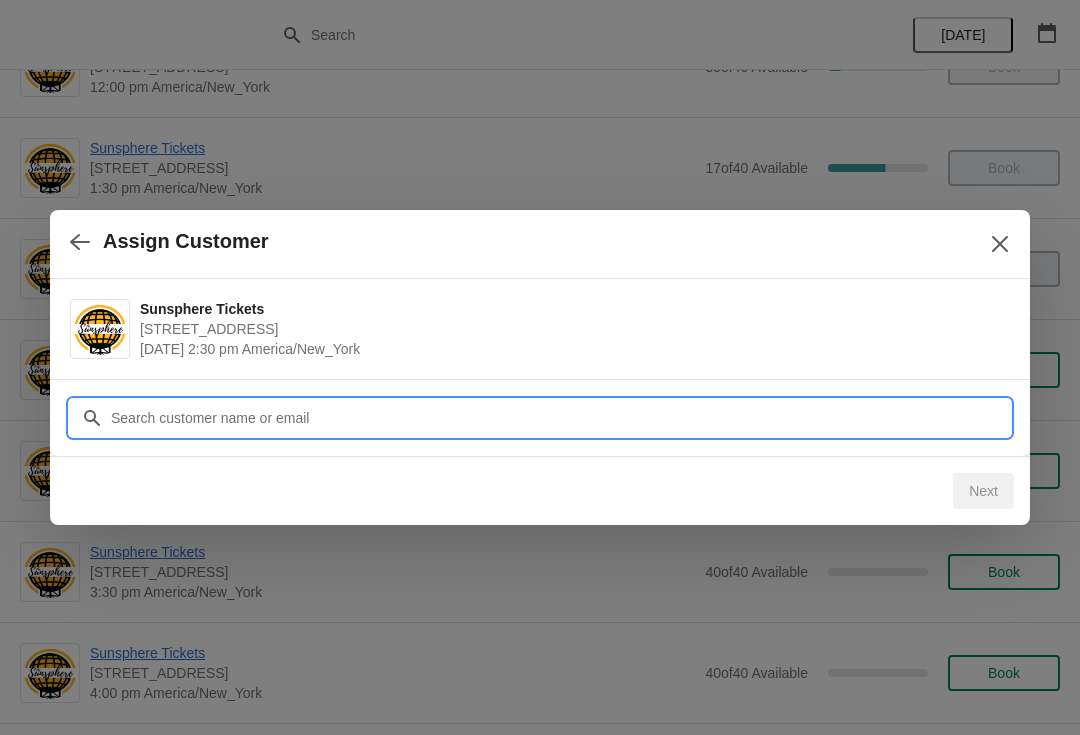 click on "Customer" at bounding box center [560, 418] 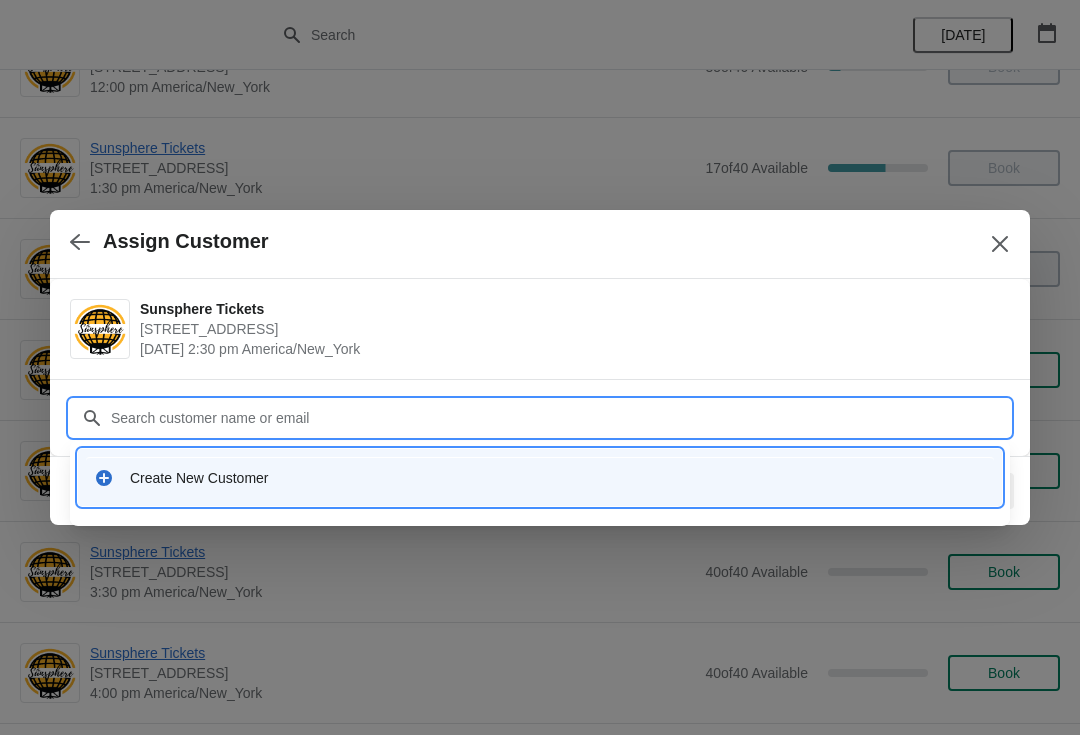 click on "Create New Customer" at bounding box center [558, 478] 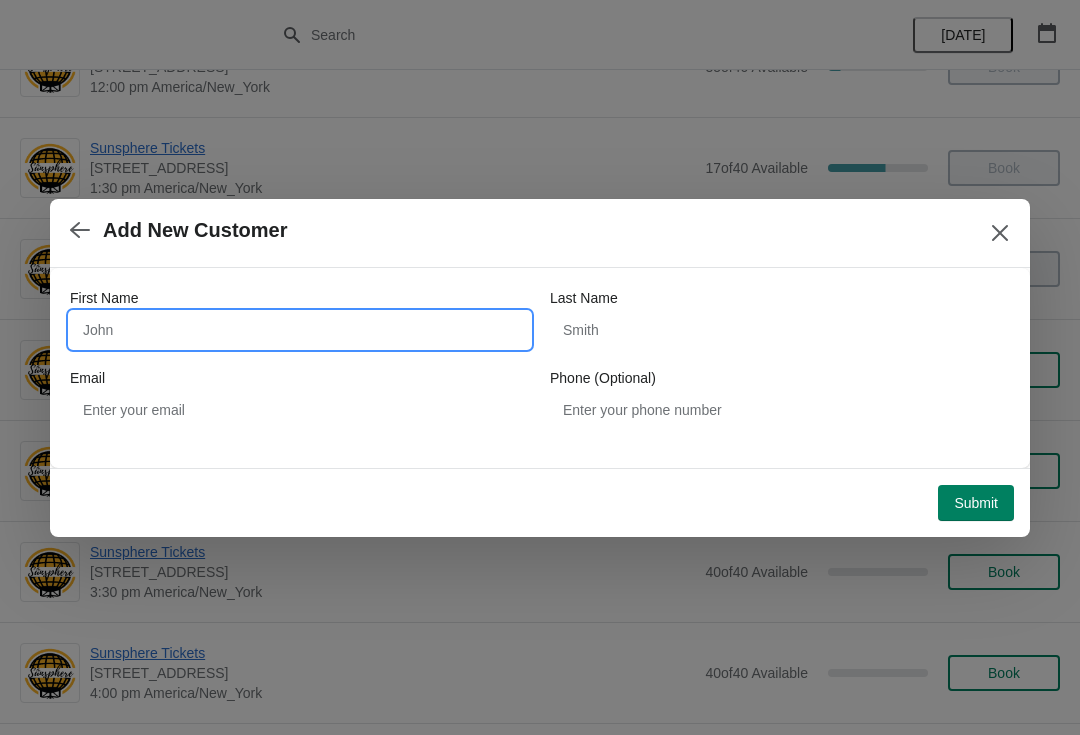 click on "First Name" at bounding box center [300, 330] 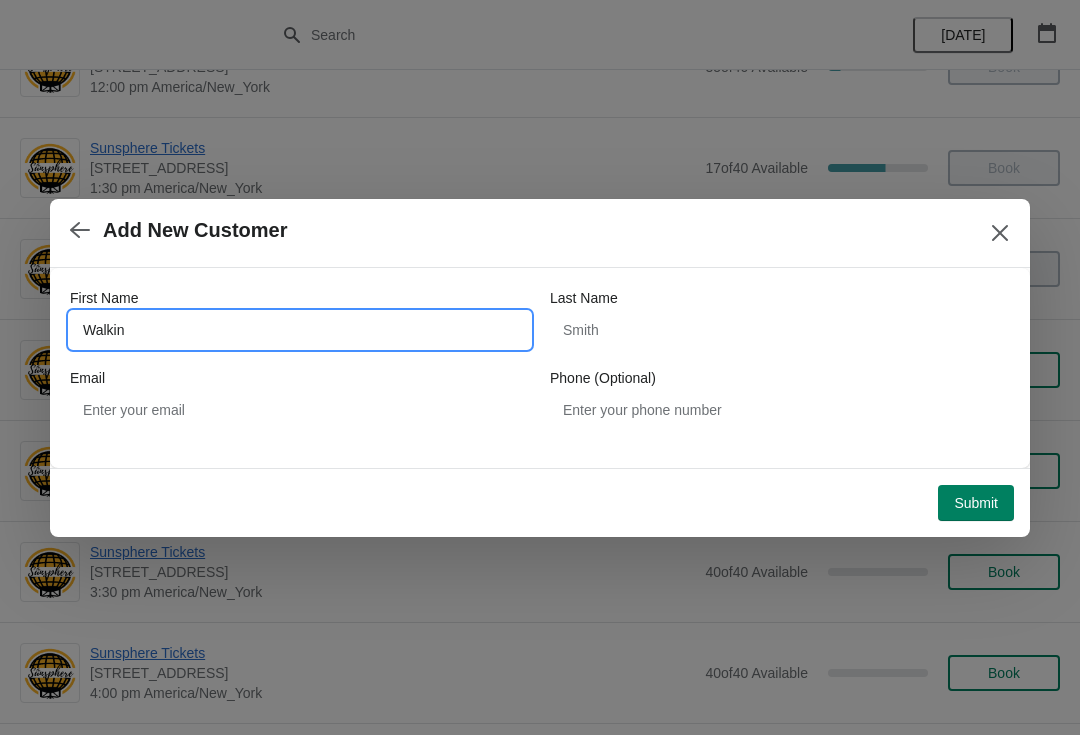 type on "Walkin" 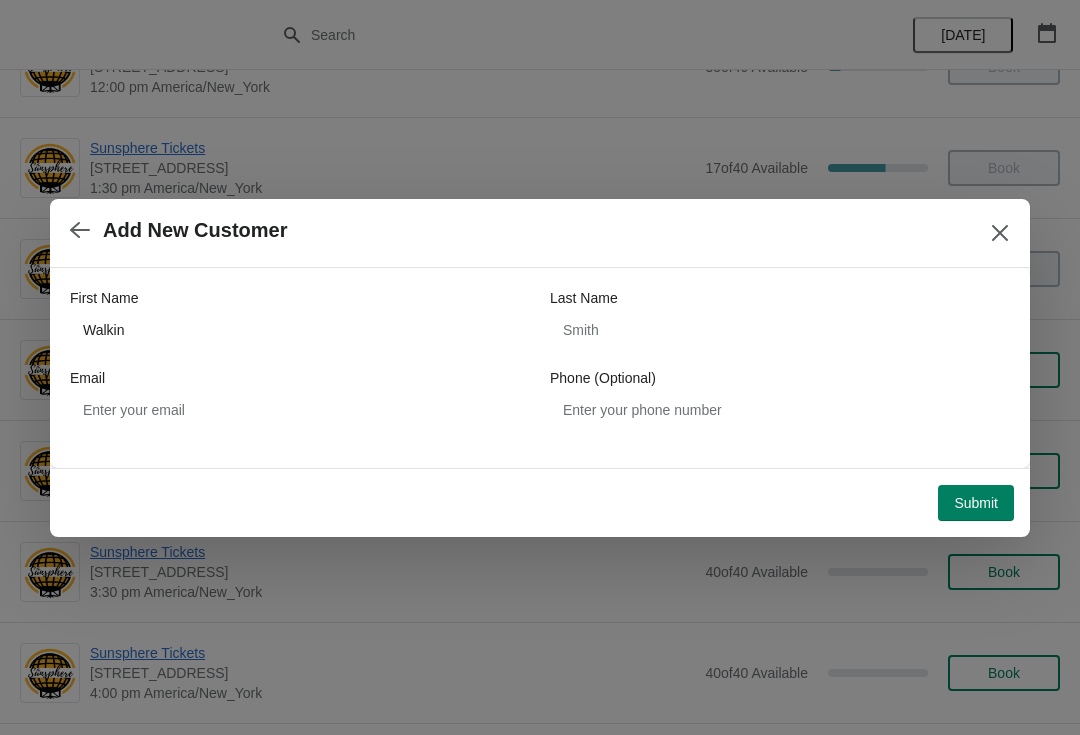 click on "Submit" at bounding box center (976, 503) 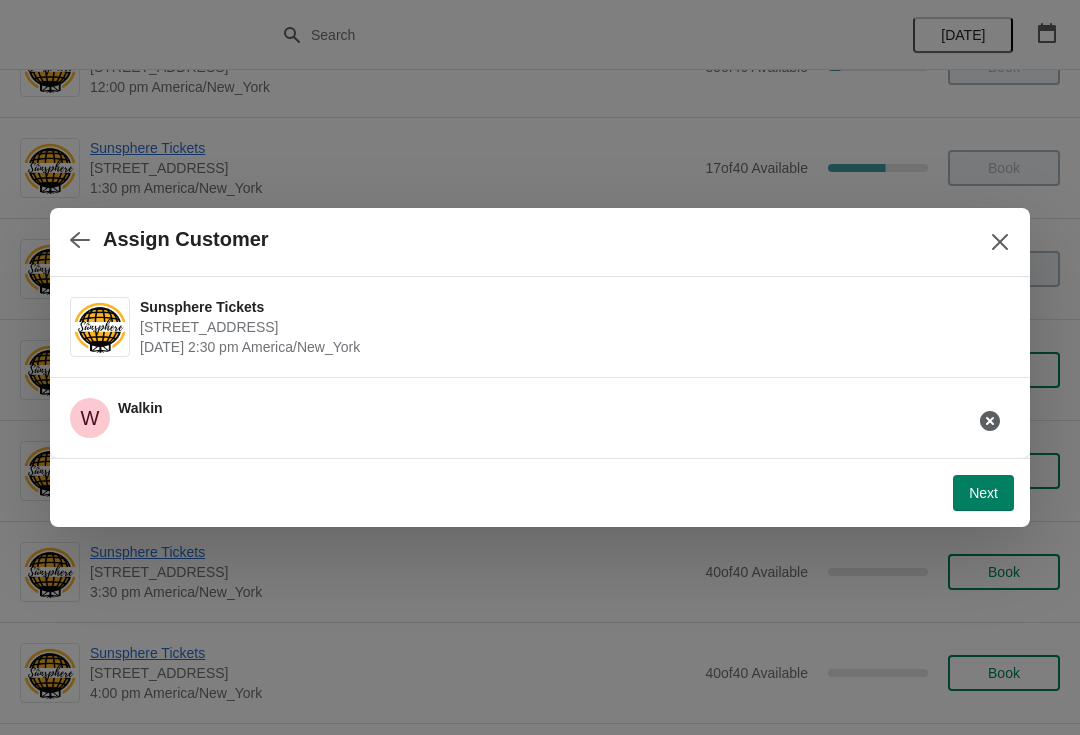 click on "Next" at bounding box center (983, 493) 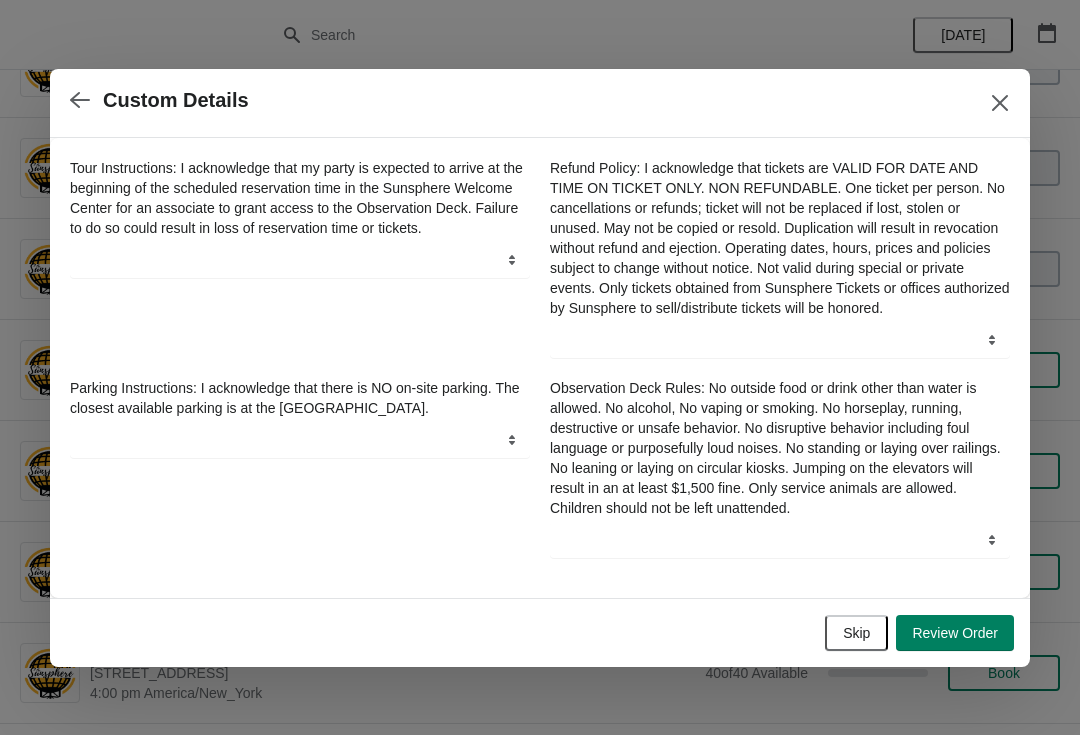 click on "Skip" at bounding box center (856, 633) 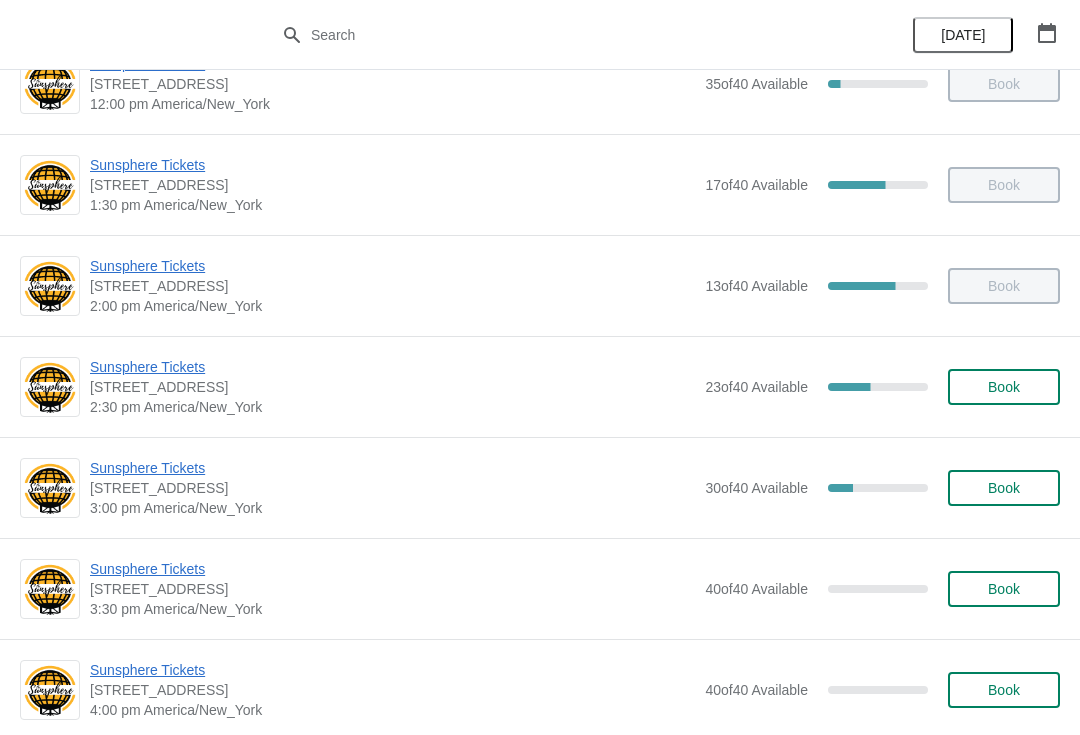 scroll, scrollTop: 567, scrollLeft: 0, axis: vertical 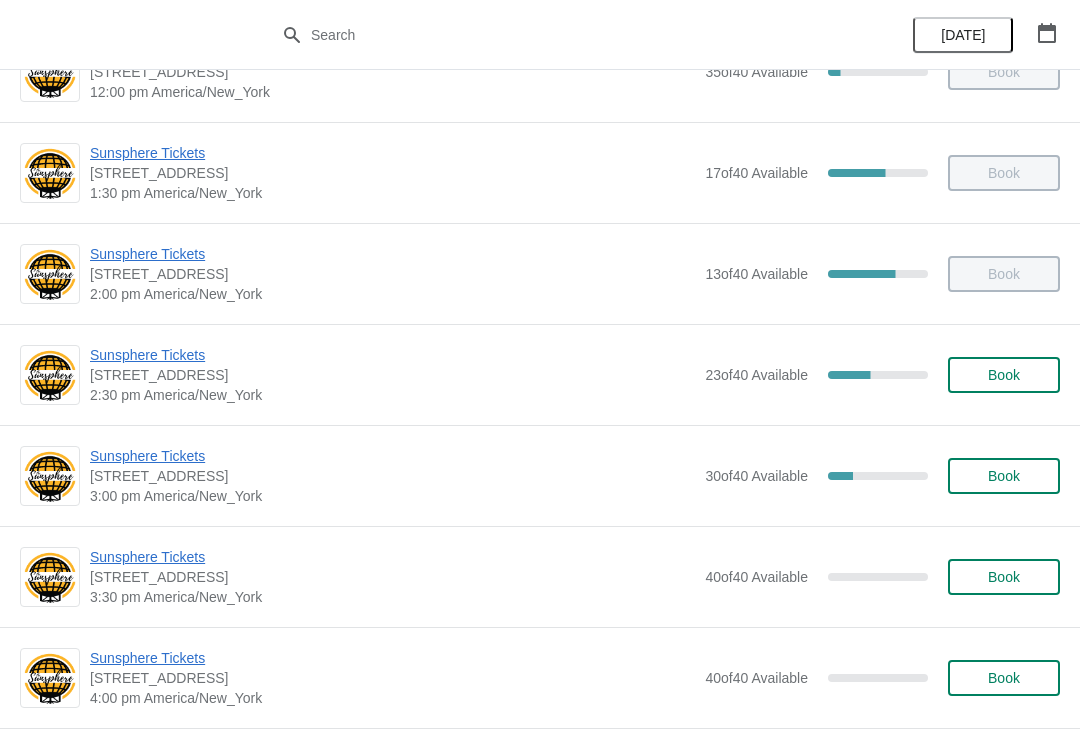 click on "Book" at bounding box center [1004, 375] 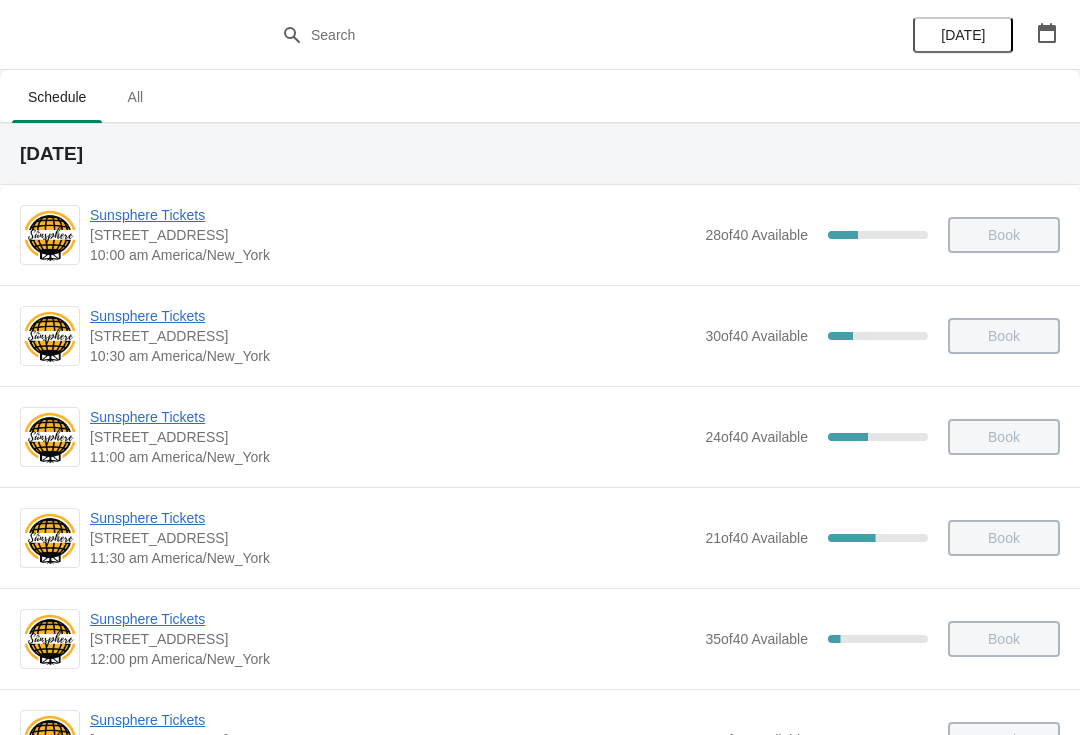 scroll, scrollTop: 567, scrollLeft: 0, axis: vertical 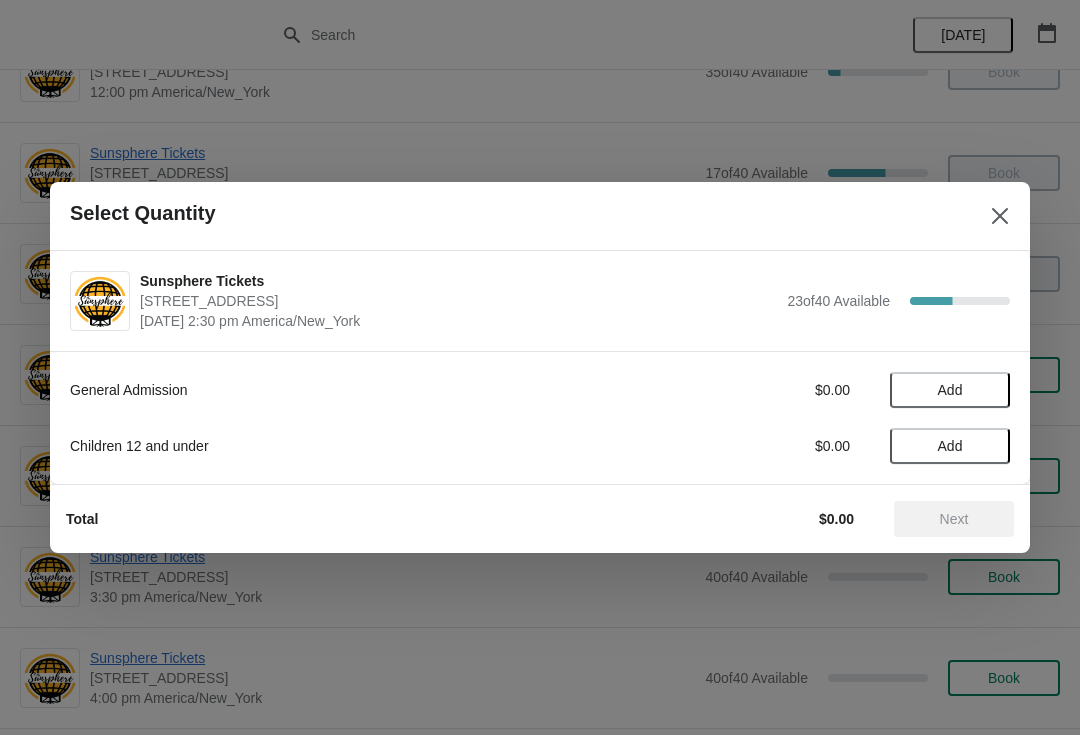 click on "Add" at bounding box center (950, 390) 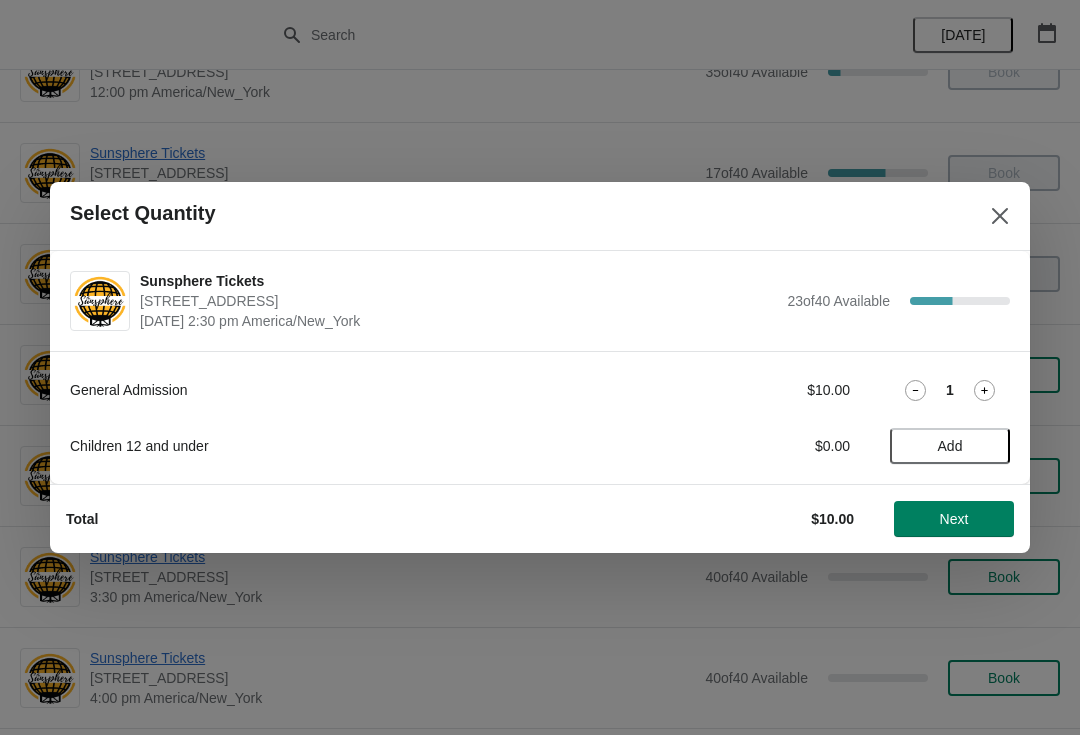 click 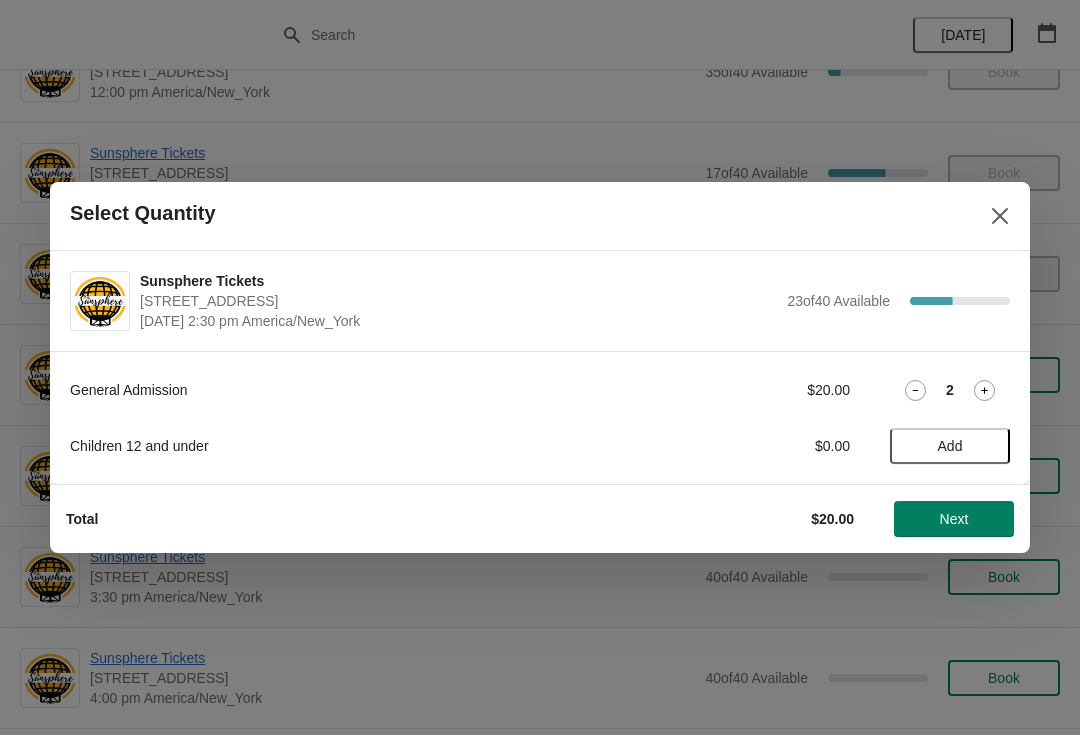 click 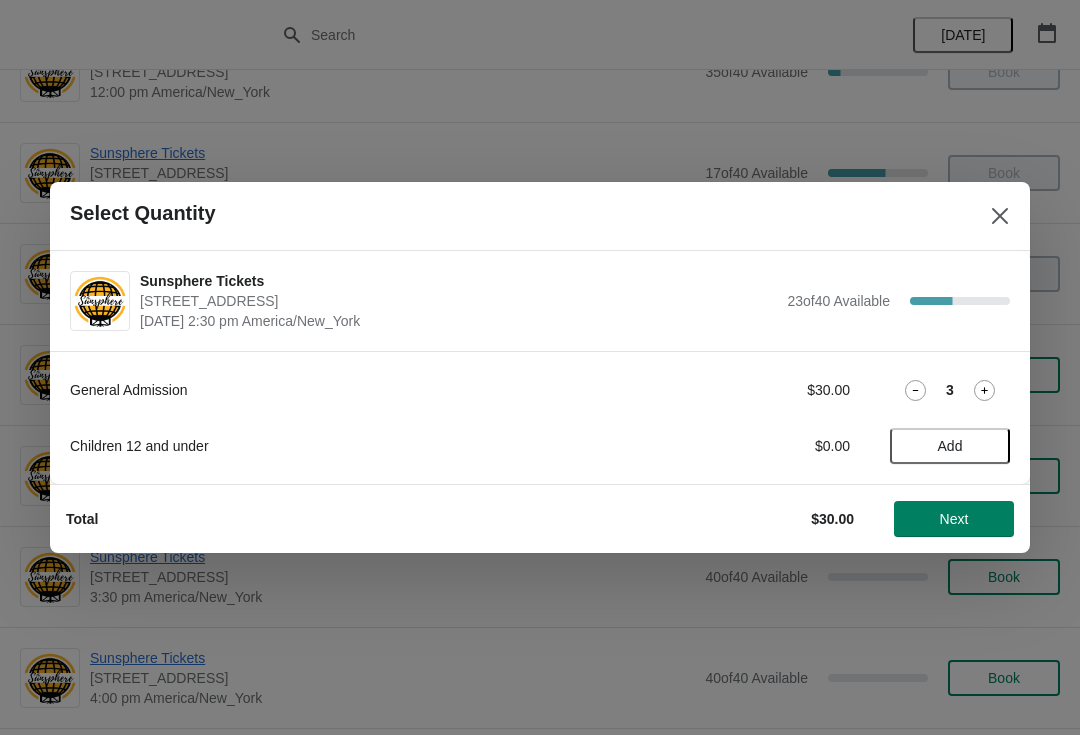 click 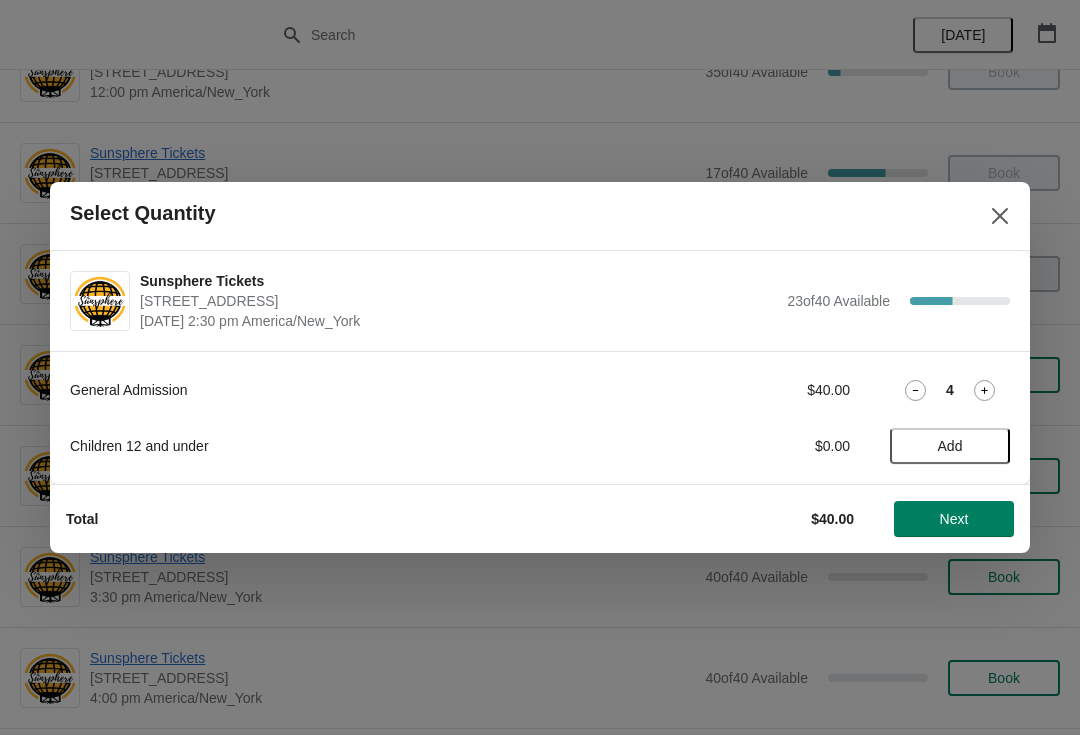 click on "Next" at bounding box center [954, 519] 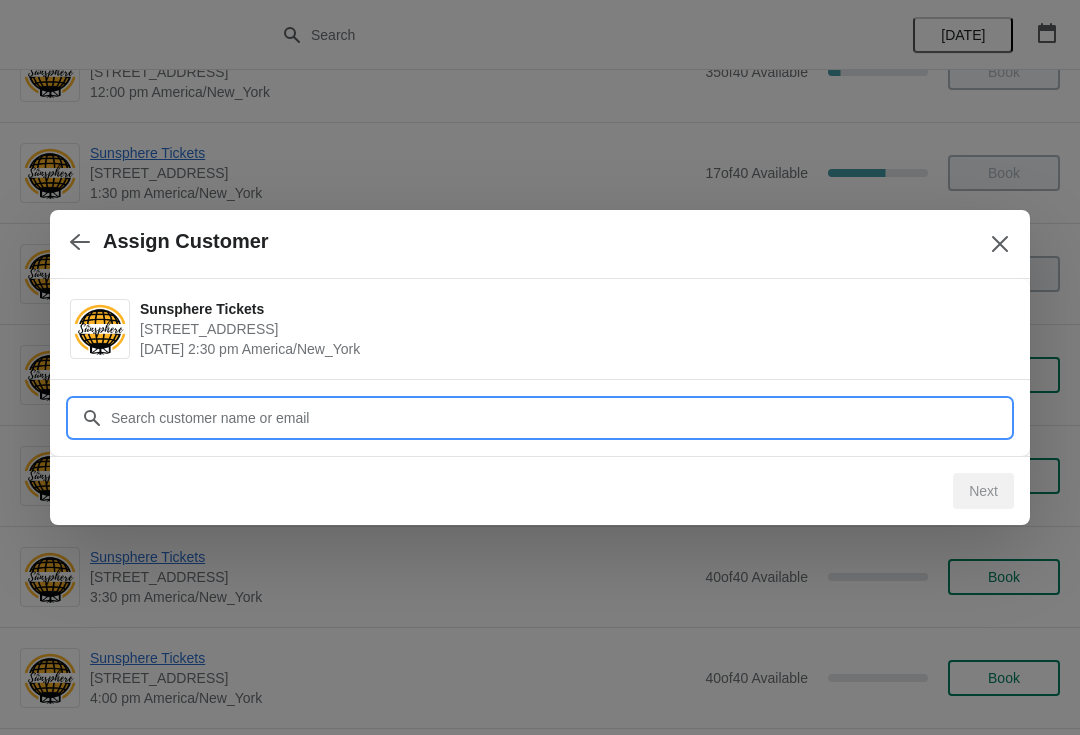 click on "Customer" at bounding box center [560, 418] 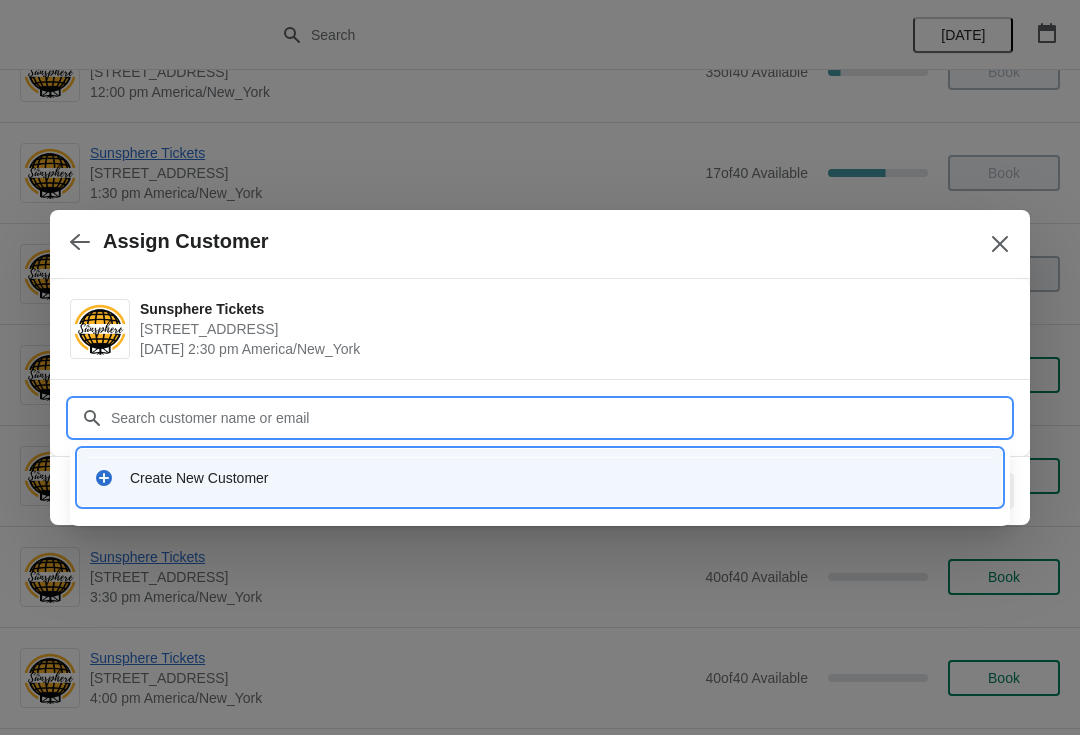 click on "Create New Customer" at bounding box center [558, 478] 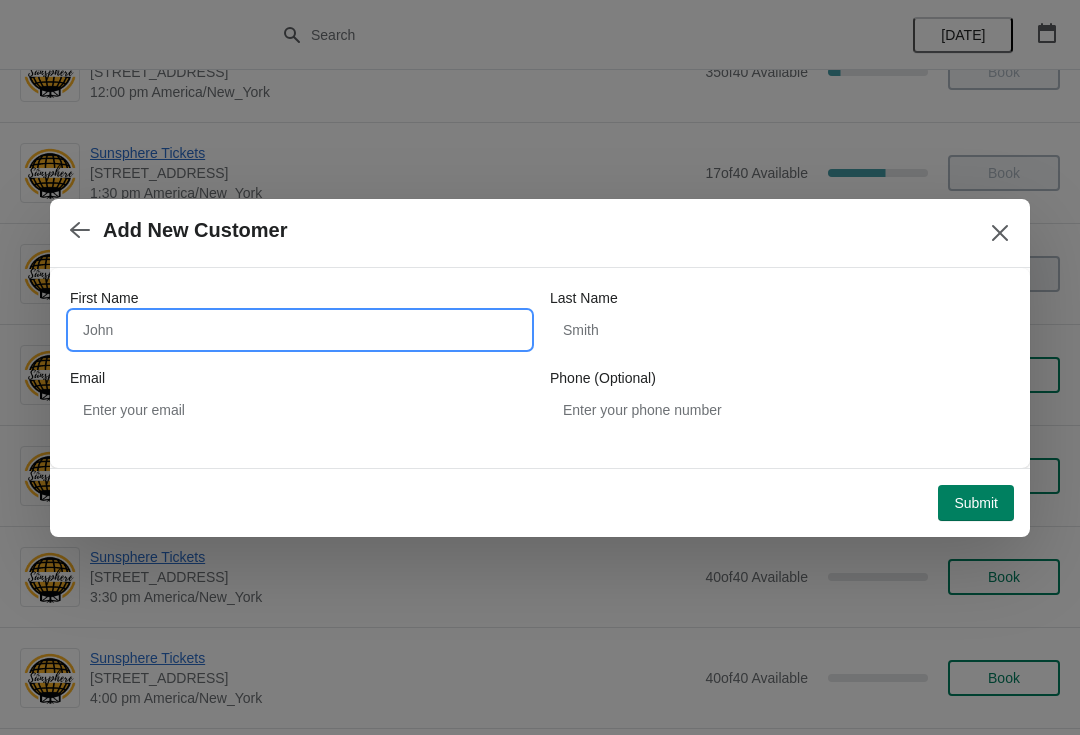 click on "First Name" at bounding box center [300, 330] 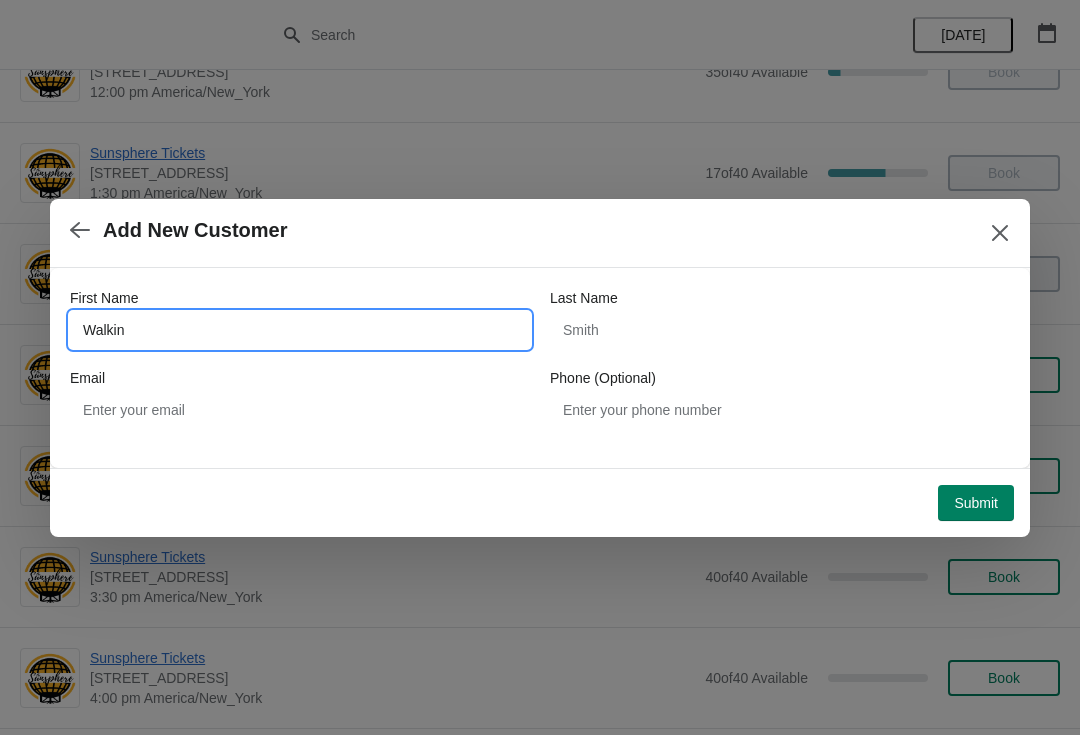 type on "Walkin" 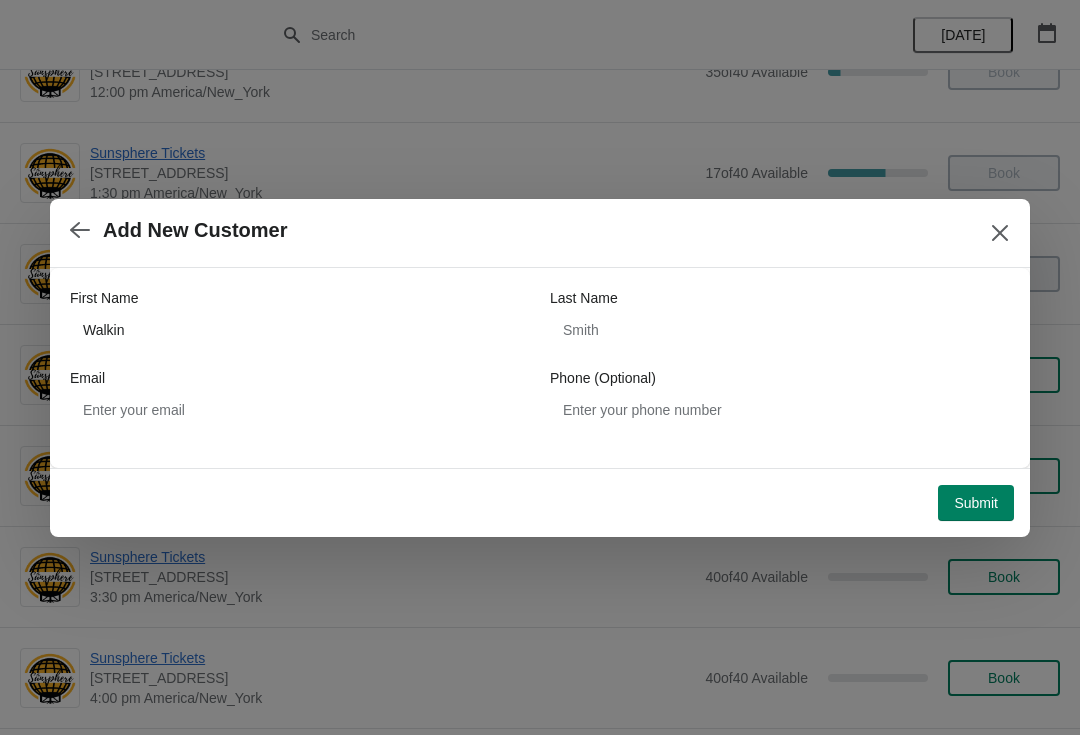click on "Submit" at bounding box center [976, 503] 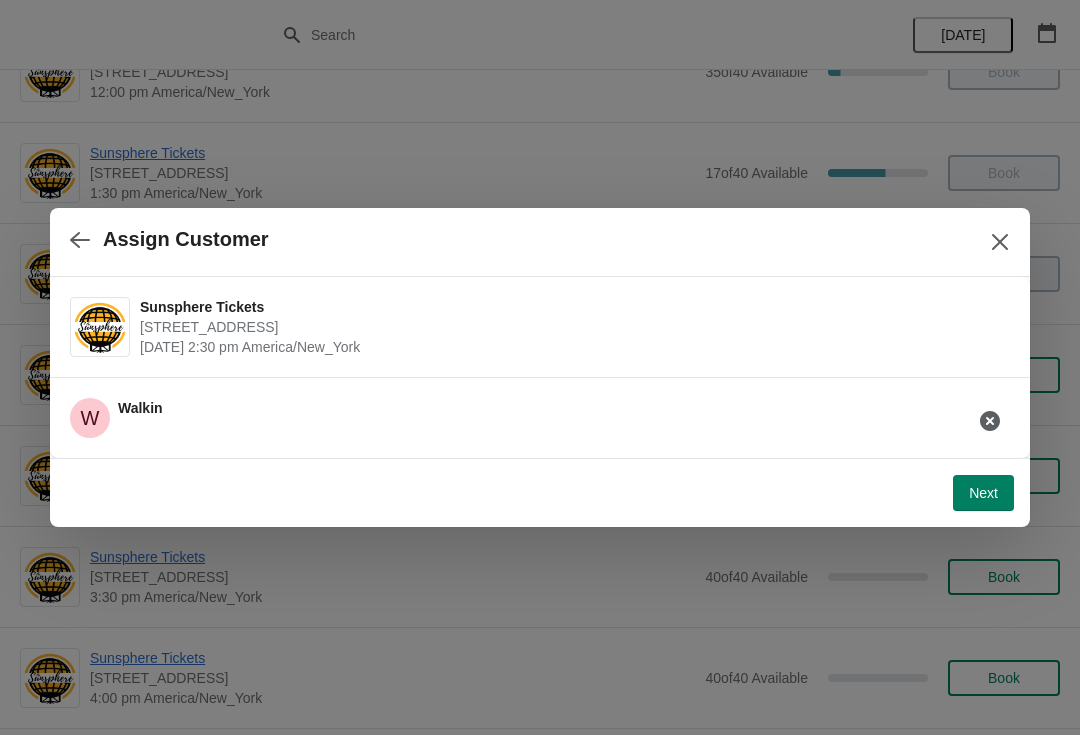 click on "Next" at bounding box center (983, 493) 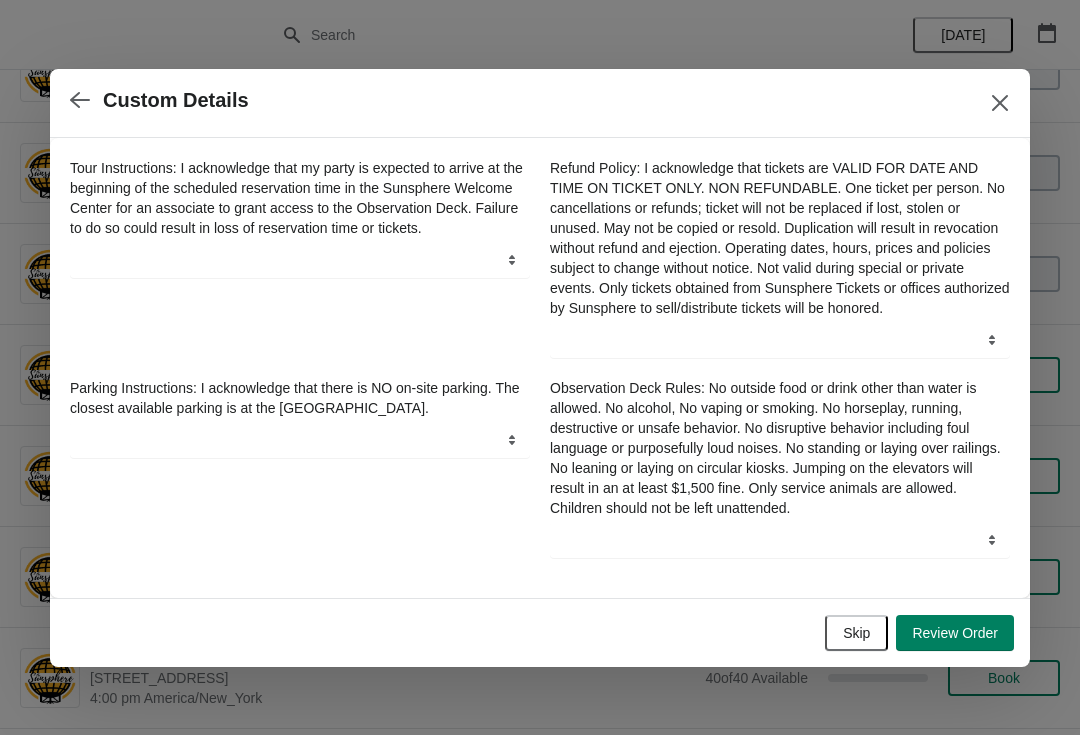 click on "Skip" at bounding box center [856, 633] 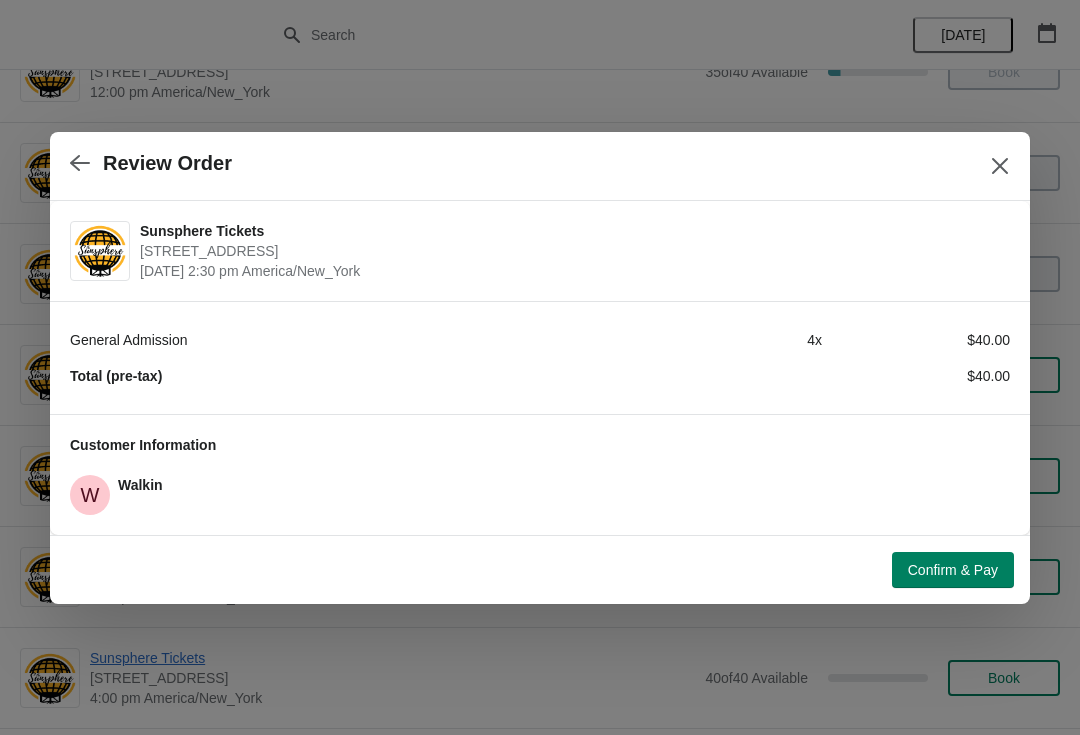 click on "Confirm & Pay" at bounding box center (953, 570) 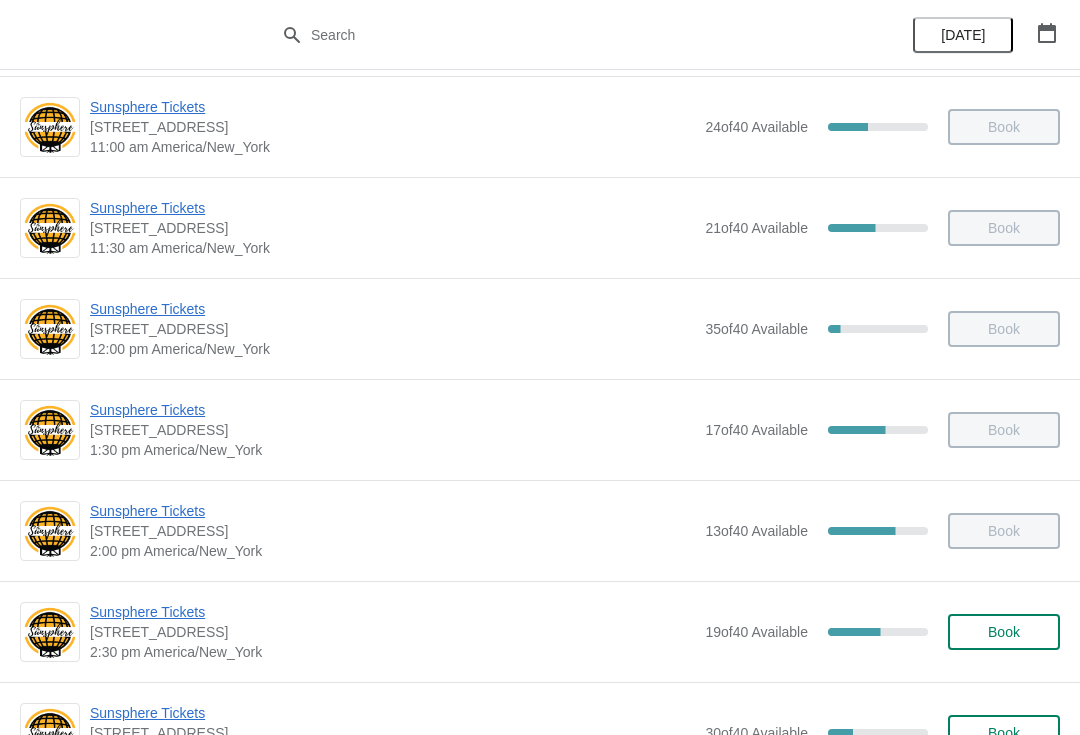 scroll, scrollTop: 340, scrollLeft: 0, axis: vertical 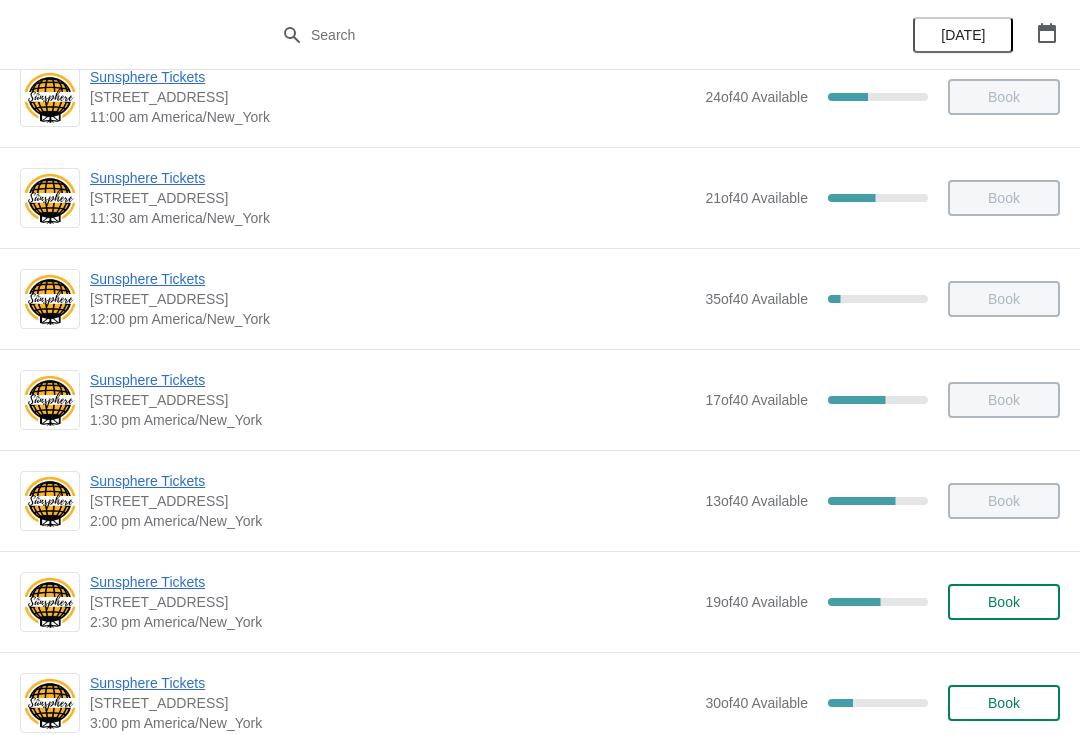click on "Book" at bounding box center [1004, 602] 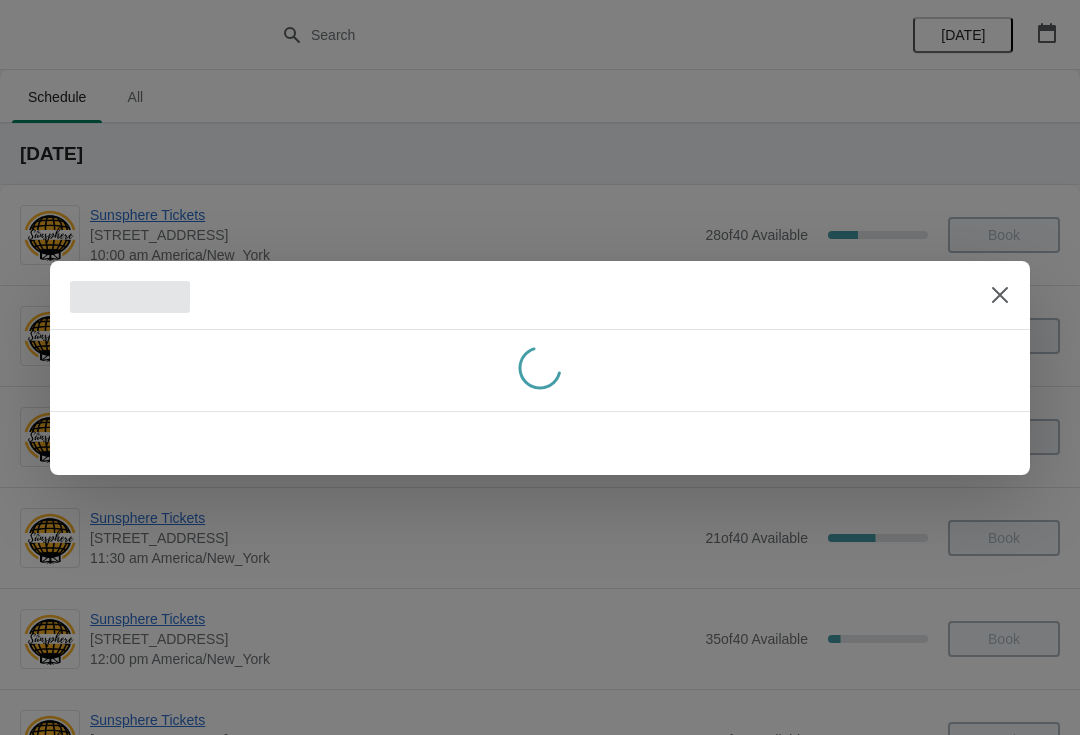 scroll, scrollTop: 0, scrollLeft: 0, axis: both 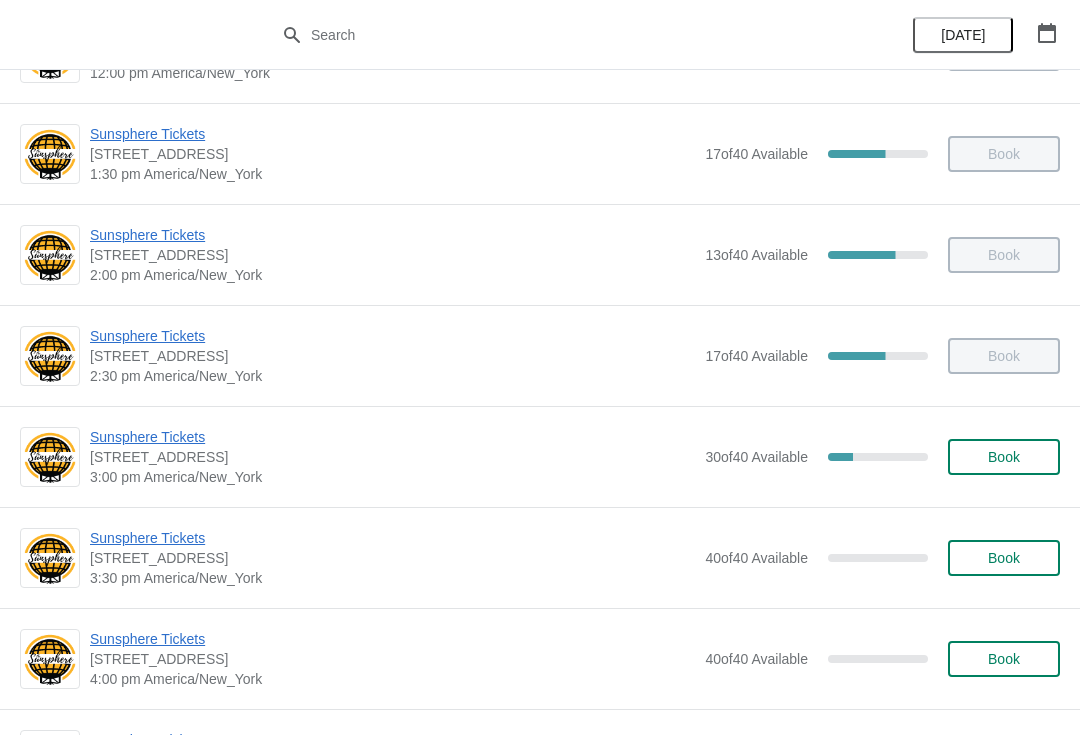 click on "Sunsphere Tickets" at bounding box center (392, 437) 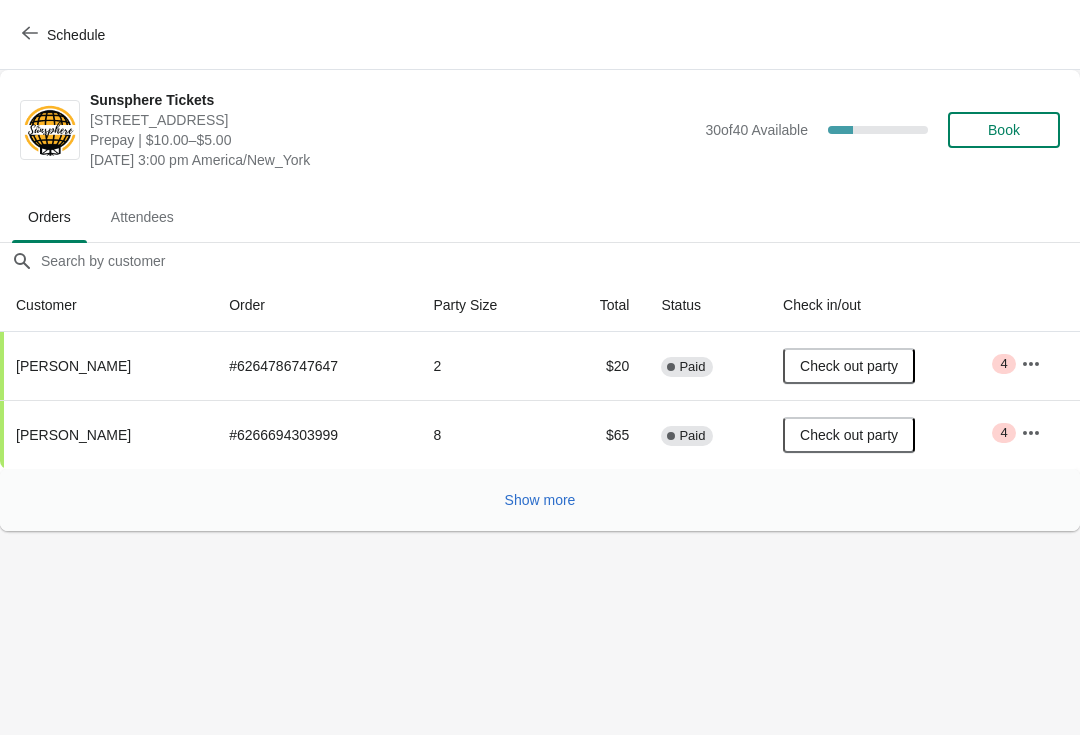 click on "Show more" at bounding box center [540, 500] 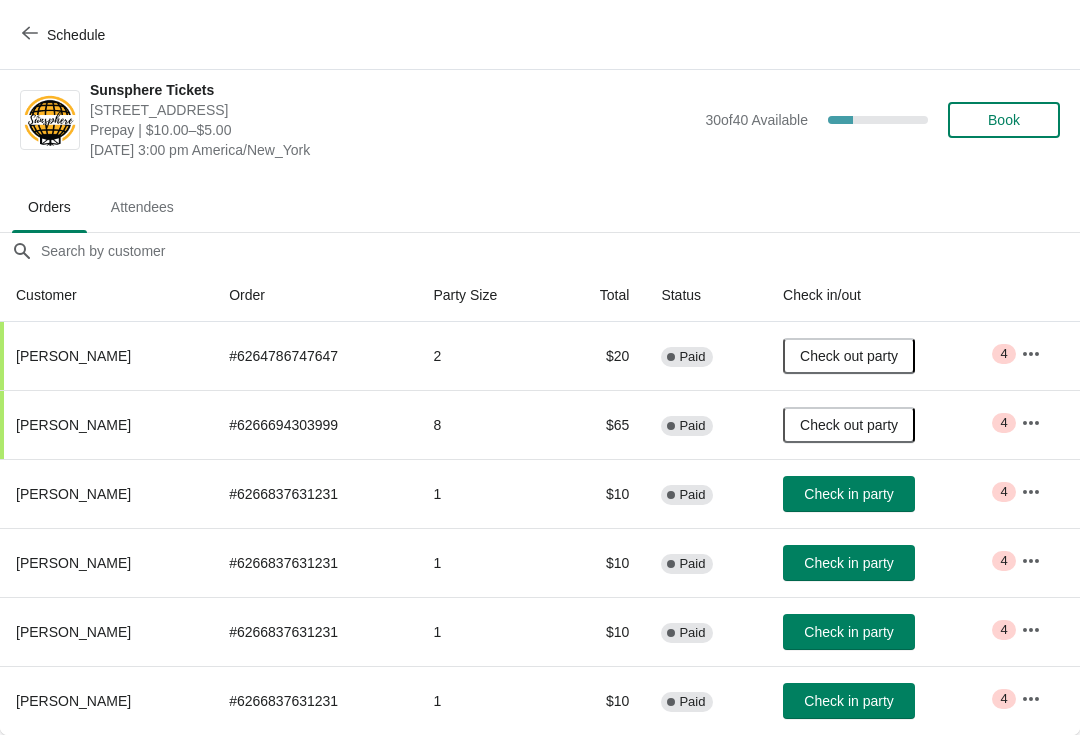 scroll, scrollTop: 10, scrollLeft: 0, axis: vertical 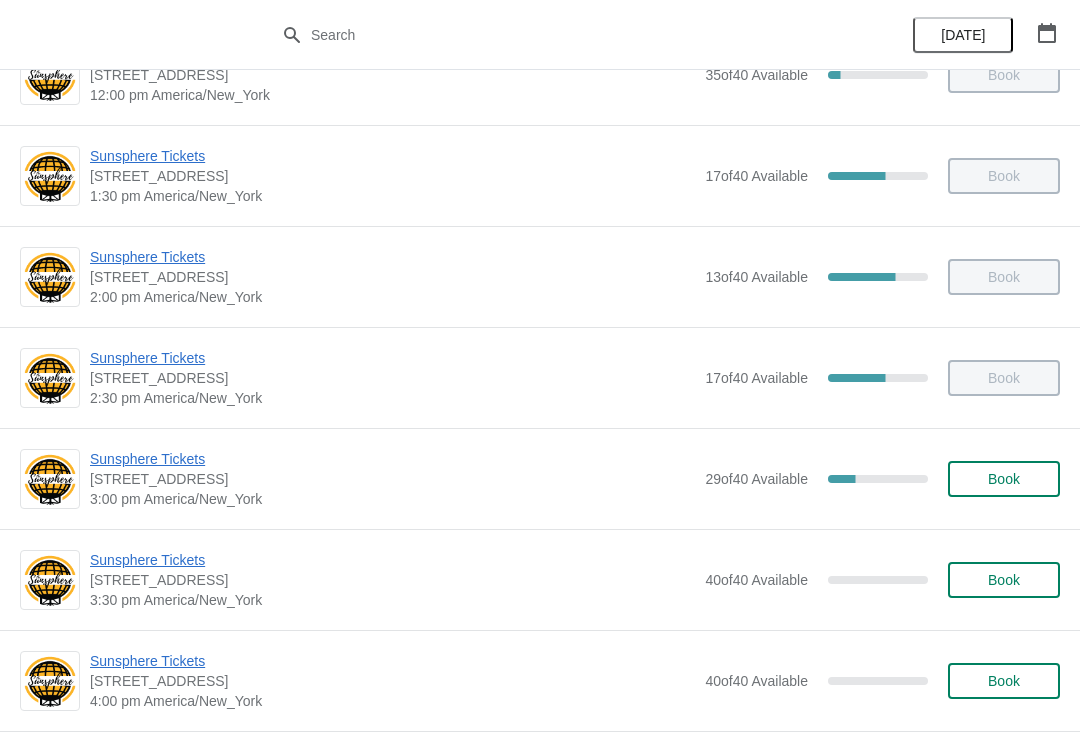 click on "Book" at bounding box center [1004, 479] 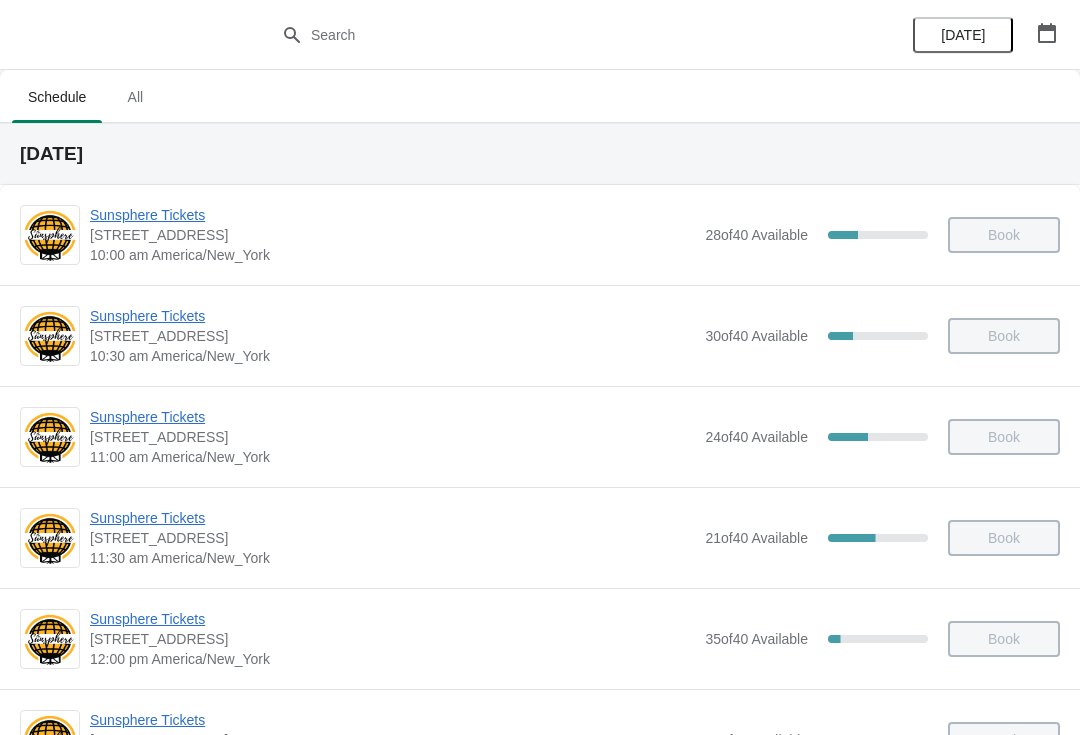 scroll, scrollTop: 564, scrollLeft: 0, axis: vertical 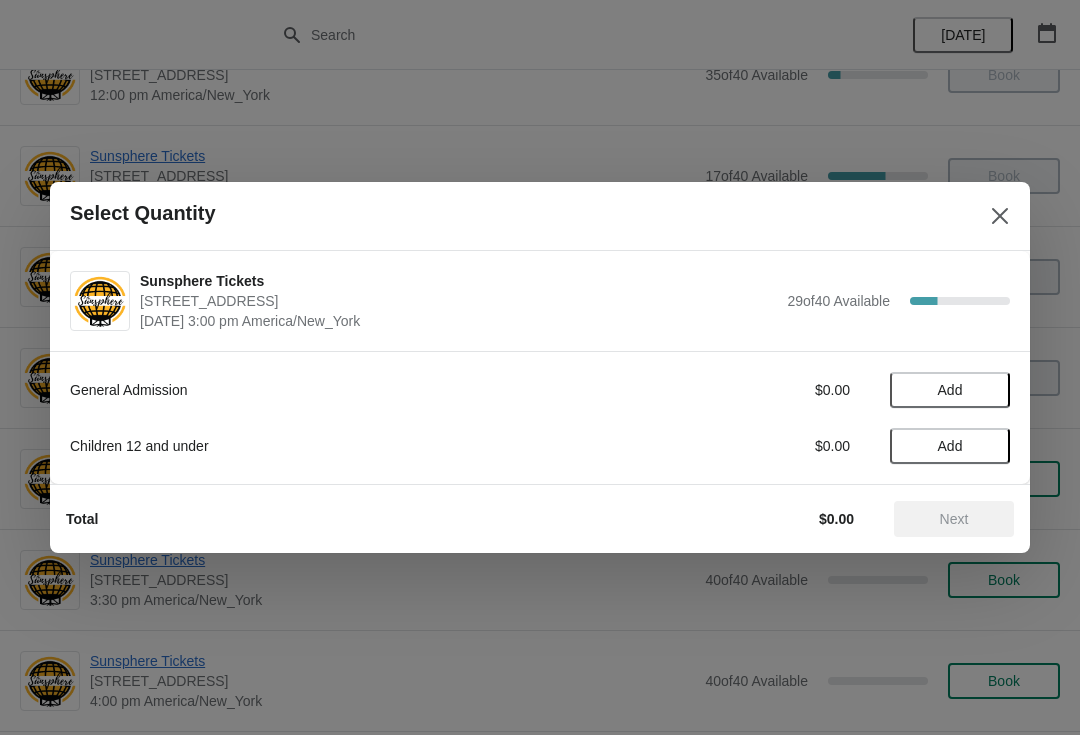 click on "Add" at bounding box center (950, 390) 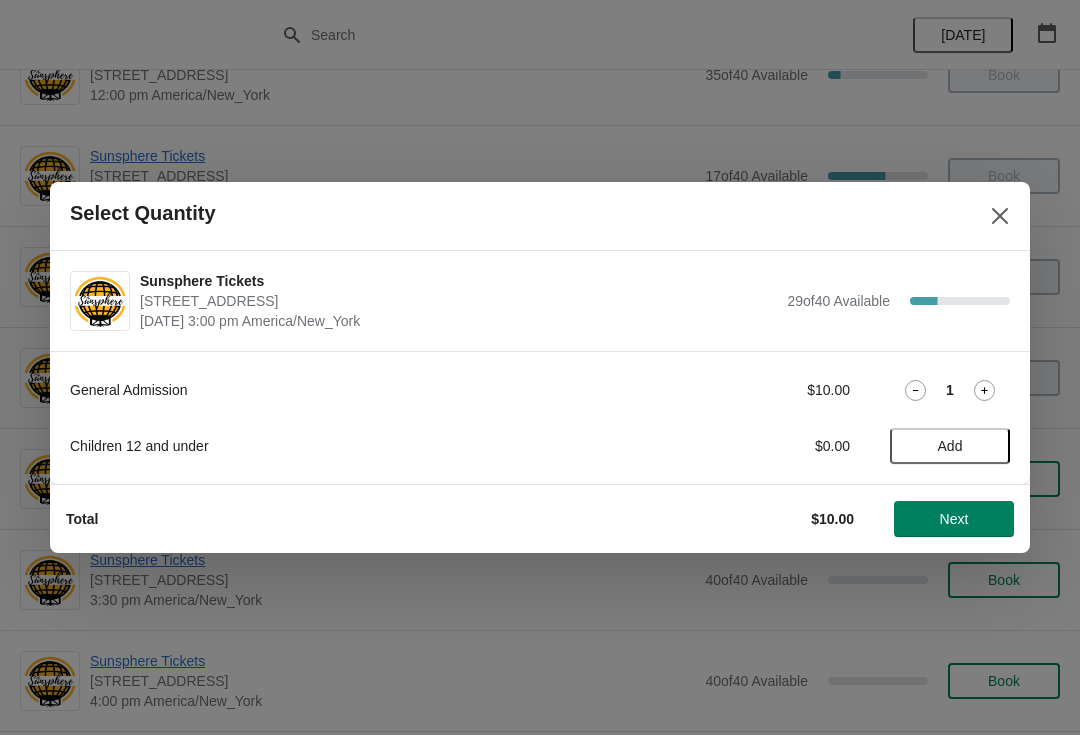 click 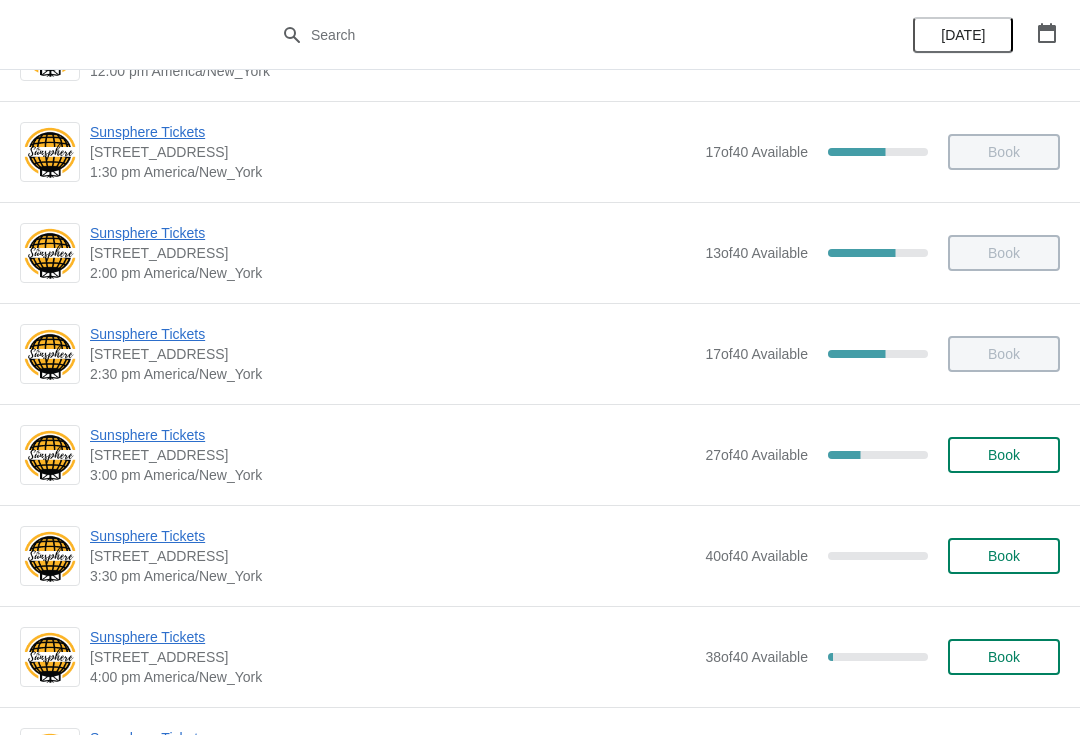 scroll, scrollTop: 589, scrollLeft: 0, axis: vertical 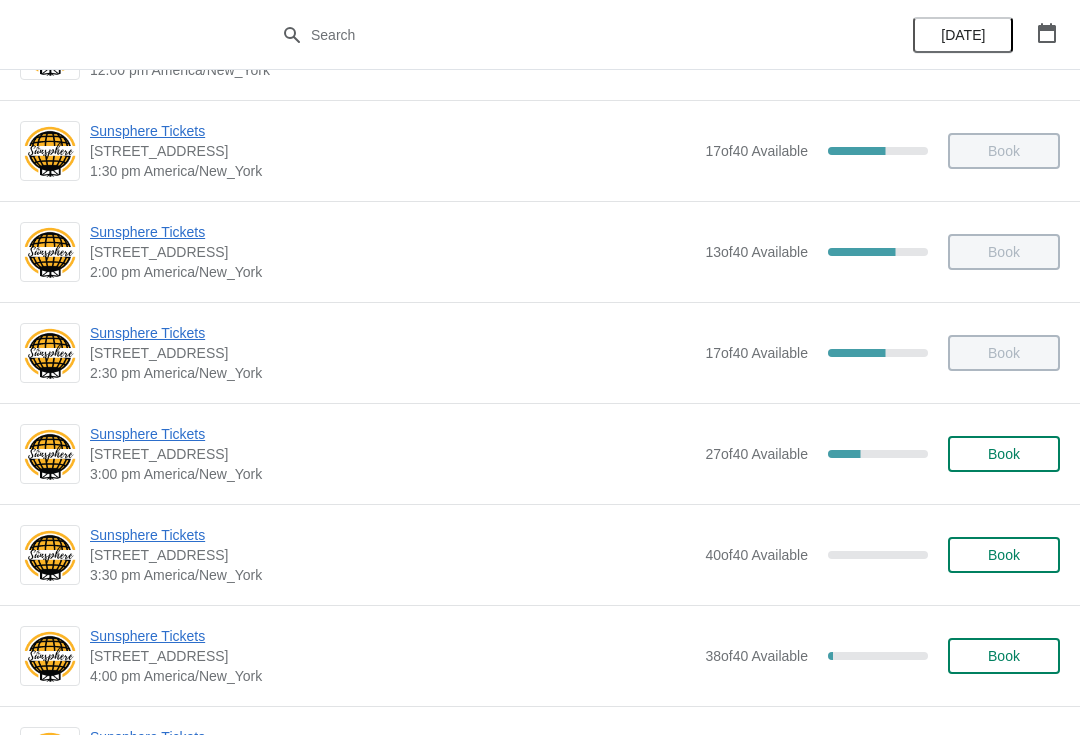 click on "Book" at bounding box center [1004, 454] 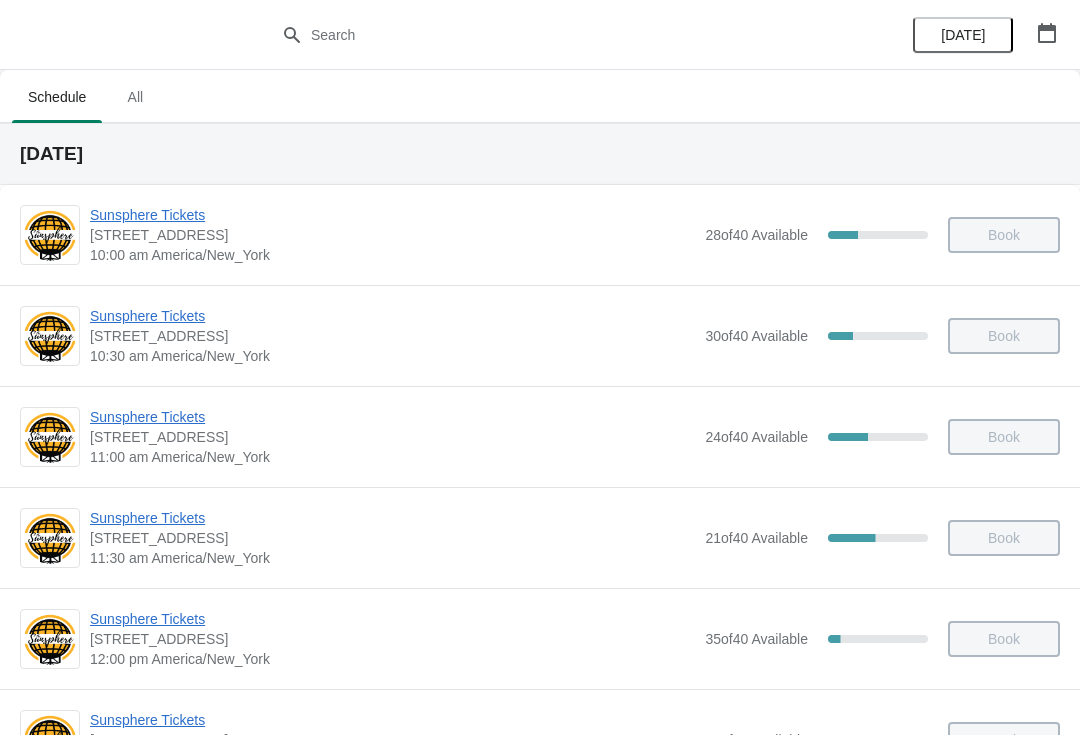 scroll, scrollTop: 589, scrollLeft: 0, axis: vertical 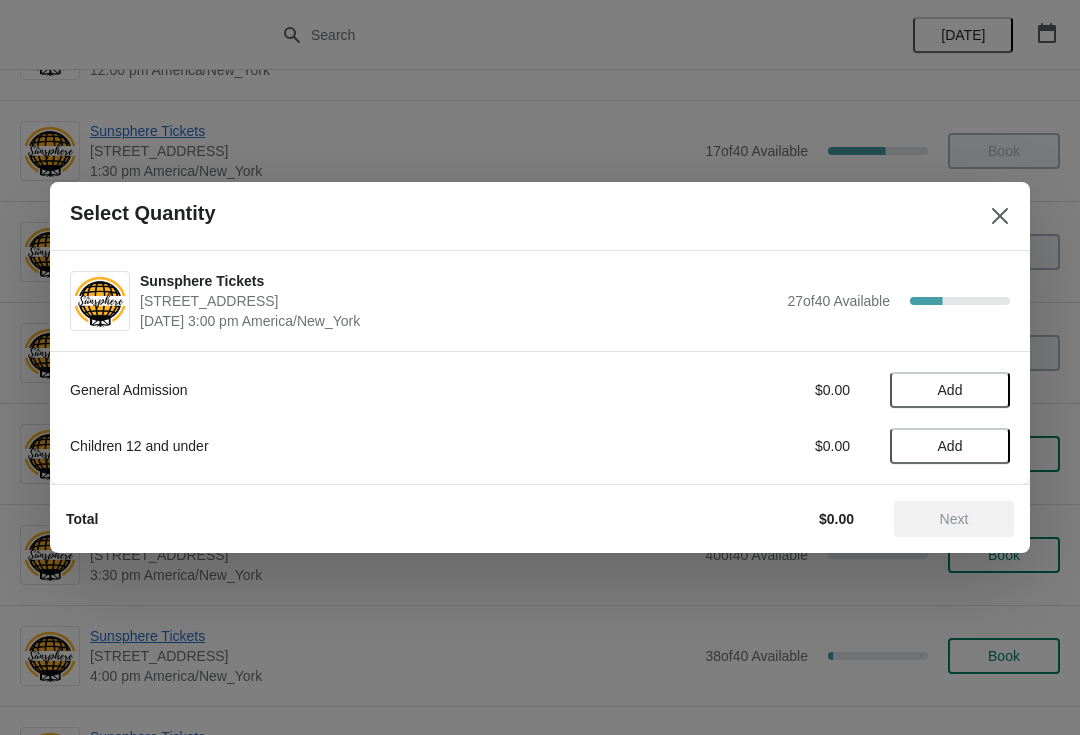 click on "Add" at bounding box center (950, 390) 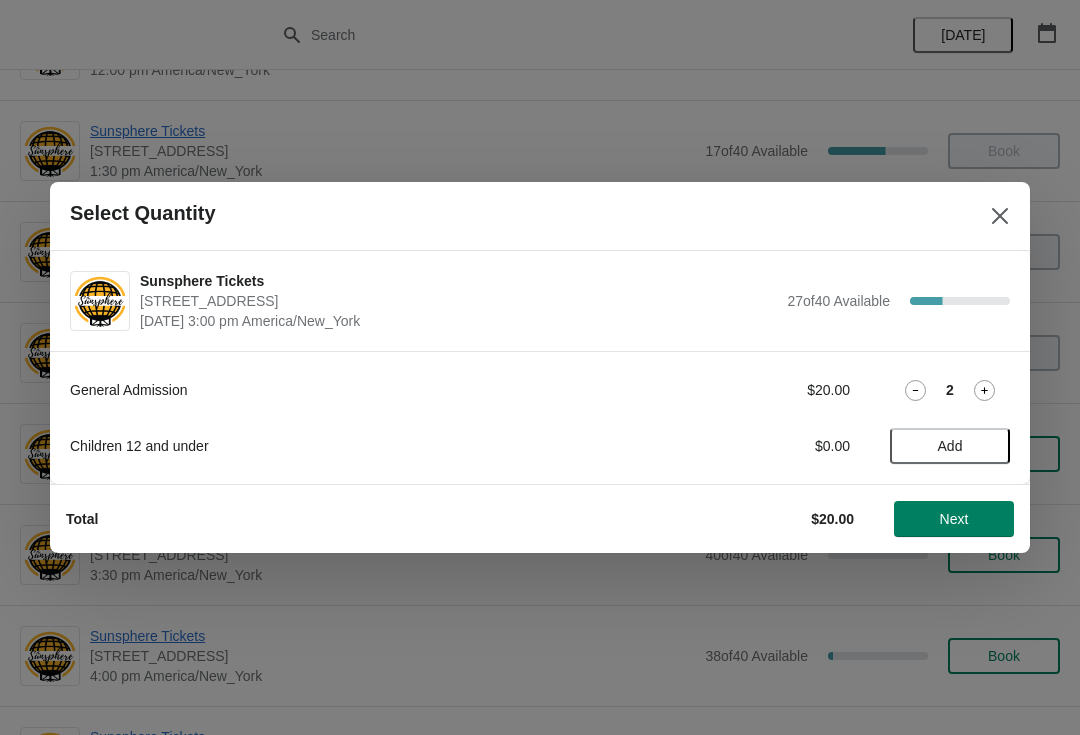 click on "Next" at bounding box center [954, 519] 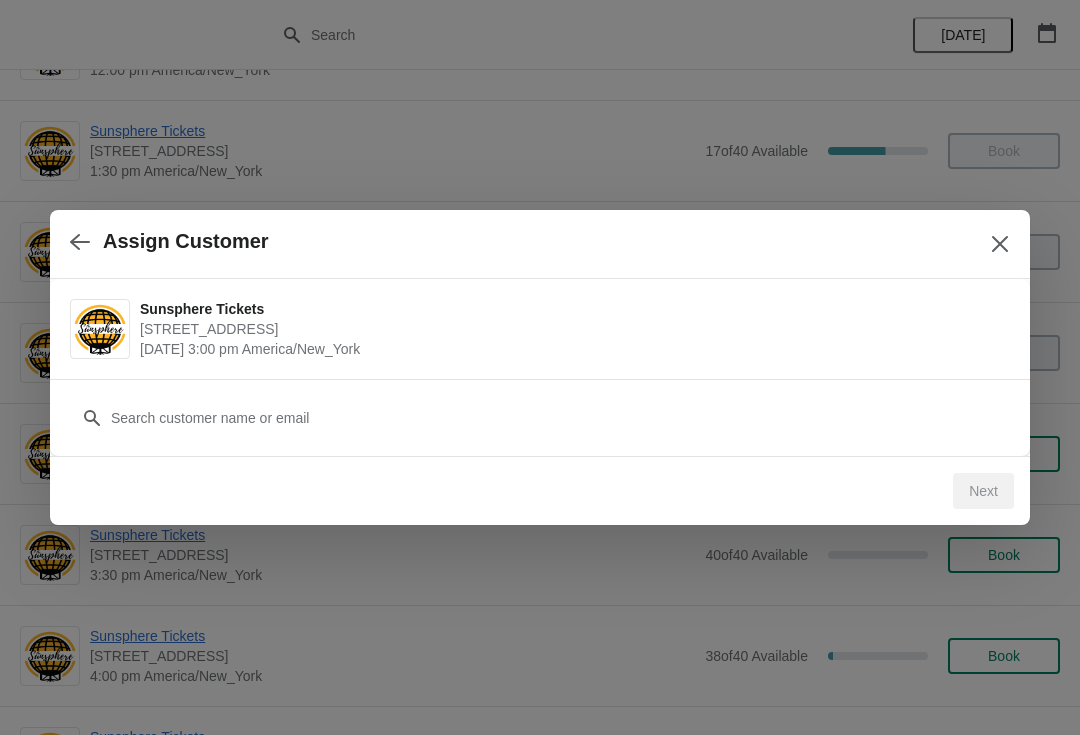 click on "Customer" at bounding box center [540, 408] 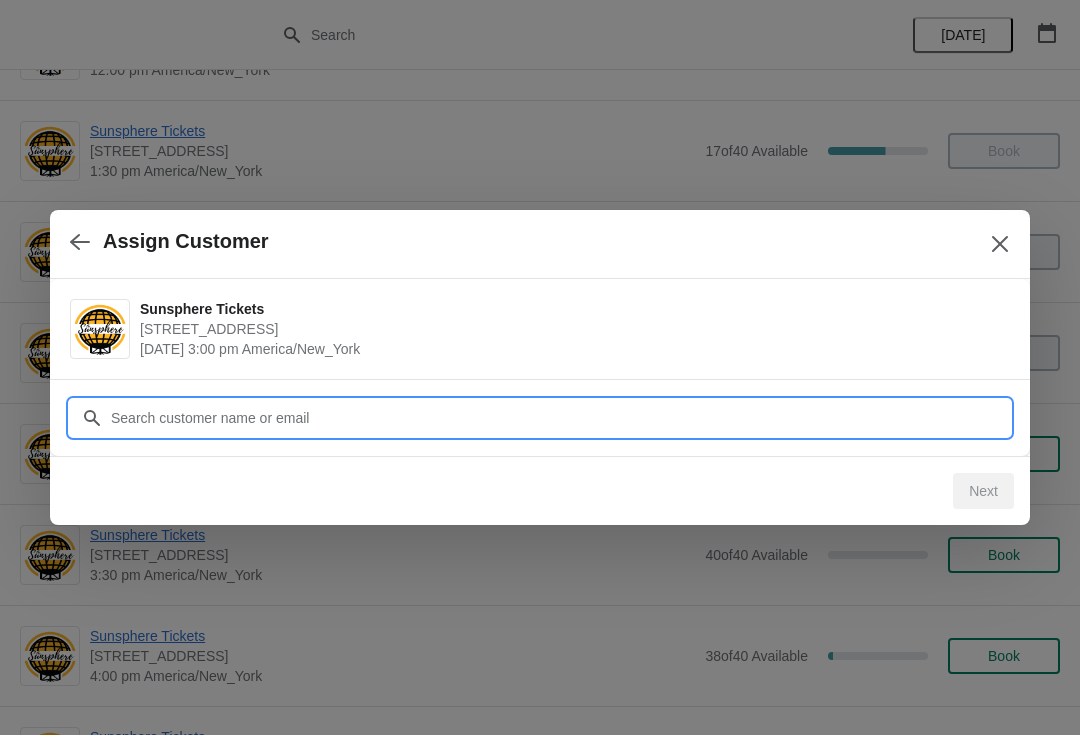 click on "Customer" at bounding box center (560, 418) 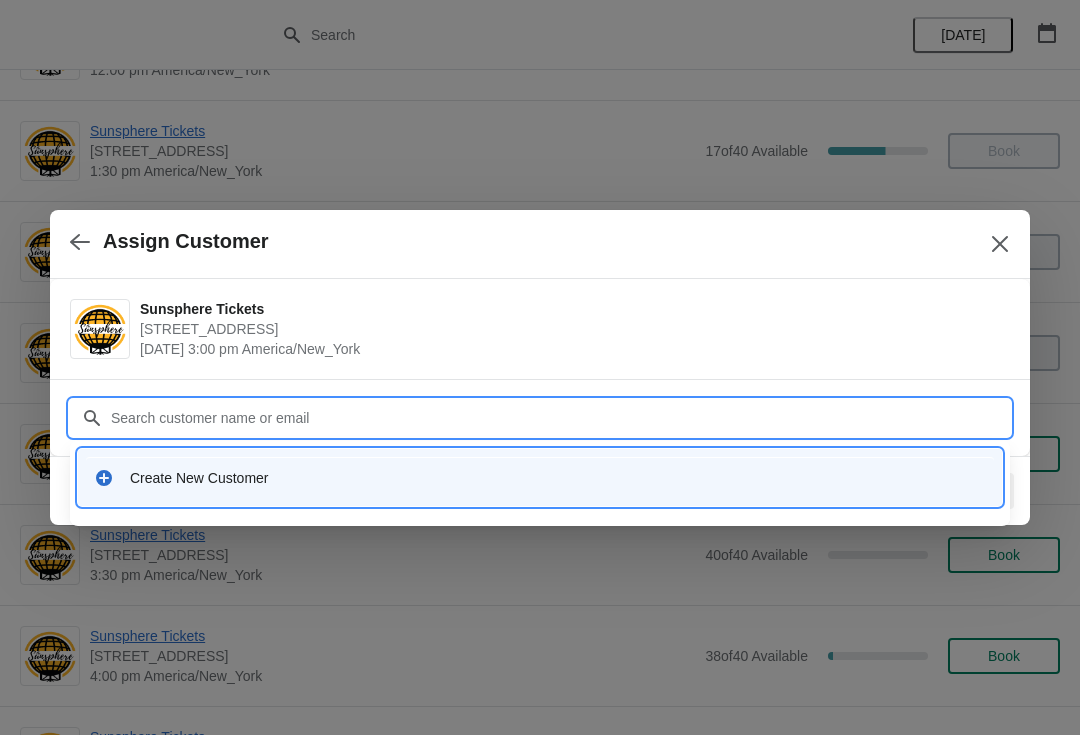 click on "Create New Customer" at bounding box center (540, 477) 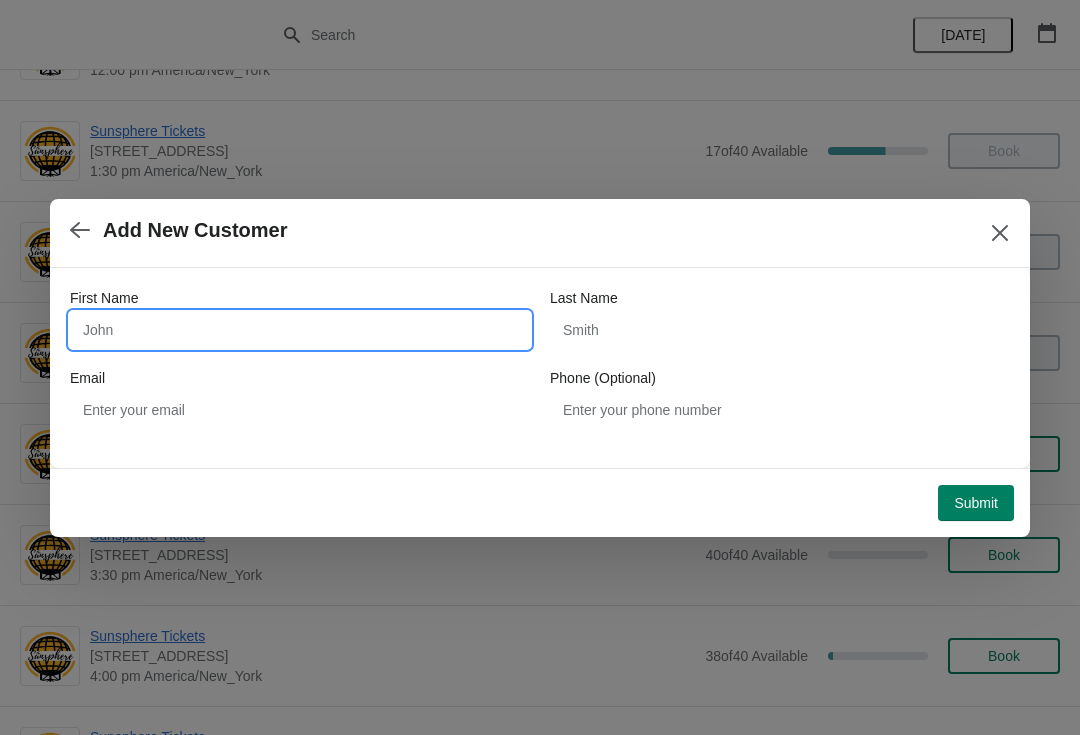 click on "First Name" at bounding box center [300, 330] 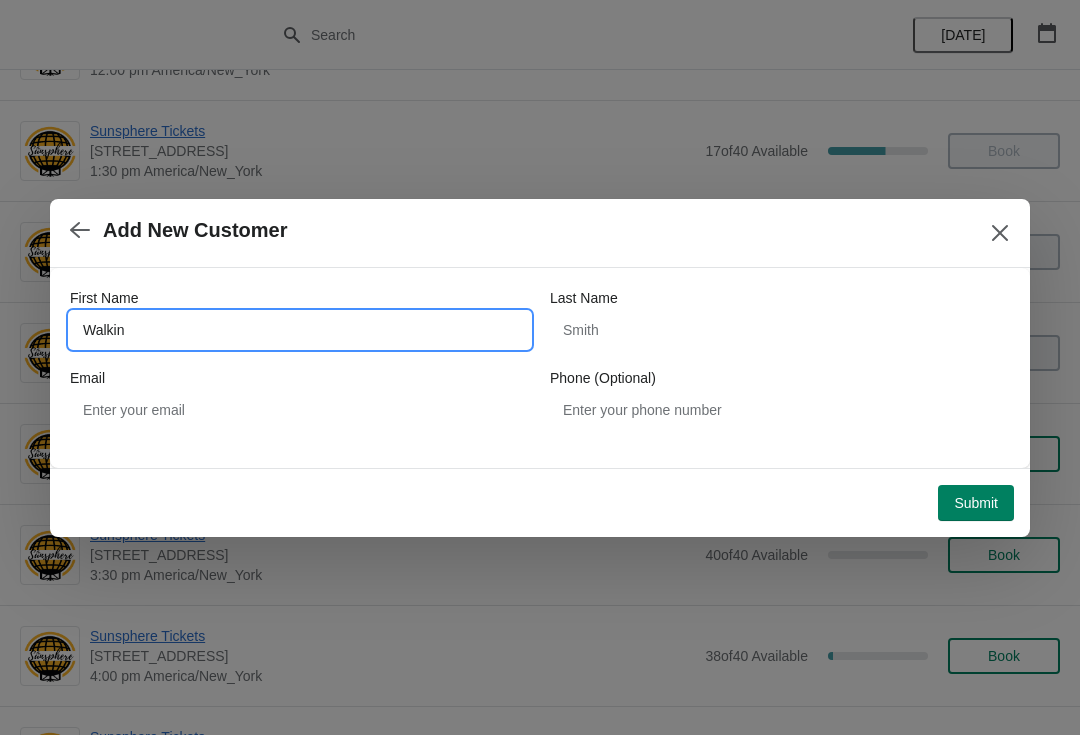 type on "Walkin" 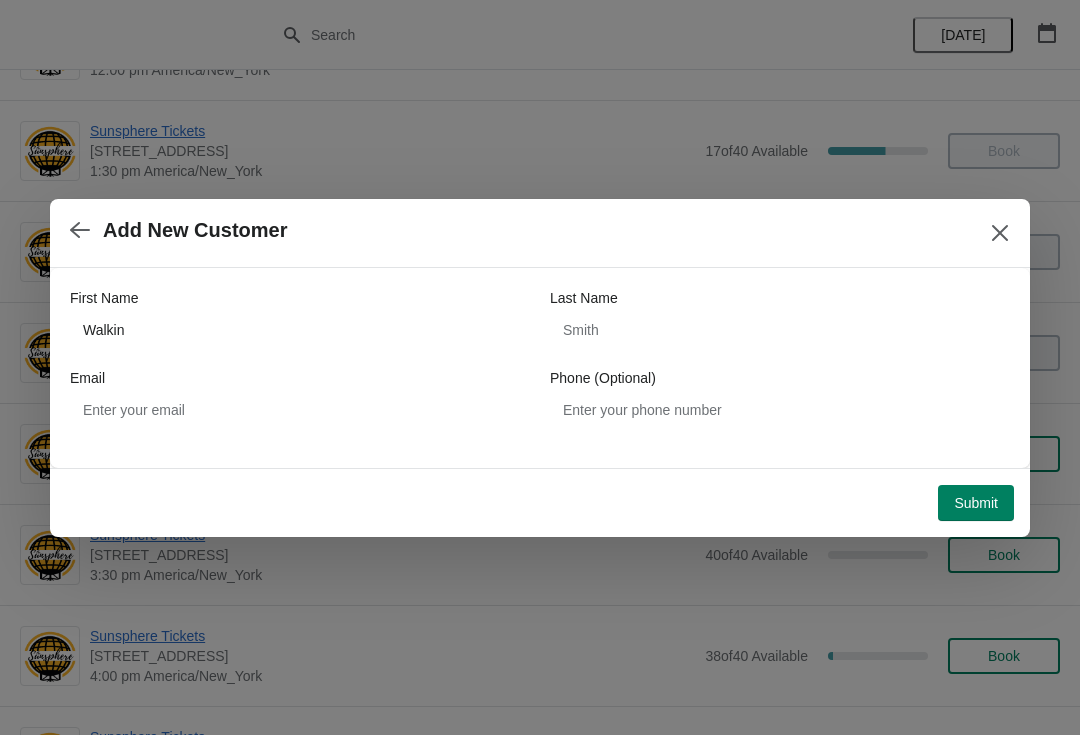 click on "Submit" at bounding box center [976, 503] 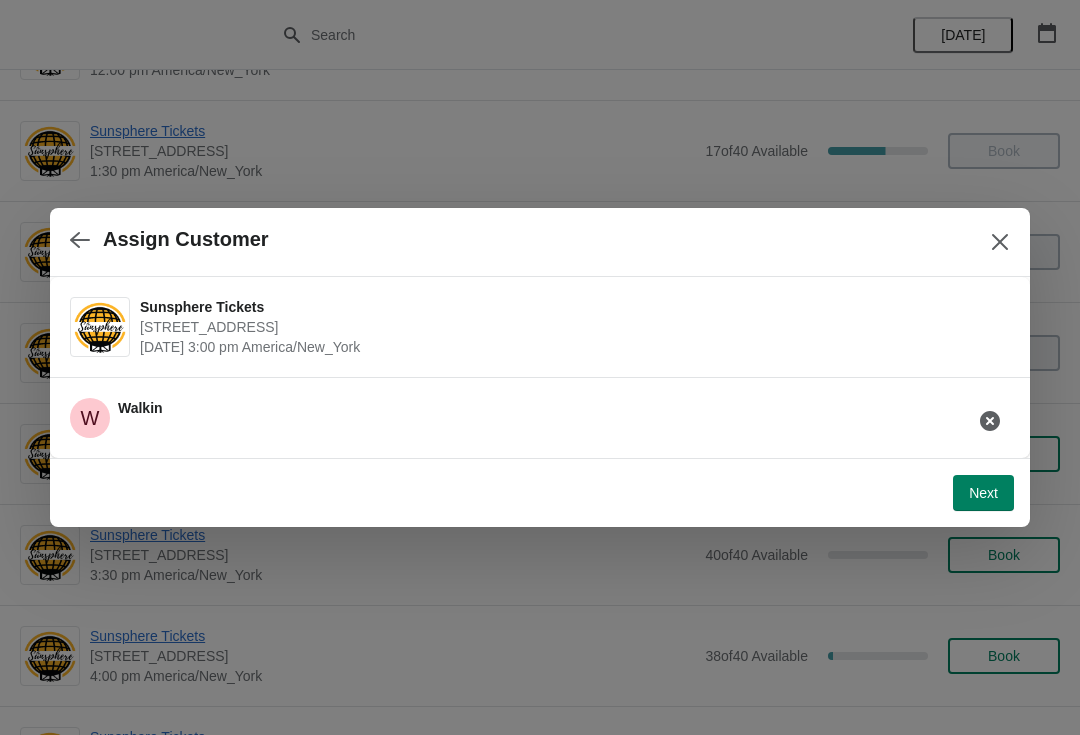 click on "Next" at bounding box center (983, 493) 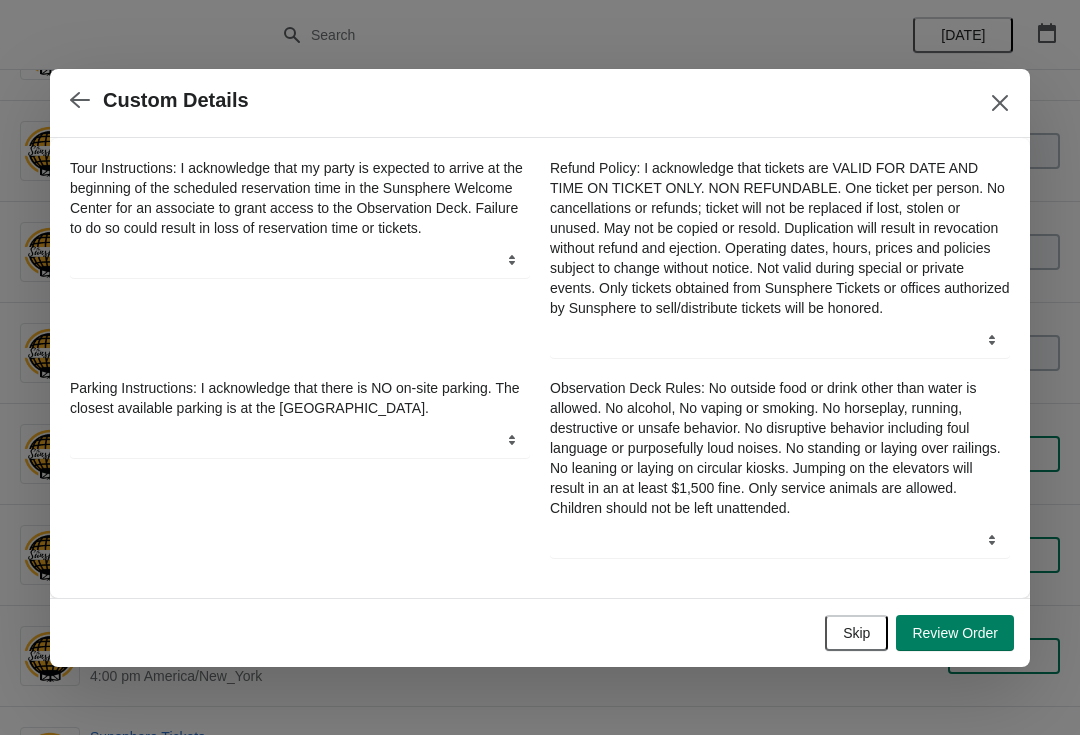 click on "Skip" at bounding box center (856, 633) 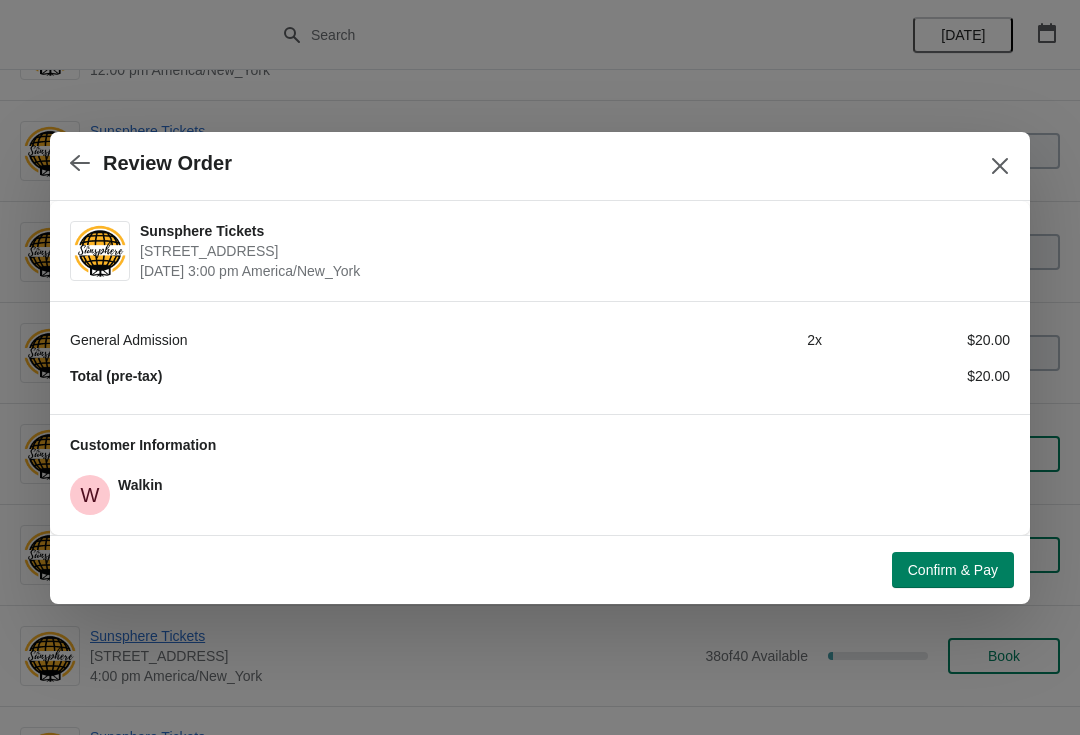 click on "Confirm & Pay" at bounding box center (953, 570) 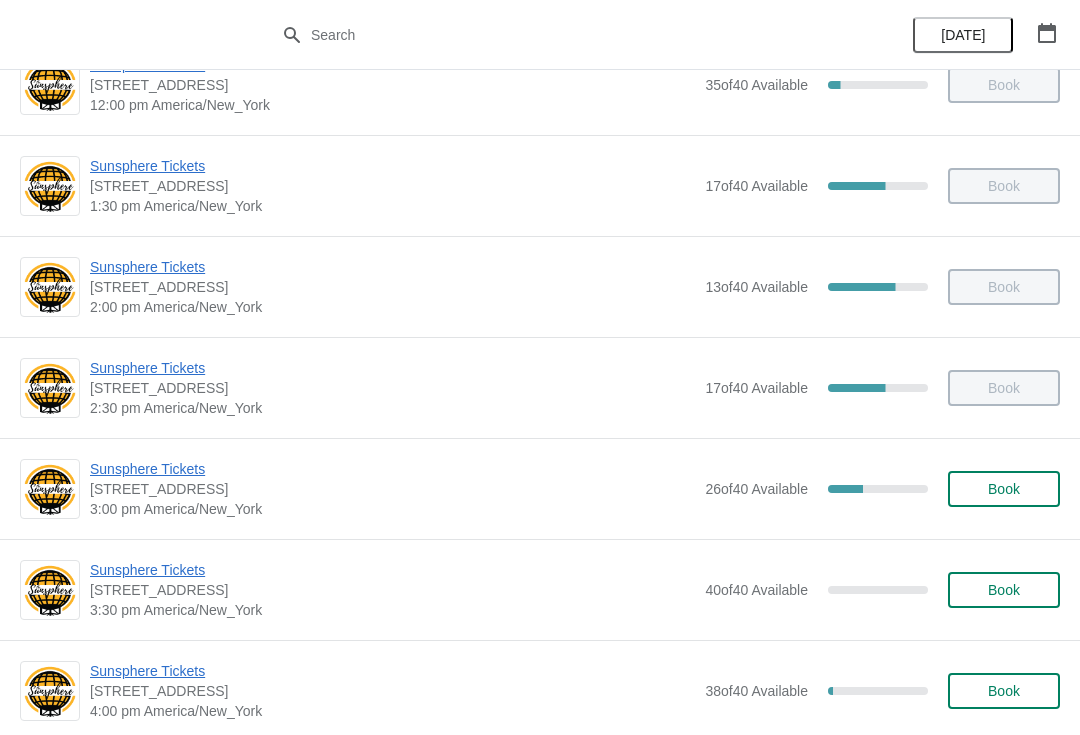 scroll, scrollTop: 555, scrollLeft: 0, axis: vertical 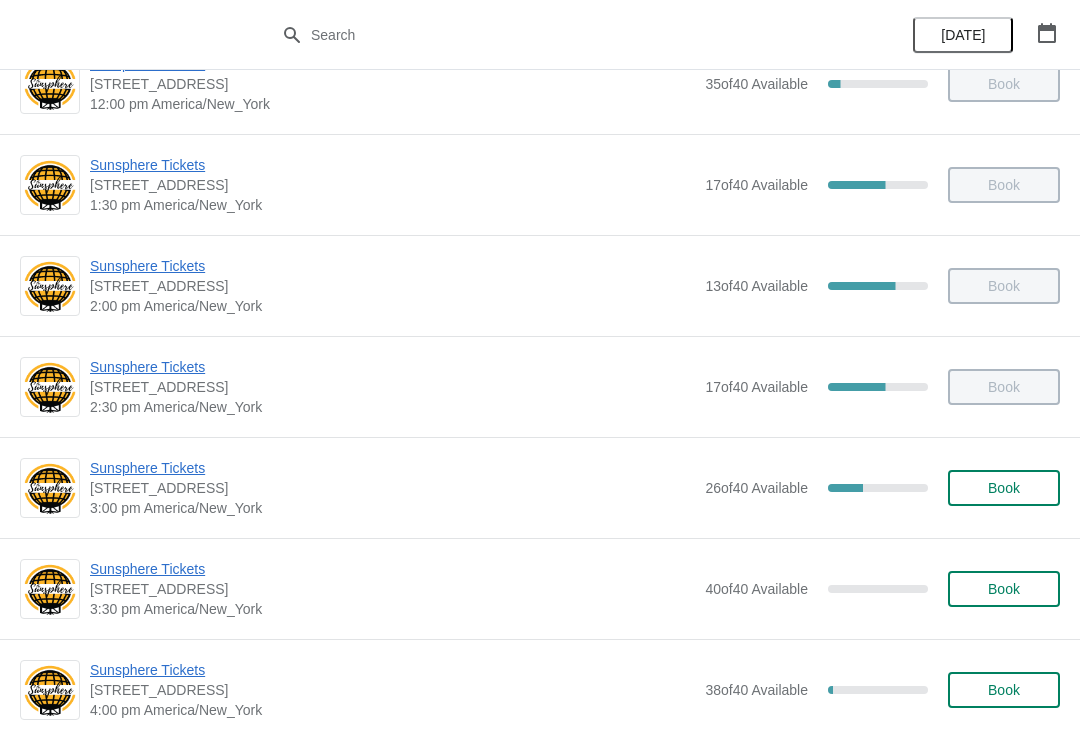 click on "Book" at bounding box center [1004, 488] 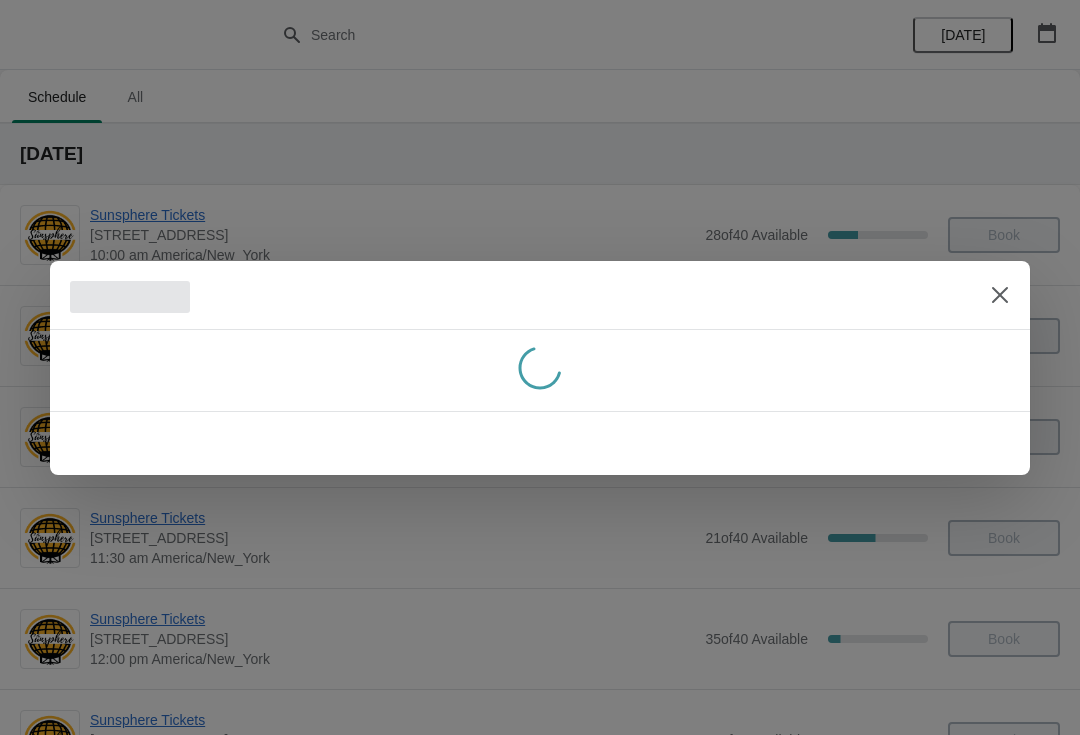 scroll, scrollTop: 0, scrollLeft: 0, axis: both 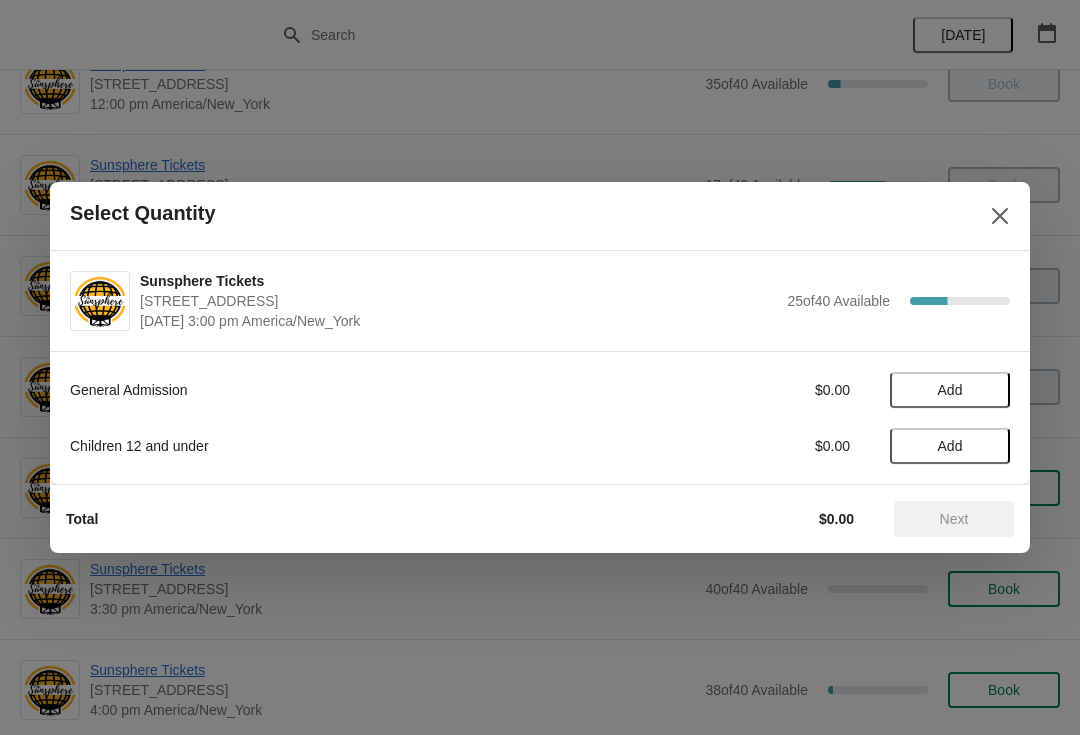 click on "Add" at bounding box center [950, 390] 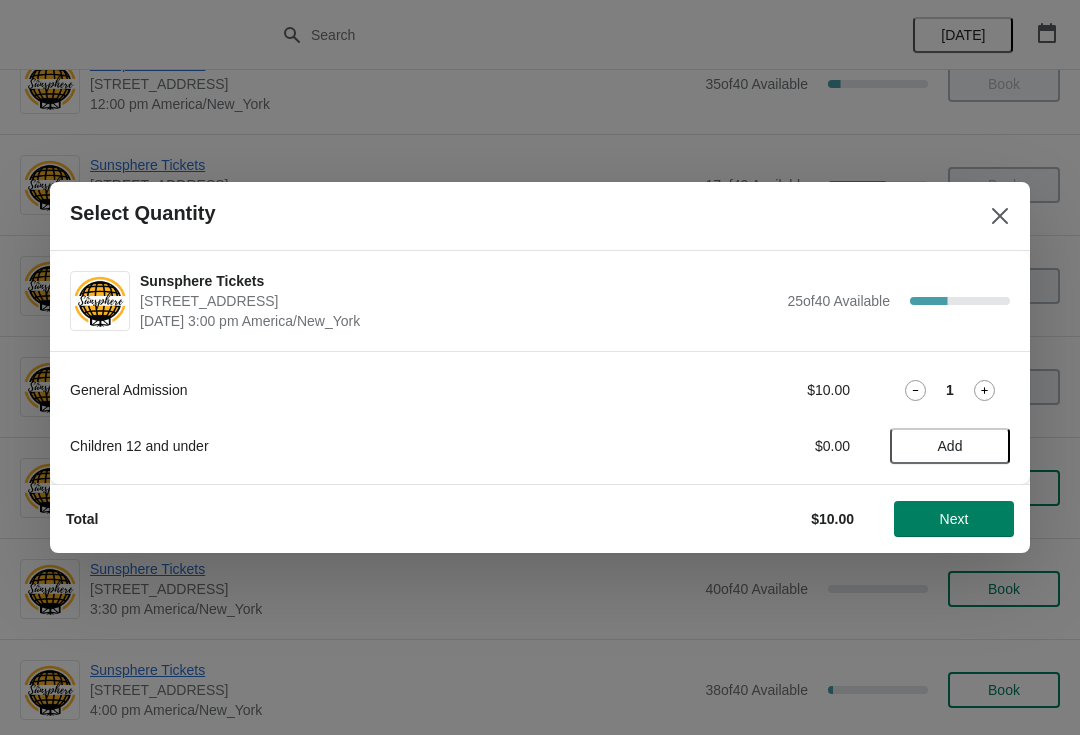 click 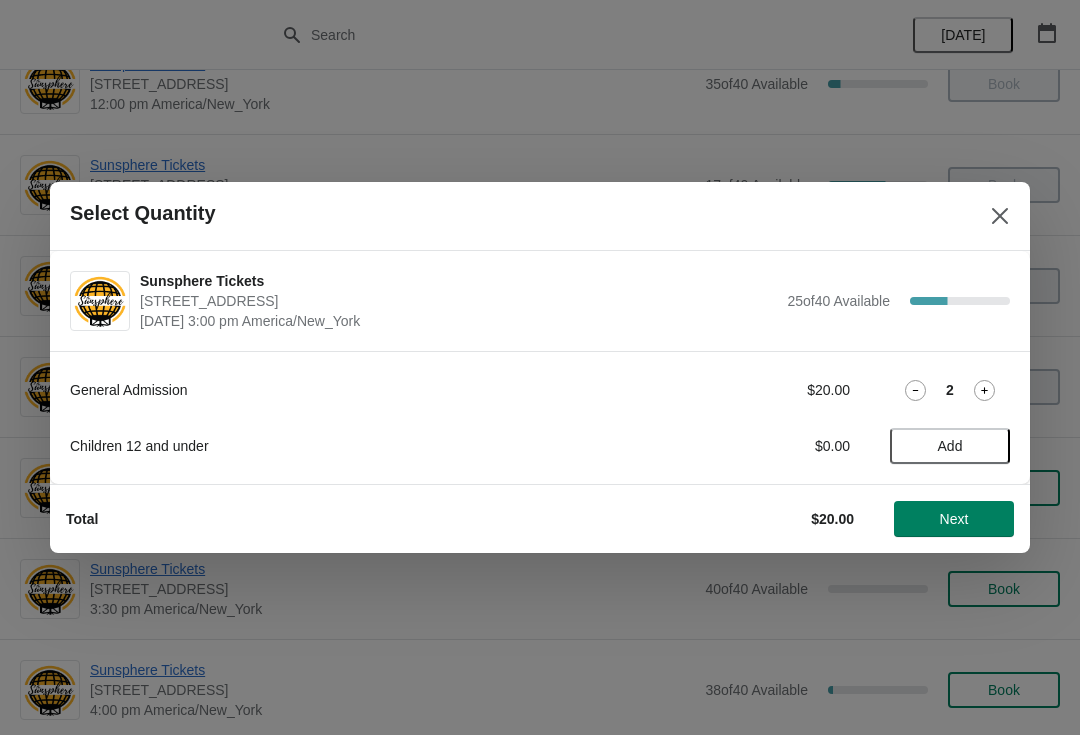 click 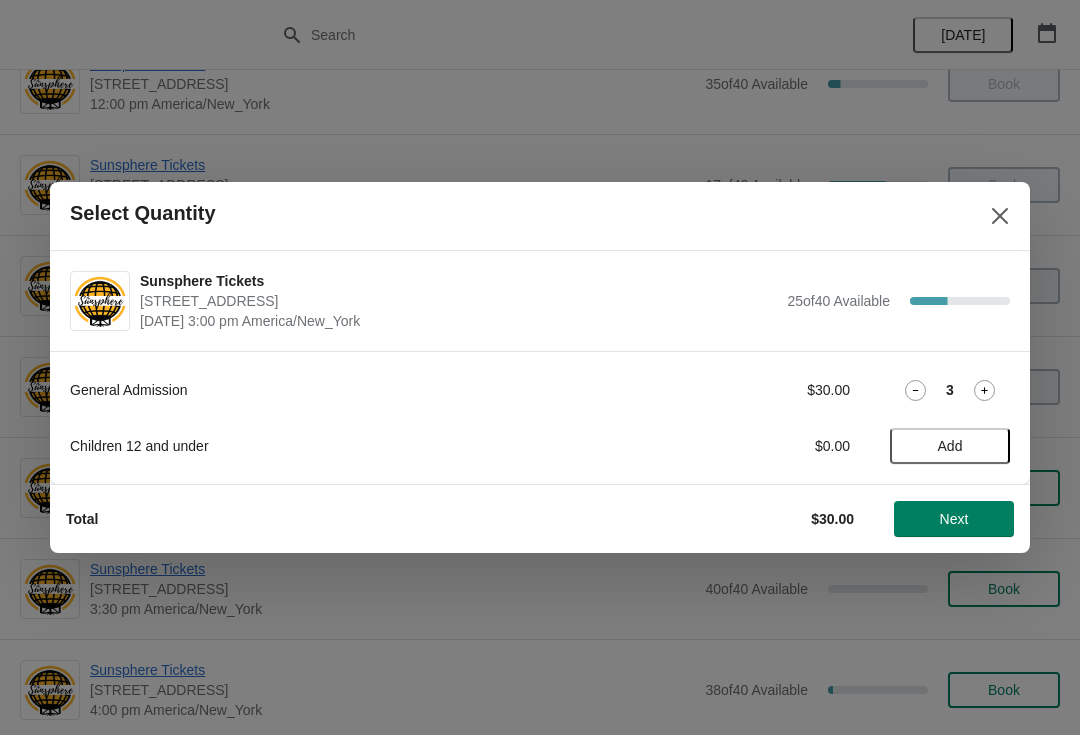 click 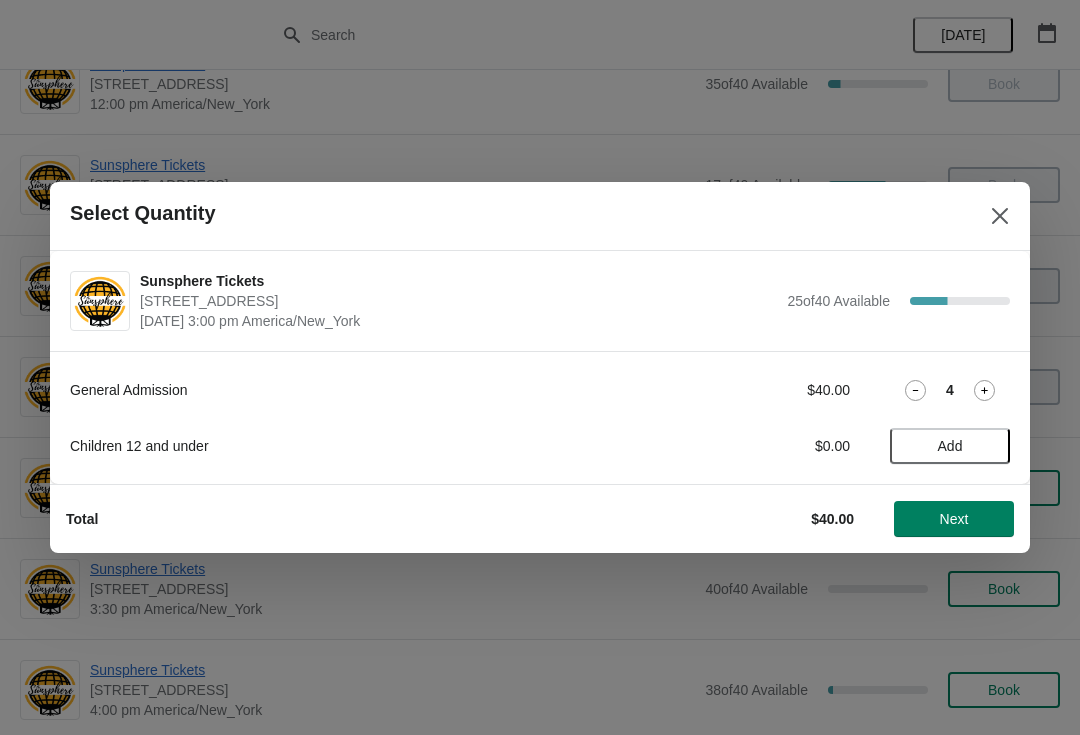 click on "Next" at bounding box center (954, 519) 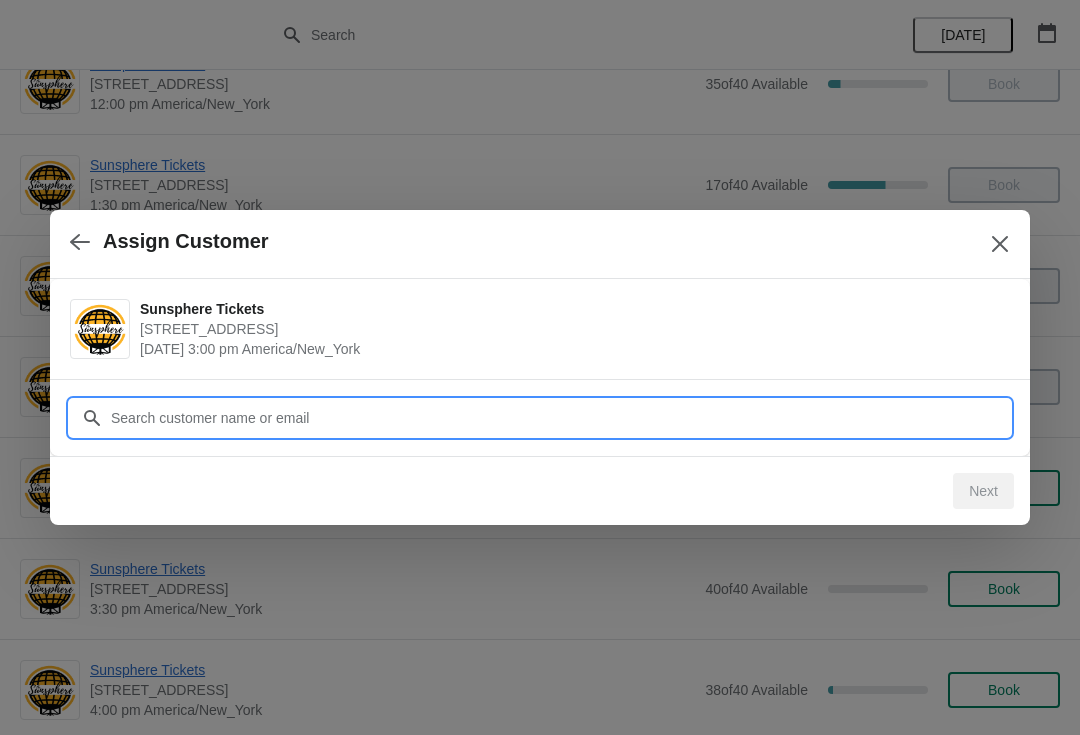 click on "Customer" at bounding box center [560, 418] 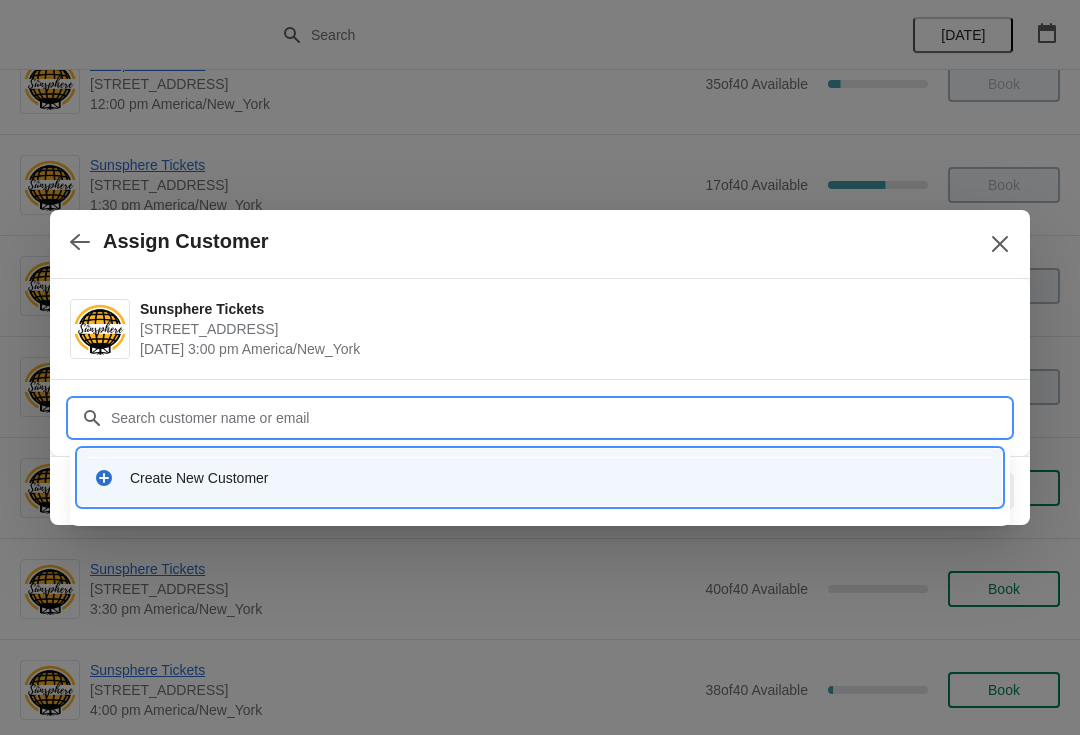 click on "Create New Customer" at bounding box center [558, 478] 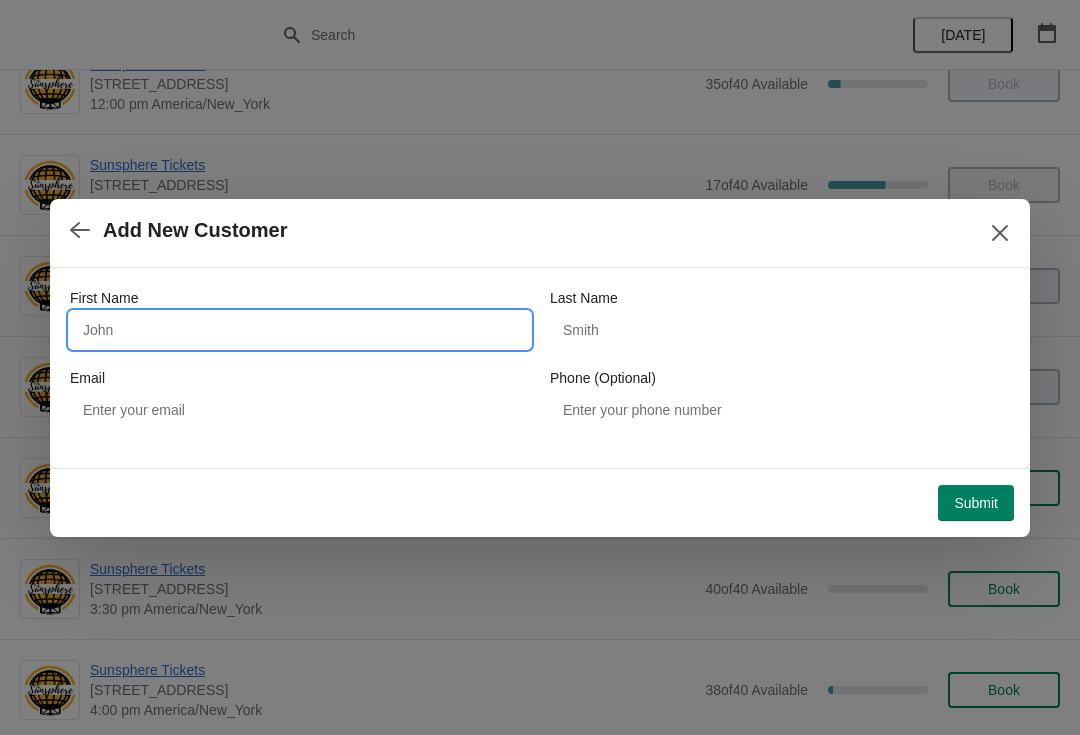 click on "First Name" at bounding box center [300, 330] 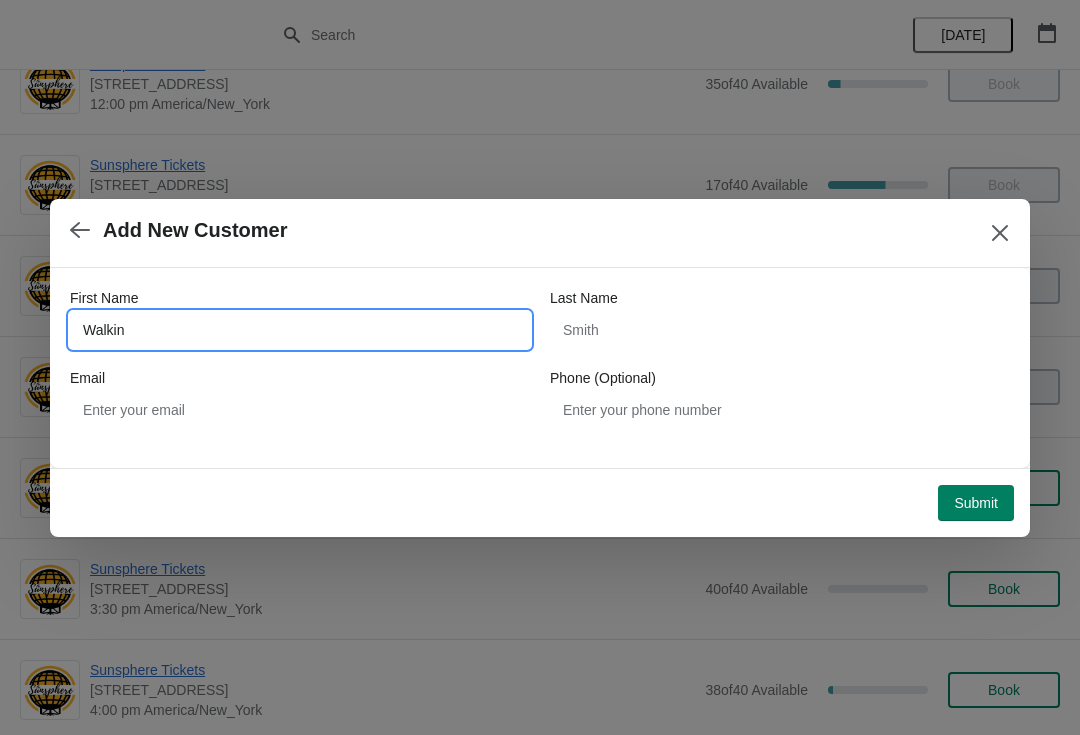type on "Walkin" 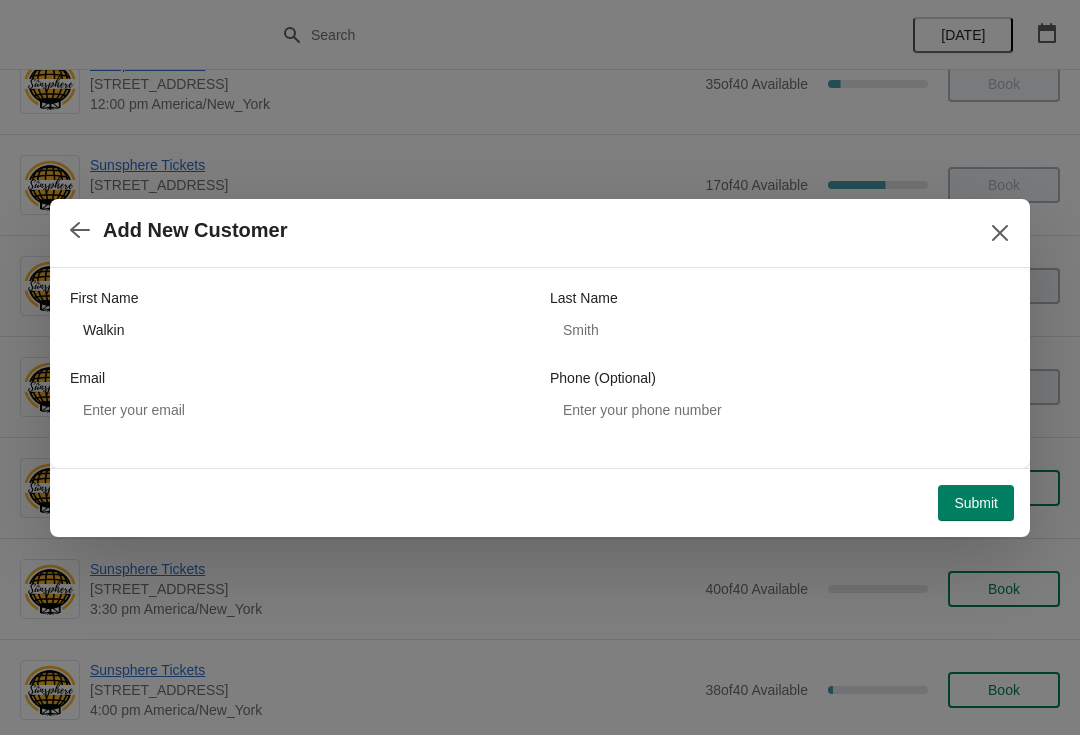 click on "Submit" at bounding box center (976, 503) 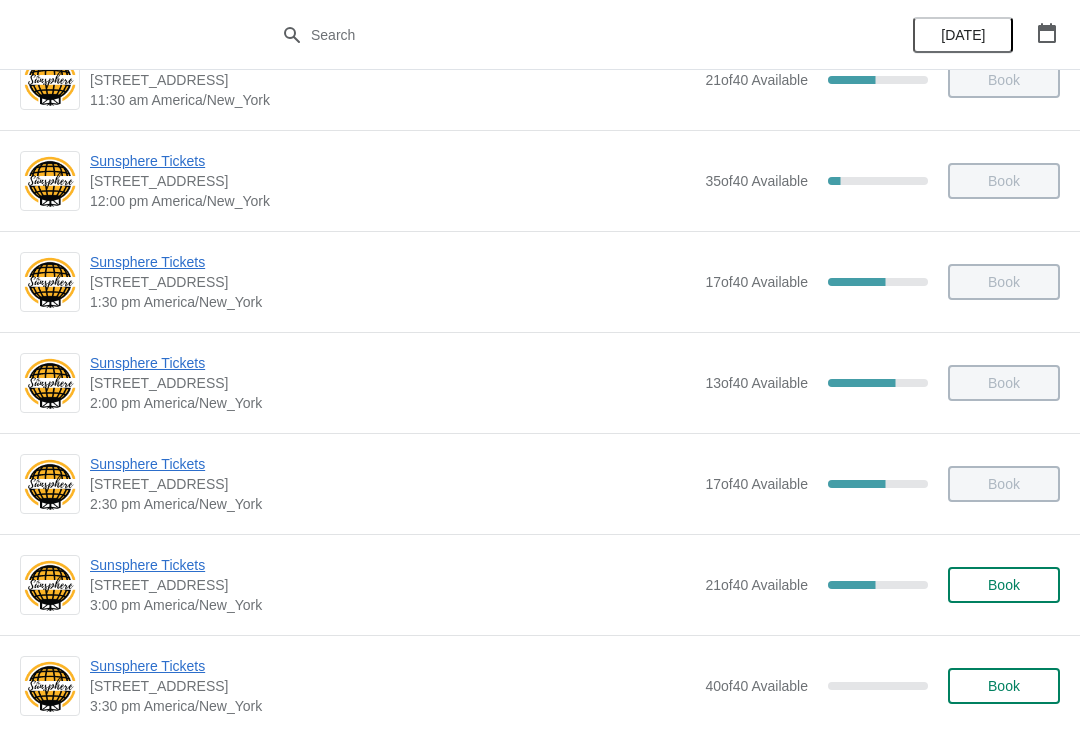 scroll, scrollTop: 550, scrollLeft: 0, axis: vertical 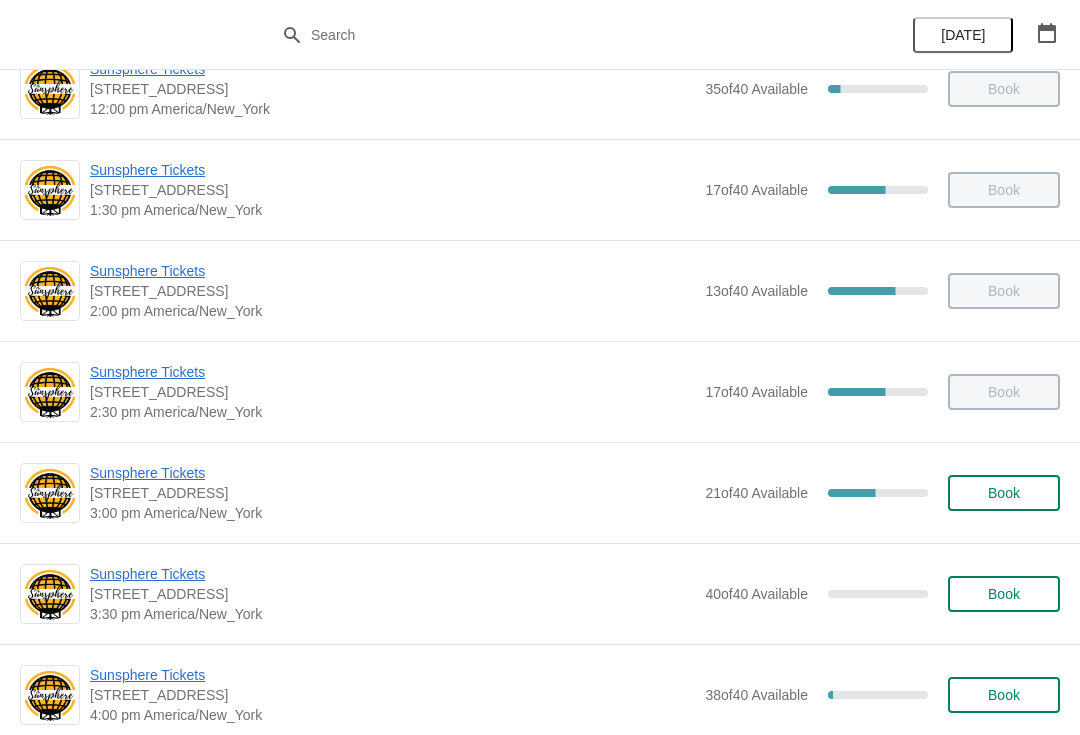 click on "Book" at bounding box center (1004, 493) 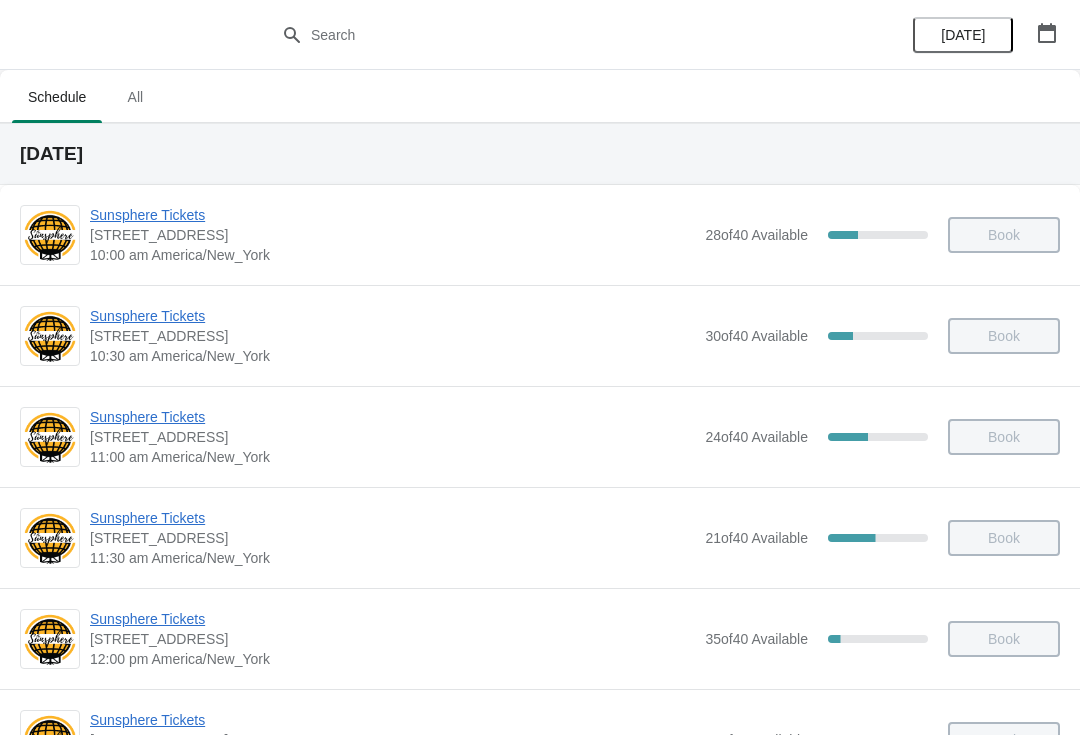 scroll, scrollTop: 550, scrollLeft: 0, axis: vertical 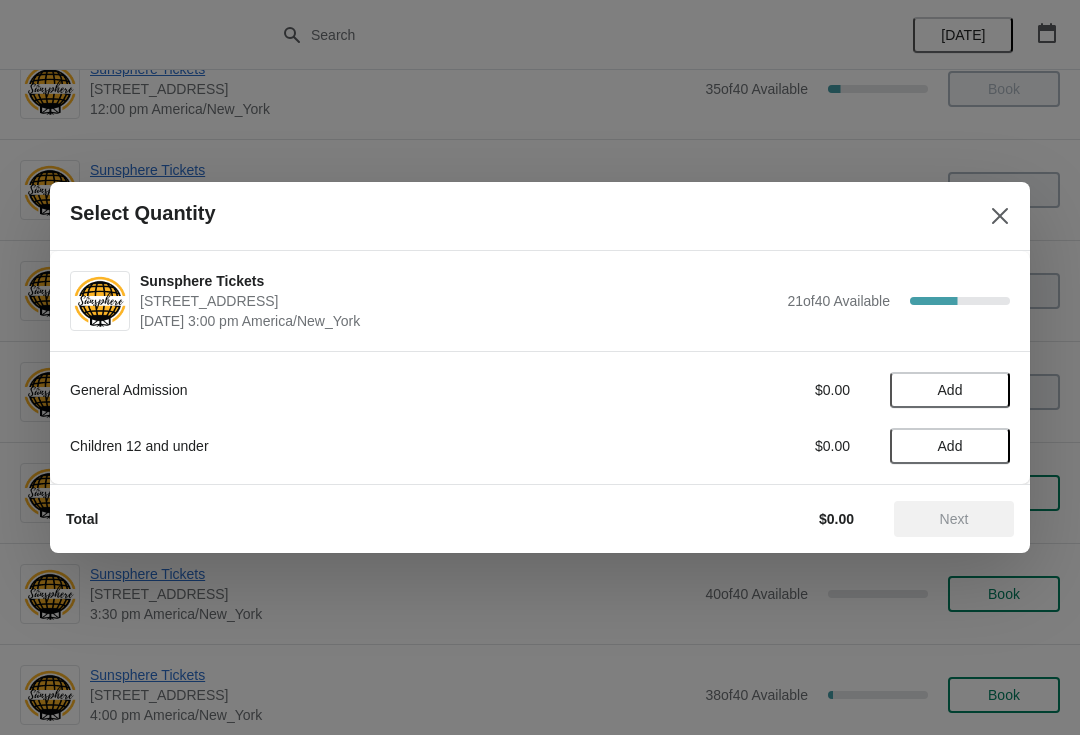 click on "Add" at bounding box center [950, 390] 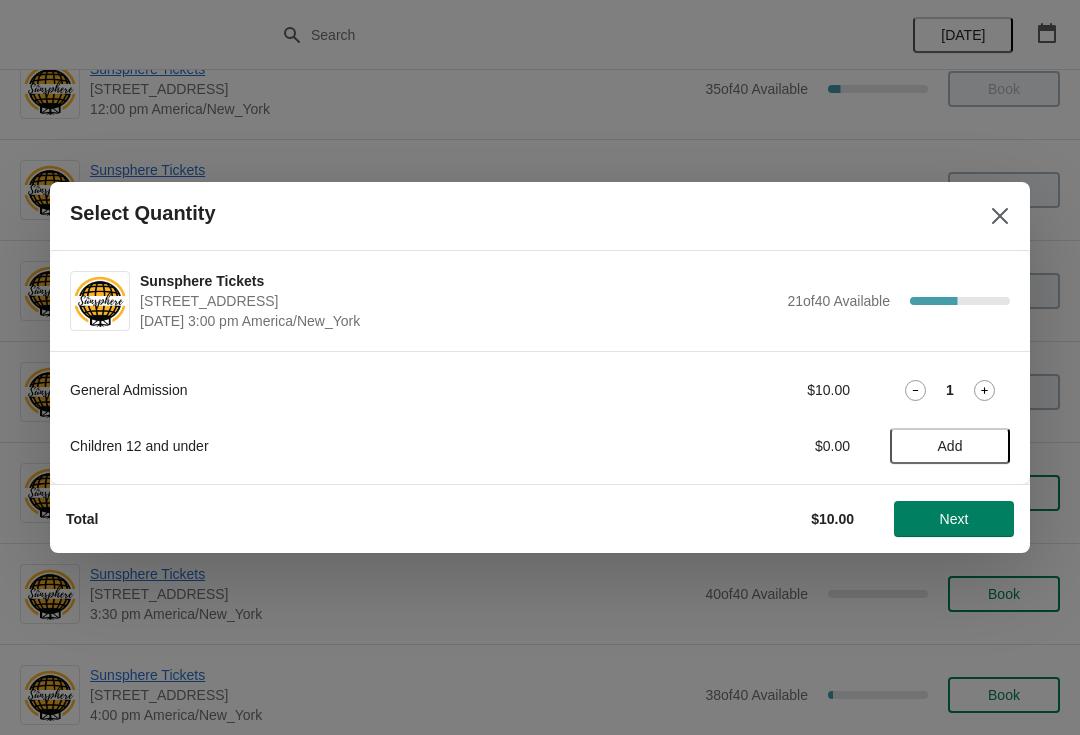 click 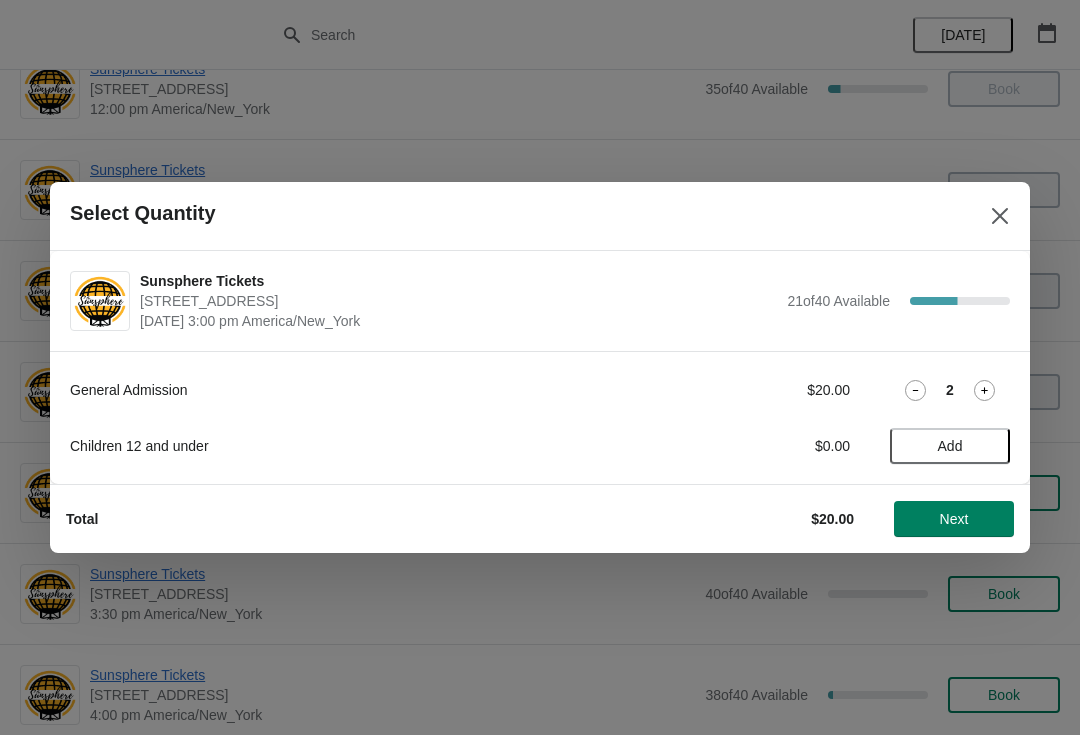 click on "Next" at bounding box center (954, 519) 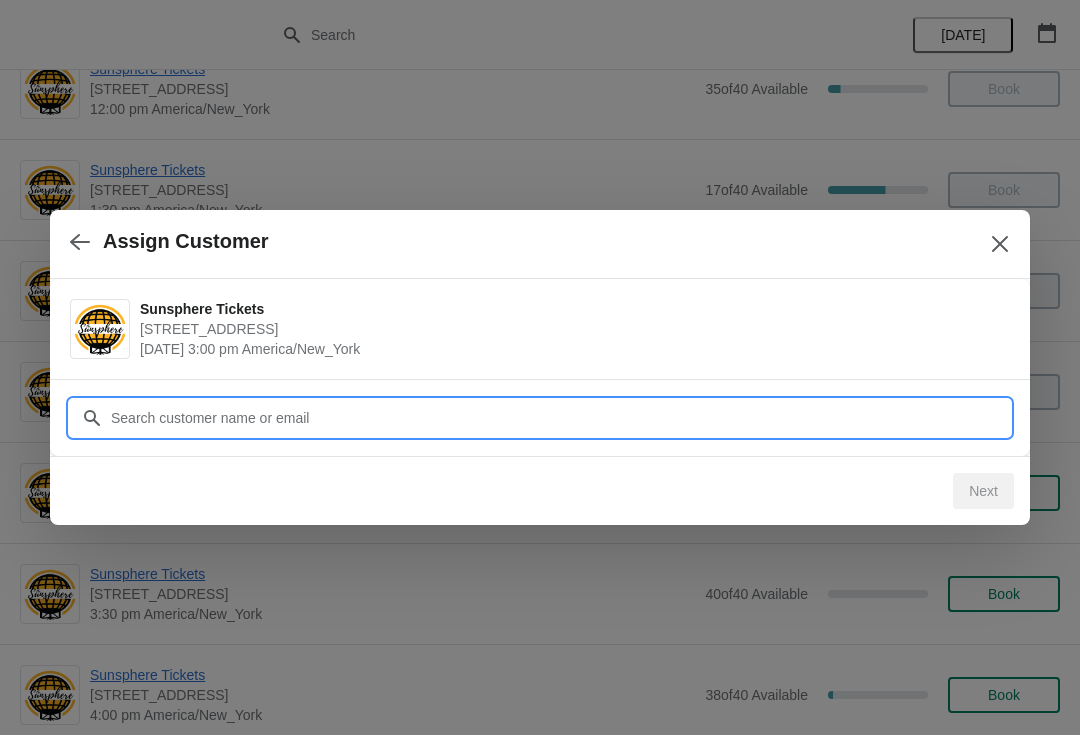 click on "Assign Customer Sunsphere Tickets 810 Clinch Avenue, Knoxville, TN, USA July 17 | 3:00 pm America/New_York Customer Next" at bounding box center (540, 9920) 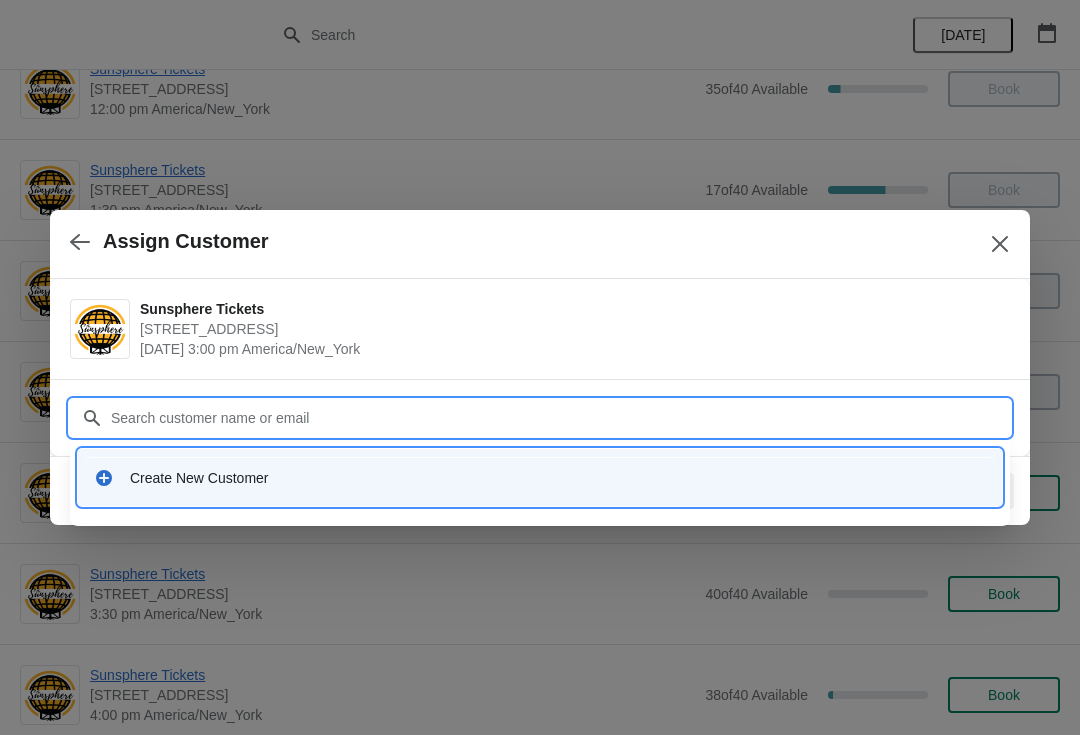 click at bounding box center (80, 241) 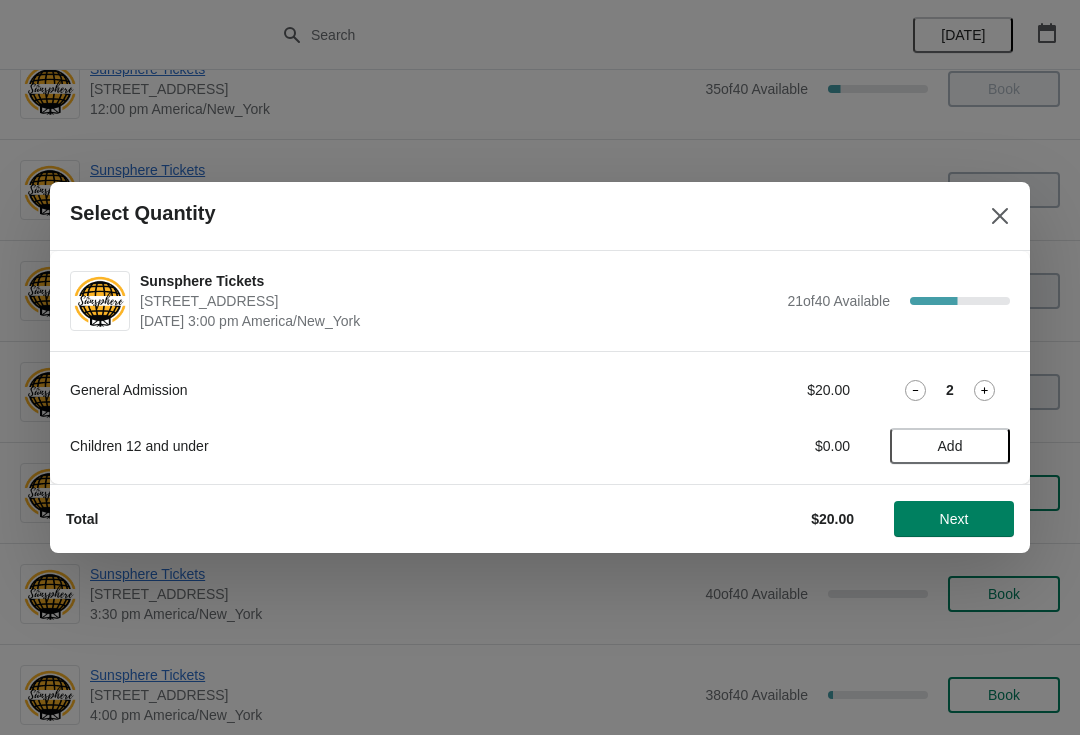 click 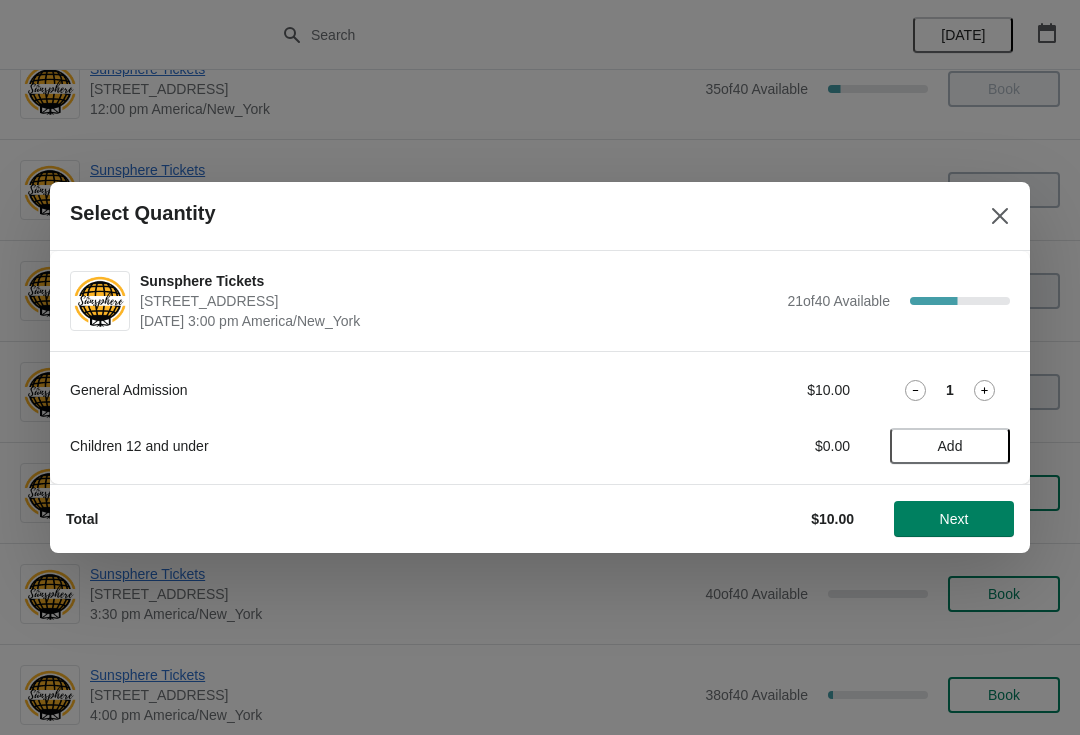 click on "Next" at bounding box center [954, 519] 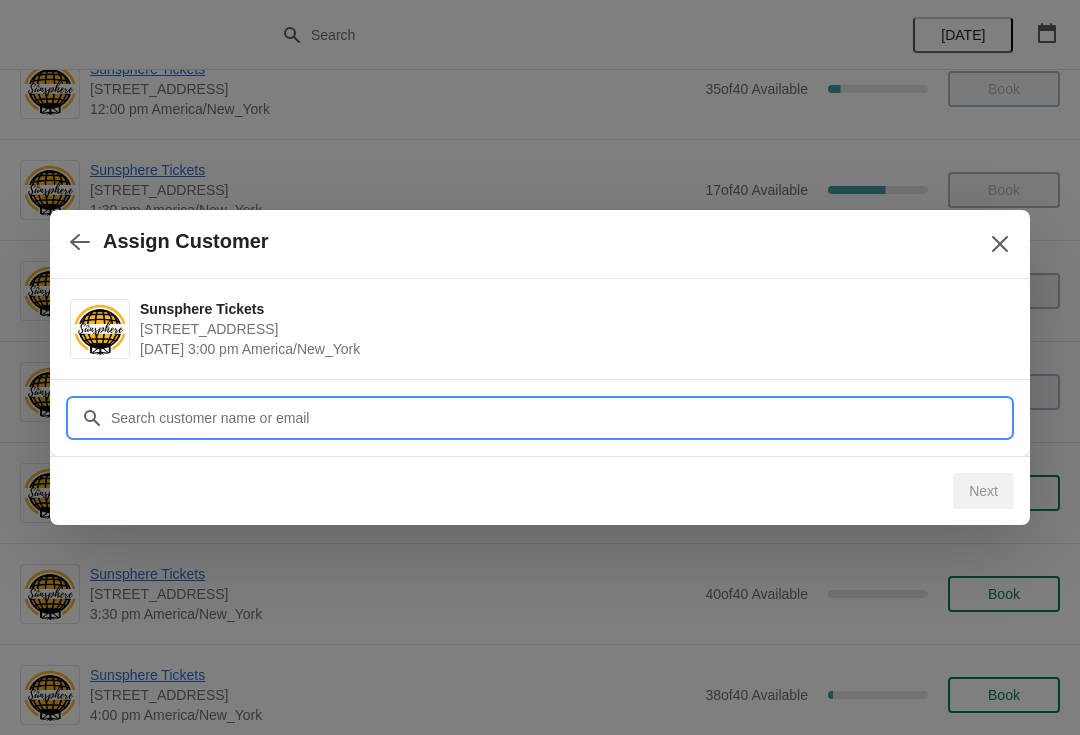 click on "Customer" at bounding box center [560, 418] 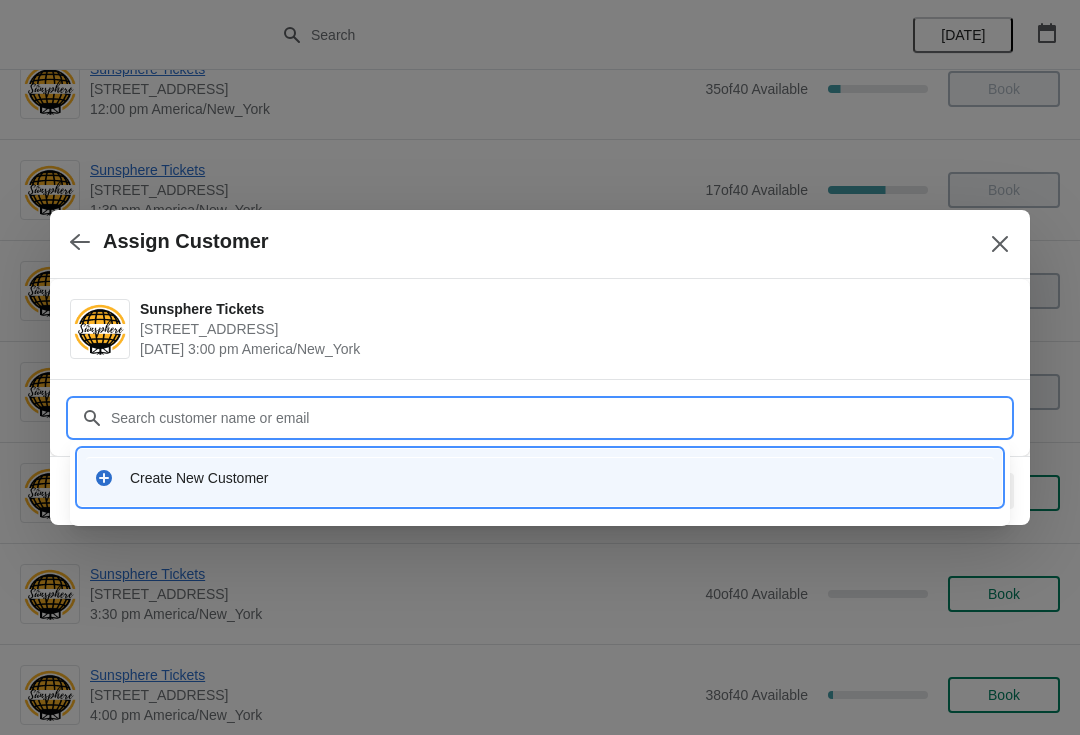 click on "Create New Customer" at bounding box center [540, 477] 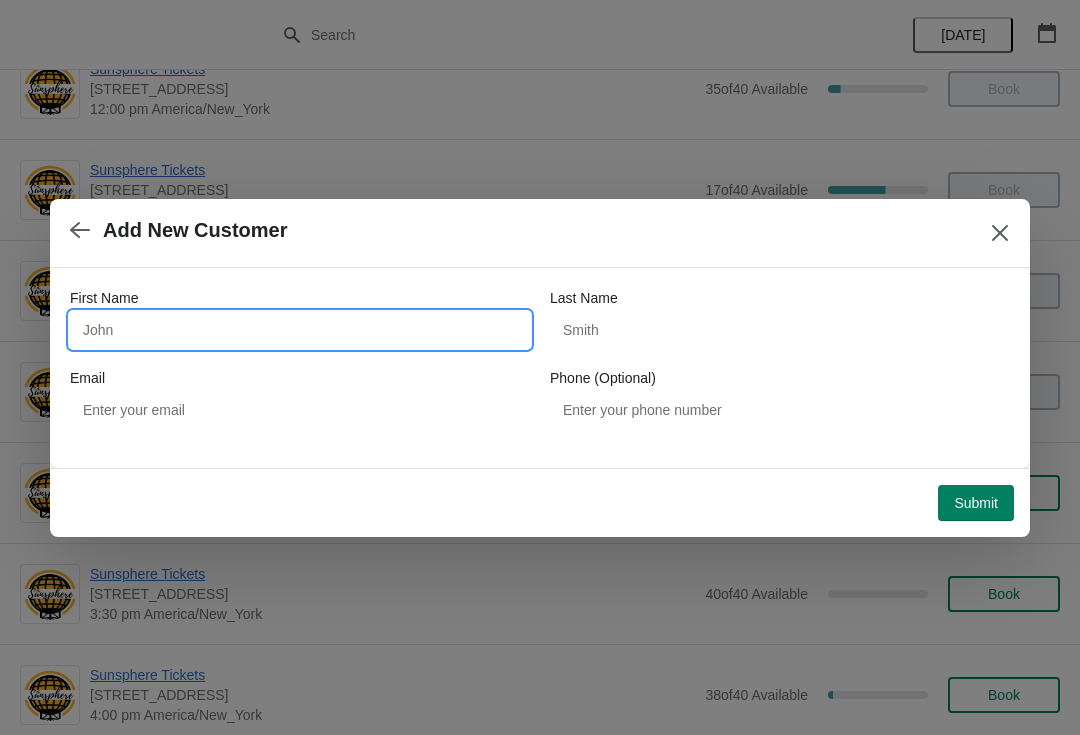 click on "First Name" at bounding box center [300, 330] 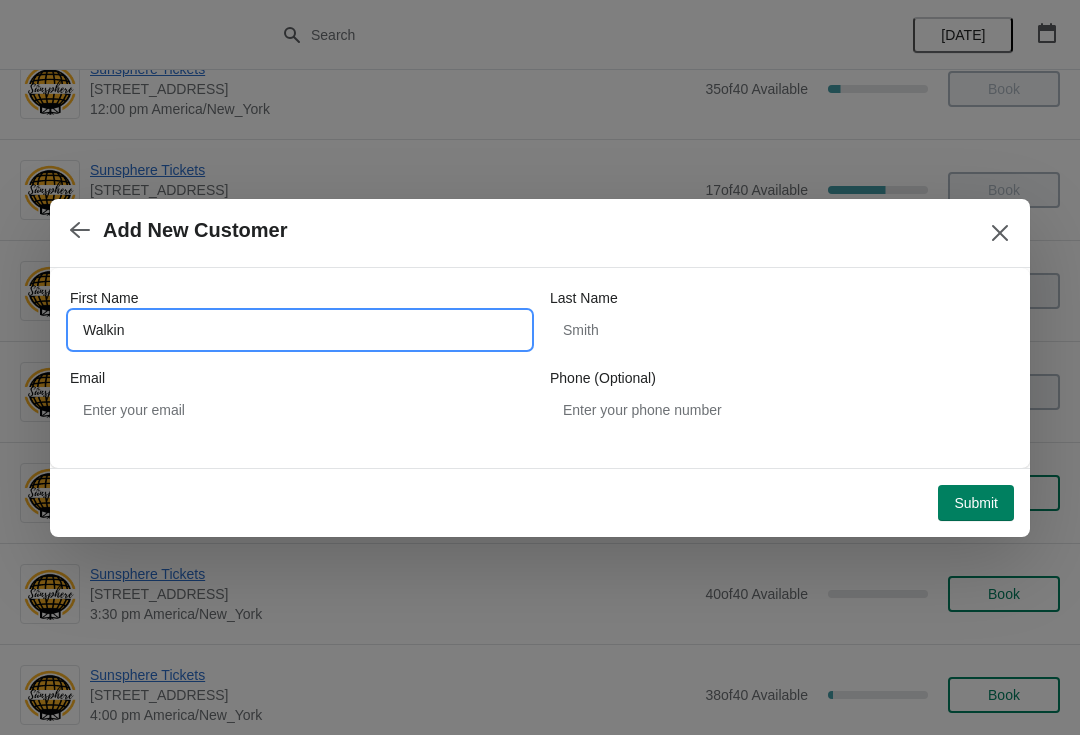 type on "Walkin" 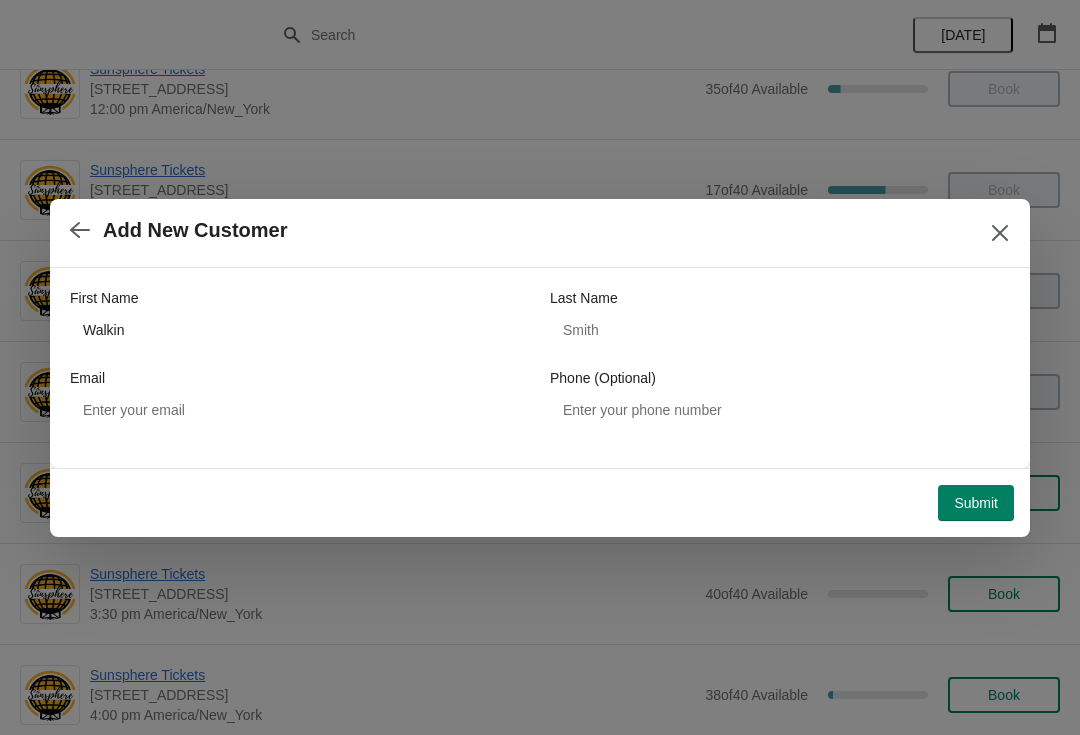 click on "Submit" at bounding box center (976, 503) 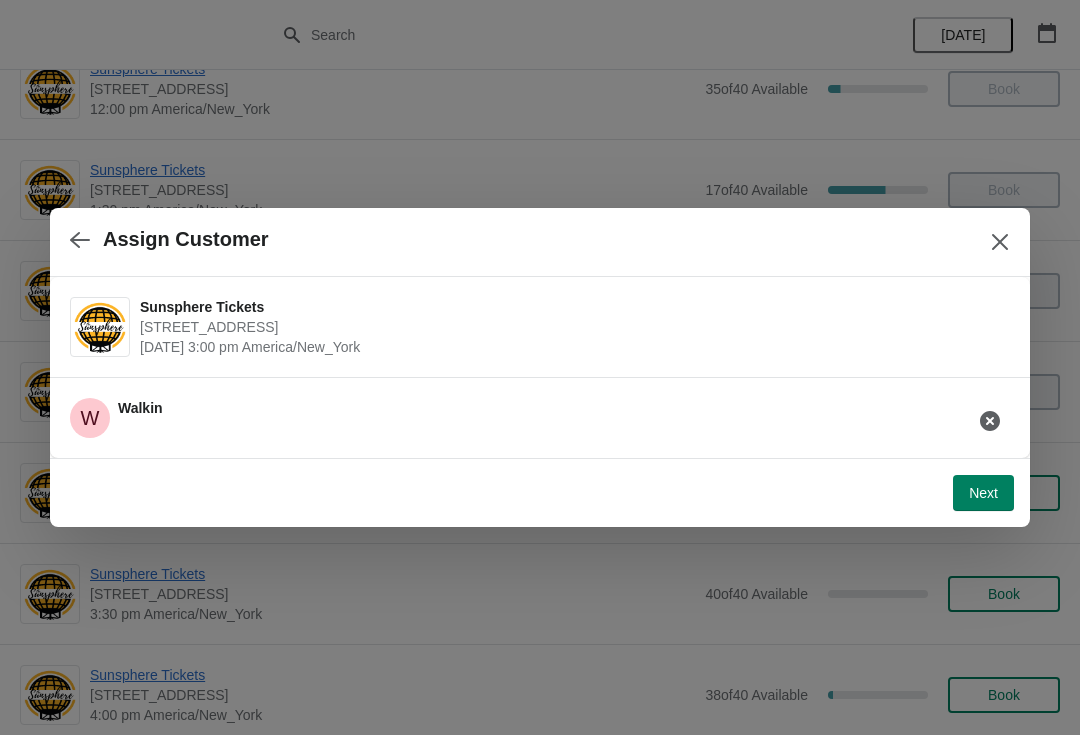 click on "Next" at bounding box center [983, 493] 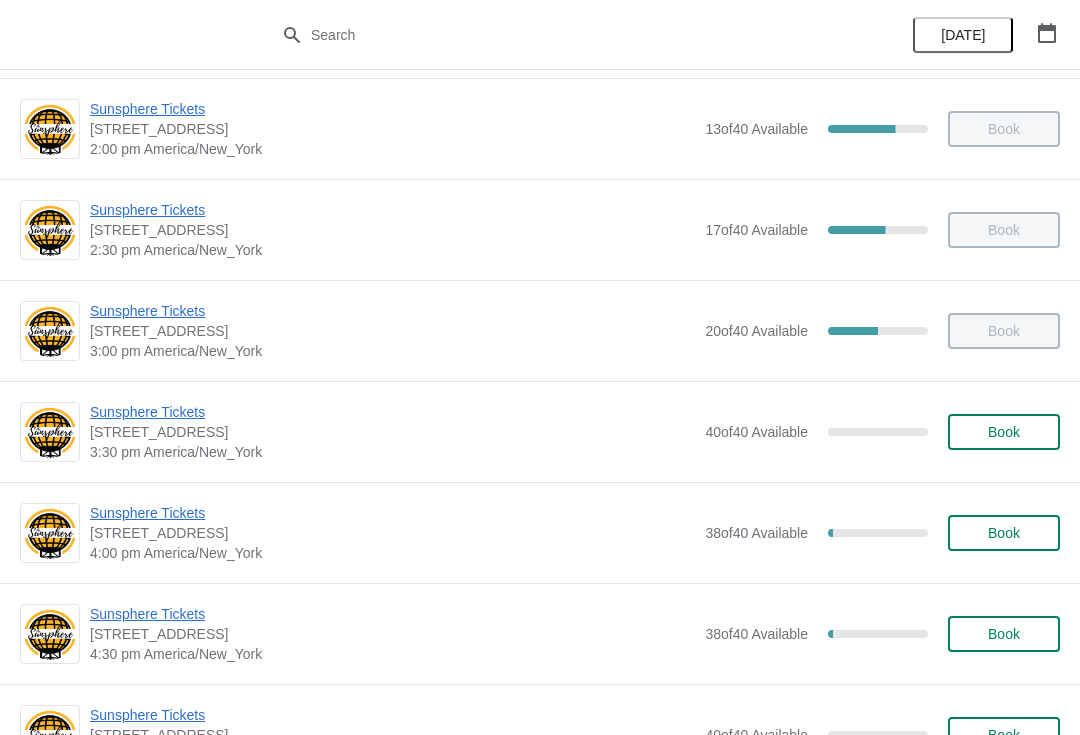scroll, scrollTop: 714, scrollLeft: 0, axis: vertical 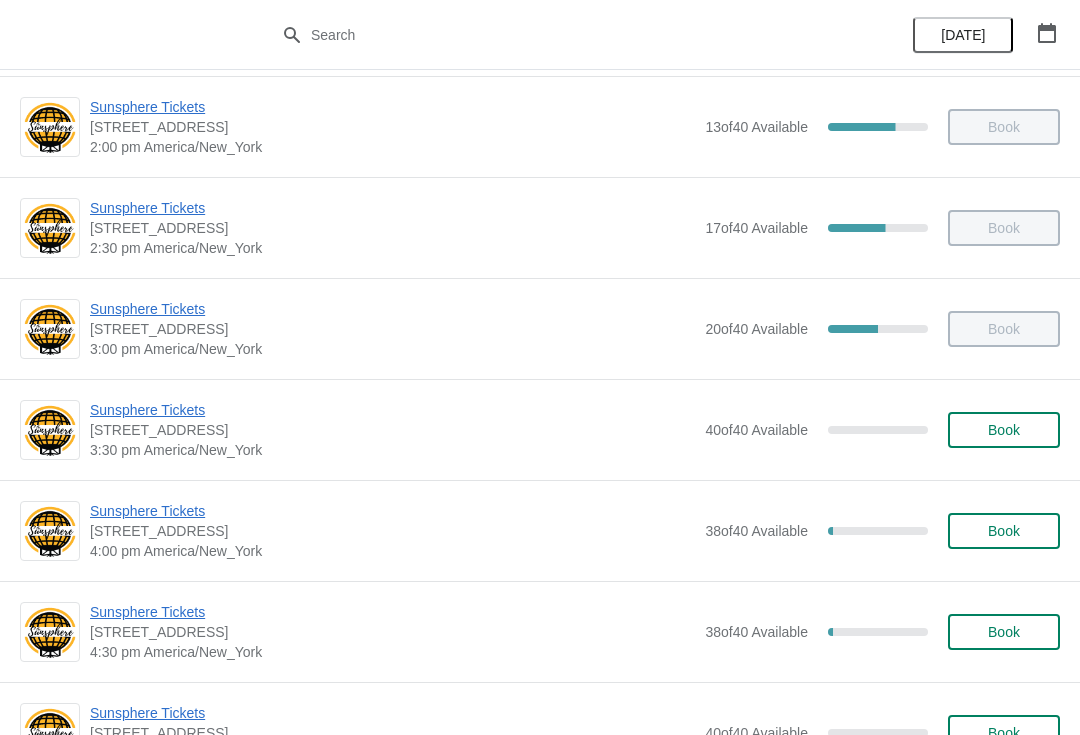 click on "Book" at bounding box center [1004, 430] 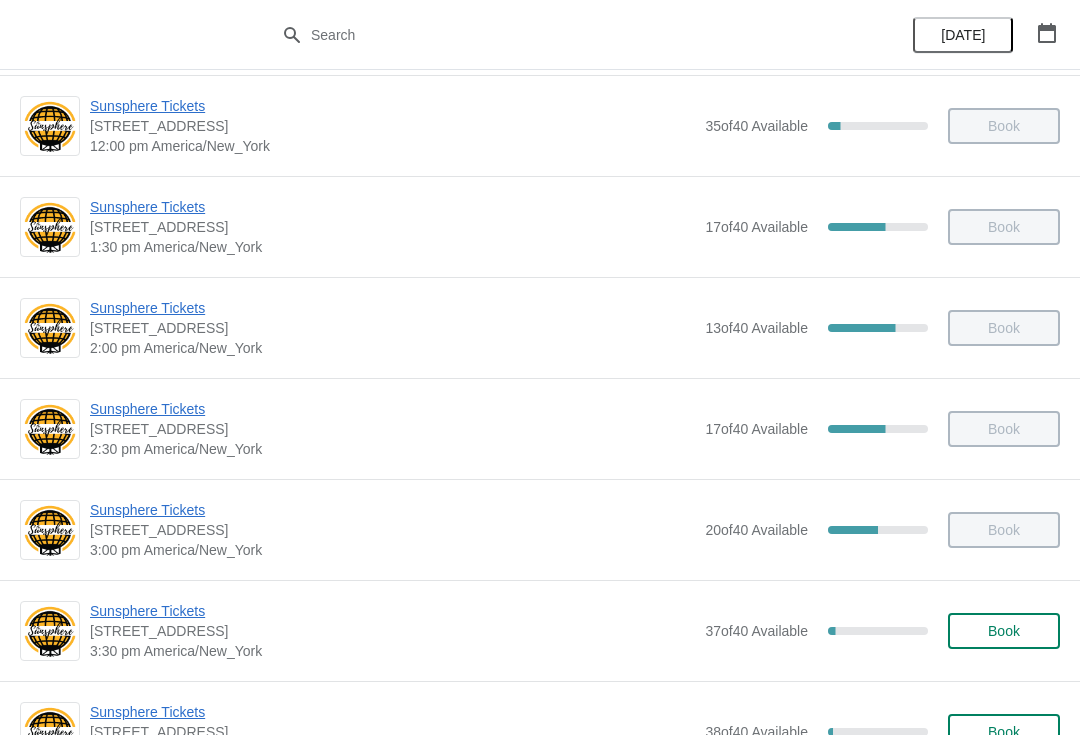 scroll, scrollTop: 779, scrollLeft: 0, axis: vertical 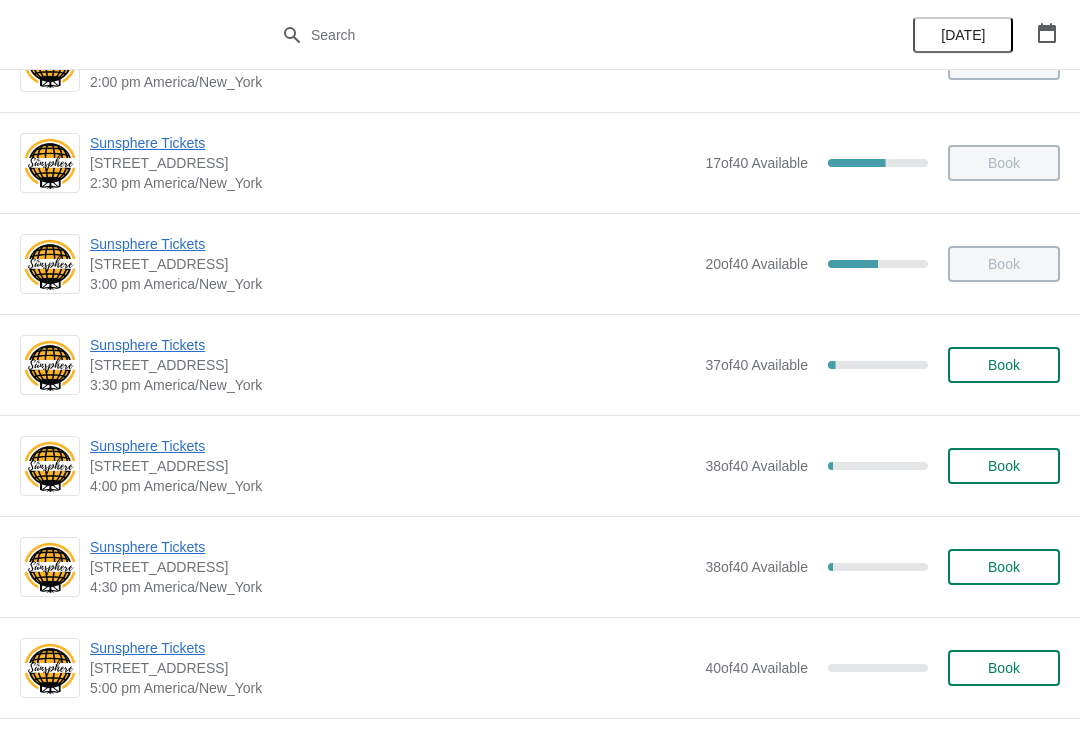 click on "Sunsphere Tickets [STREET_ADDRESS] 3:30 pm [GEOGRAPHIC_DATA]/New_York 37  of  40   Available 7.5 % Book" at bounding box center [540, 364] 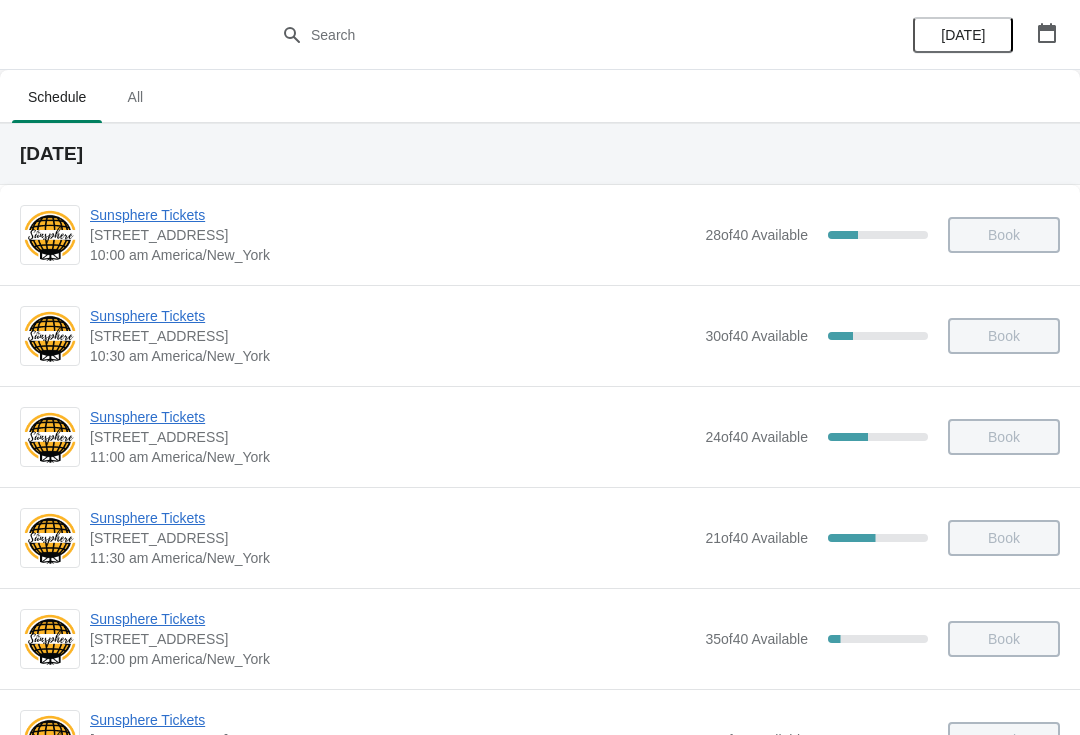 scroll, scrollTop: 779, scrollLeft: 0, axis: vertical 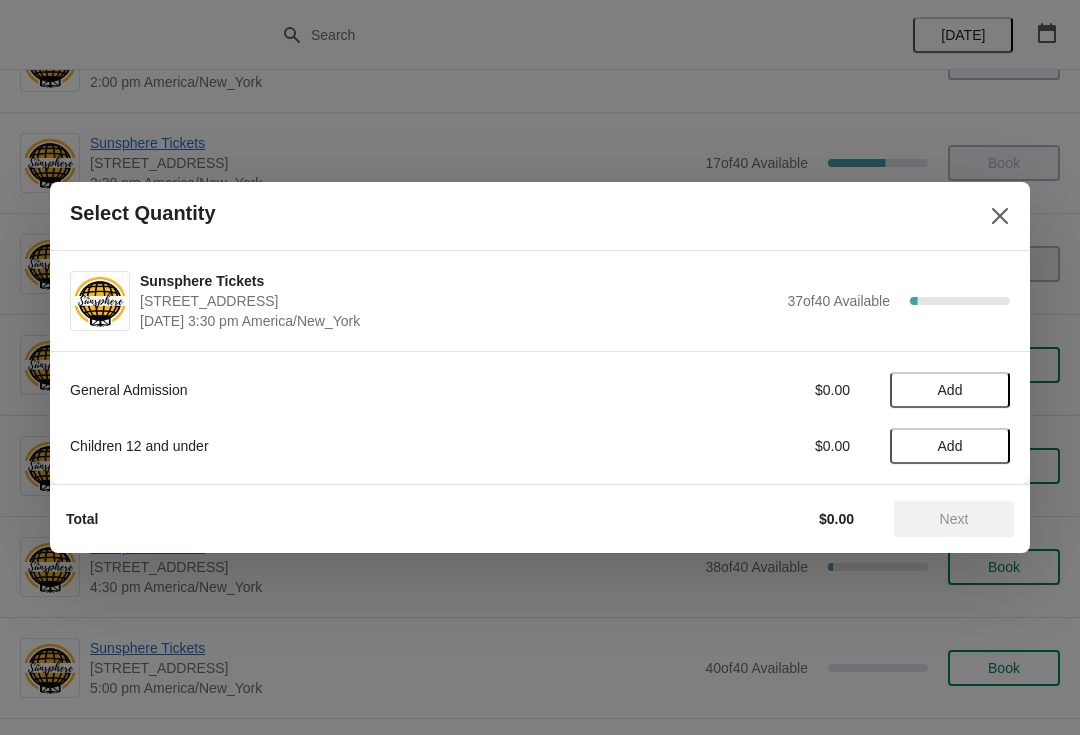 click on "Add" at bounding box center (950, 390) 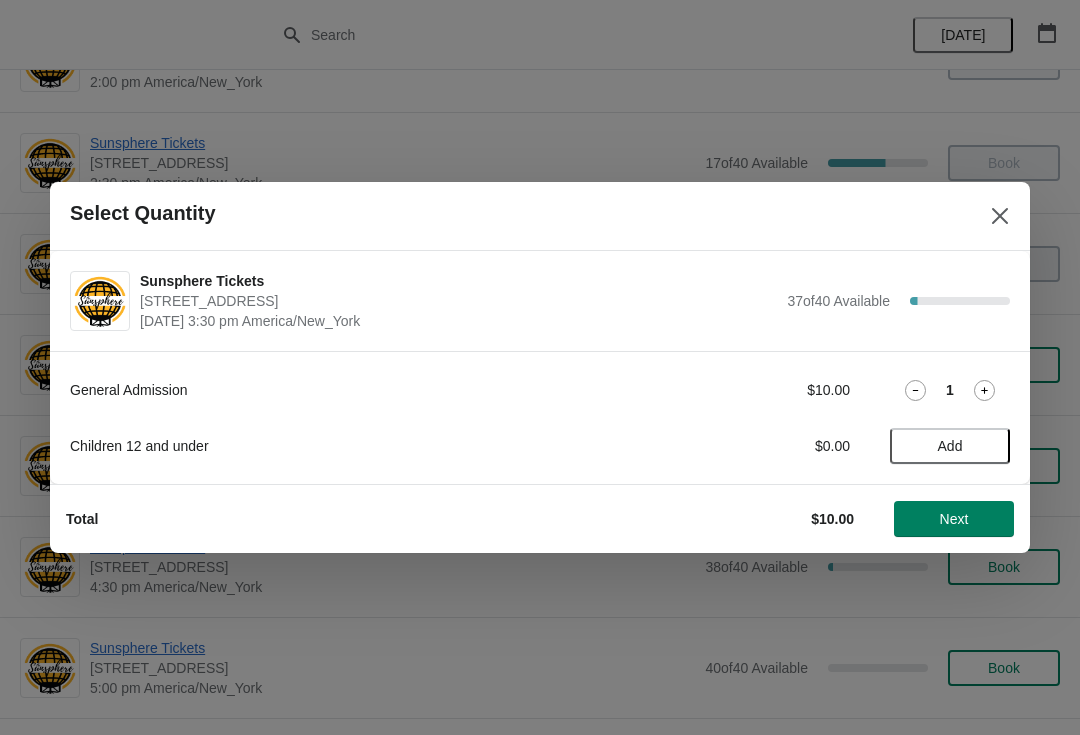 click on "Add" at bounding box center (950, 446) 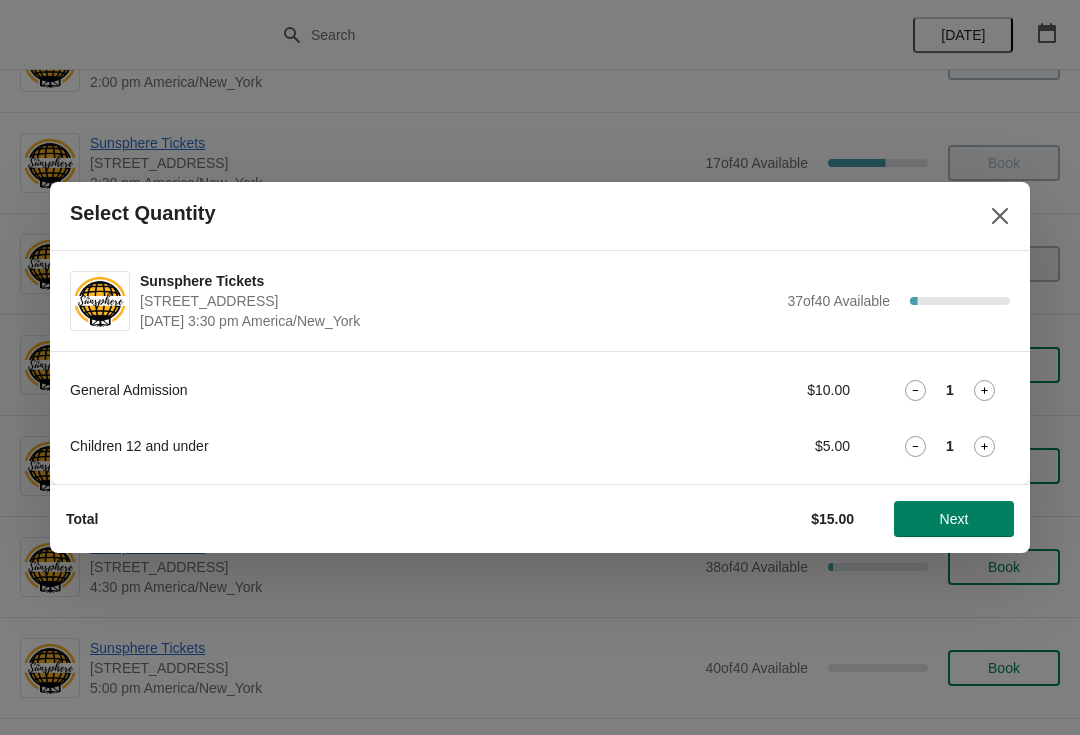 click 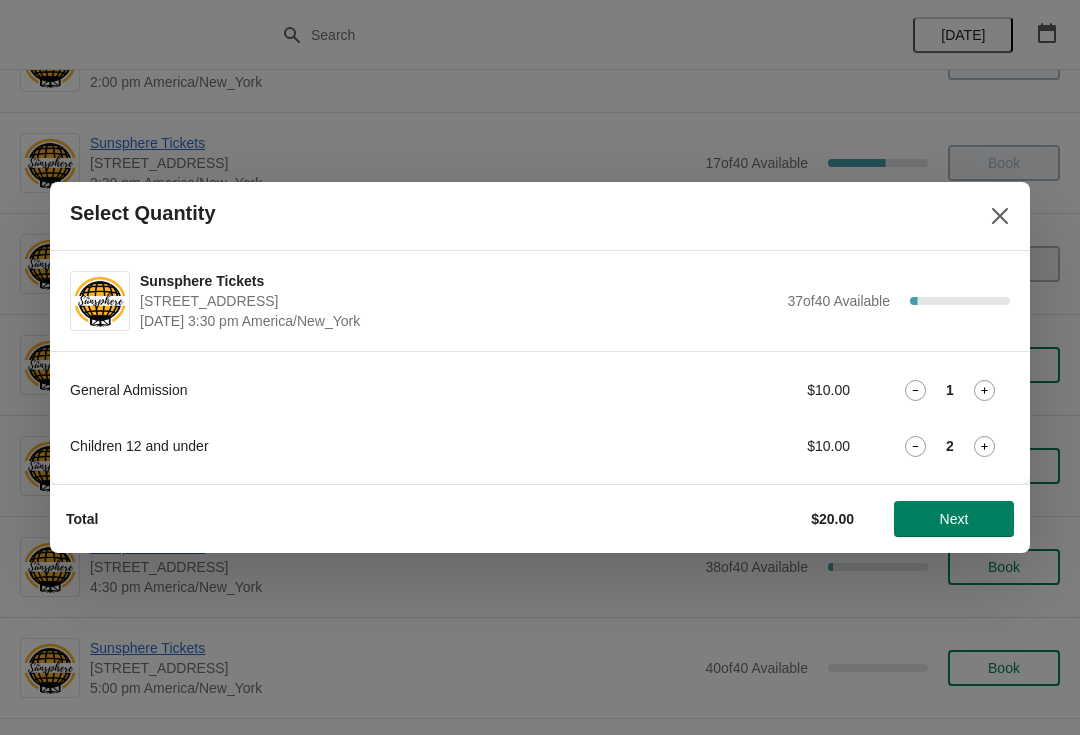 click on "Next" at bounding box center (954, 519) 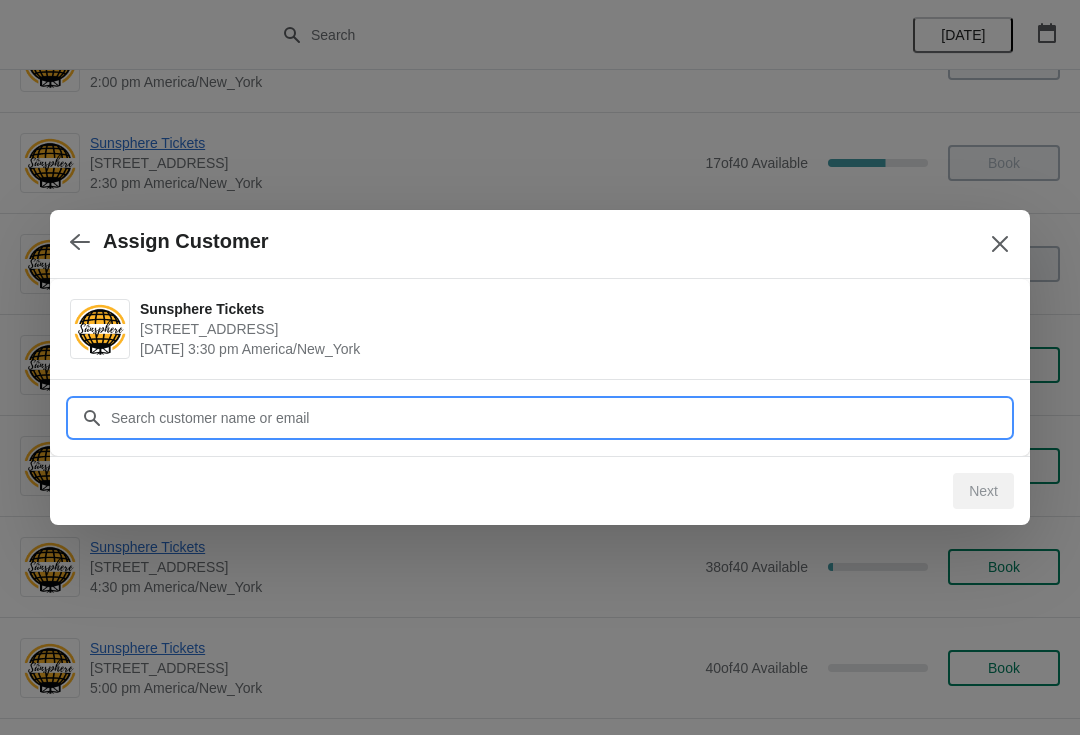 click on "Customer" at bounding box center (560, 418) 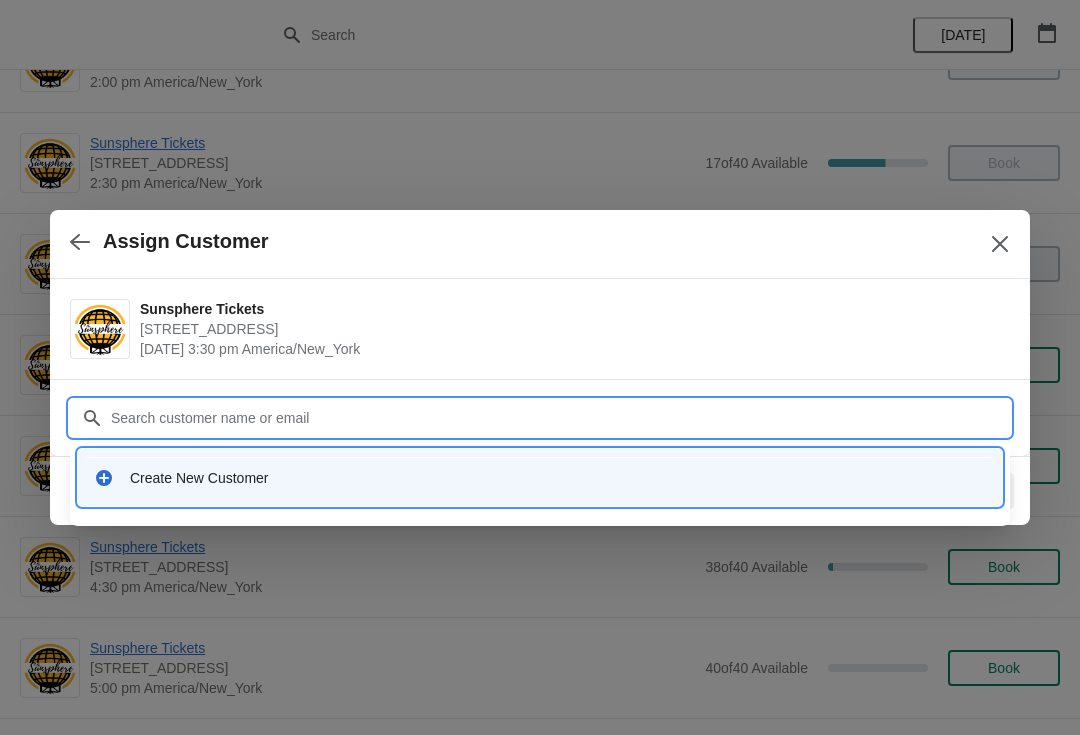 click on "Create New Customer" at bounding box center (540, 477) 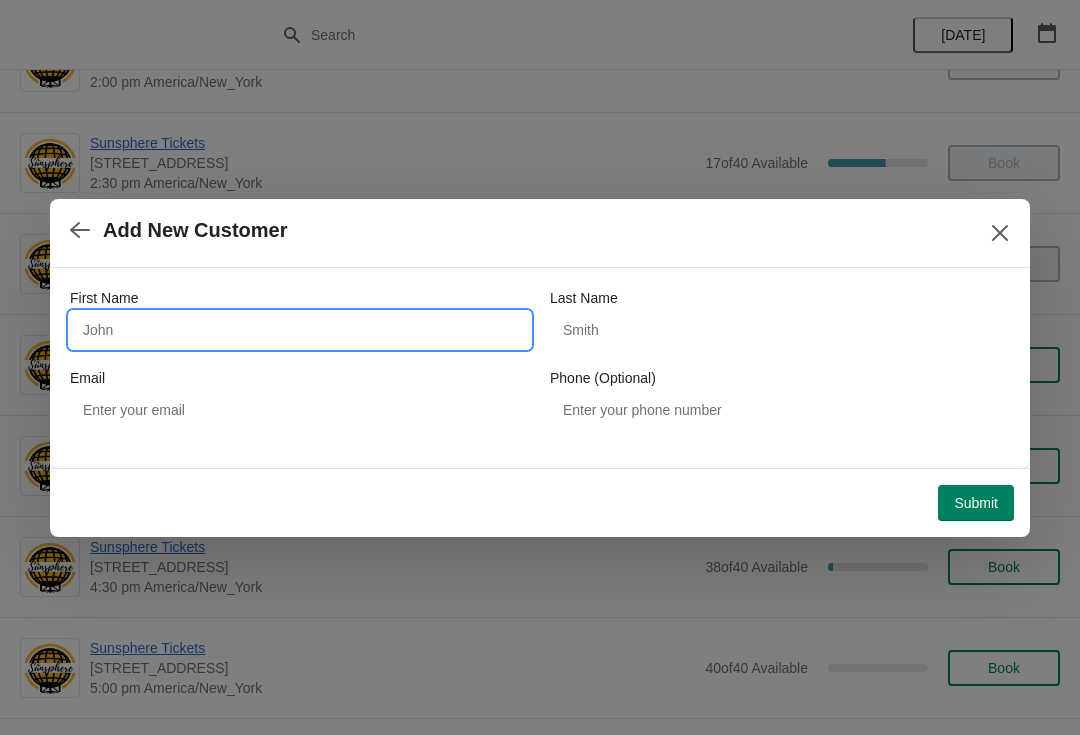 click on "First Name" at bounding box center [300, 330] 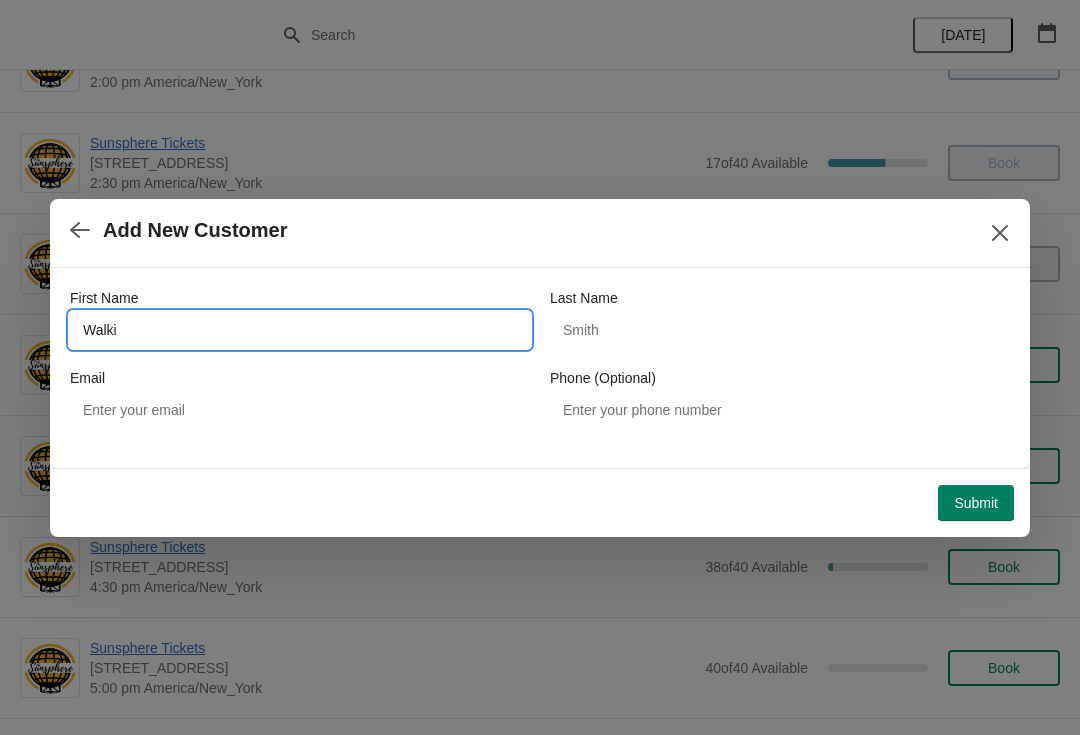 type on "Walkin" 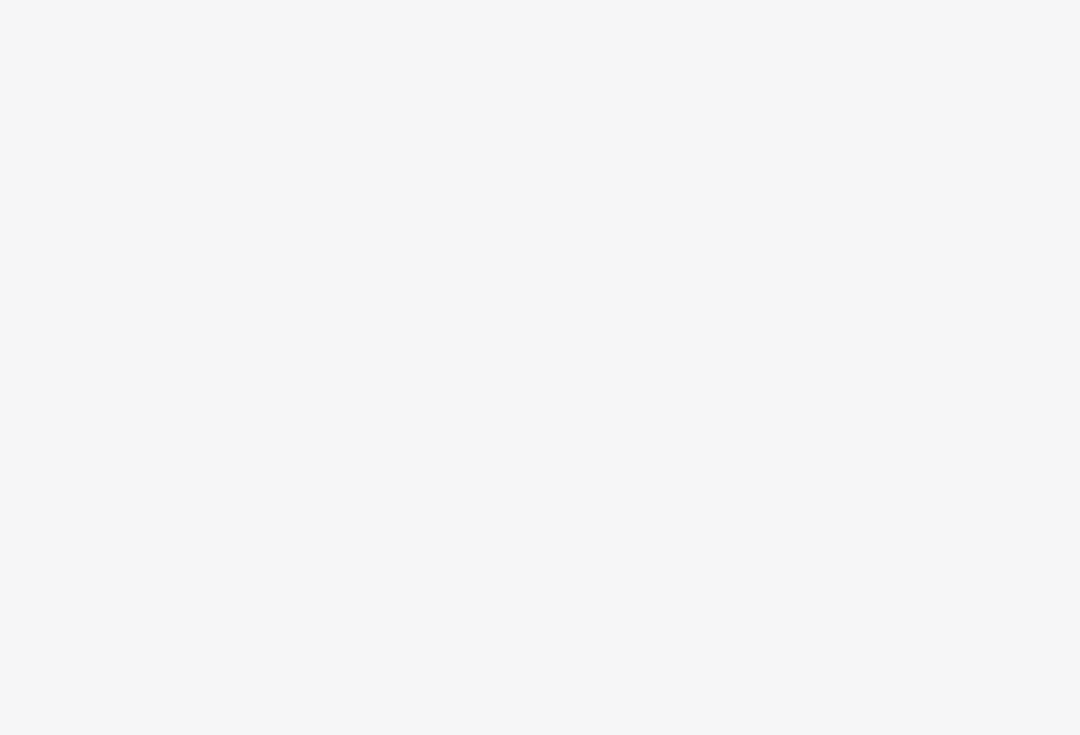 scroll, scrollTop: 0, scrollLeft: 0, axis: both 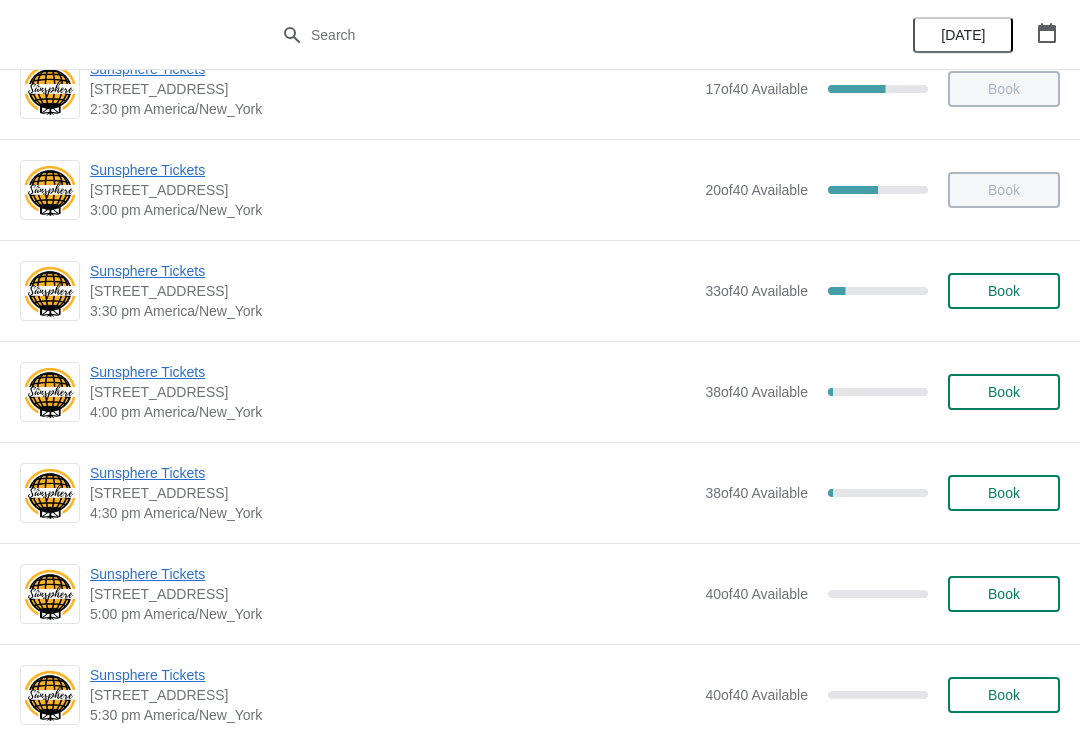 click on "Book" at bounding box center [1004, 291] 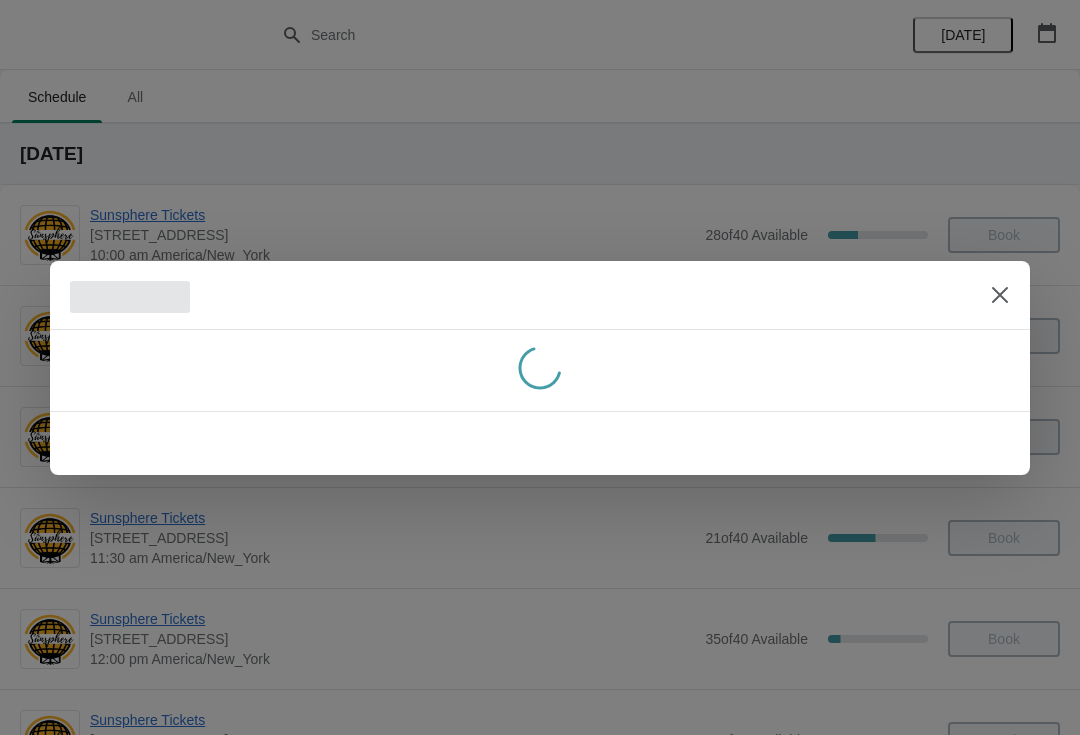 scroll, scrollTop: 0, scrollLeft: 0, axis: both 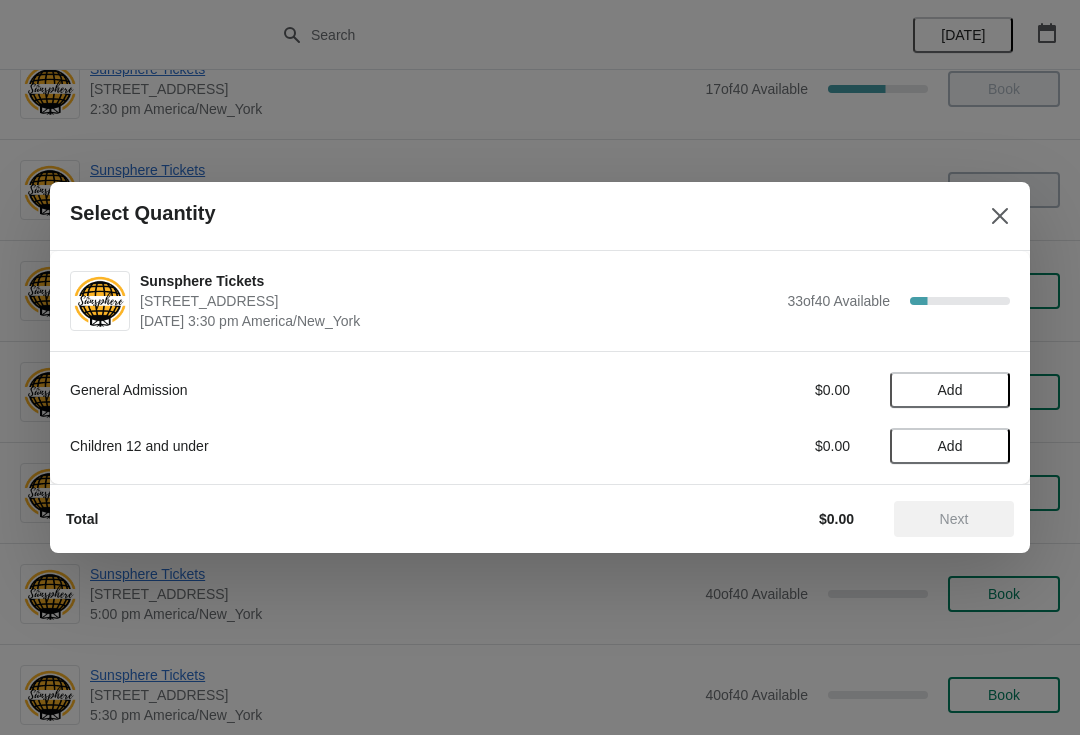click on "Add" at bounding box center [950, 390] 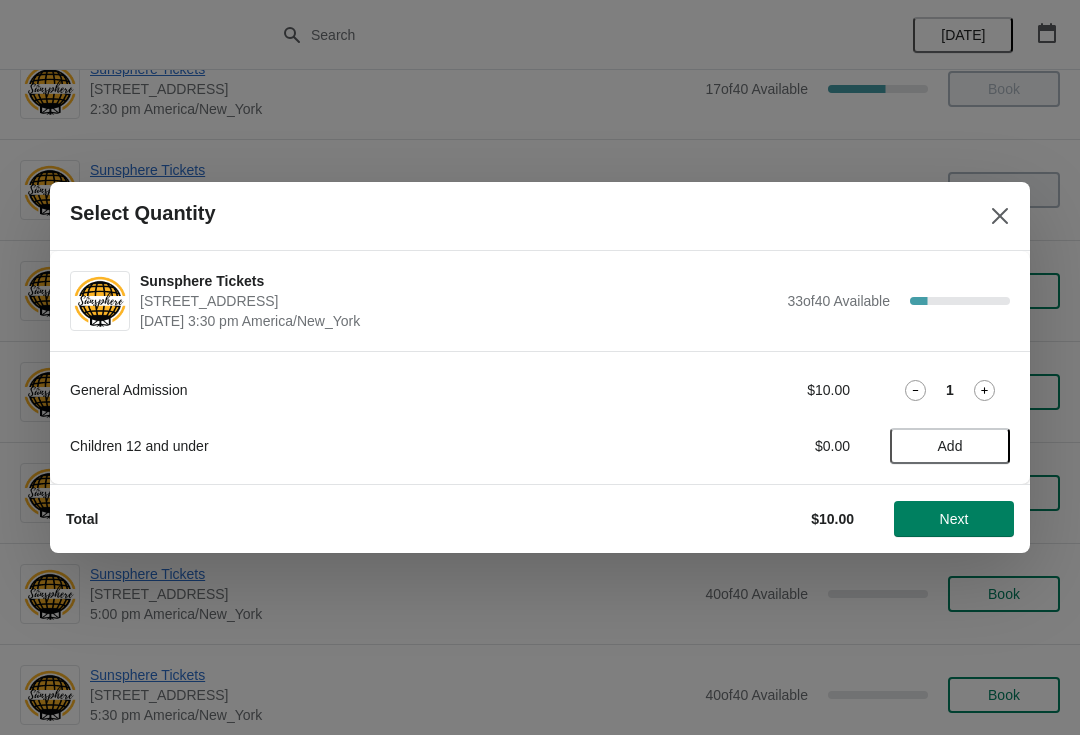 click 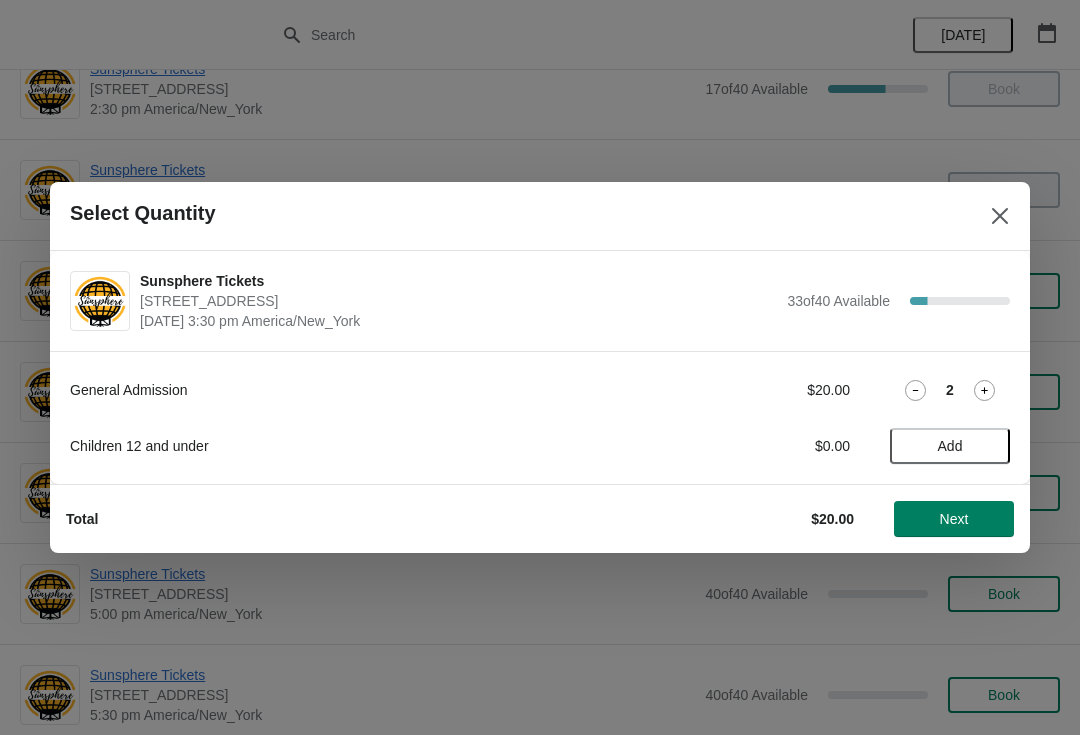 click on "Next" at bounding box center (954, 519) 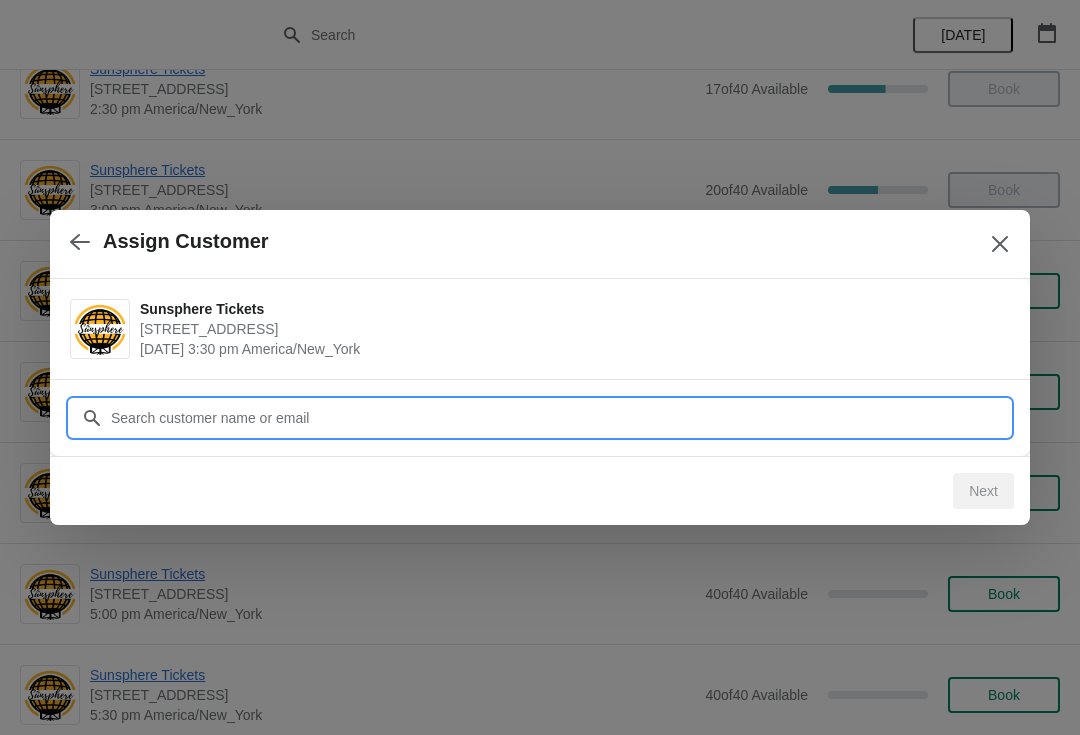 click on "Assign Customer Sunsphere Tickets 810 Clinch Avenue, Knoxville, TN, USA July 17 | 3:30 pm America/New_York Customer Next" at bounding box center [540, 9617] 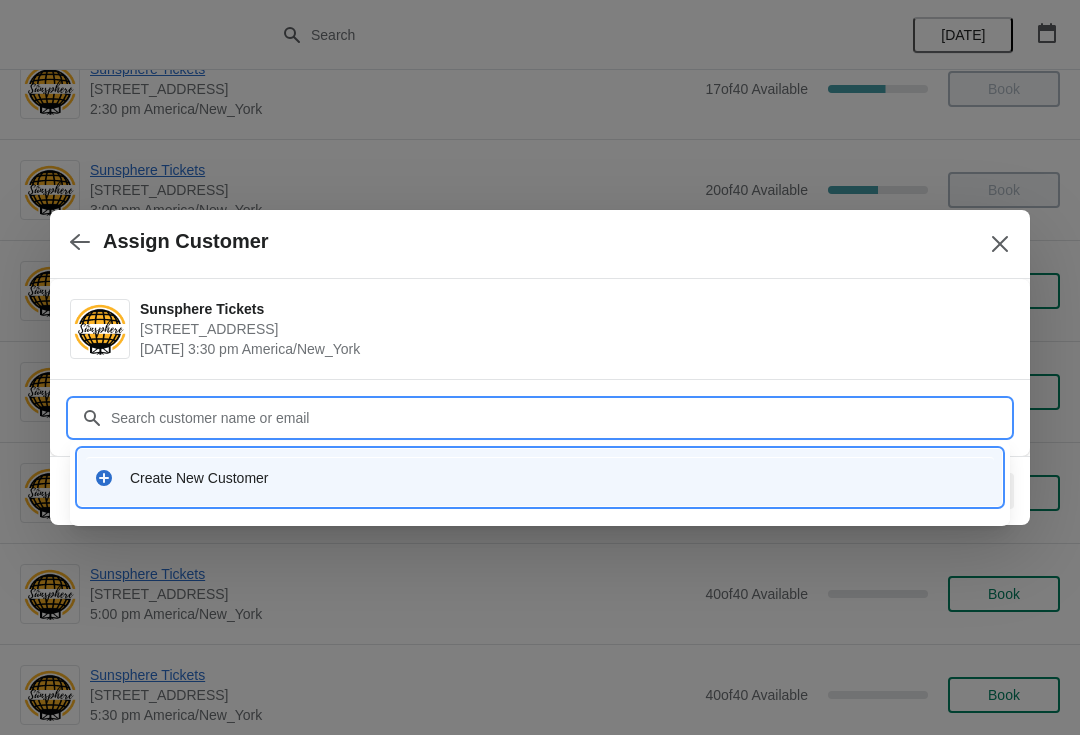 click on "Create New Customer" at bounding box center (558, 478) 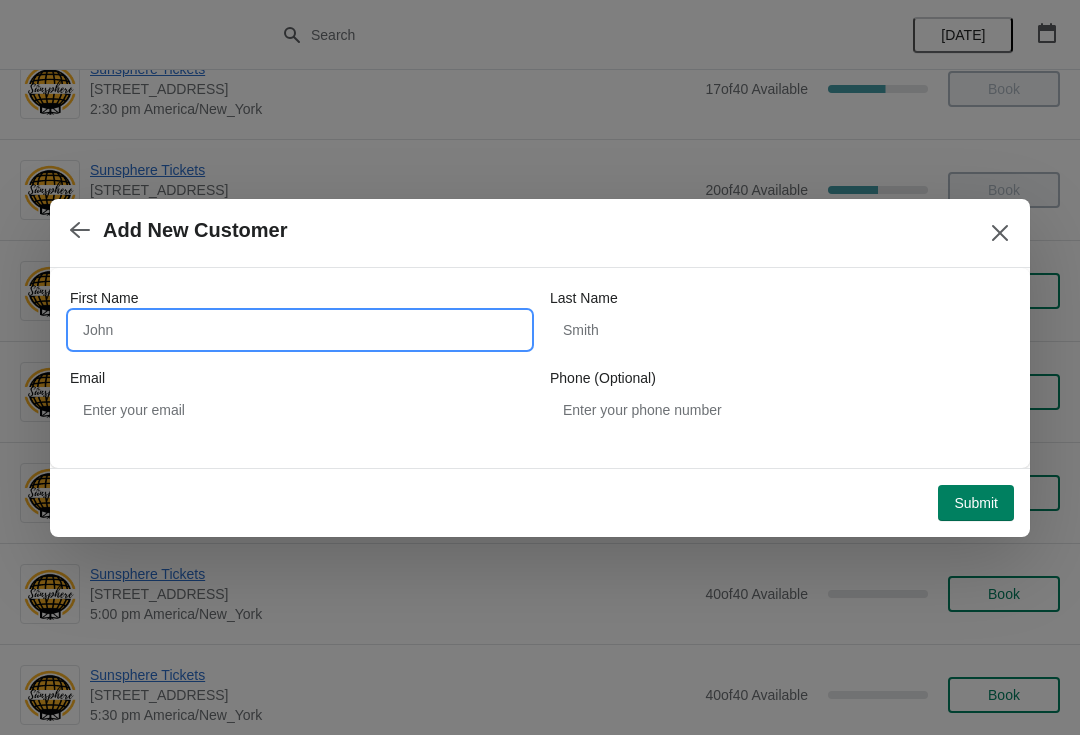 click on "First Name" at bounding box center [300, 330] 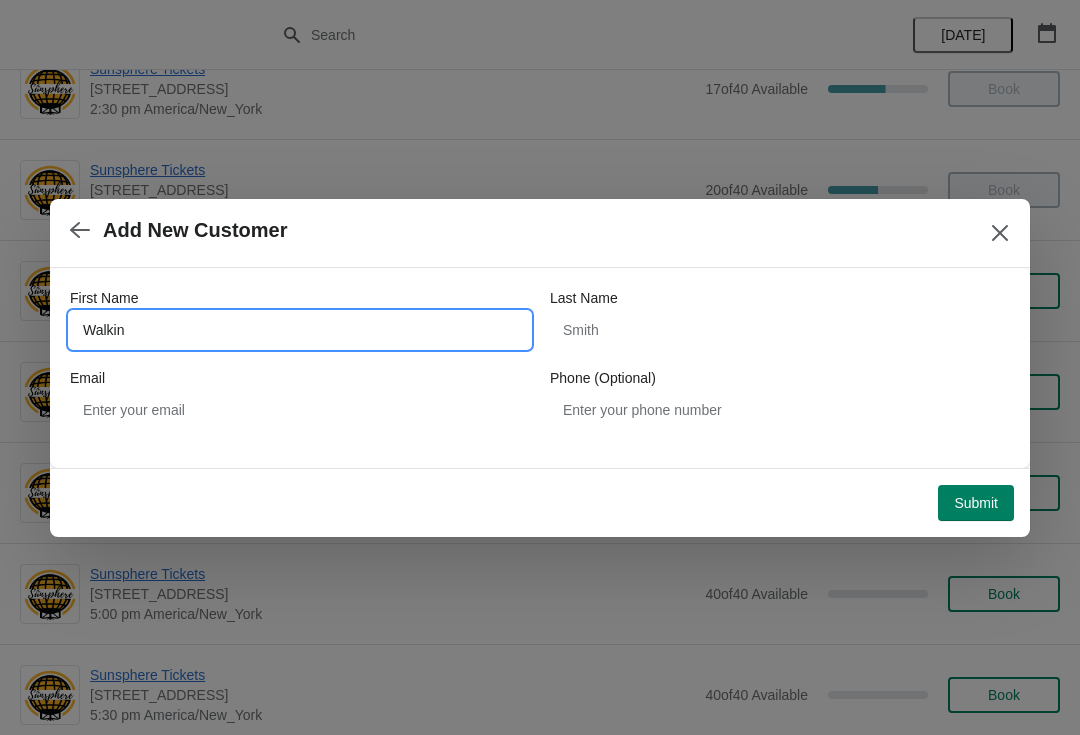 type on "Walkin" 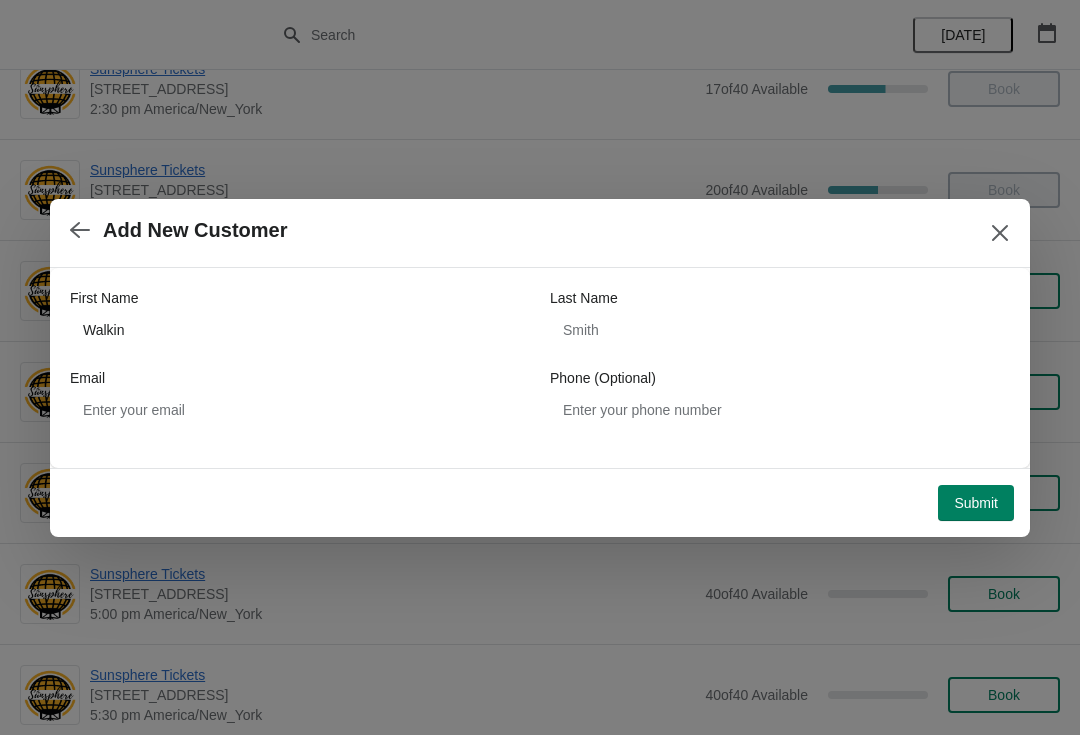 click on "Submit" at bounding box center (976, 503) 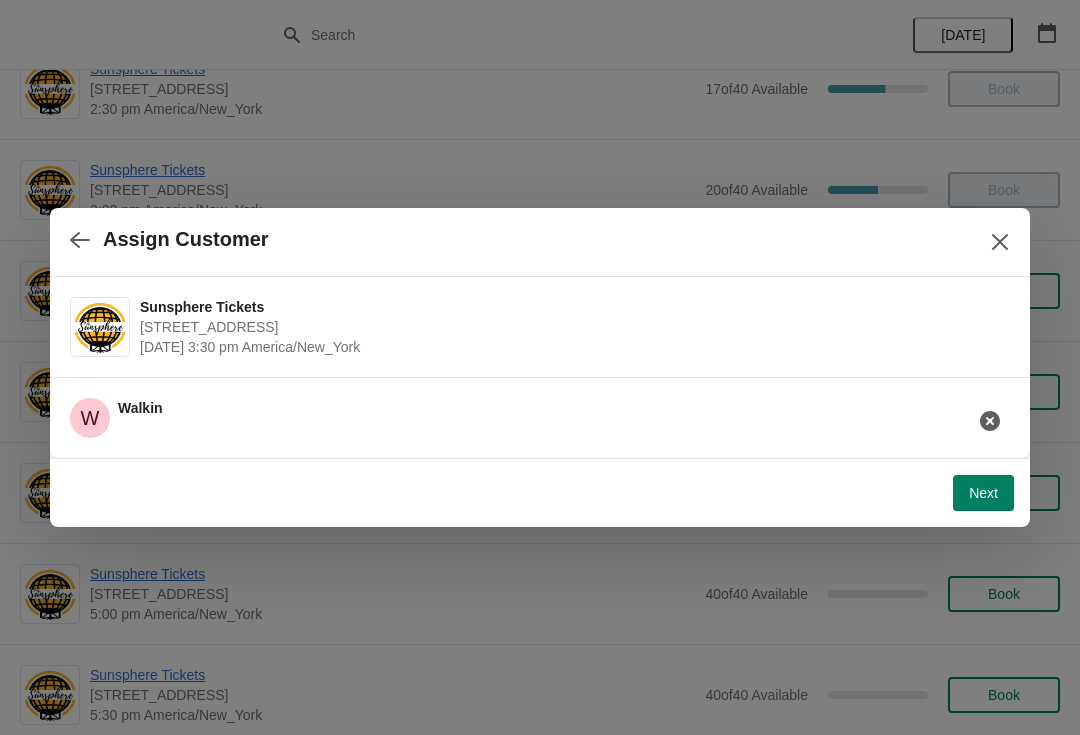 click on "Next" at bounding box center (983, 493) 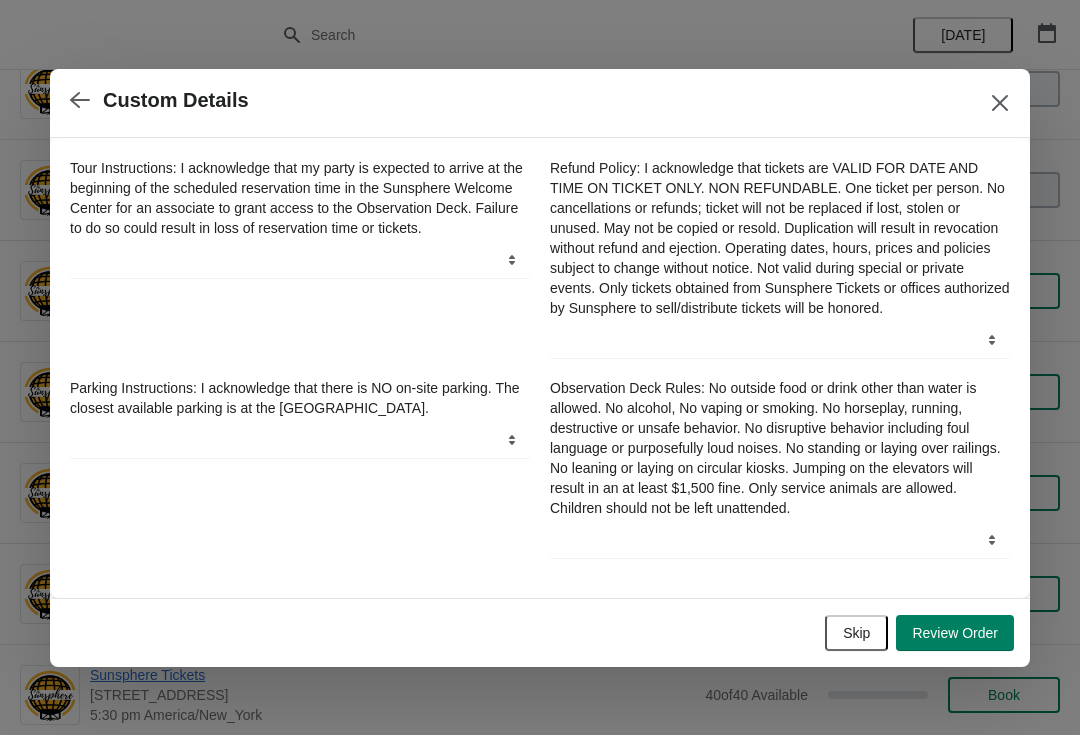click on "Skip" at bounding box center [856, 633] 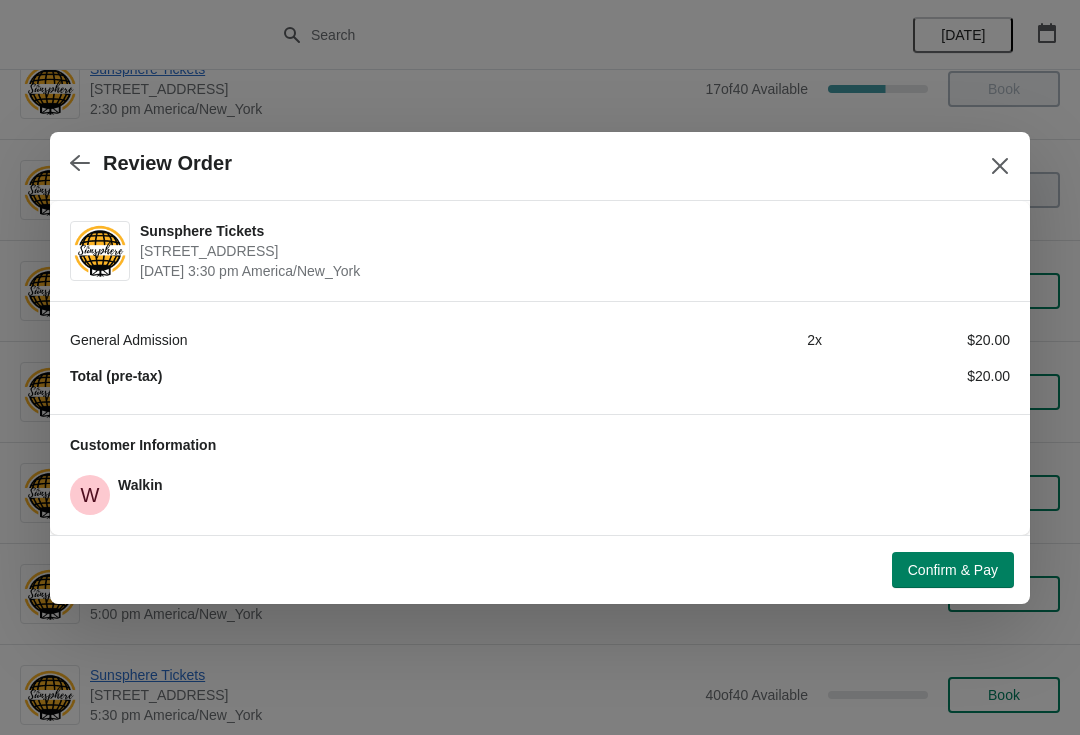 click on "Confirm & Pay" at bounding box center [953, 570] 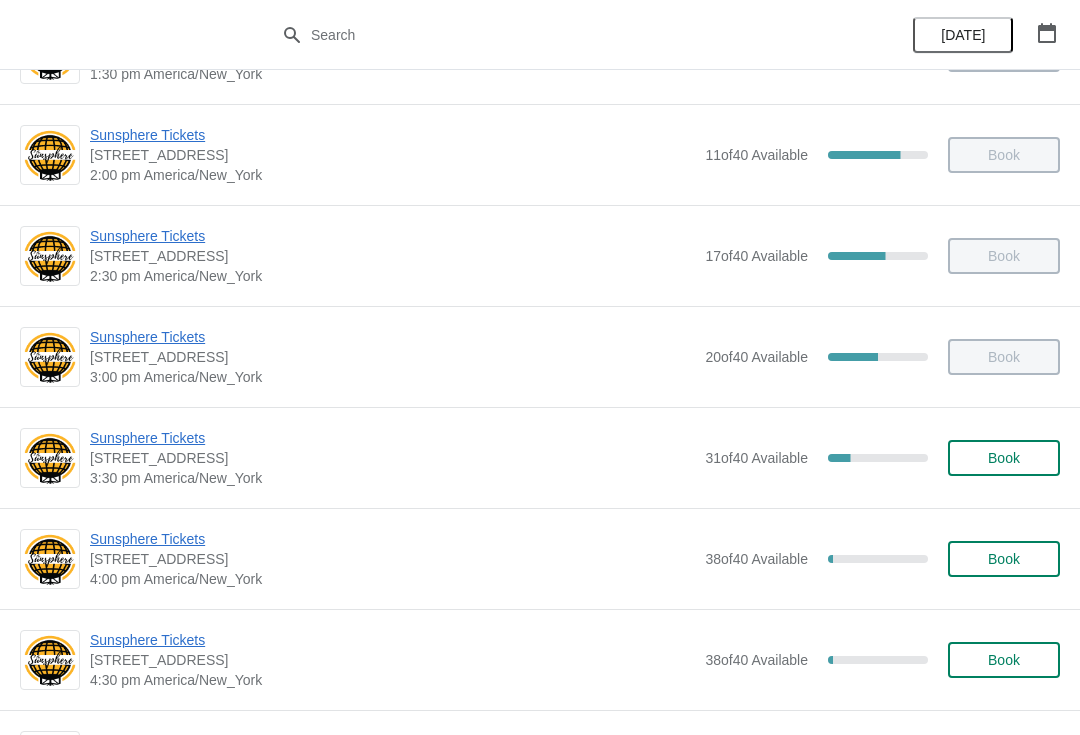 scroll, scrollTop: 695, scrollLeft: 0, axis: vertical 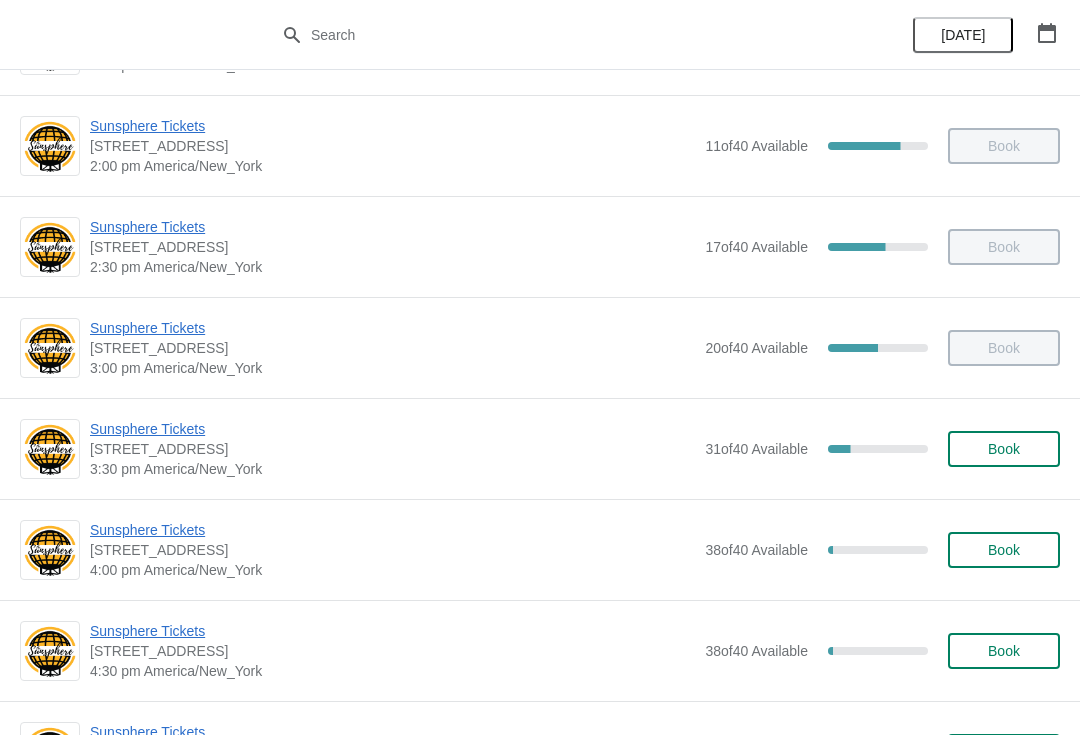 click on "Book" at bounding box center [1004, 449] 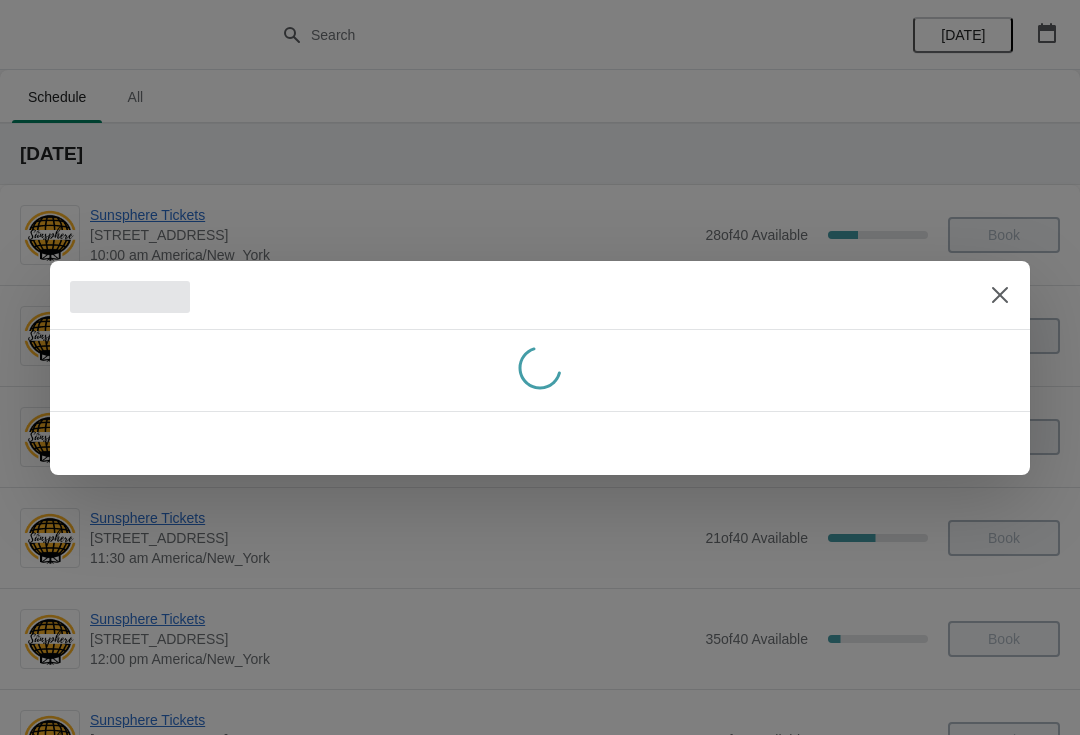 scroll, scrollTop: 0, scrollLeft: 0, axis: both 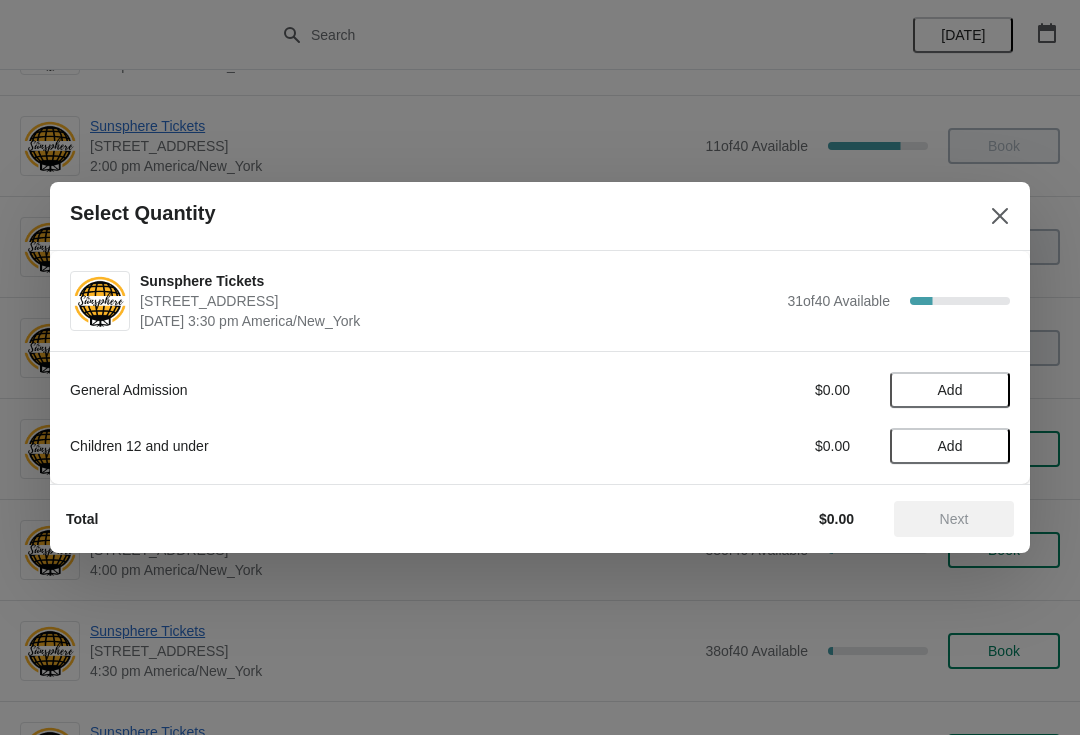 click on "Add" at bounding box center [950, 390] 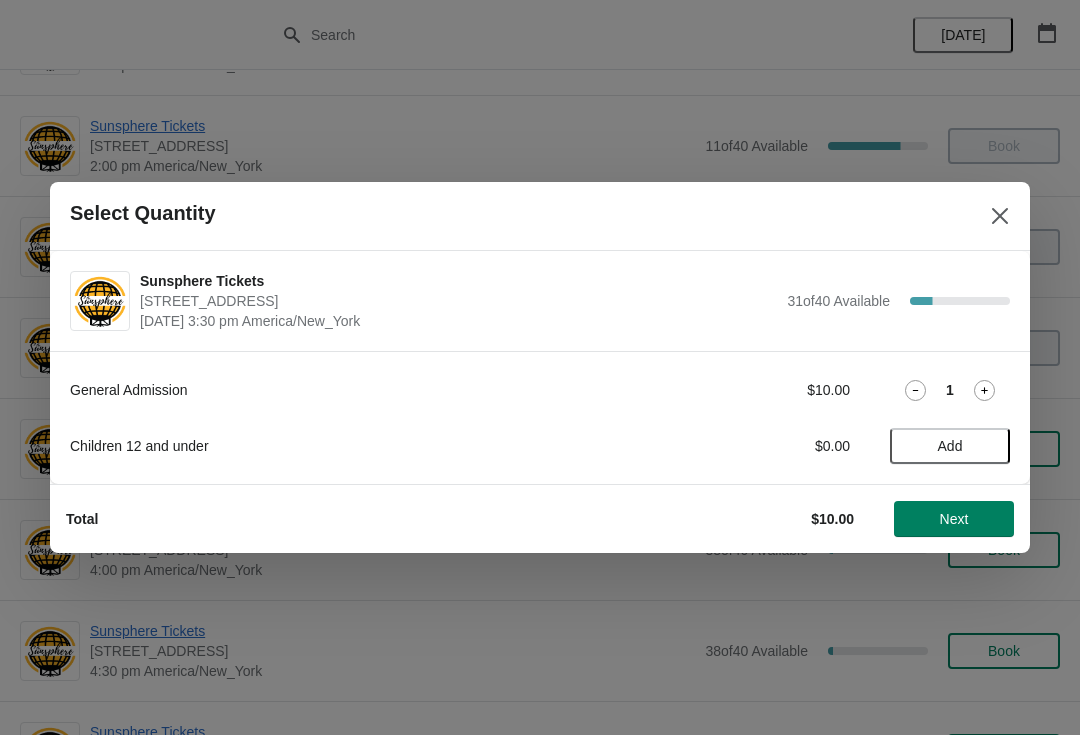 click on "General Admission $10.00 1 Children 12 and under $0.00 Add" at bounding box center [540, 408] 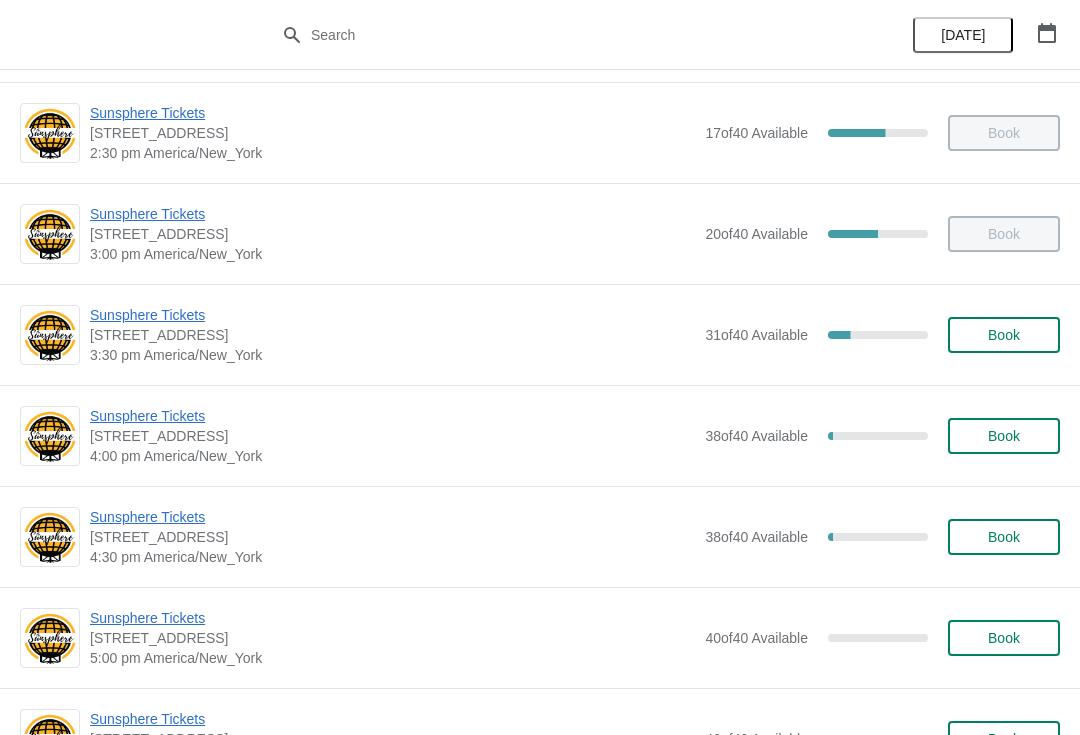 scroll, scrollTop: 792, scrollLeft: 0, axis: vertical 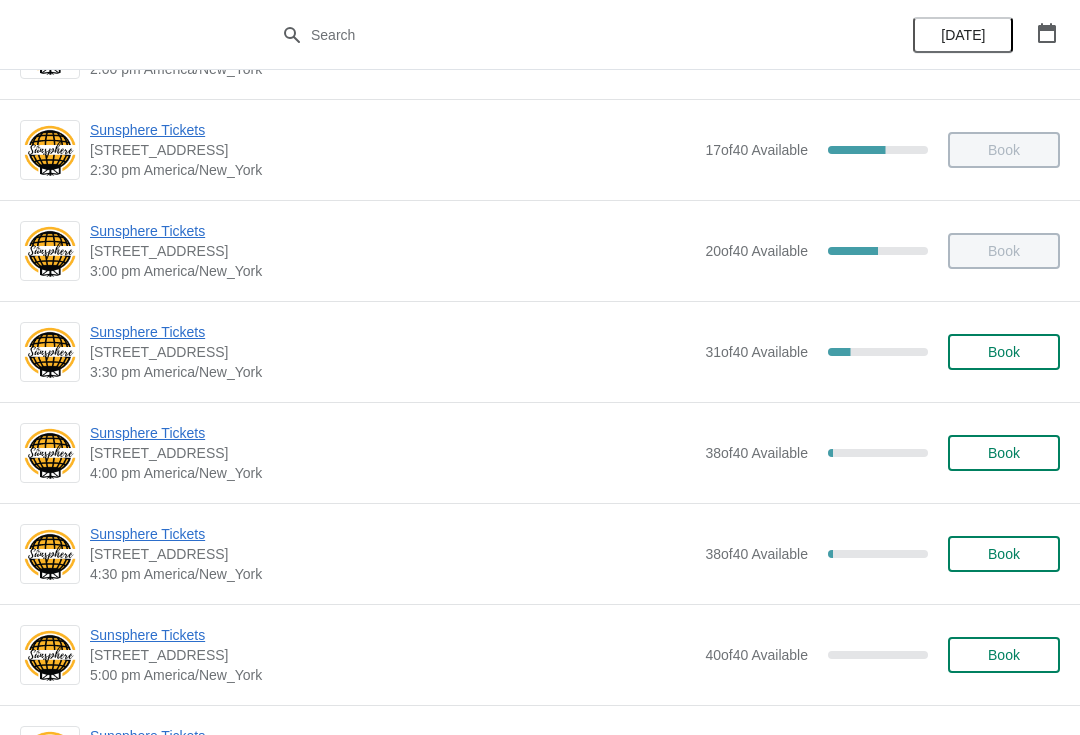 click on "Book" at bounding box center [1004, 352] 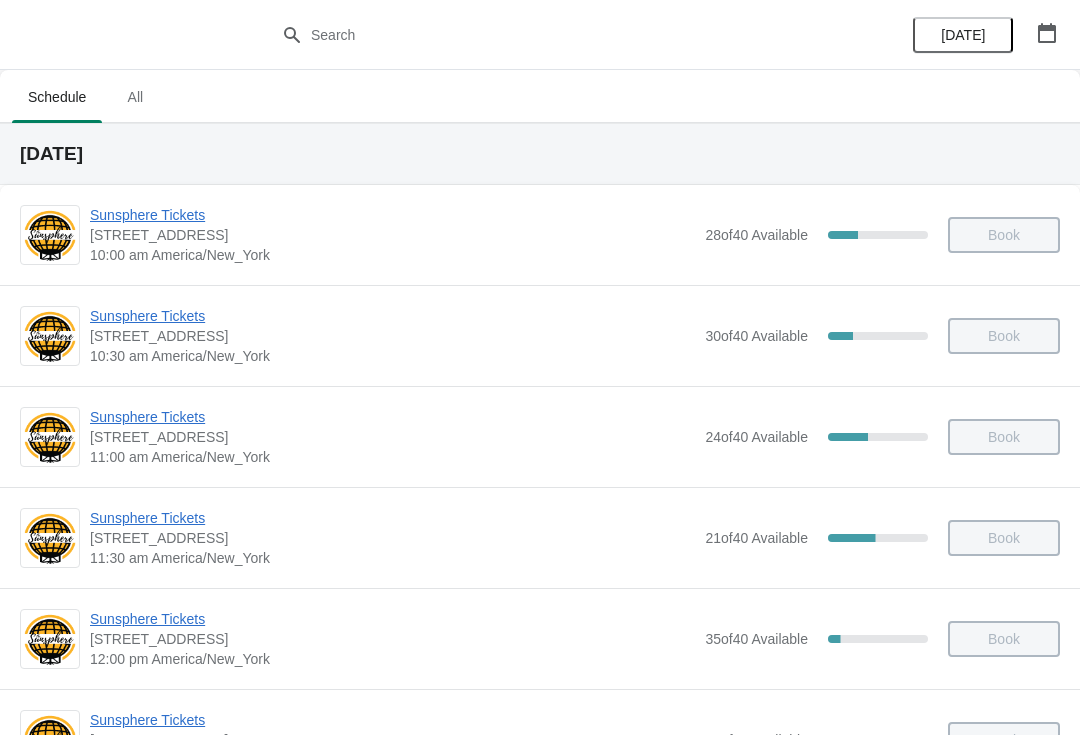 scroll, scrollTop: 792, scrollLeft: 0, axis: vertical 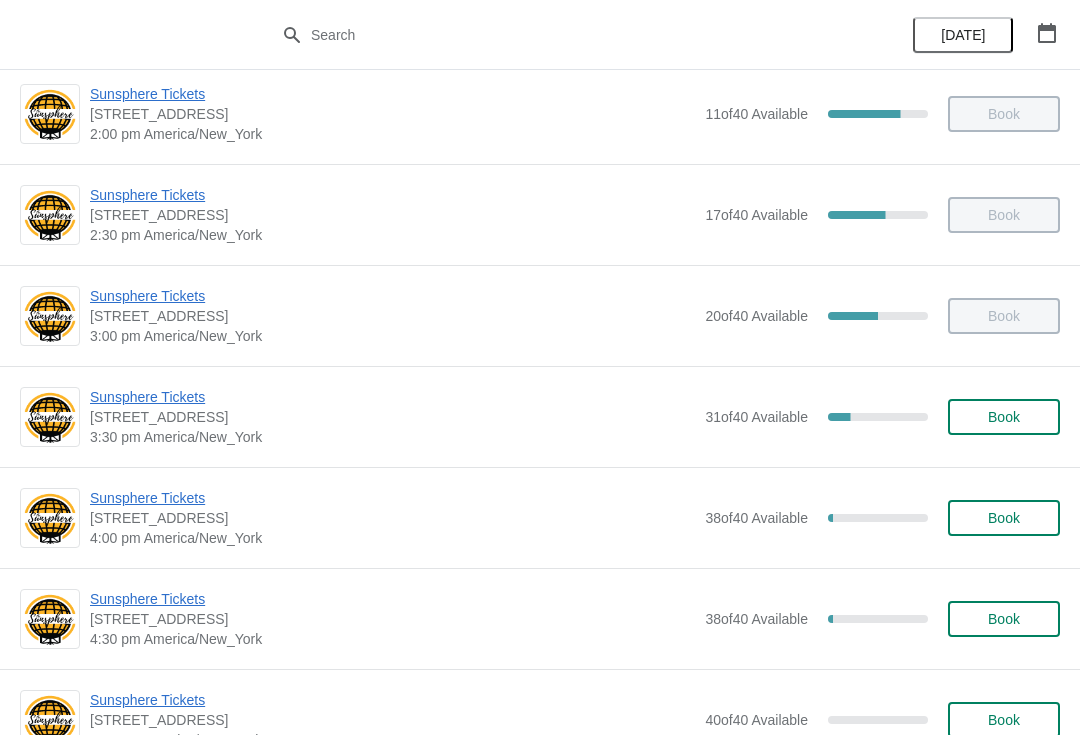 click on "Sunsphere Tickets" at bounding box center (392, 498) 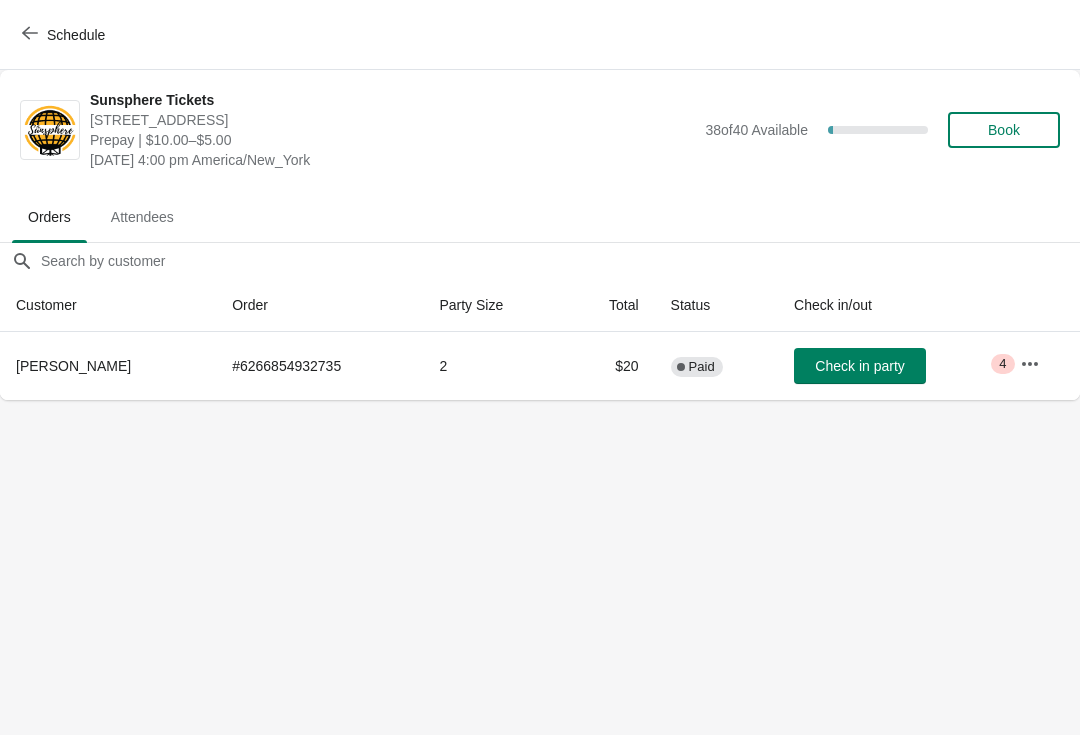 click on "Check in party" at bounding box center (860, 366) 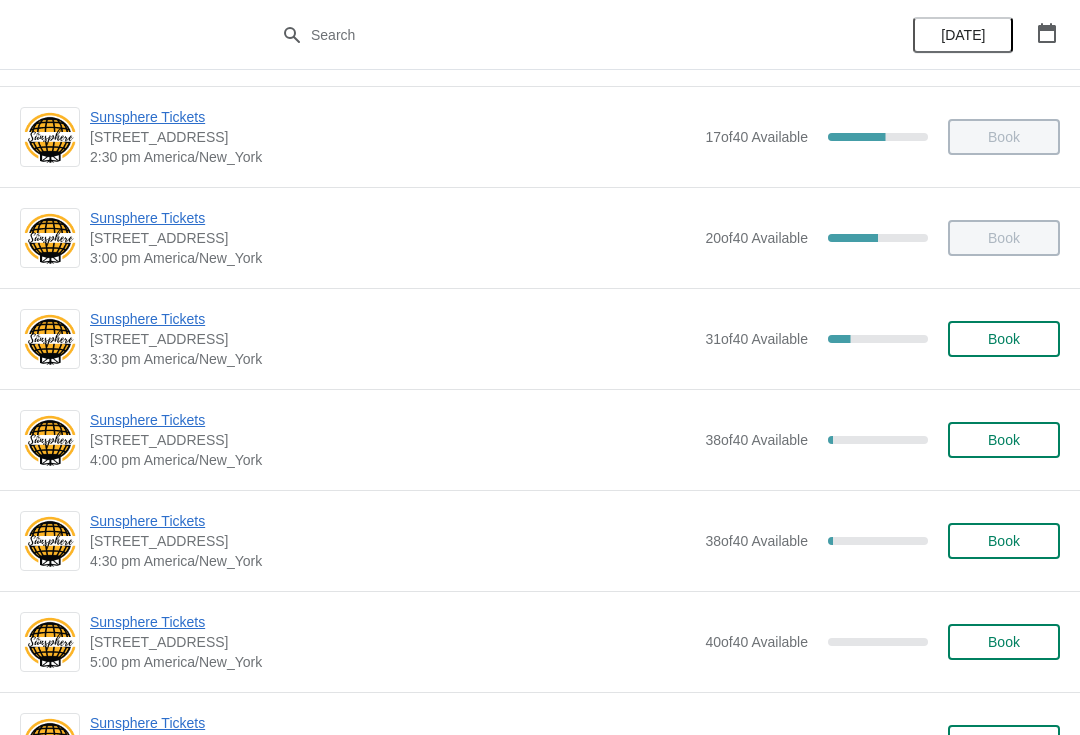 scroll, scrollTop: 802, scrollLeft: 0, axis: vertical 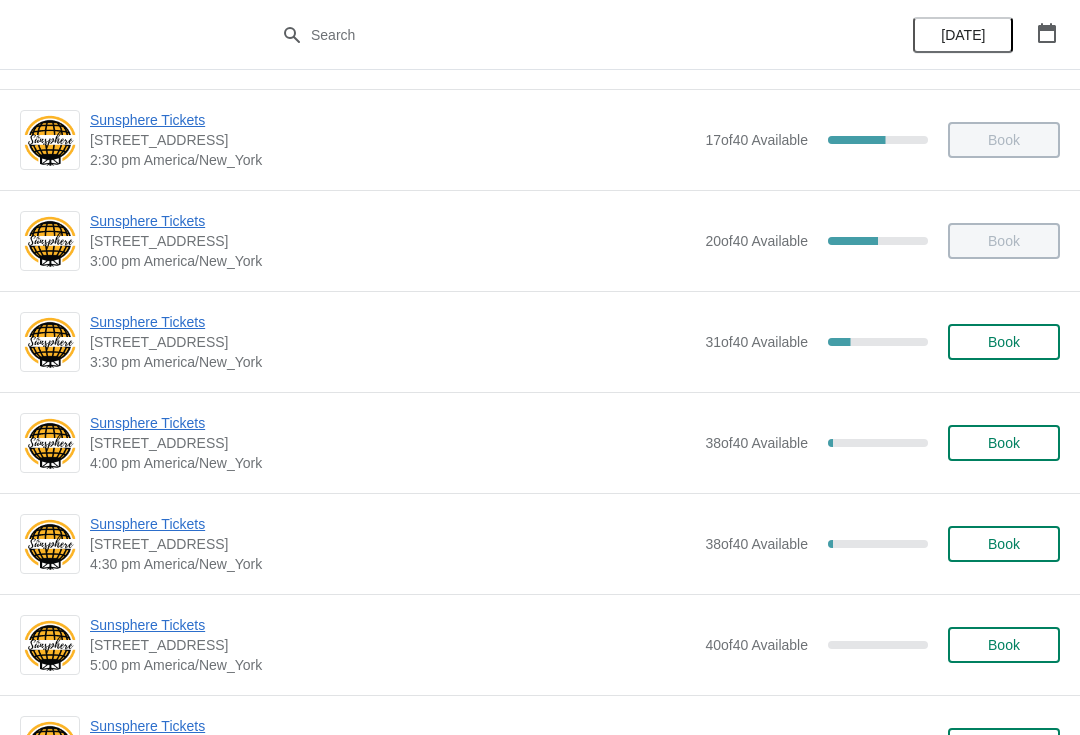 click on "Book" at bounding box center [1004, 342] 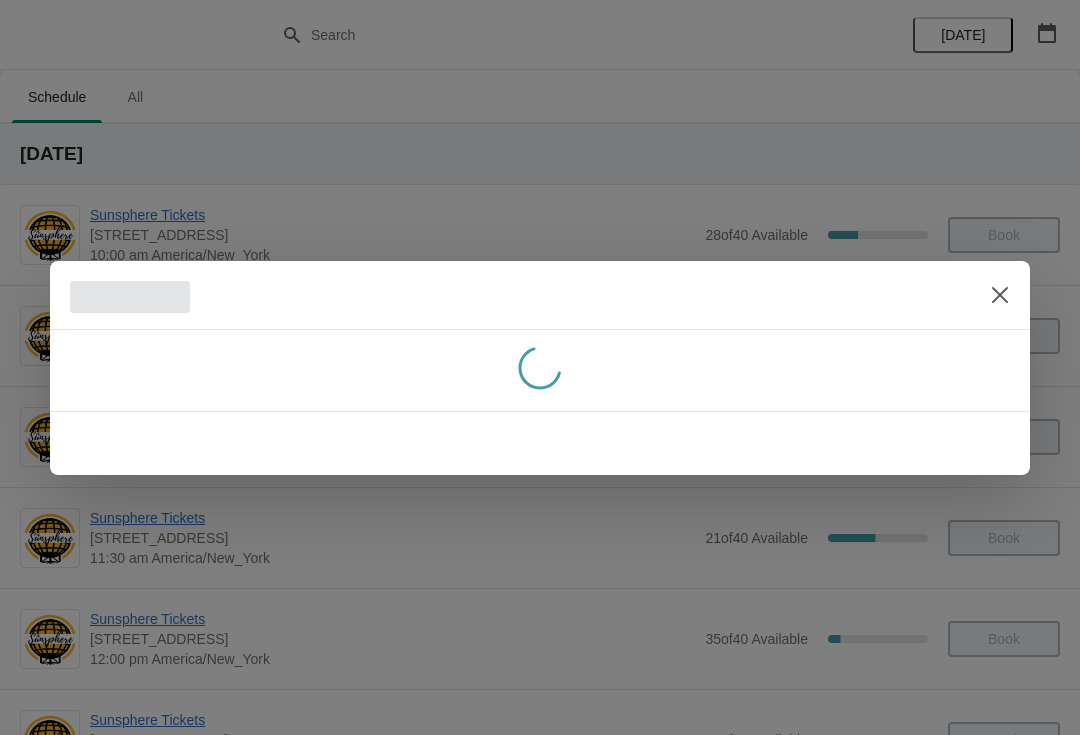 scroll, scrollTop: 802, scrollLeft: 0, axis: vertical 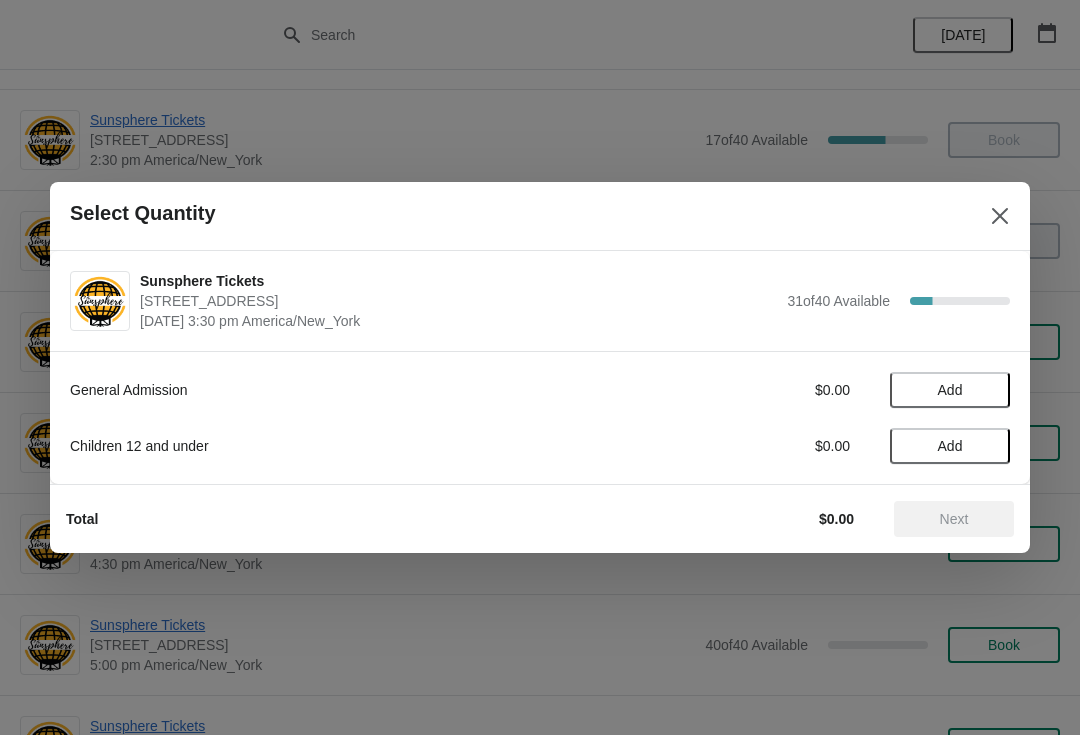 click on "Add" at bounding box center (950, 390) 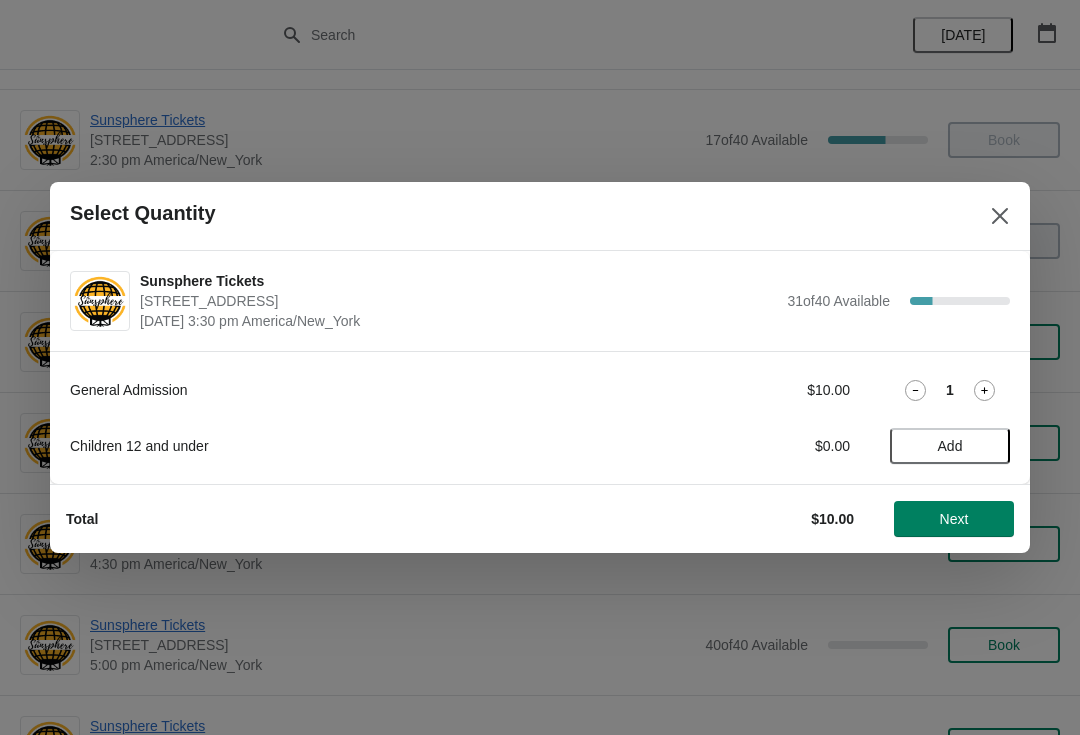 click on "Next" at bounding box center (954, 519) 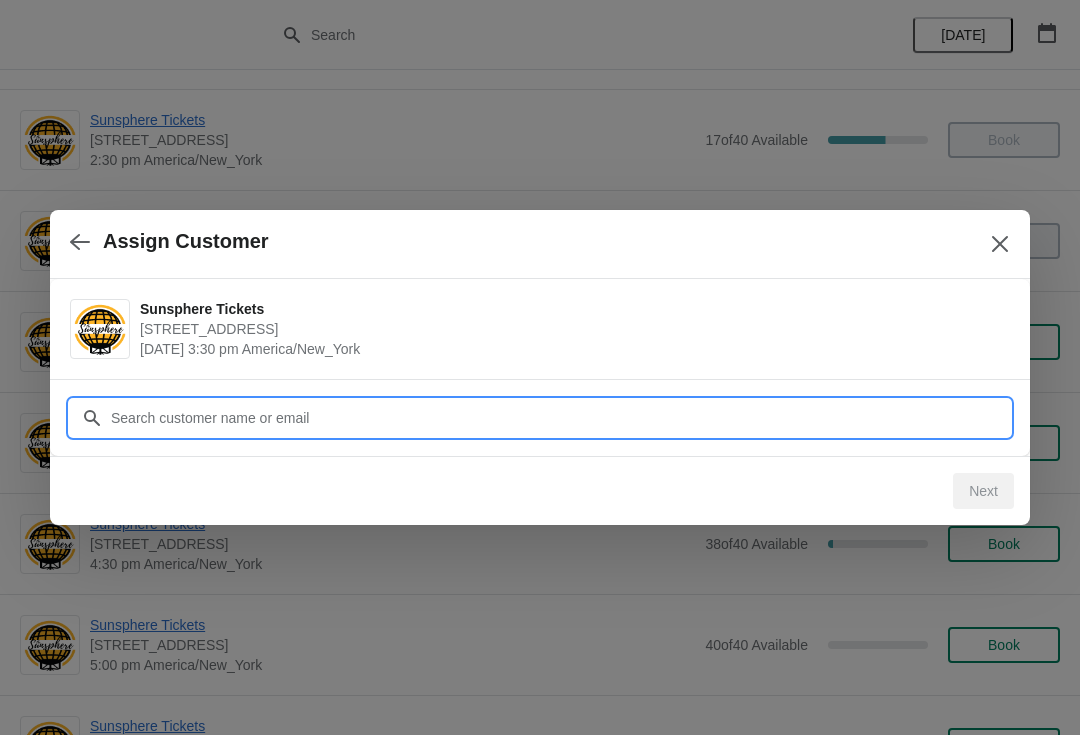 click on "Customer" at bounding box center (560, 418) 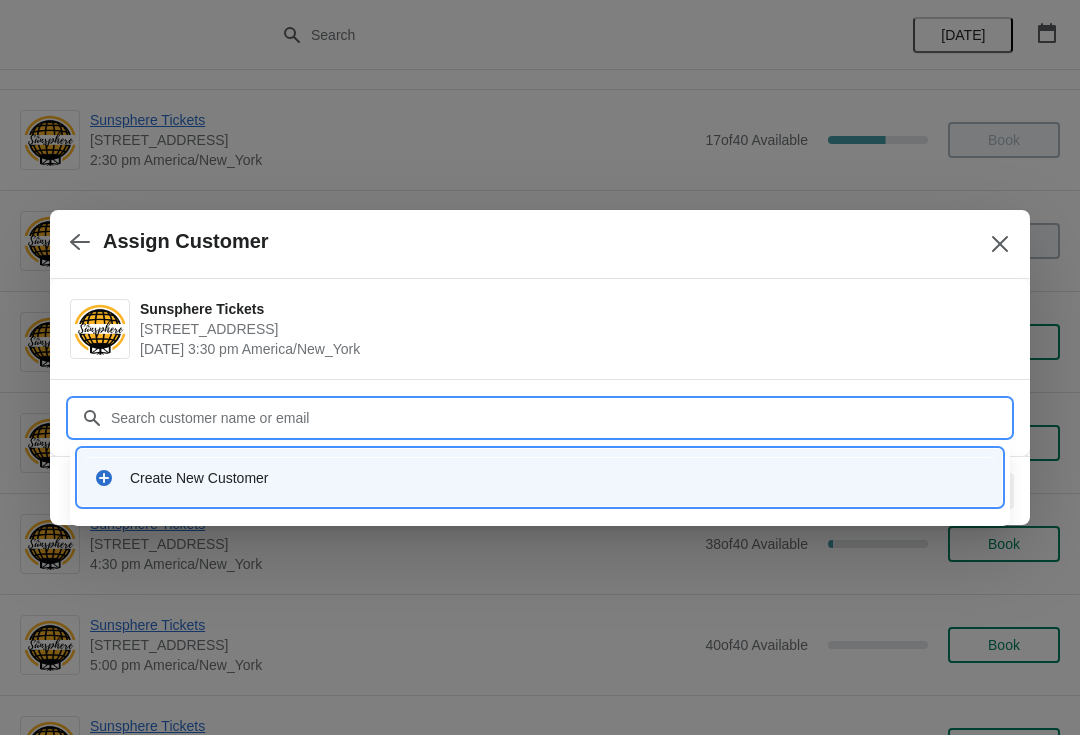 click on "Create New Customer" at bounding box center (540, 477) 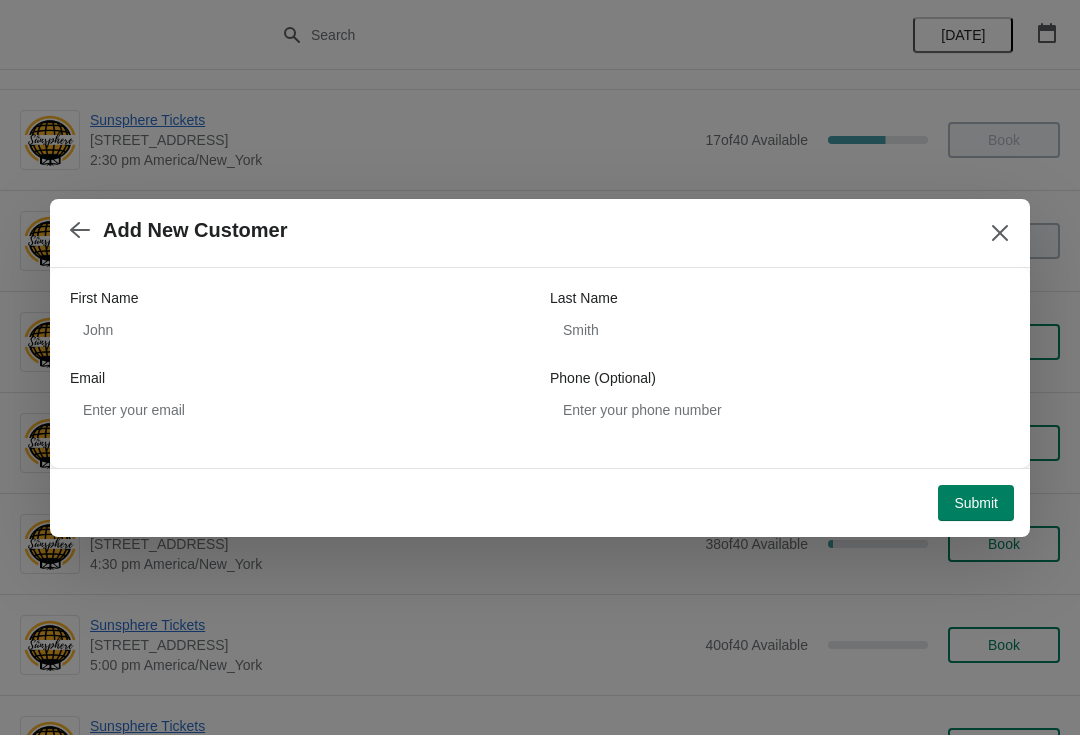 click on "Email" at bounding box center [300, 378] 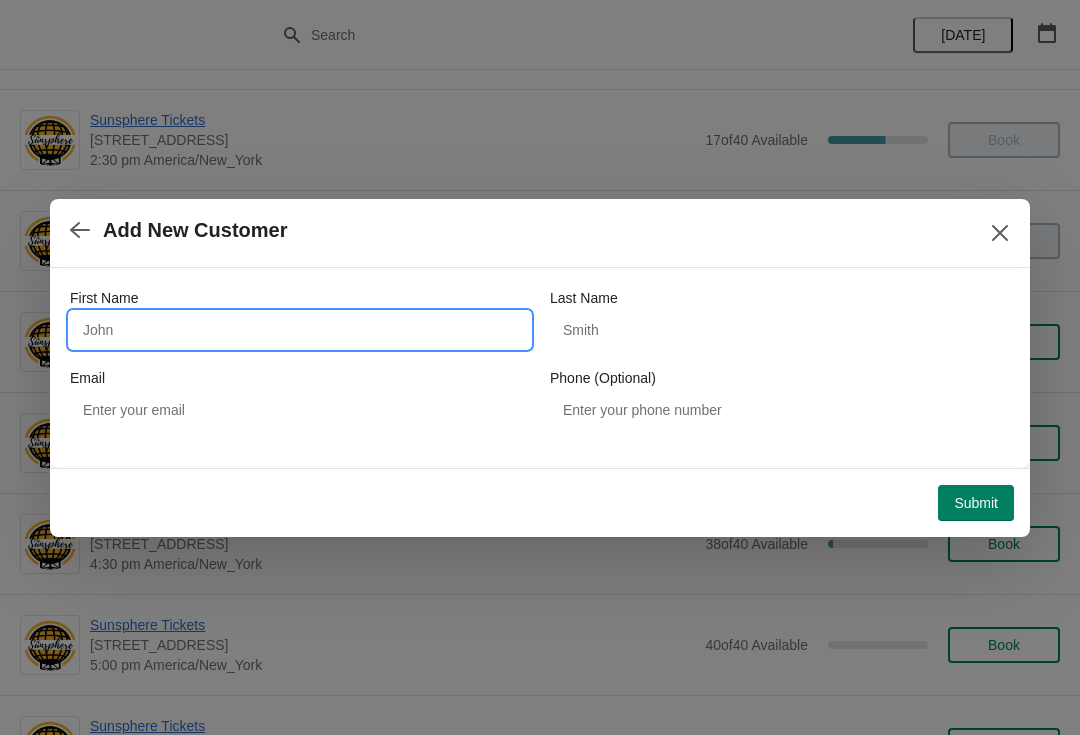 click on "First Name" at bounding box center (300, 330) 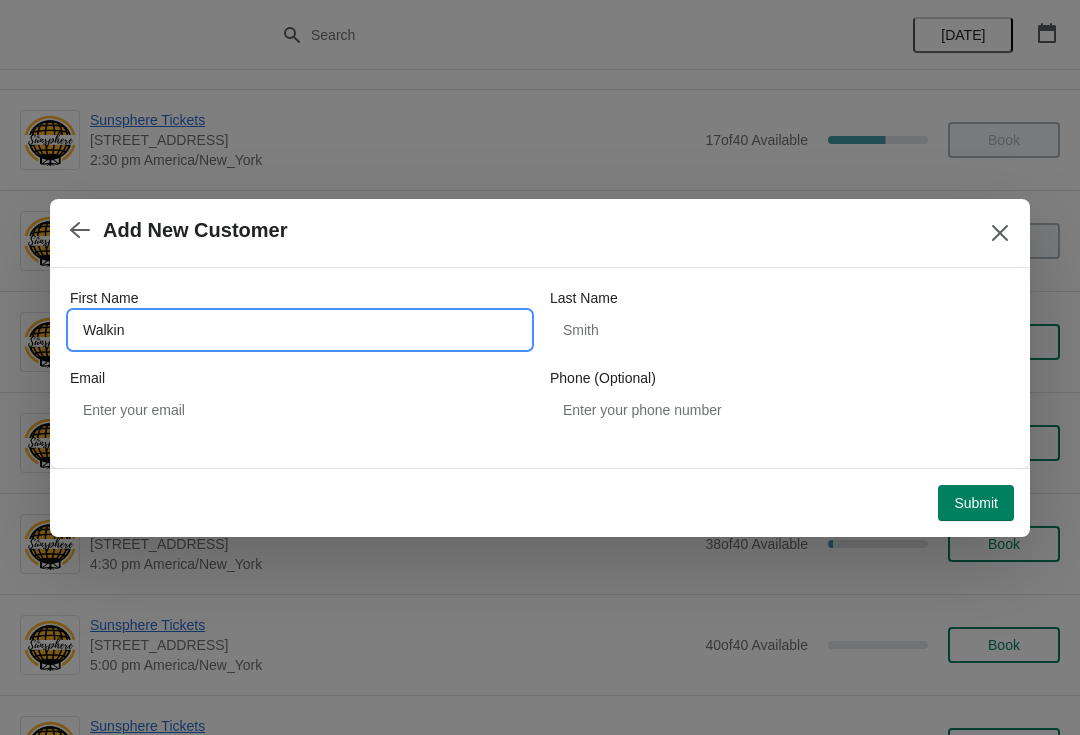 type on "Walkin" 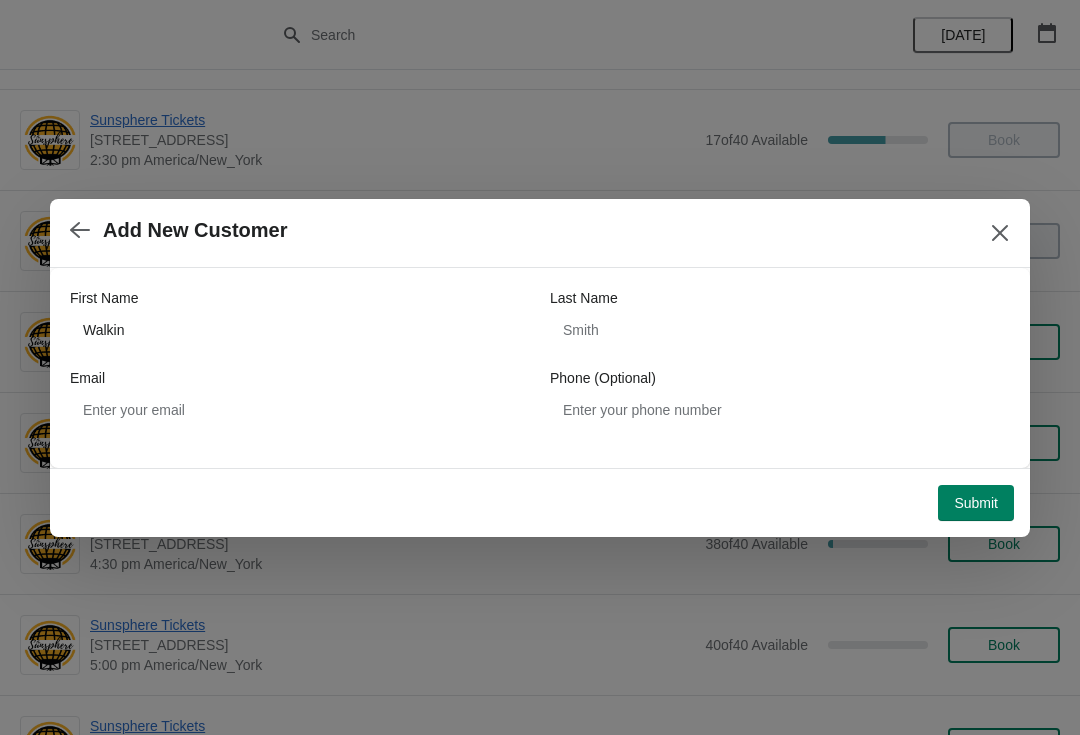 click on "Submit" at bounding box center [976, 503] 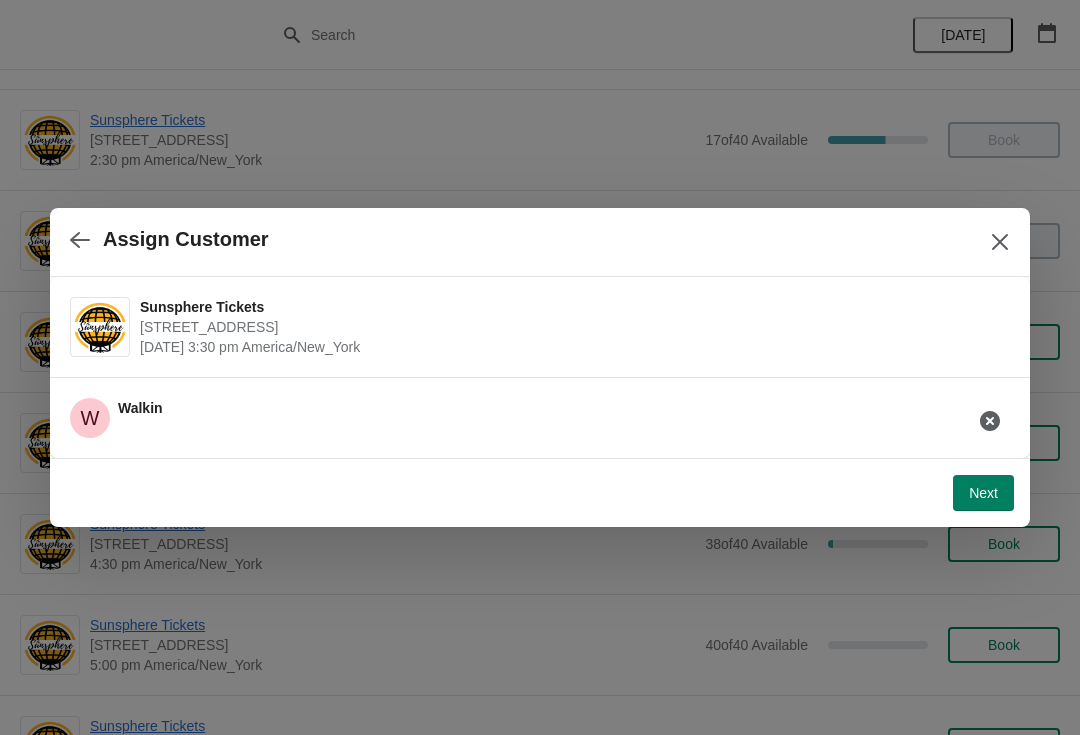 click on "Next" at bounding box center (983, 493) 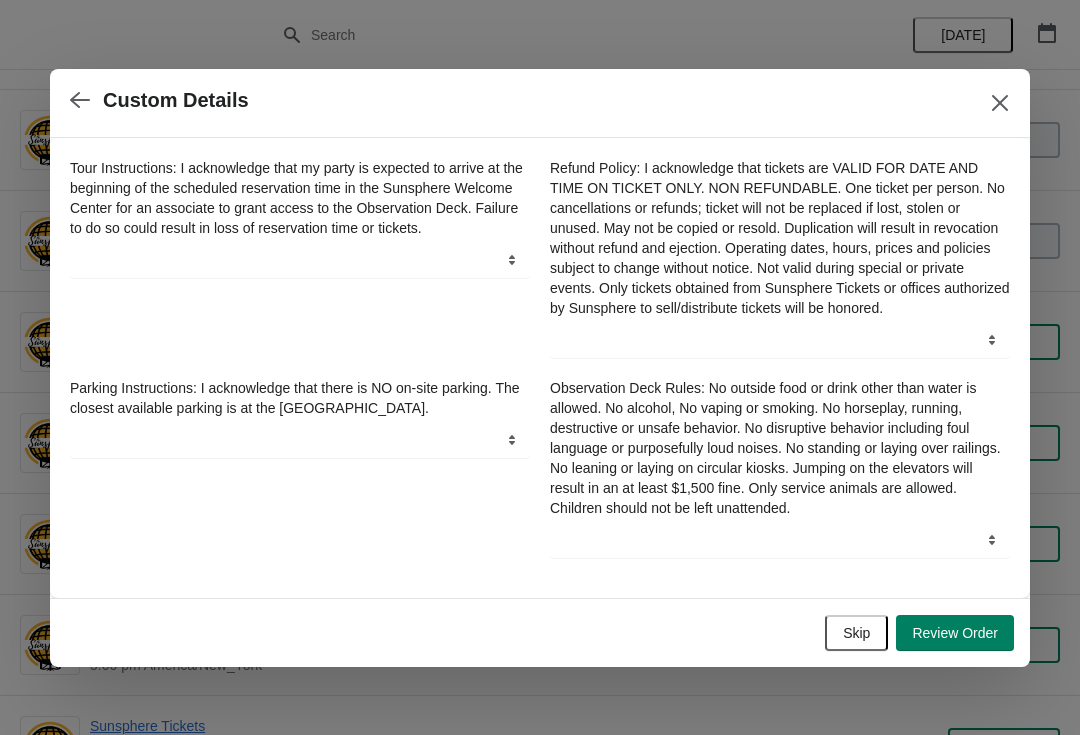 click on "Skip" at bounding box center (856, 633) 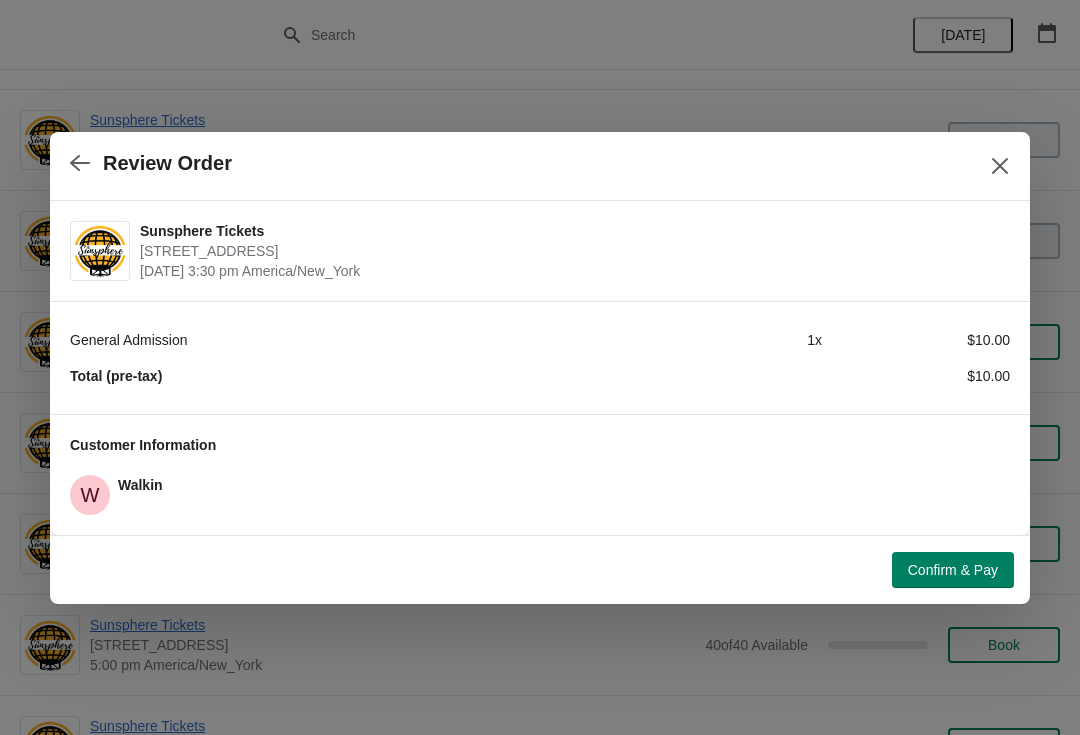click on "Confirm & Pay" at bounding box center [953, 570] 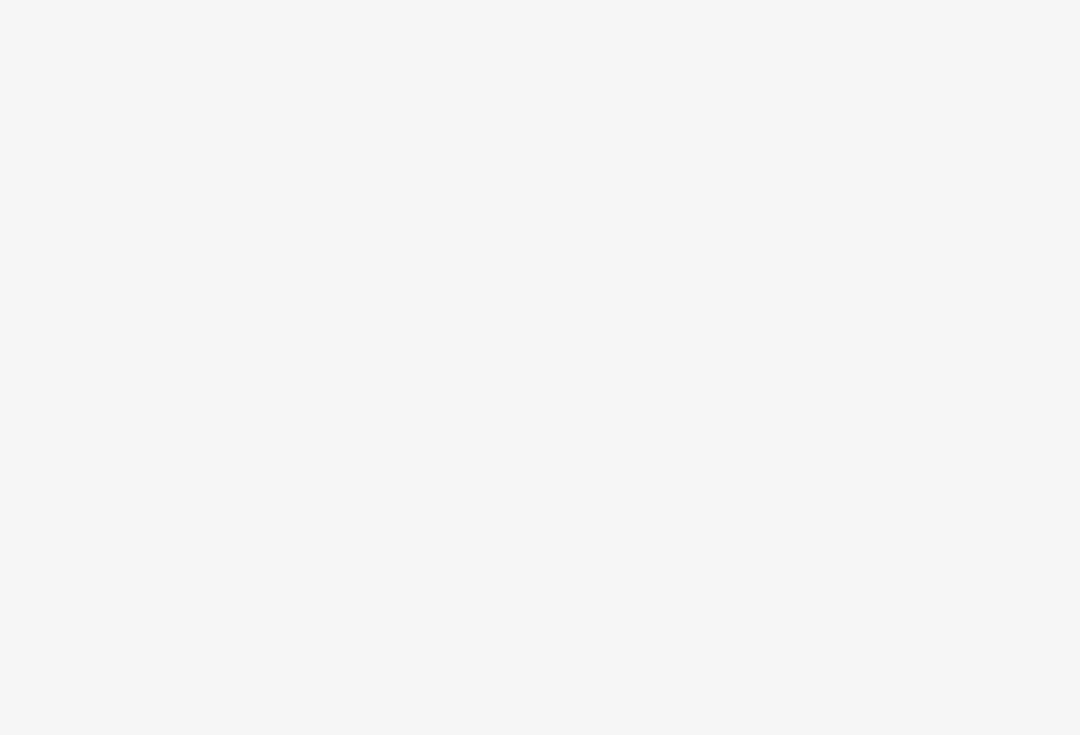 scroll, scrollTop: 0, scrollLeft: 0, axis: both 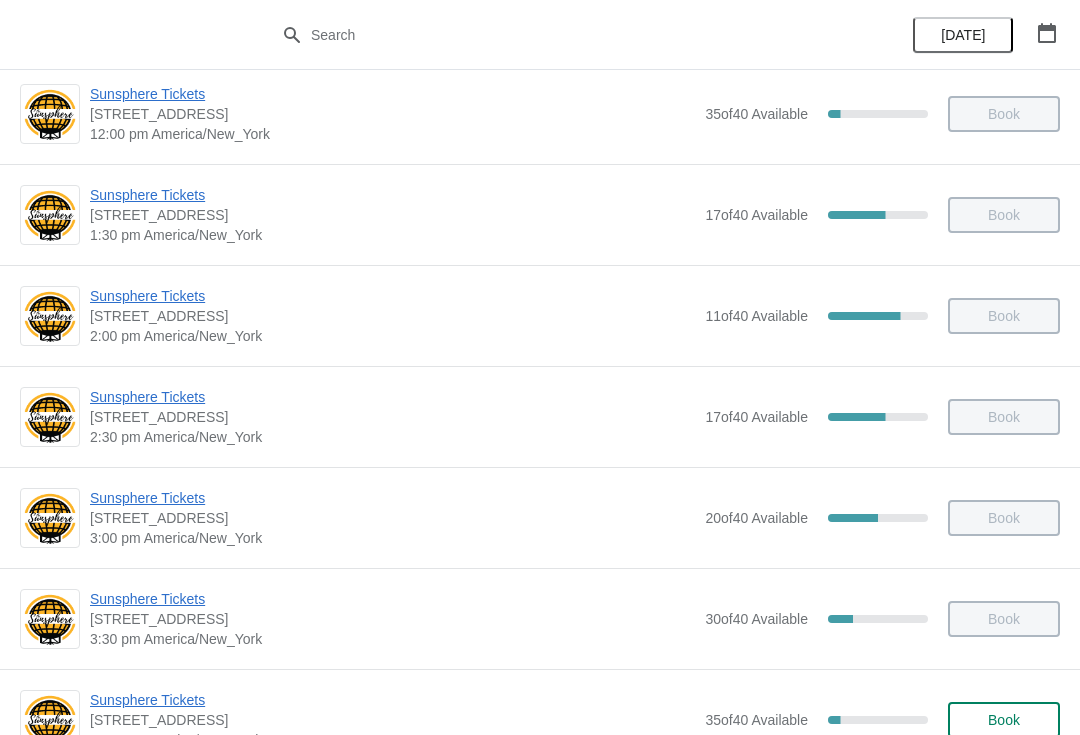 click on "Book" at bounding box center (1004, 720) 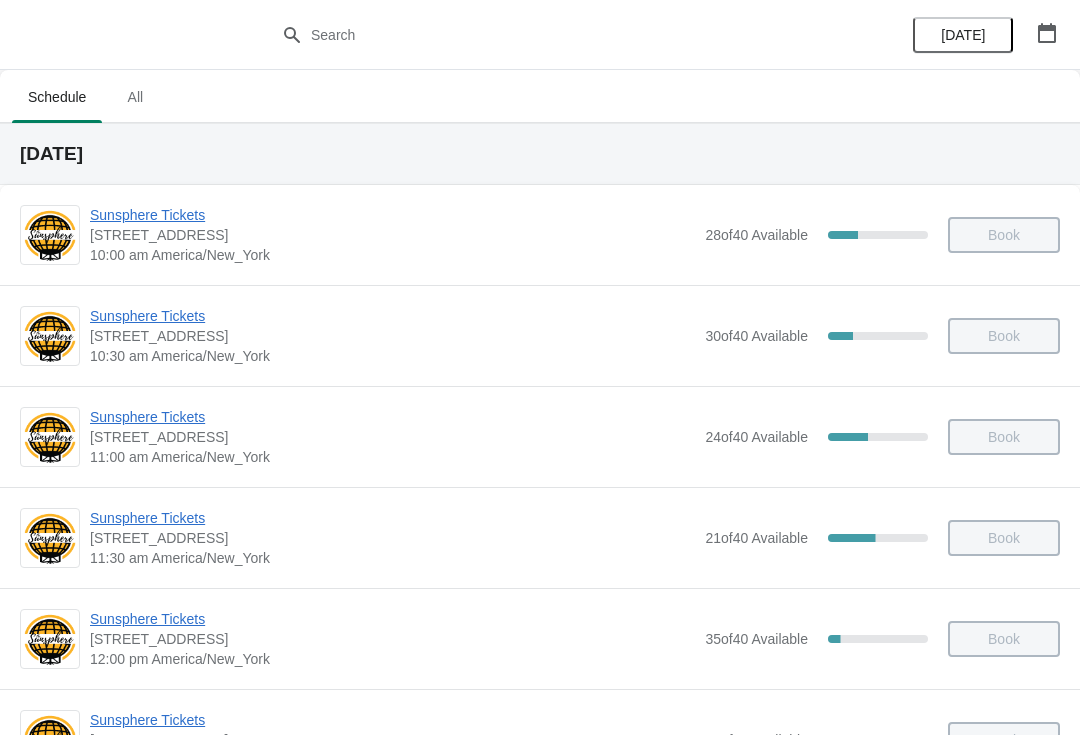 scroll, scrollTop: 525, scrollLeft: 0, axis: vertical 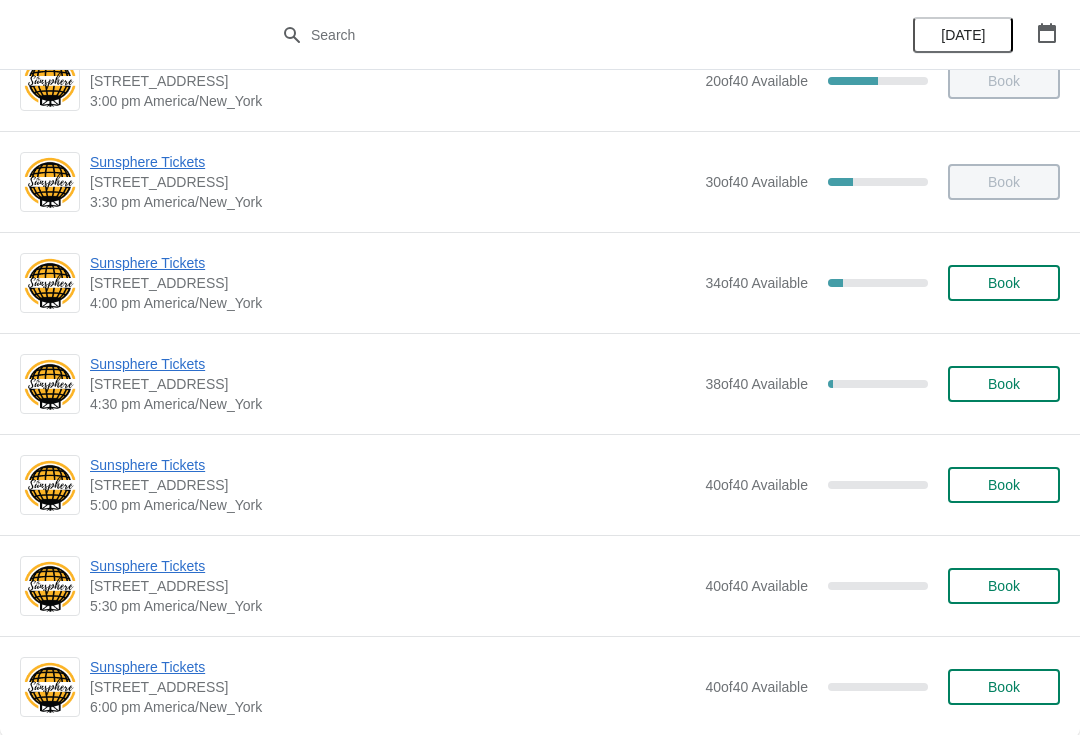 click on "Book" at bounding box center (1004, 283) 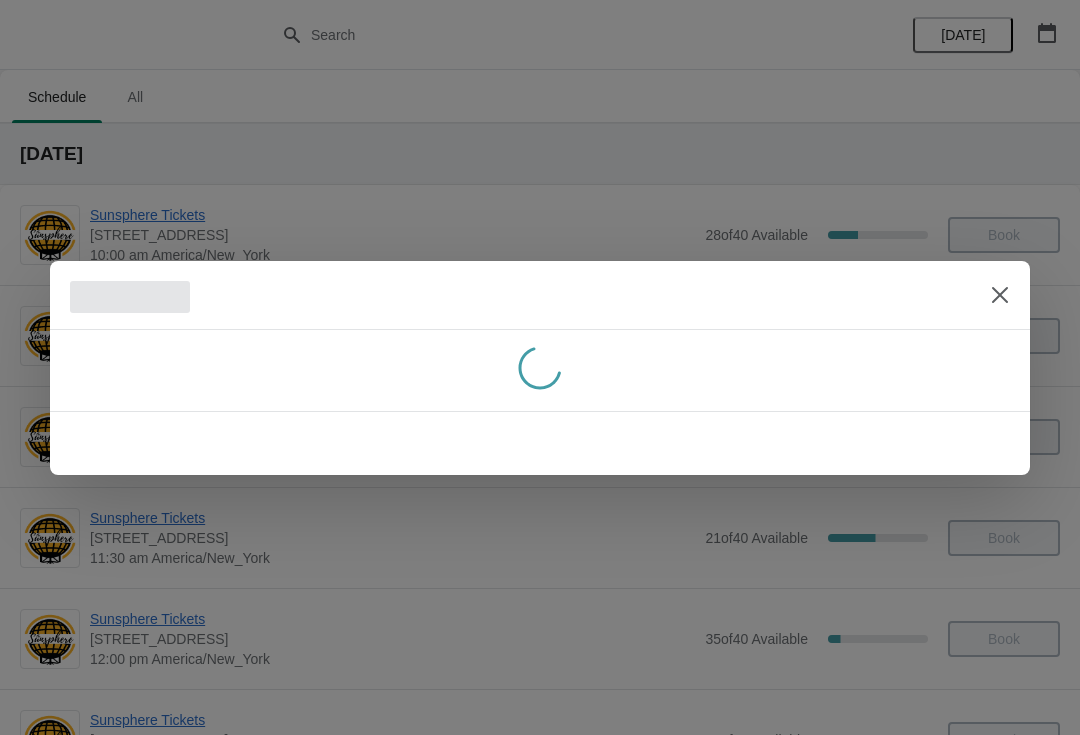scroll, scrollTop: 962, scrollLeft: 0, axis: vertical 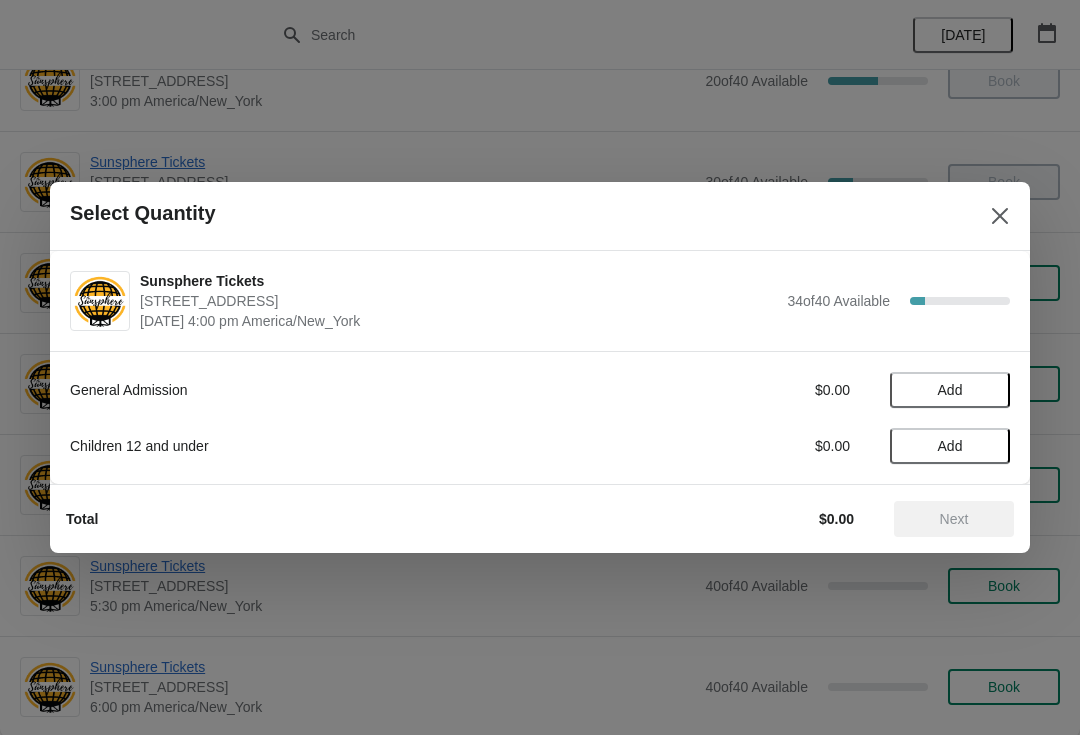click on "Add" at bounding box center [950, 390] 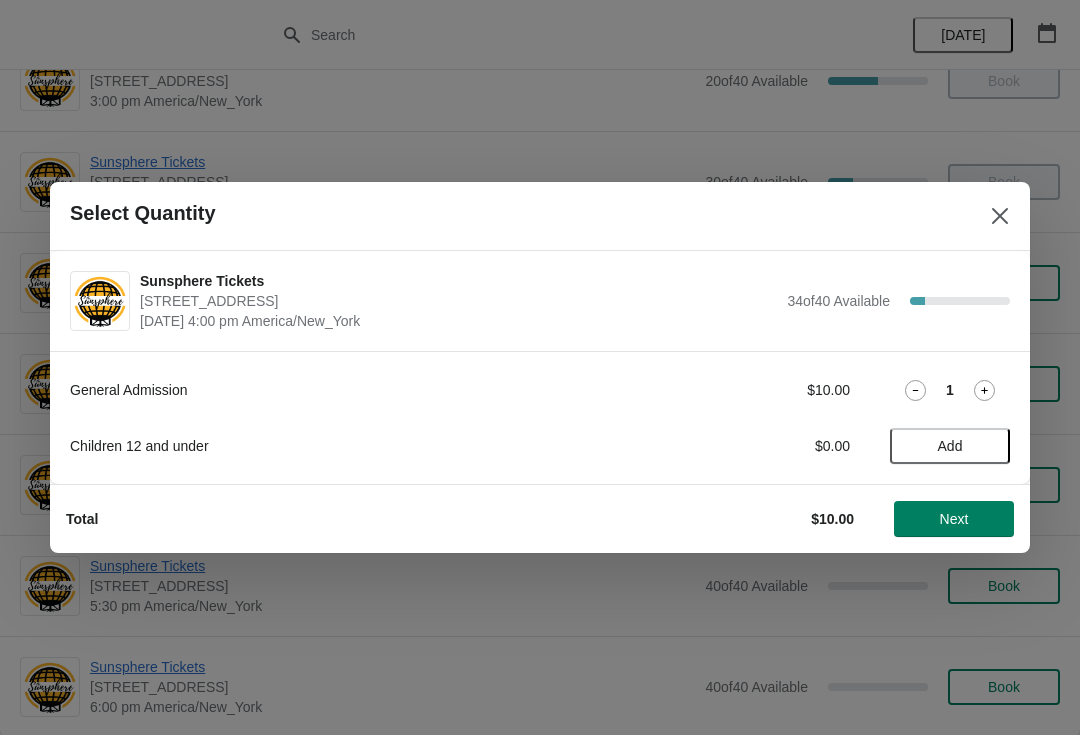 click 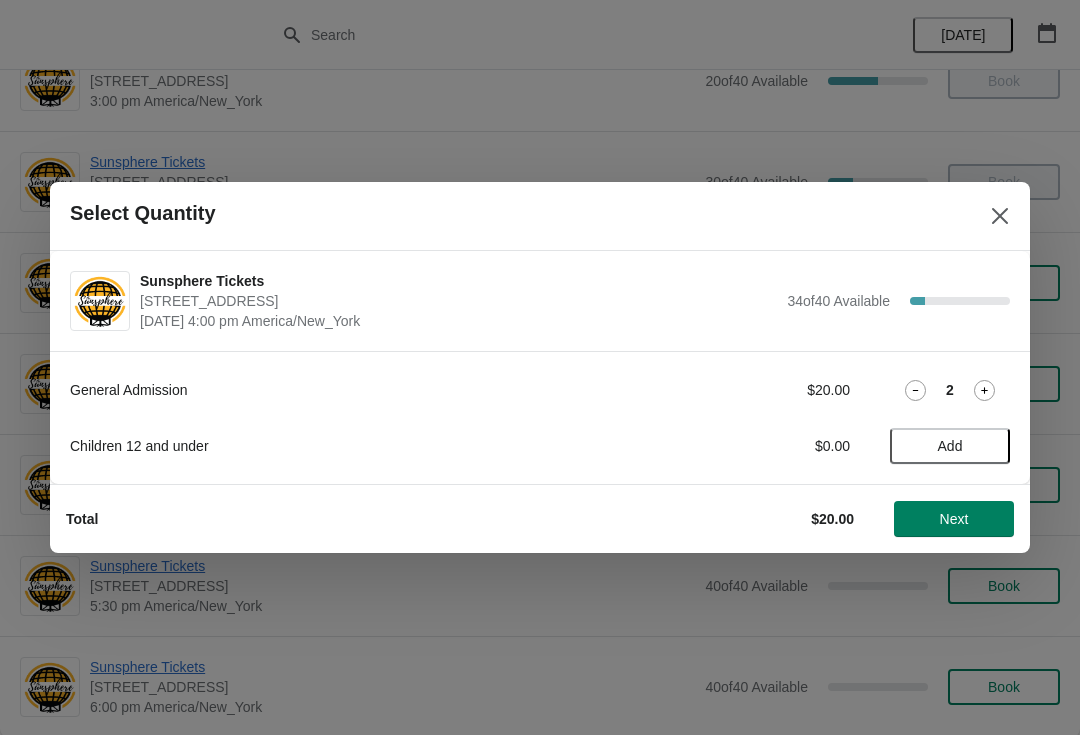 click on "Next" at bounding box center [954, 519] 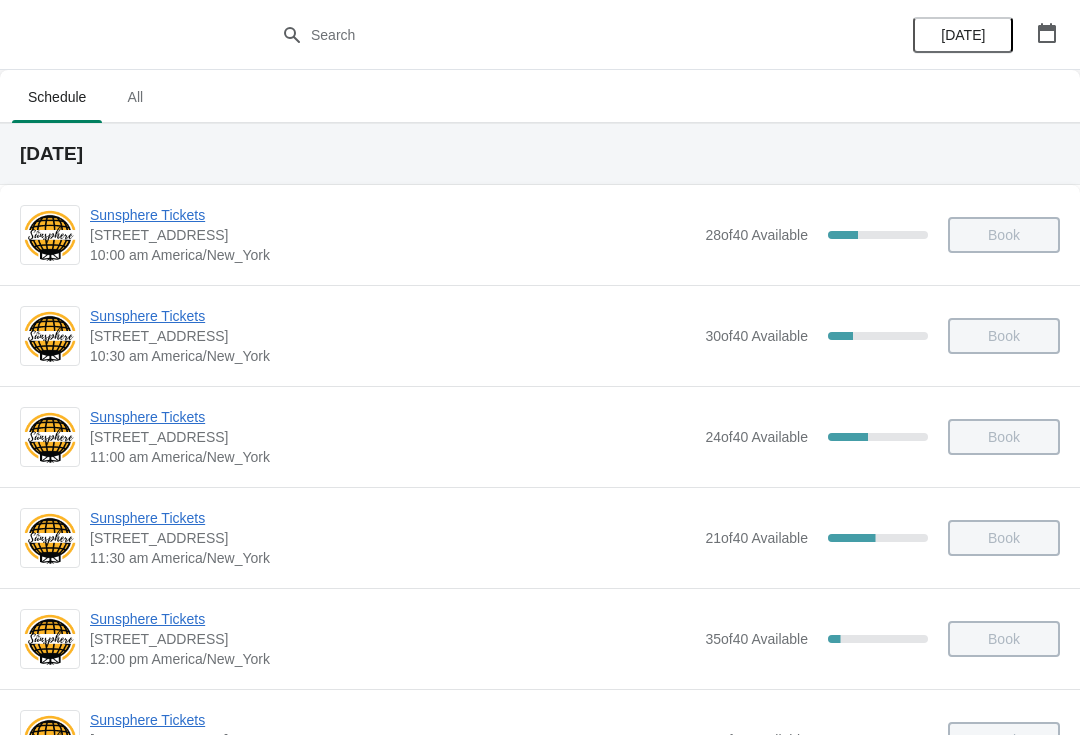 scroll, scrollTop: 148, scrollLeft: 0, axis: vertical 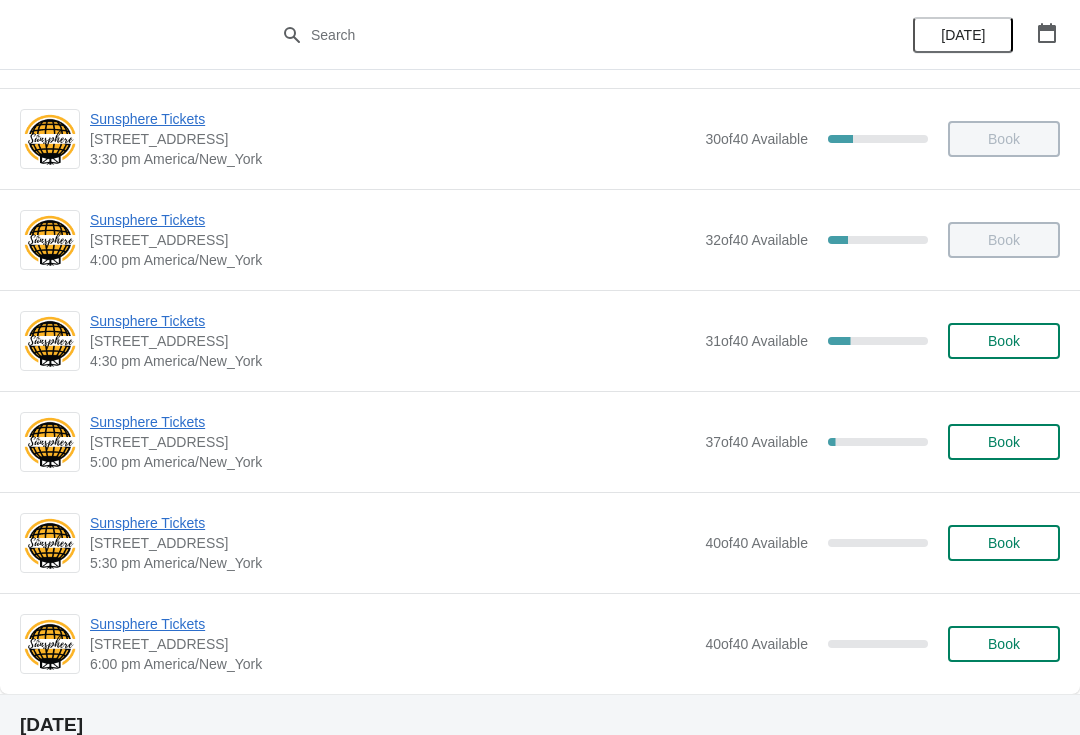 click on "Book" at bounding box center [1004, 341] 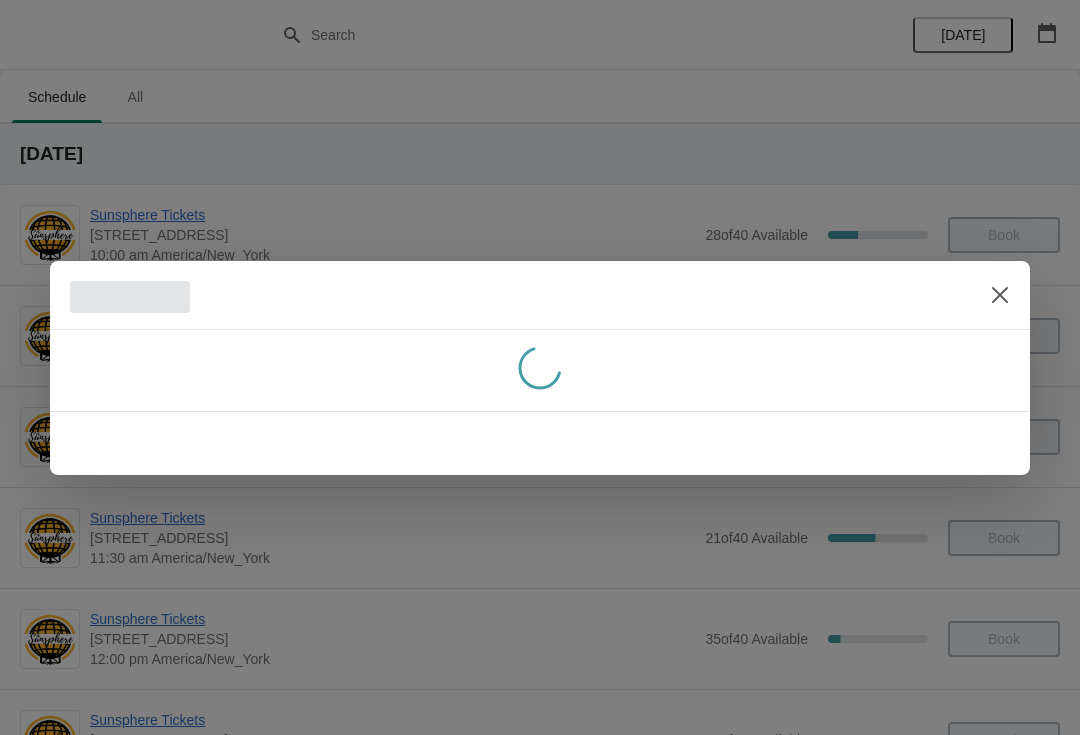 scroll, scrollTop: 1005, scrollLeft: 0, axis: vertical 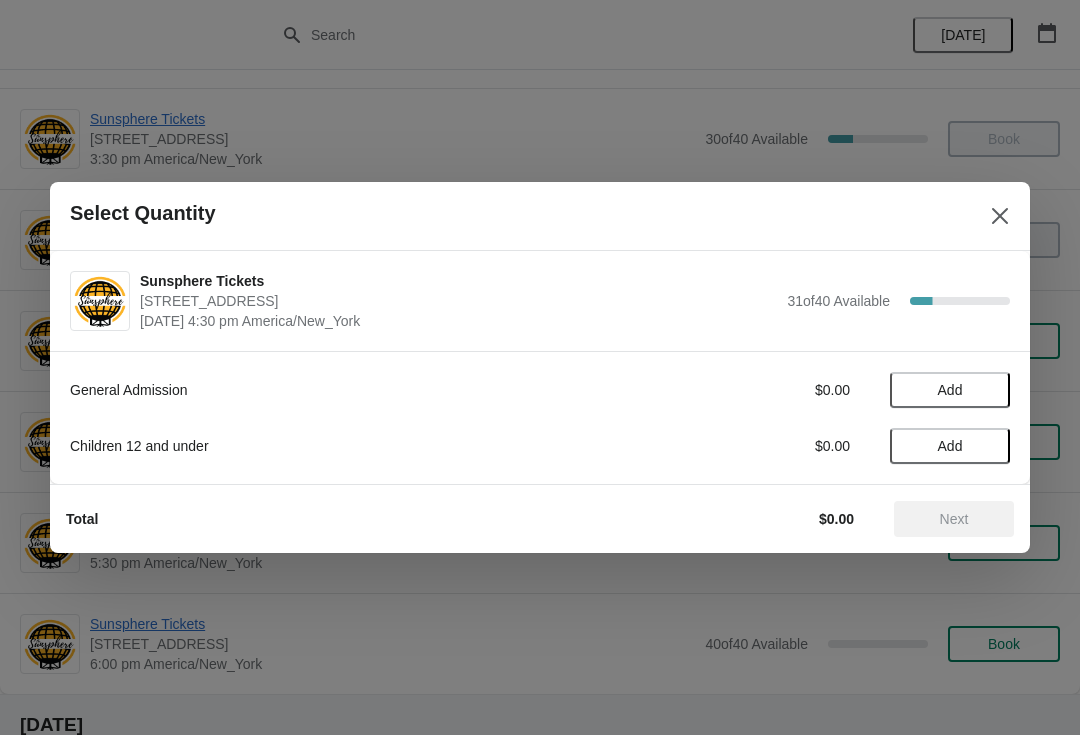 click on "Add" at bounding box center [950, 390] 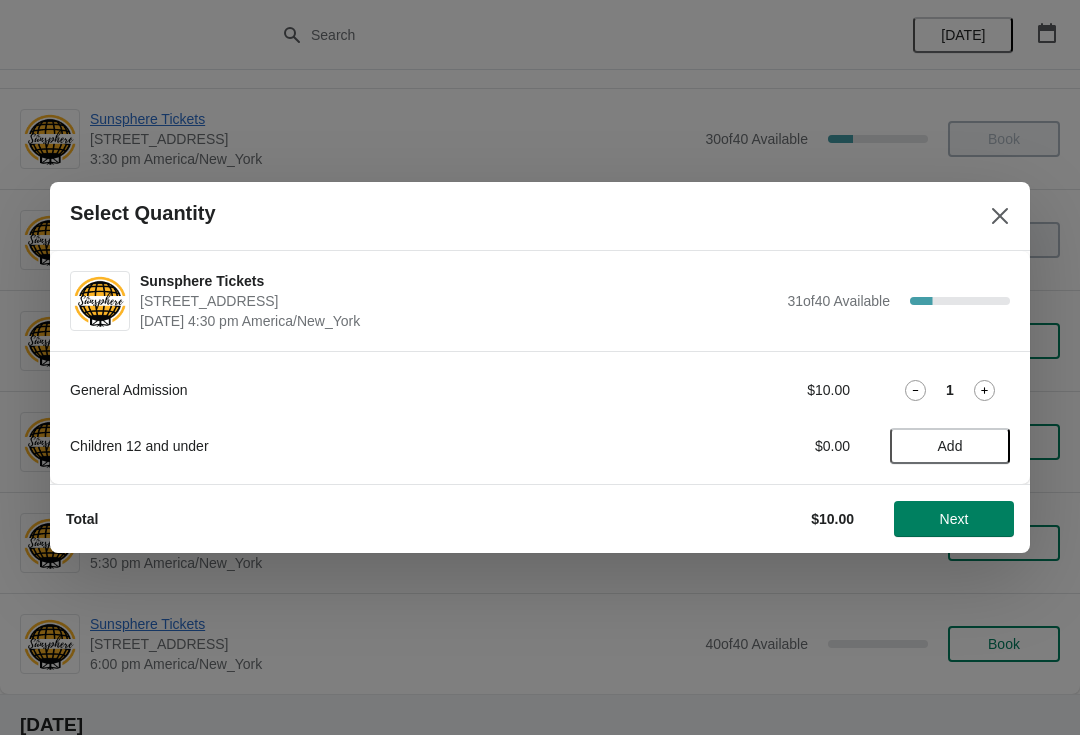 click 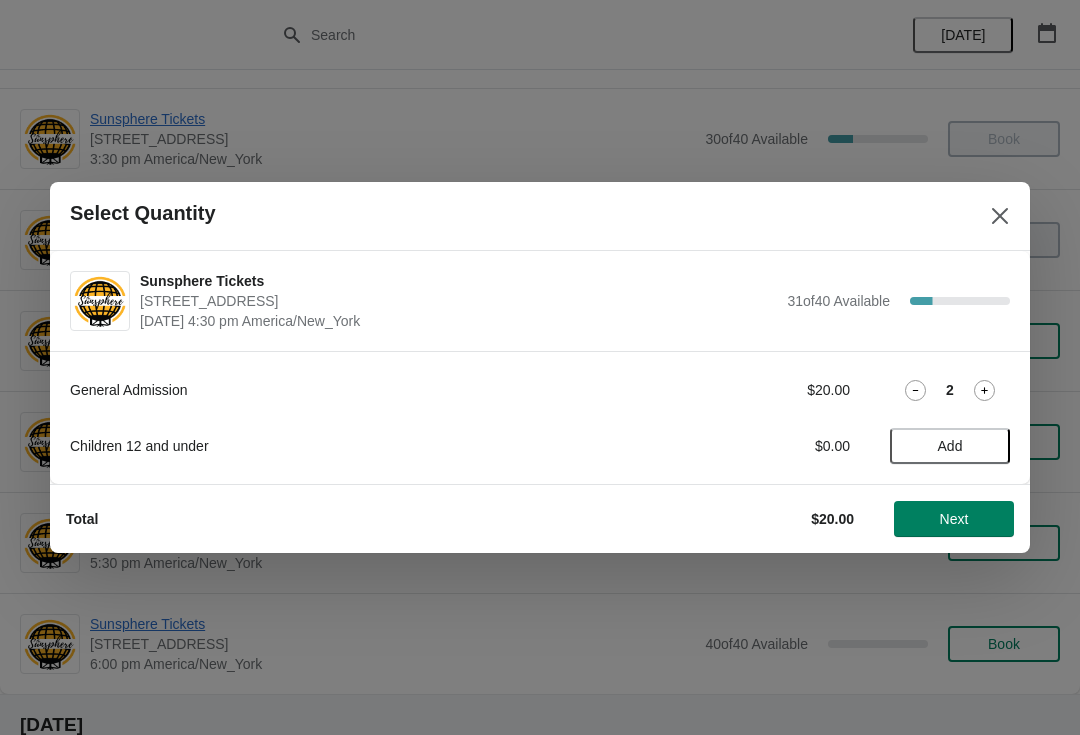 click 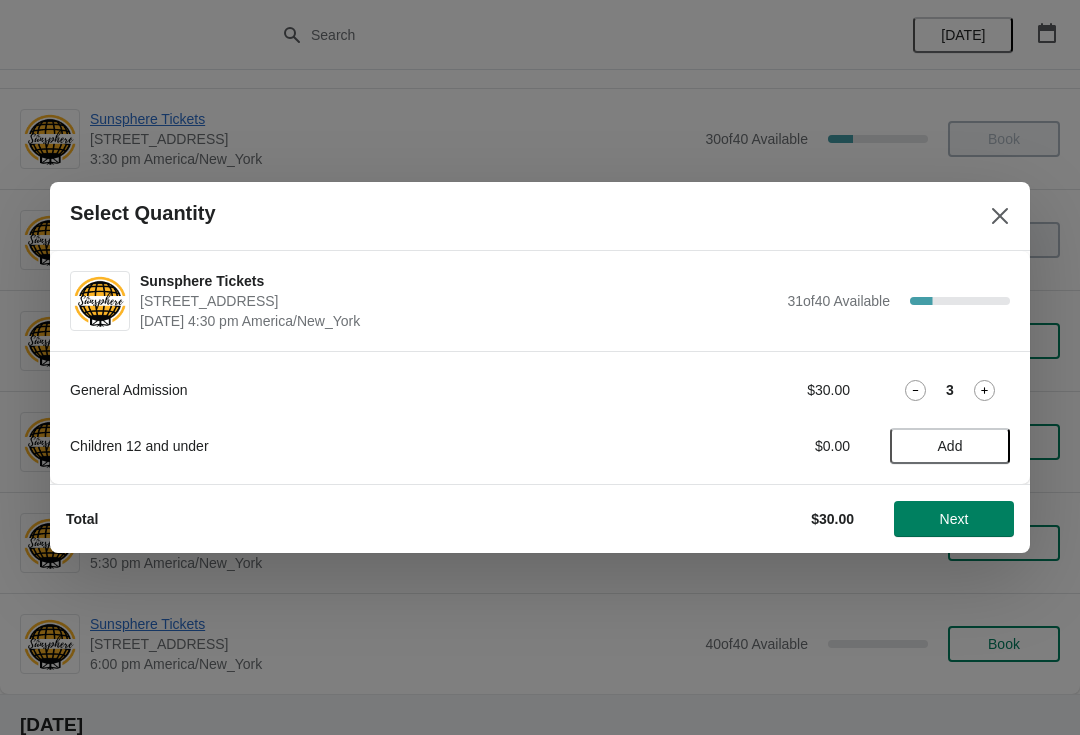 click on "Next" at bounding box center (954, 519) 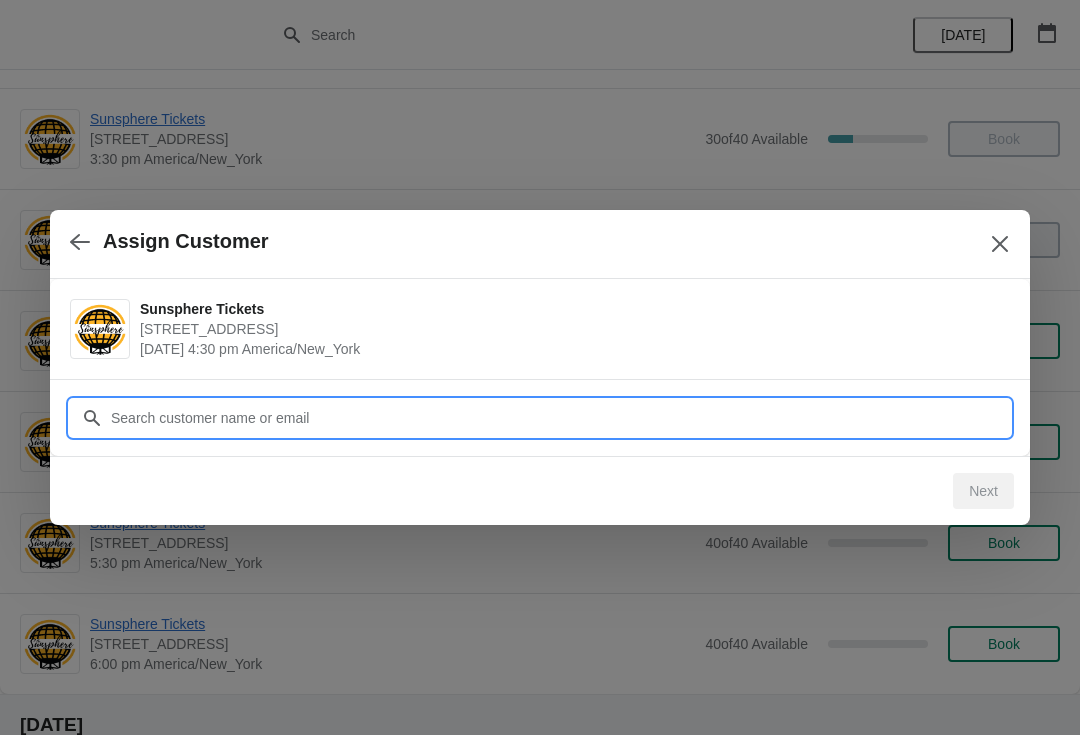 click on "Customer" at bounding box center [560, 418] 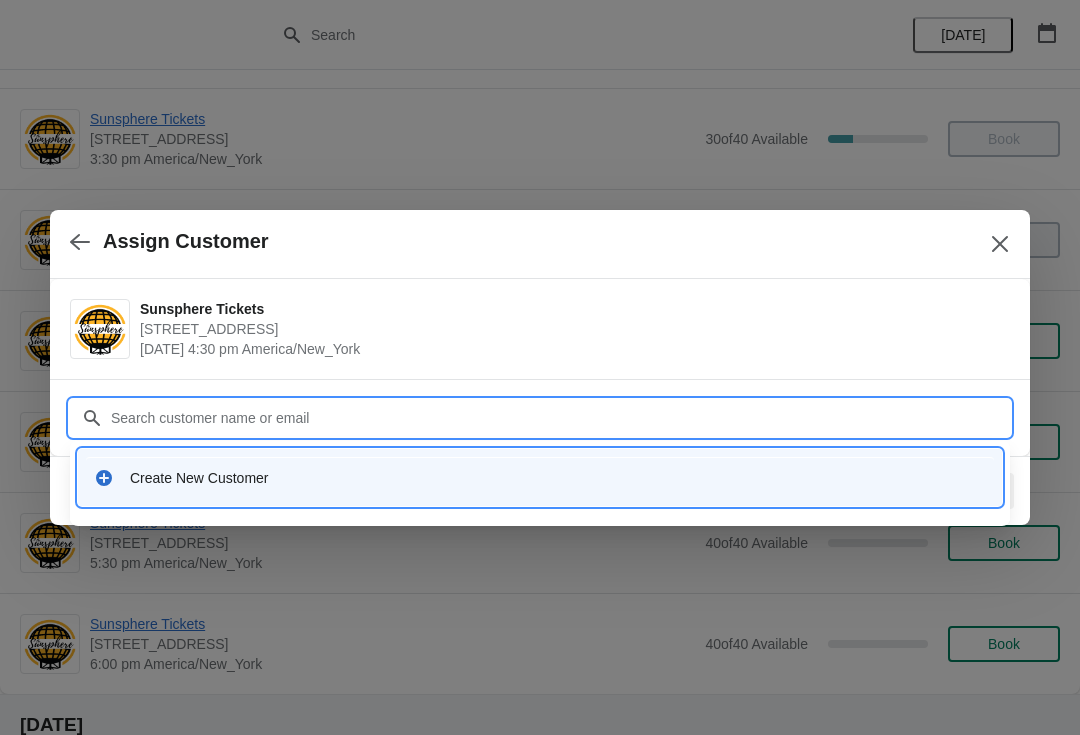 click on "Create New Customer" at bounding box center [558, 478] 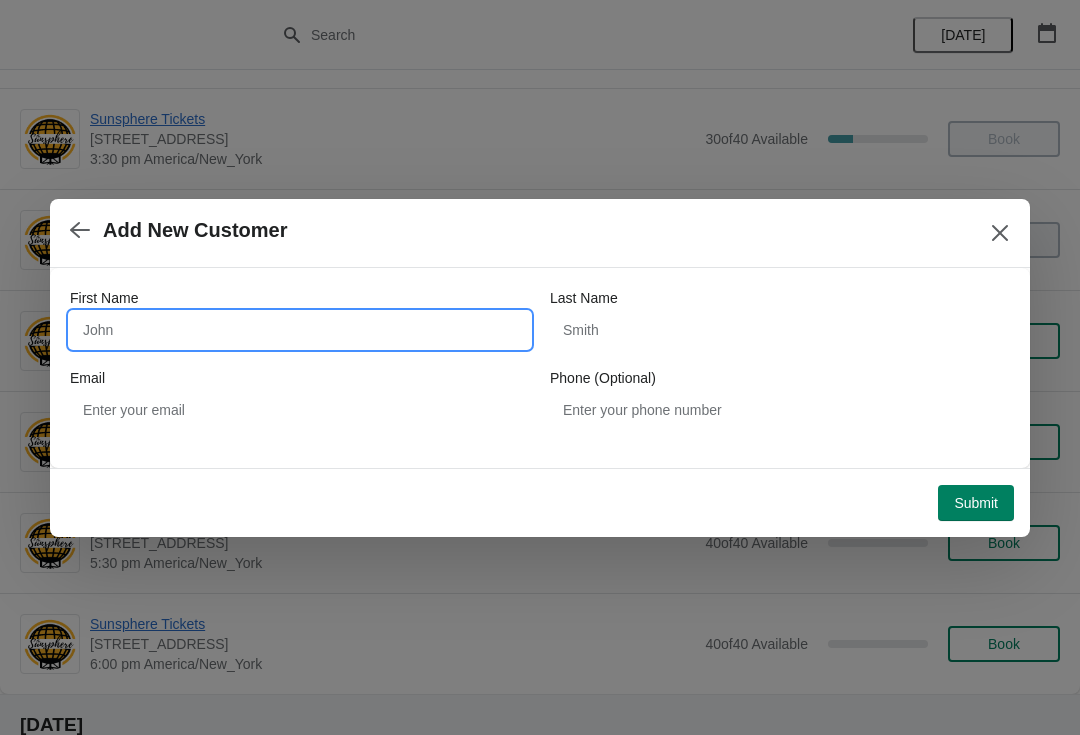 click on "First Name" at bounding box center (300, 330) 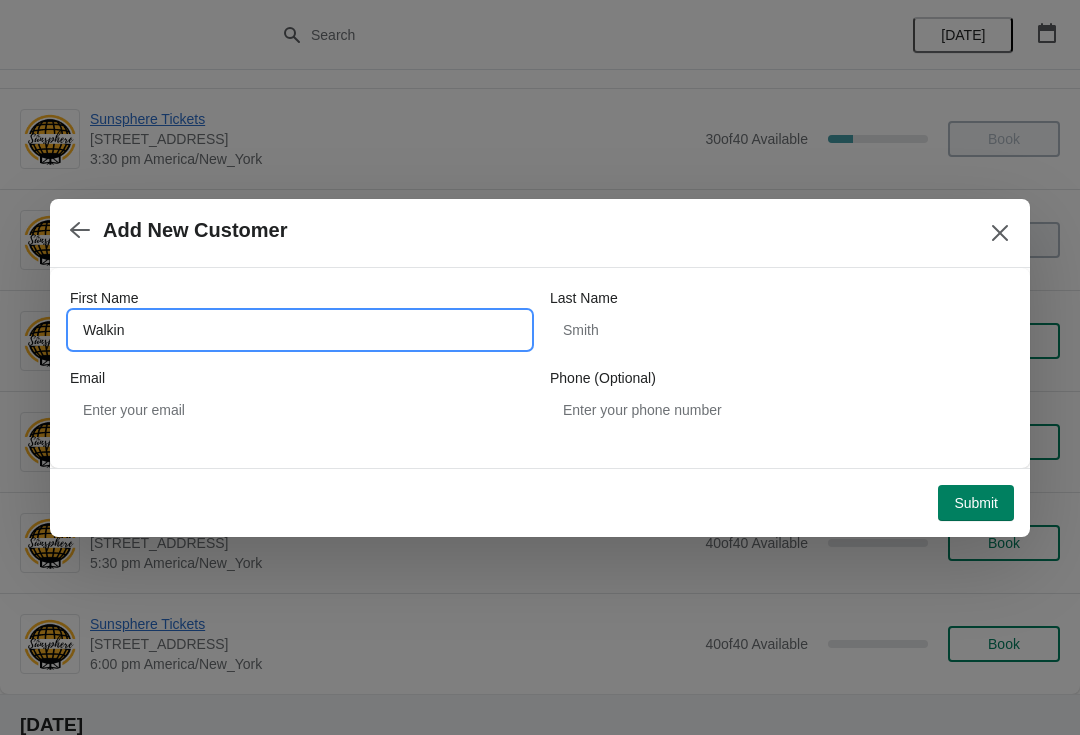 type on "Walkin" 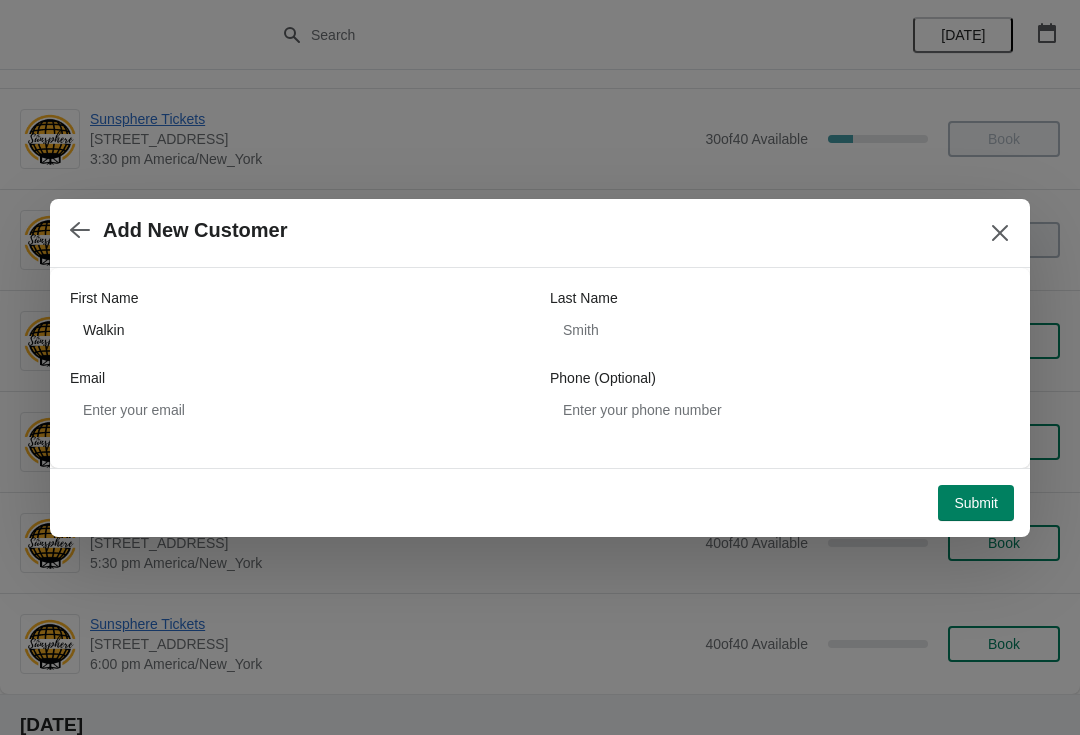 click on "Submit" at bounding box center (976, 503) 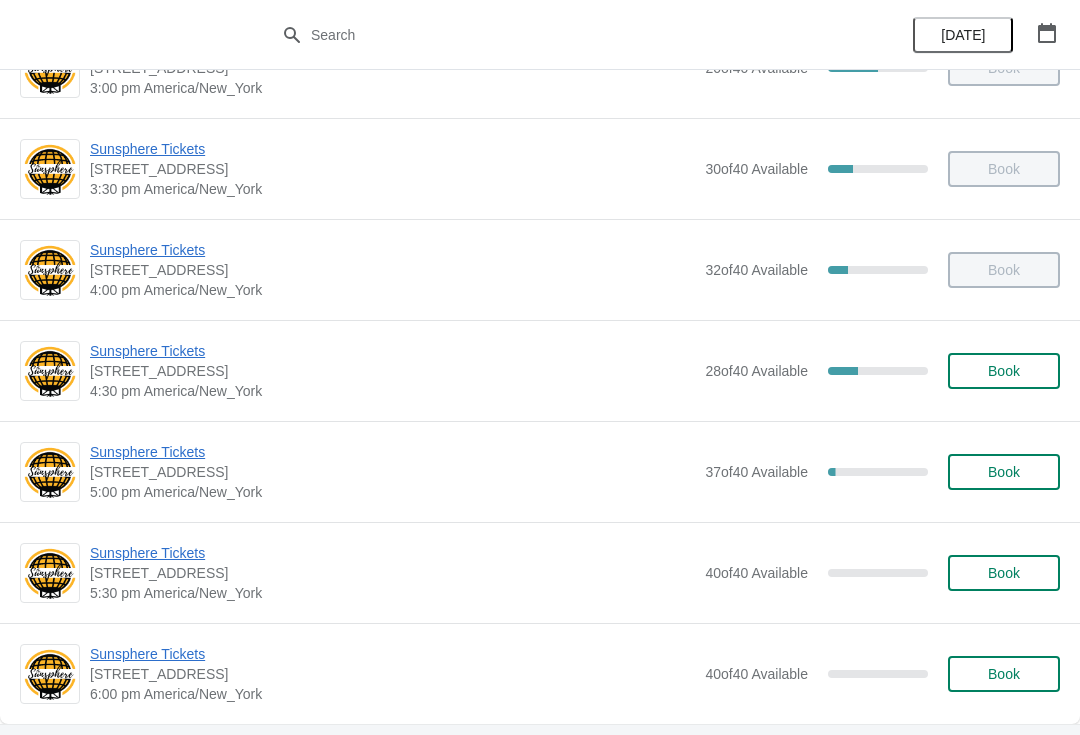 scroll, scrollTop: 976, scrollLeft: 0, axis: vertical 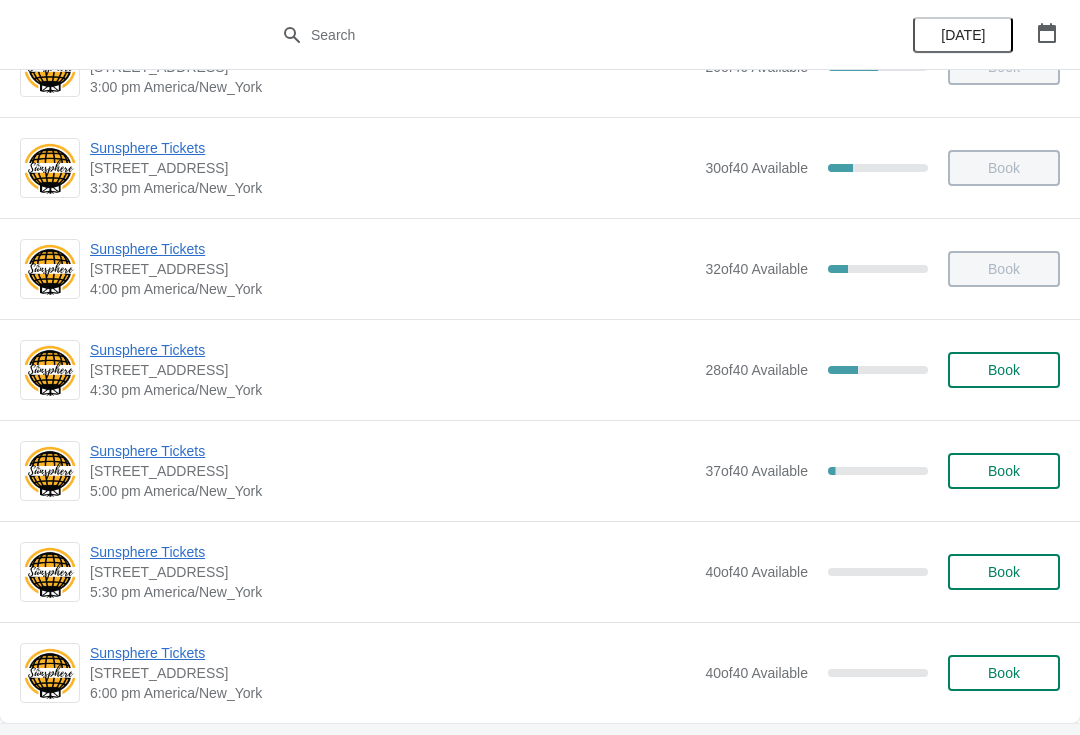 click on "Sunsphere Tickets" at bounding box center (392, 350) 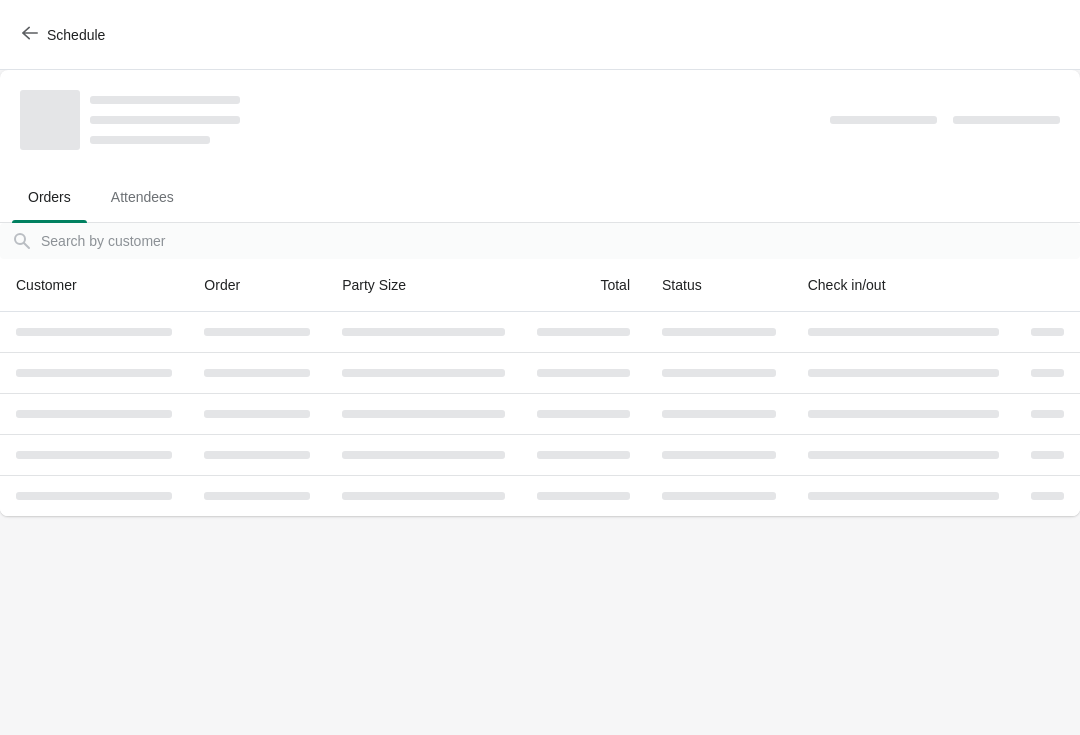 scroll, scrollTop: 0, scrollLeft: 0, axis: both 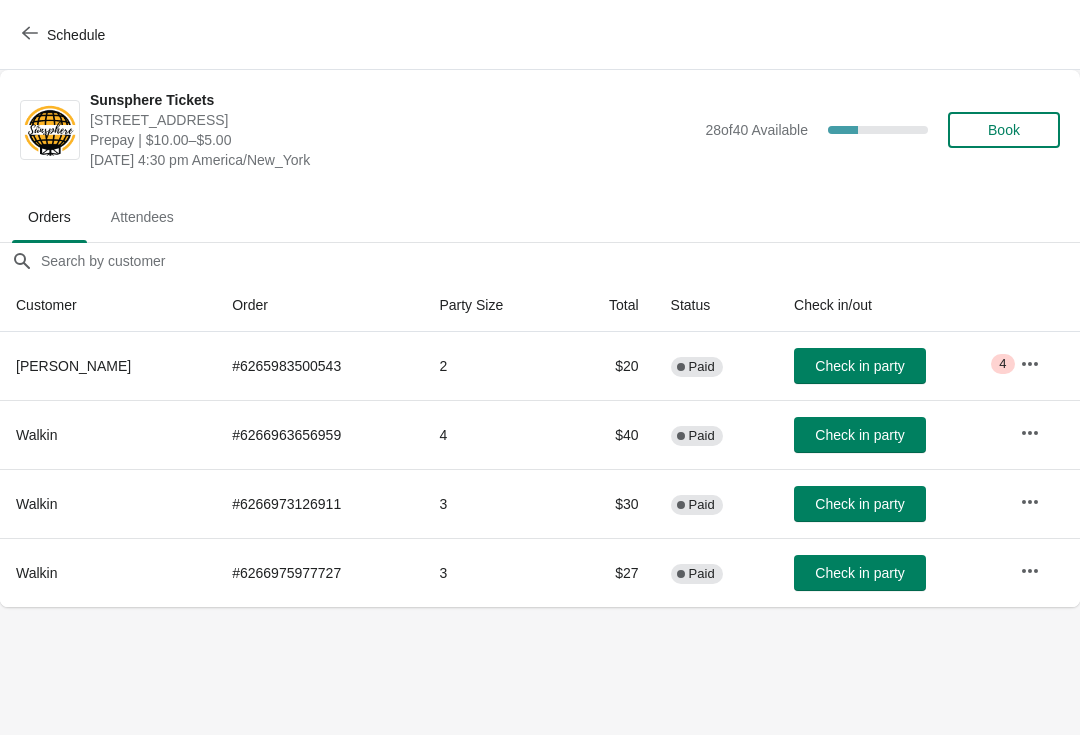 click on "Check in party" at bounding box center (859, 366) 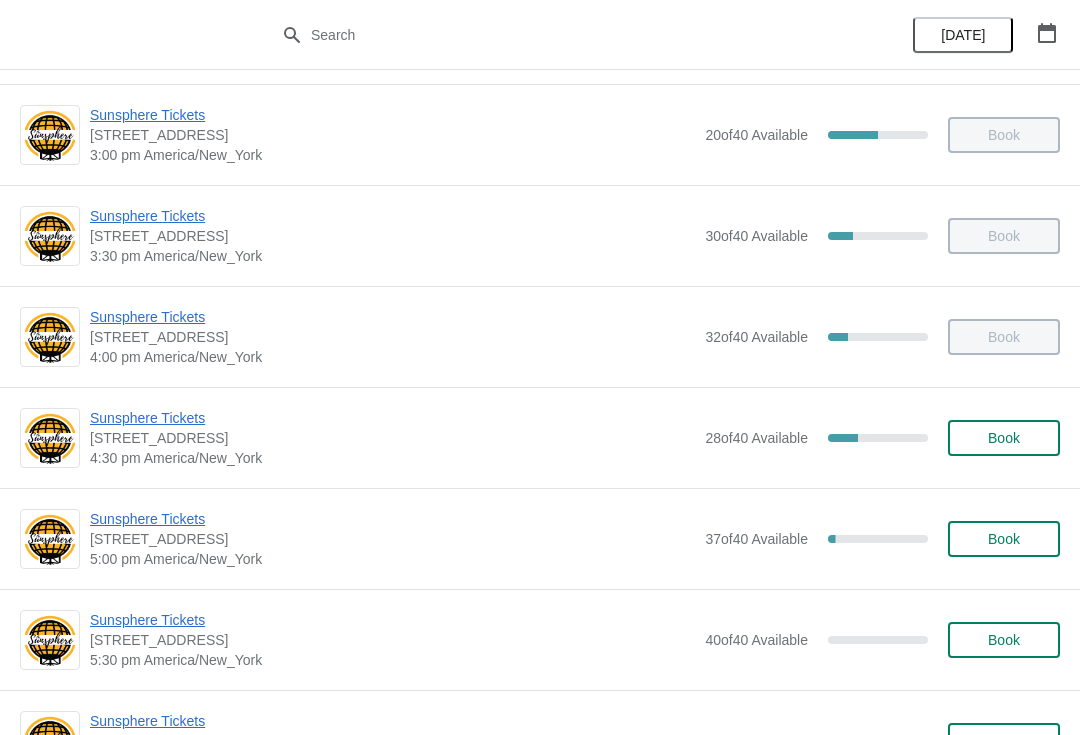 scroll, scrollTop: 904, scrollLeft: 0, axis: vertical 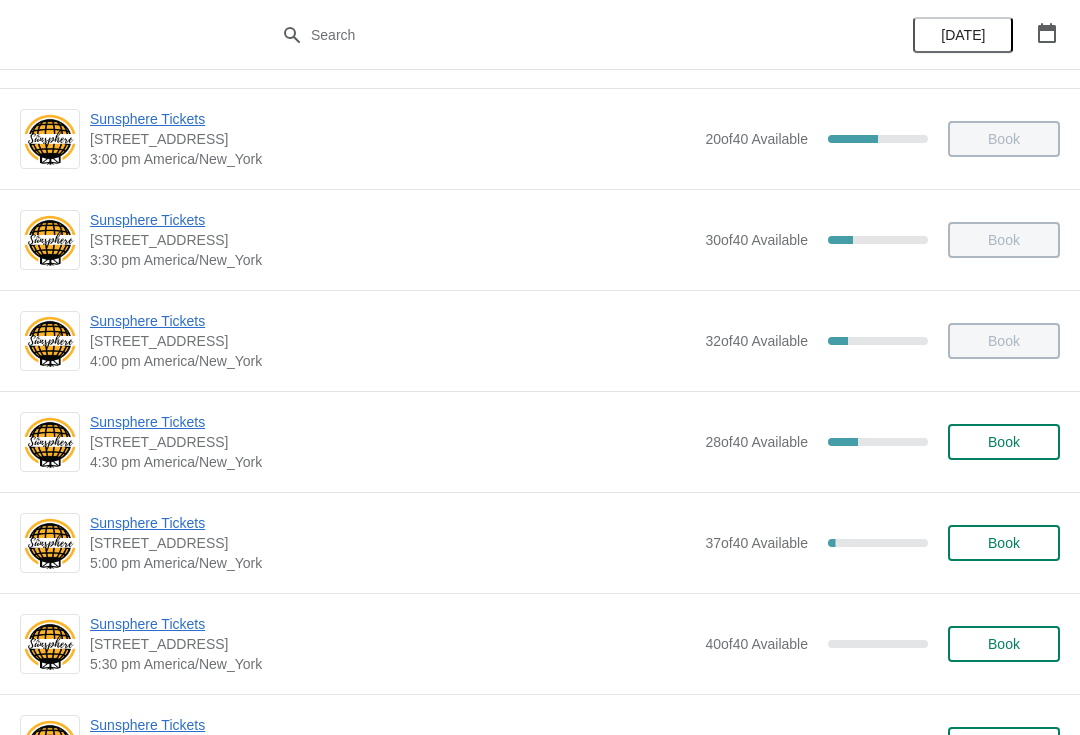 click on "Sunsphere Tickets" at bounding box center (392, 523) 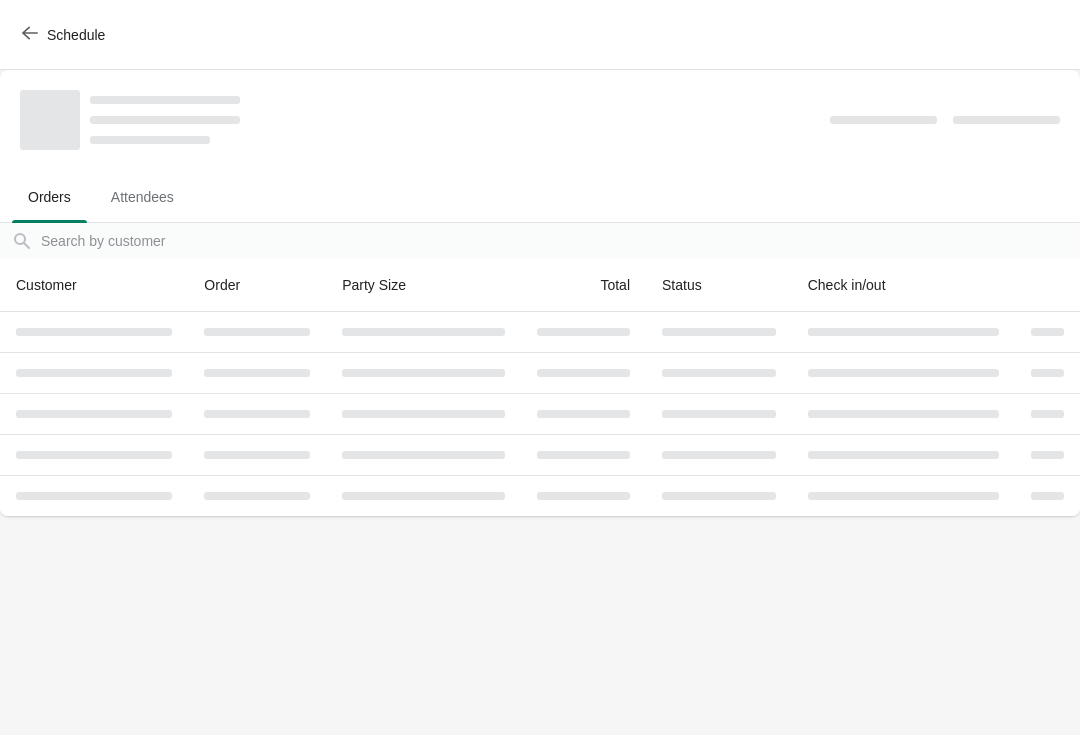 scroll, scrollTop: 0, scrollLeft: 0, axis: both 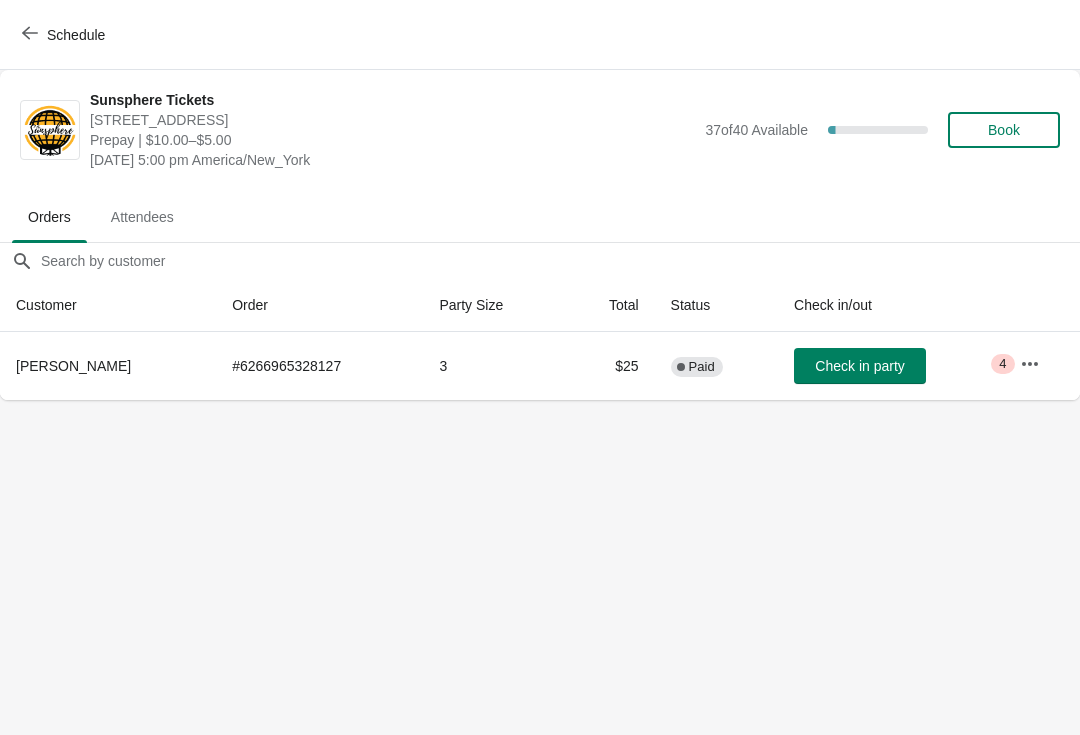 click on "Check in party" at bounding box center (860, 366) 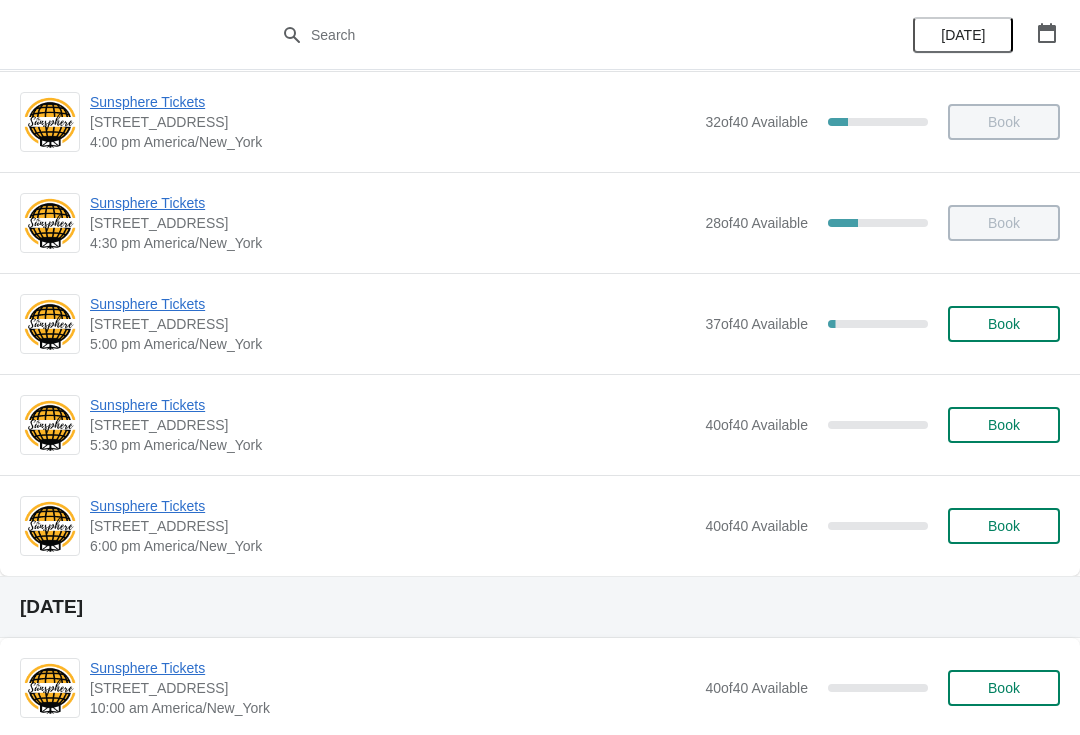 scroll, scrollTop: 1137, scrollLeft: 0, axis: vertical 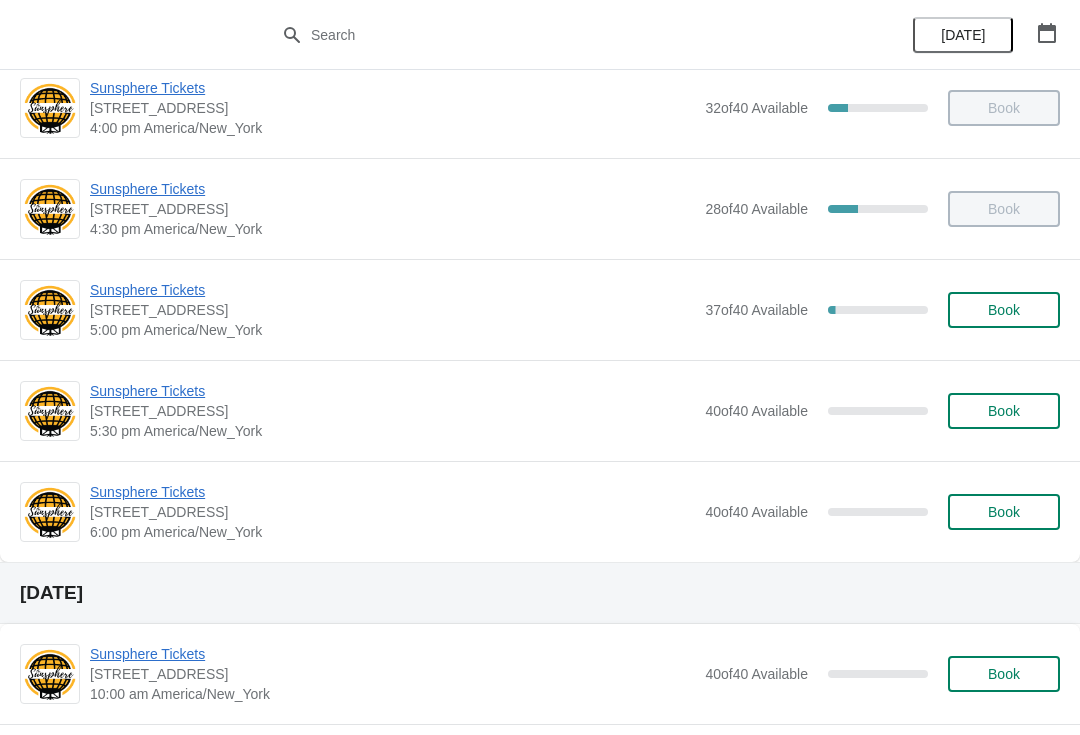 click on "Book" at bounding box center [1004, 310] 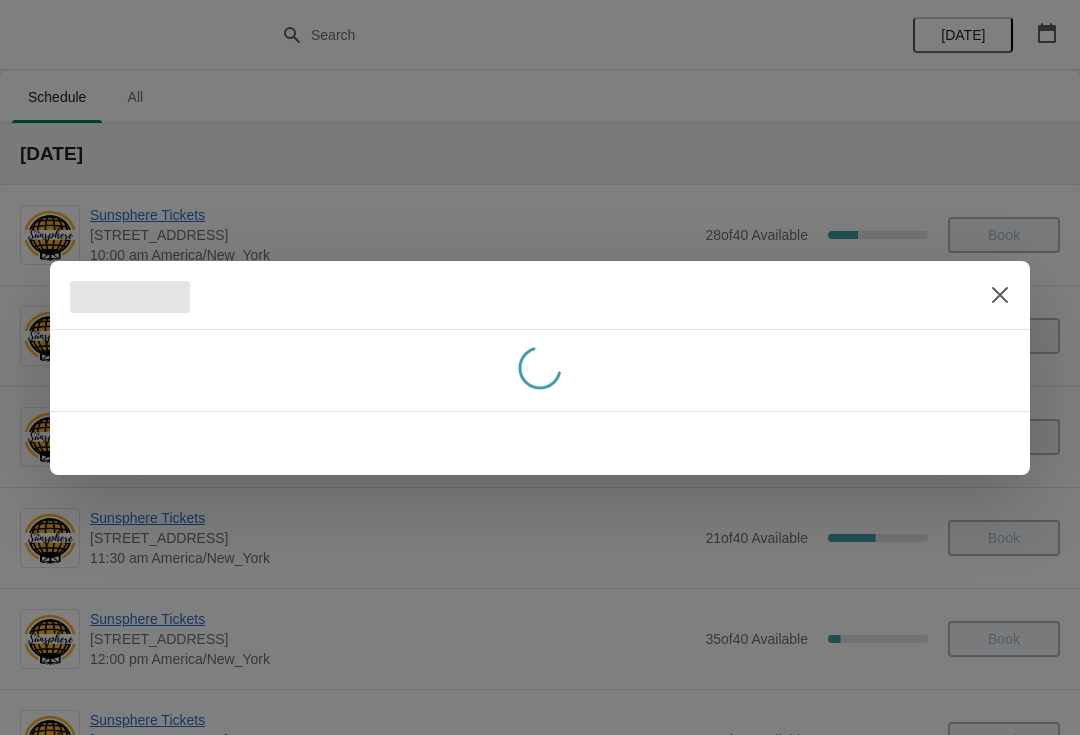 scroll, scrollTop: 0, scrollLeft: 0, axis: both 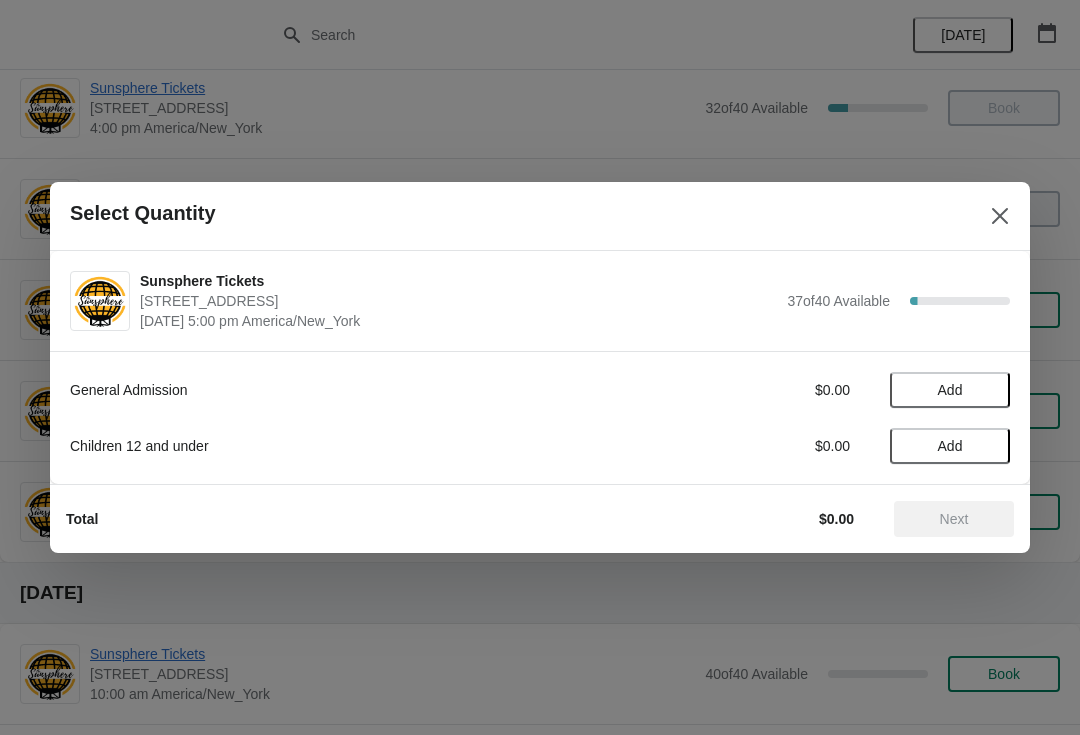 click on "Add" at bounding box center (950, 390) 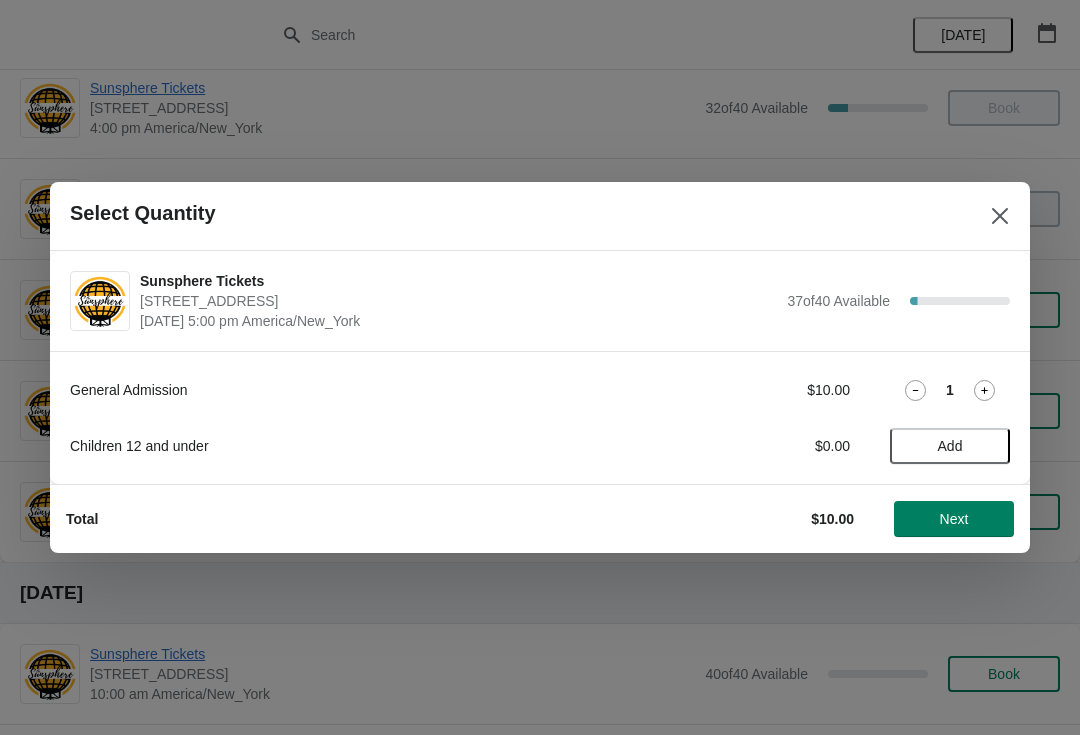 click 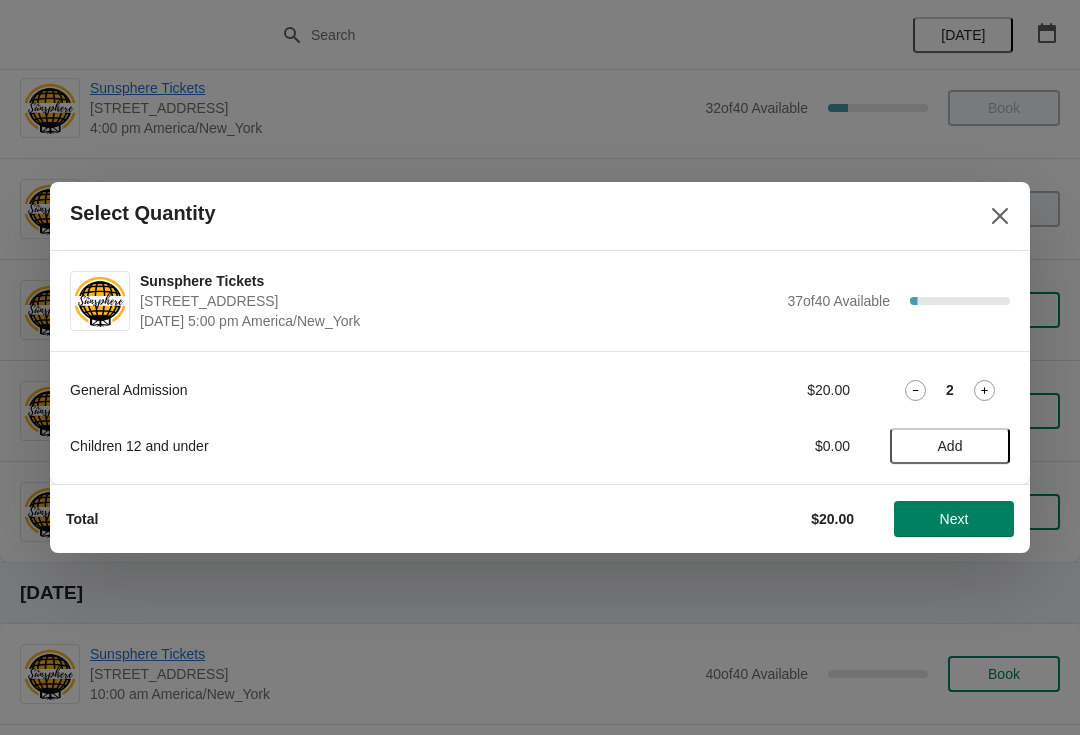 click 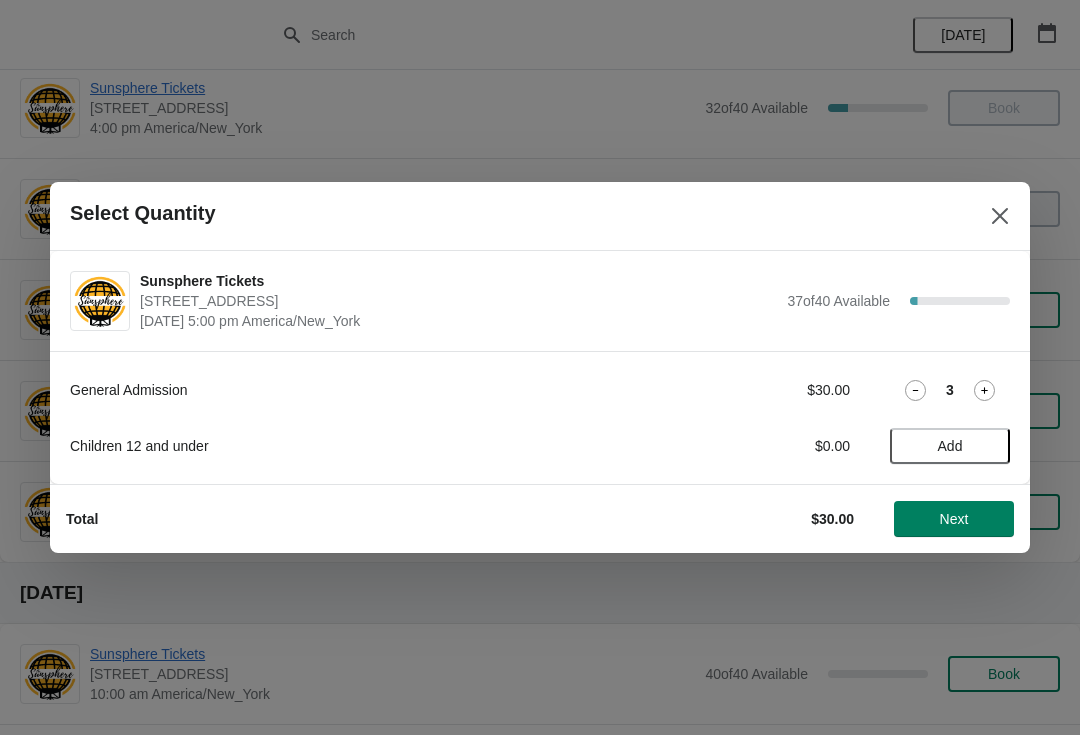 click on "Next" at bounding box center [954, 519] 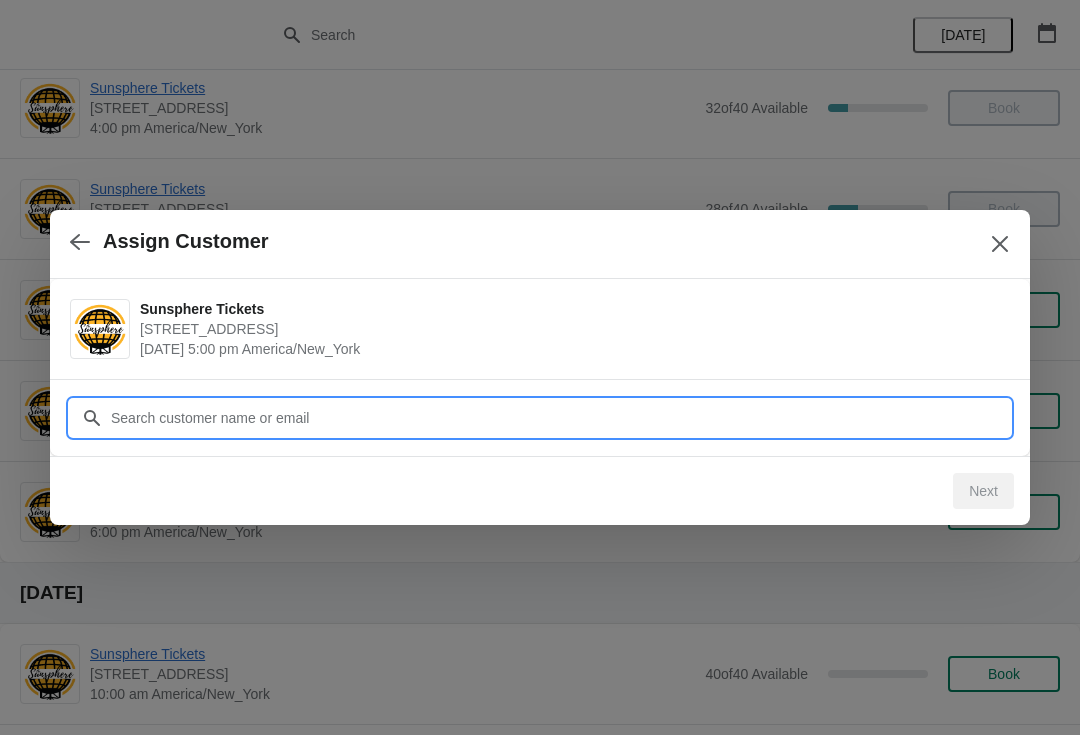 click on "Assign Customer Sunsphere Tickets [STREET_ADDRESS] [DATE] 5:00 pm [GEOGRAPHIC_DATA]/New_York Customer Next" at bounding box center [540, 9333] 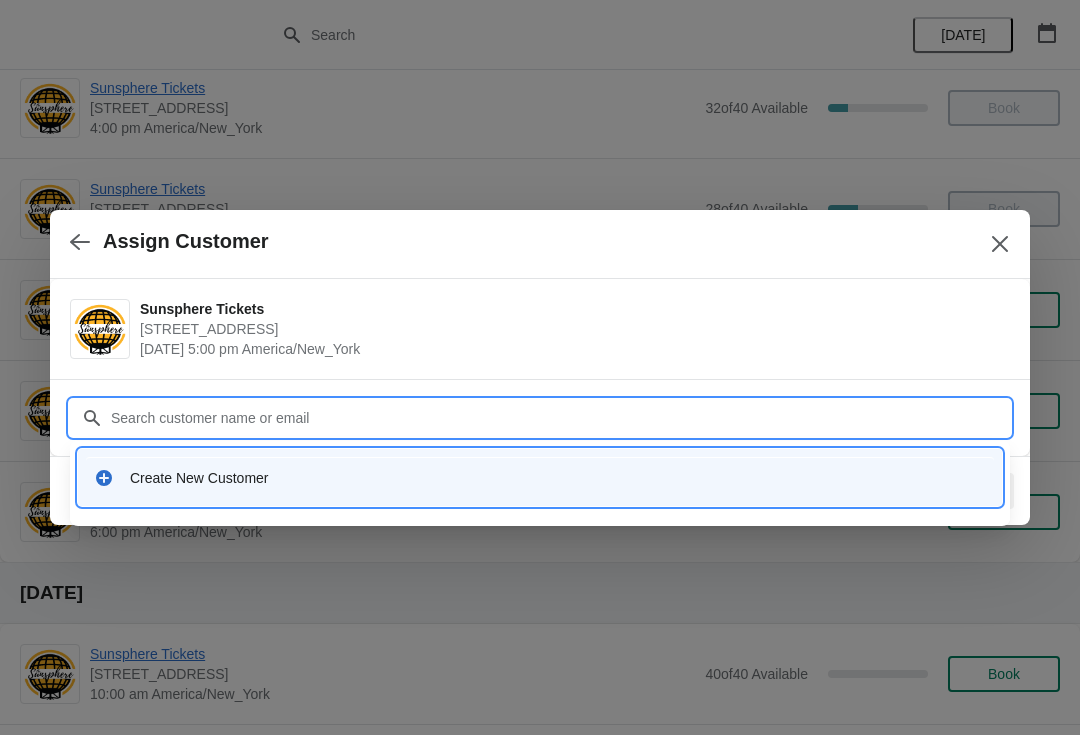 click on "Create New Customer" at bounding box center [540, 477] 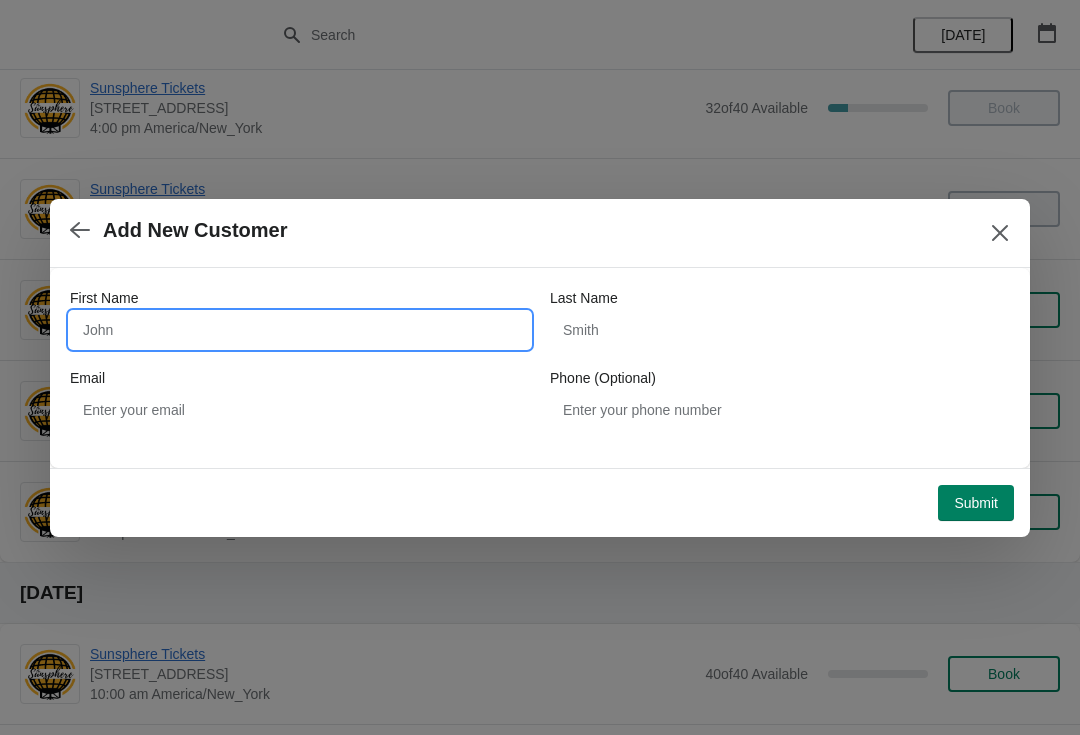 click on "First Name" at bounding box center [300, 330] 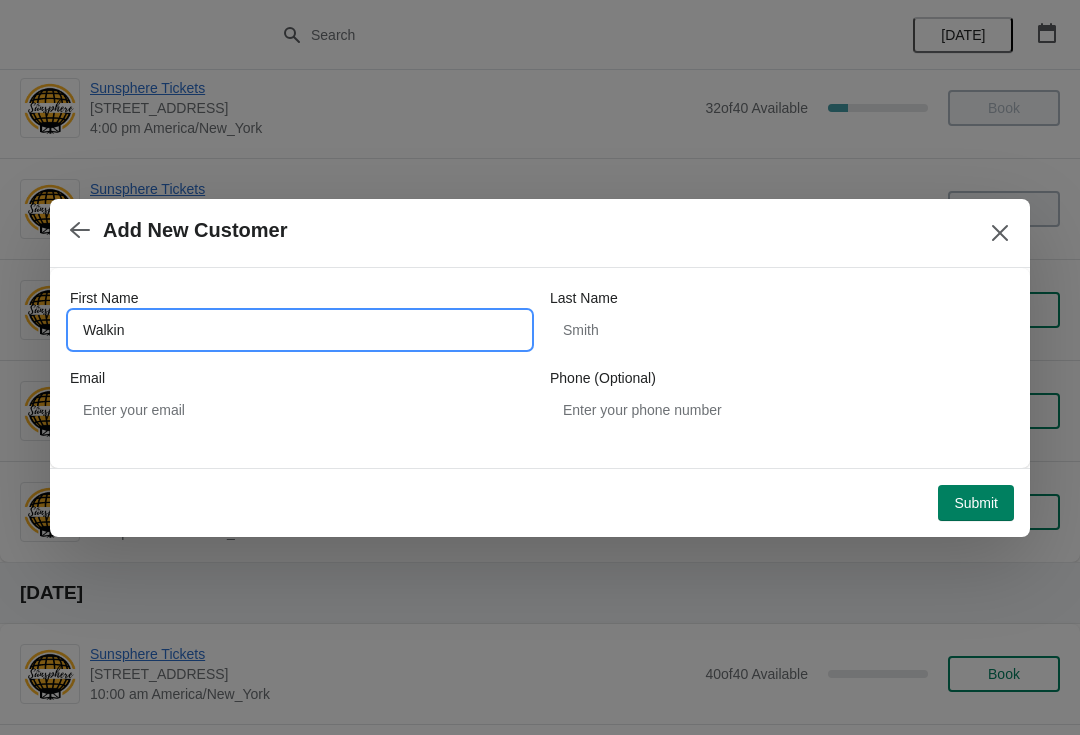 type on "Walkin" 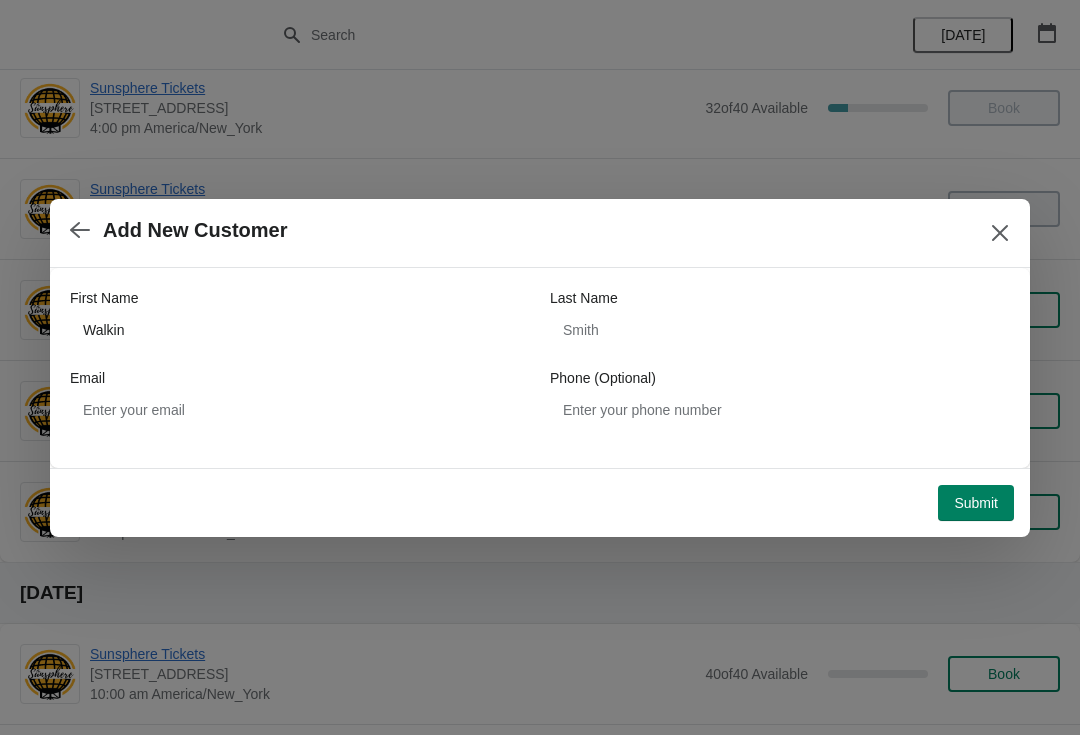 click on "Submit" at bounding box center (536, 499) 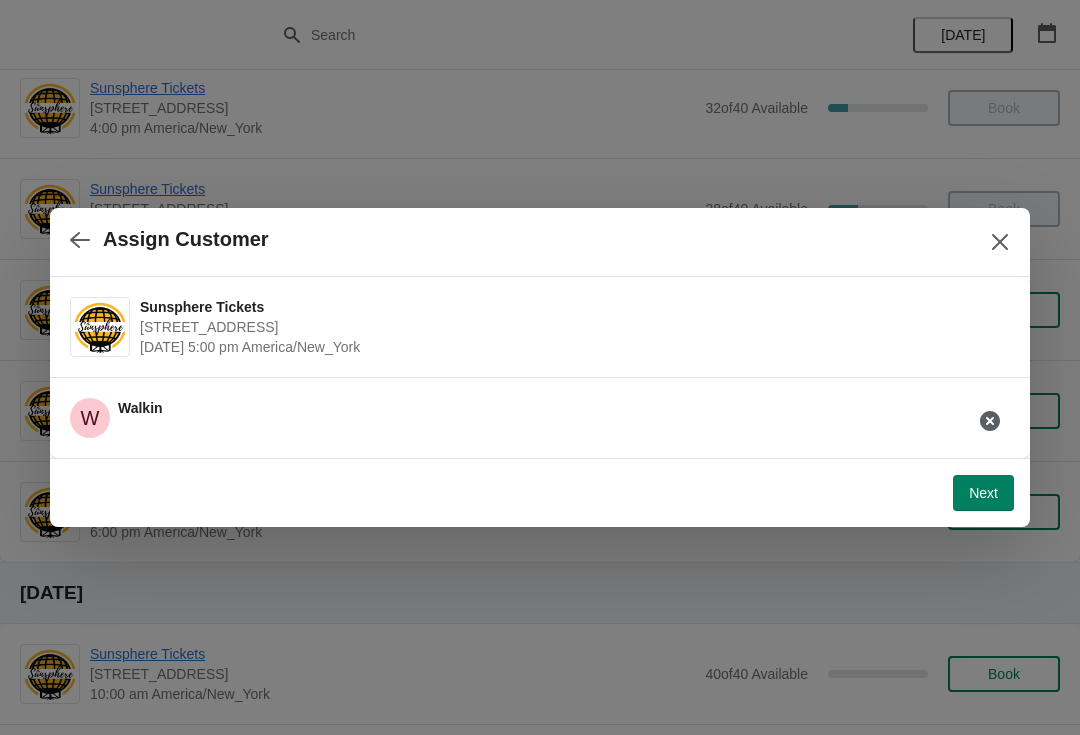 click on "Next" at bounding box center [983, 493] 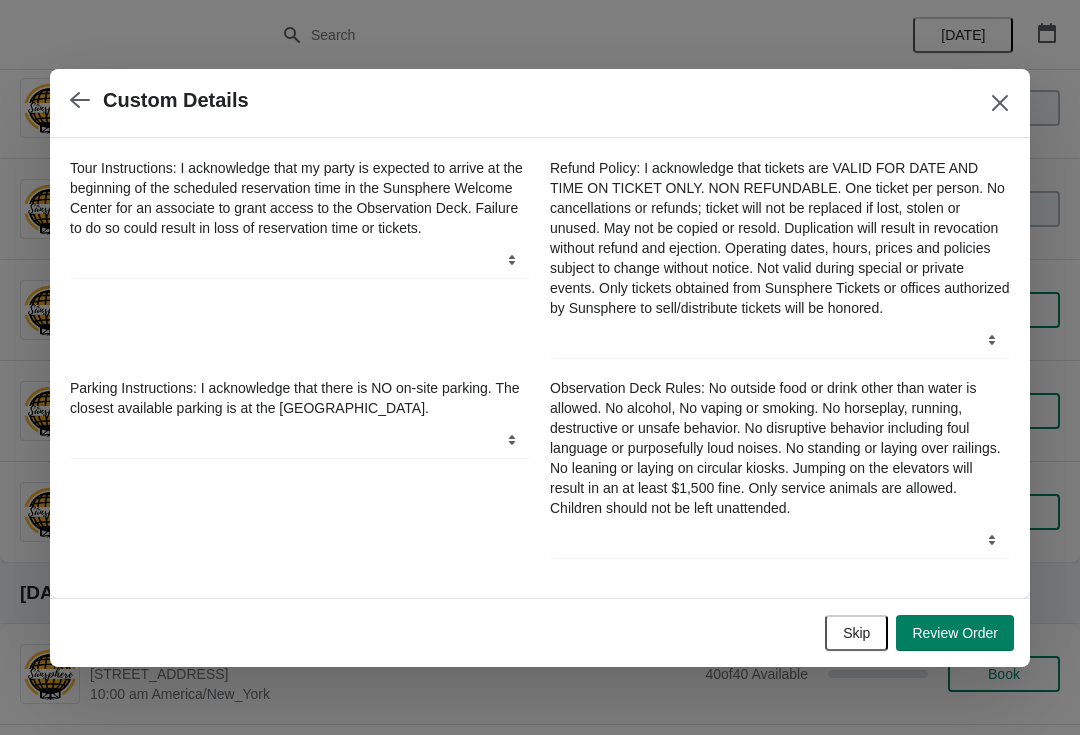 click at bounding box center [1000, 103] 